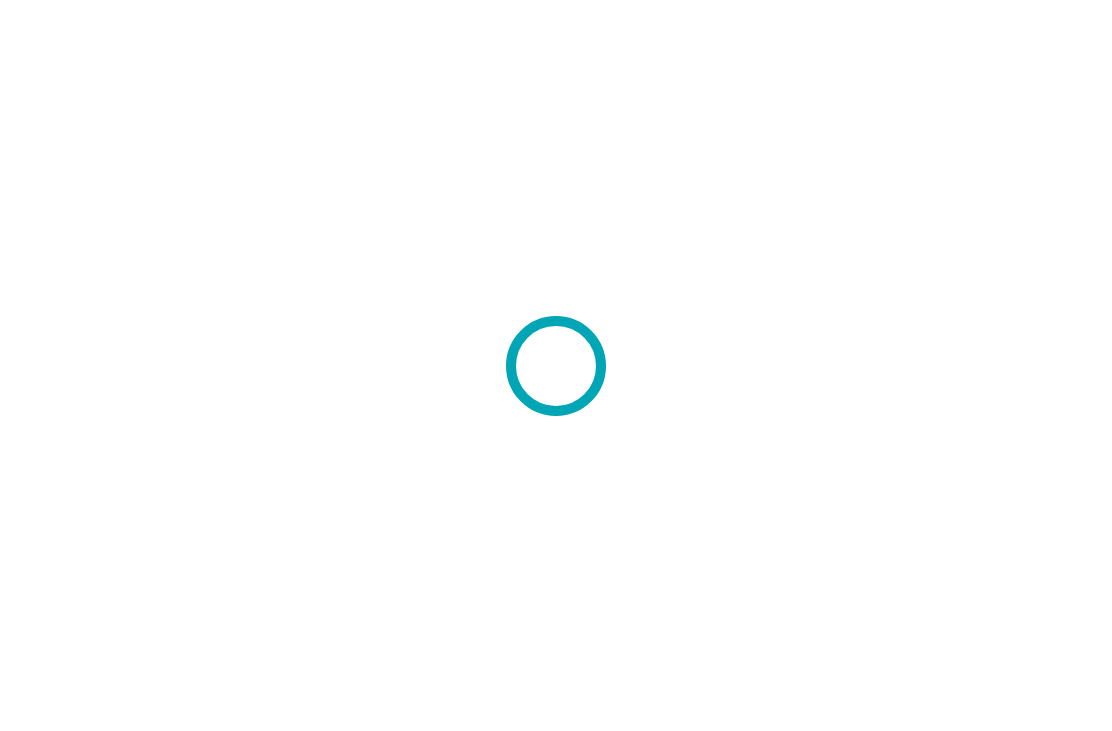 scroll, scrollTop: 0, scrollLeft: 0, axis: both 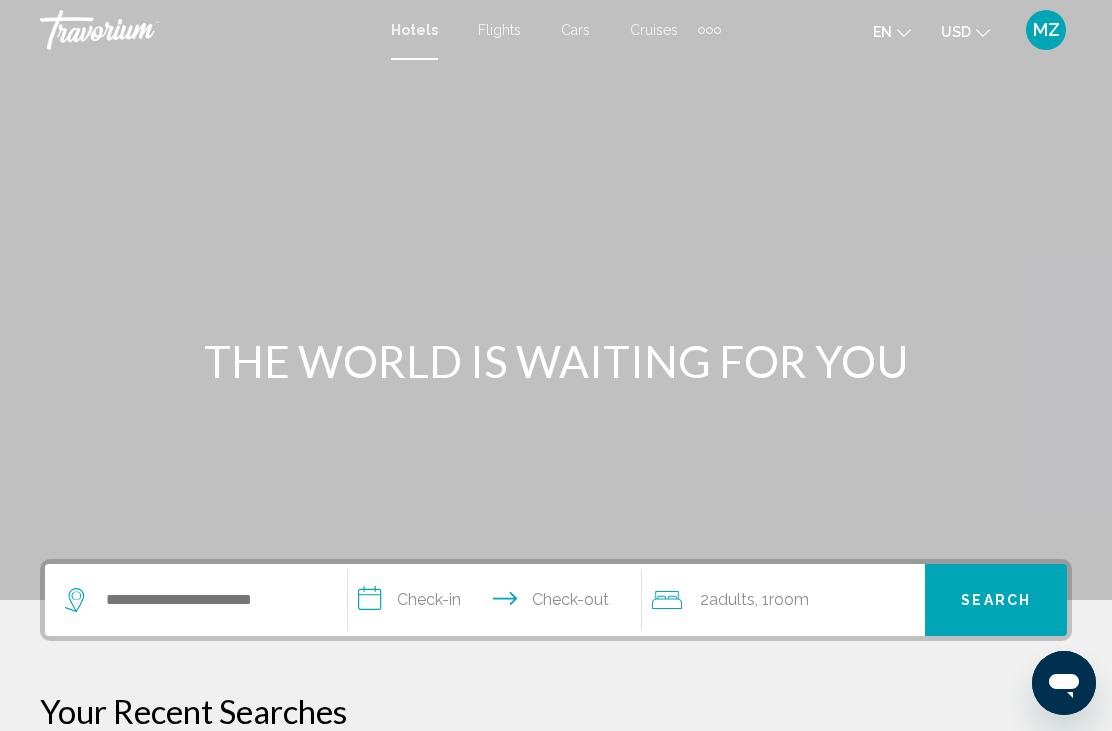 click at bounding box center (709, 30) 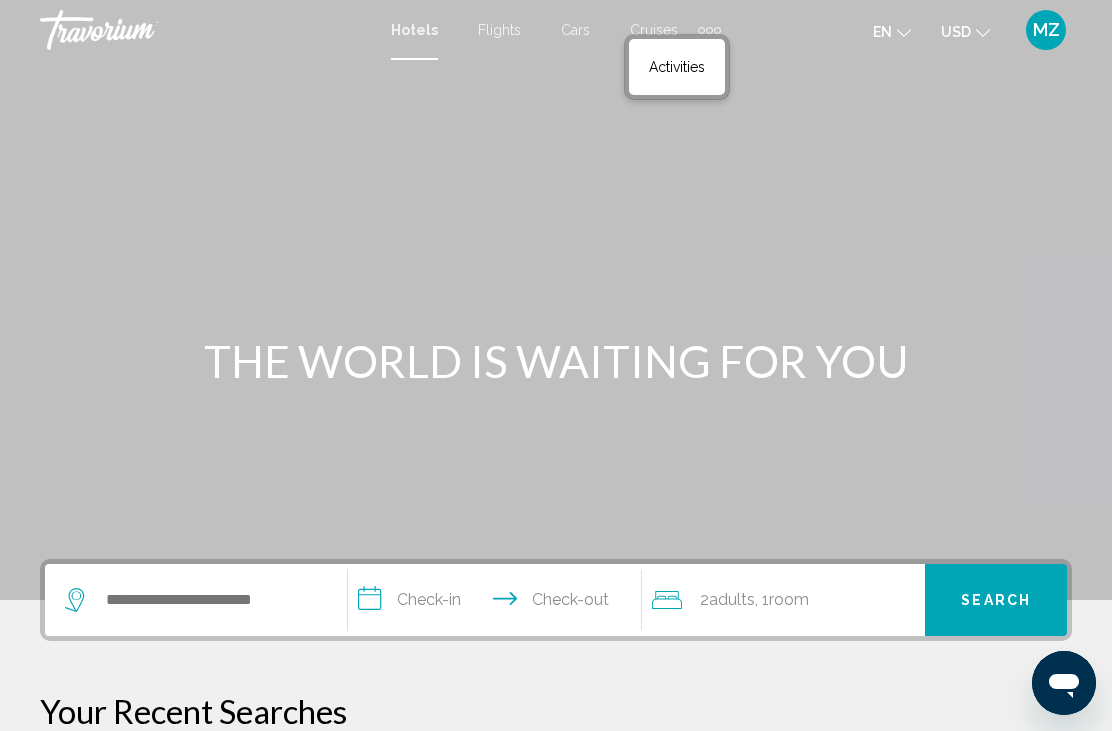 click on "Activities" at bounding box center (677, 67) 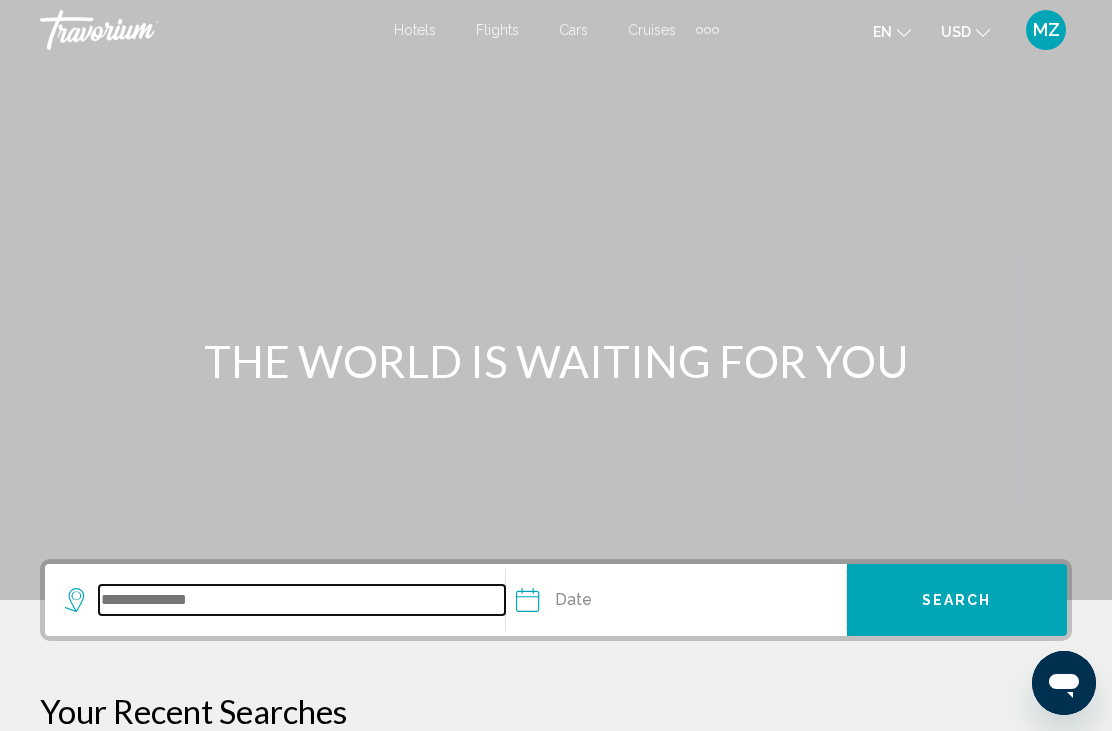 click at bounding box center [302, 600] 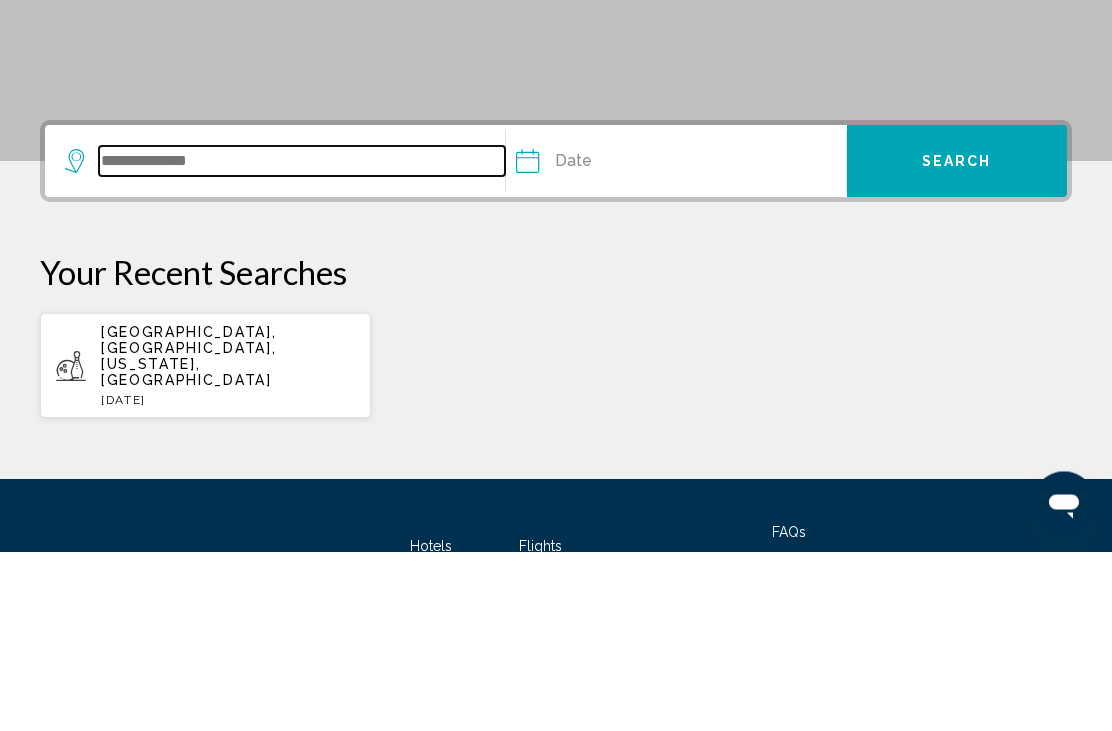 scroll, scrollTop: 259, scrollLeft: 0, axis: vertical 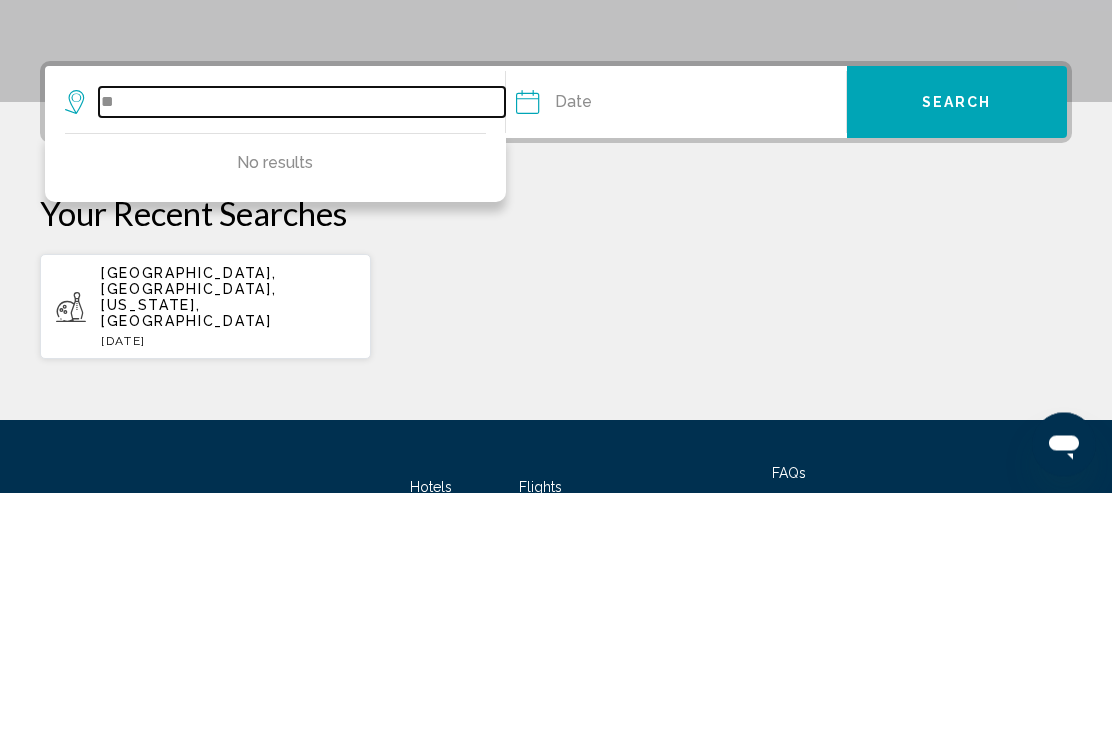 type on "*" 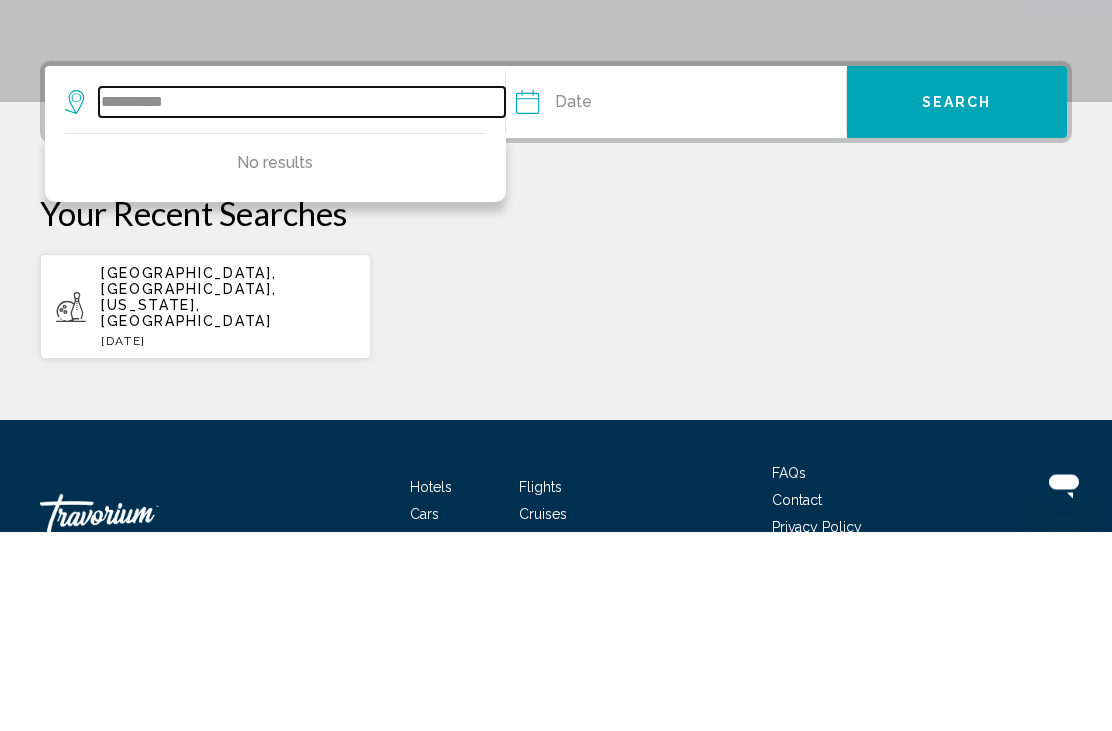 scroll, scrollTop: 335, scrollLeft: 0, axis: vertical 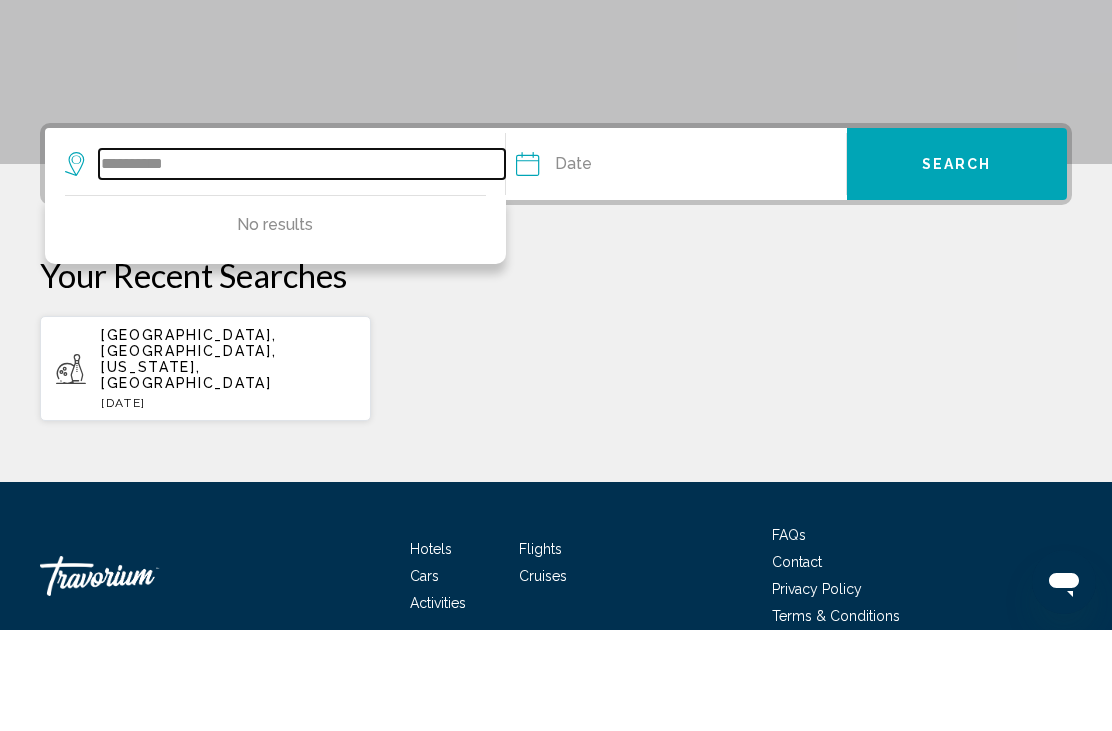 click on "**********" at bounding box center [302, 265] 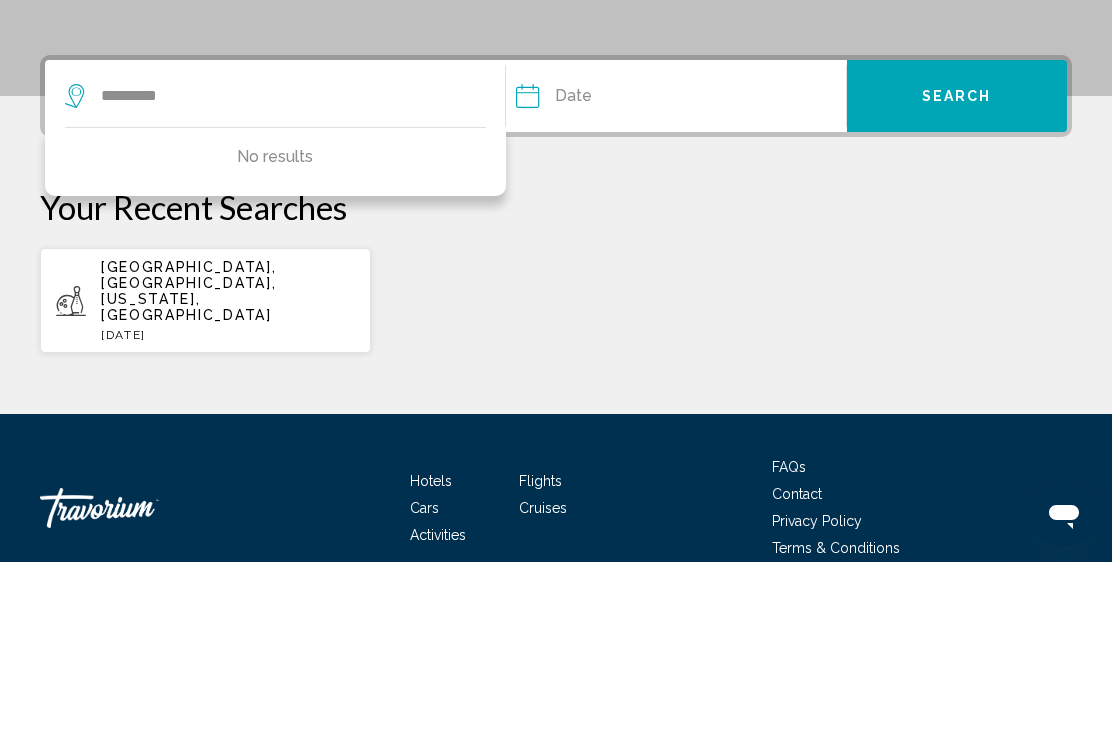 click on "Your Recent Searches" at bounding box center (556, 376) 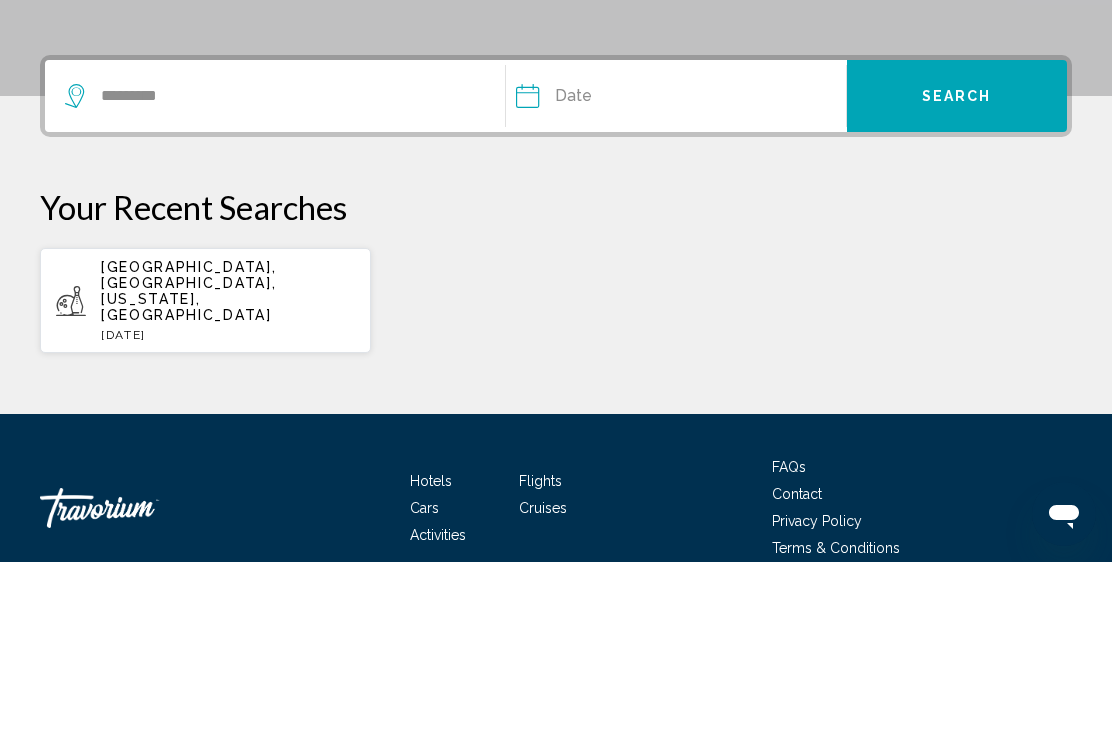 scroll, scrollTop: 398, scrollLeft: 0, axis: vertical 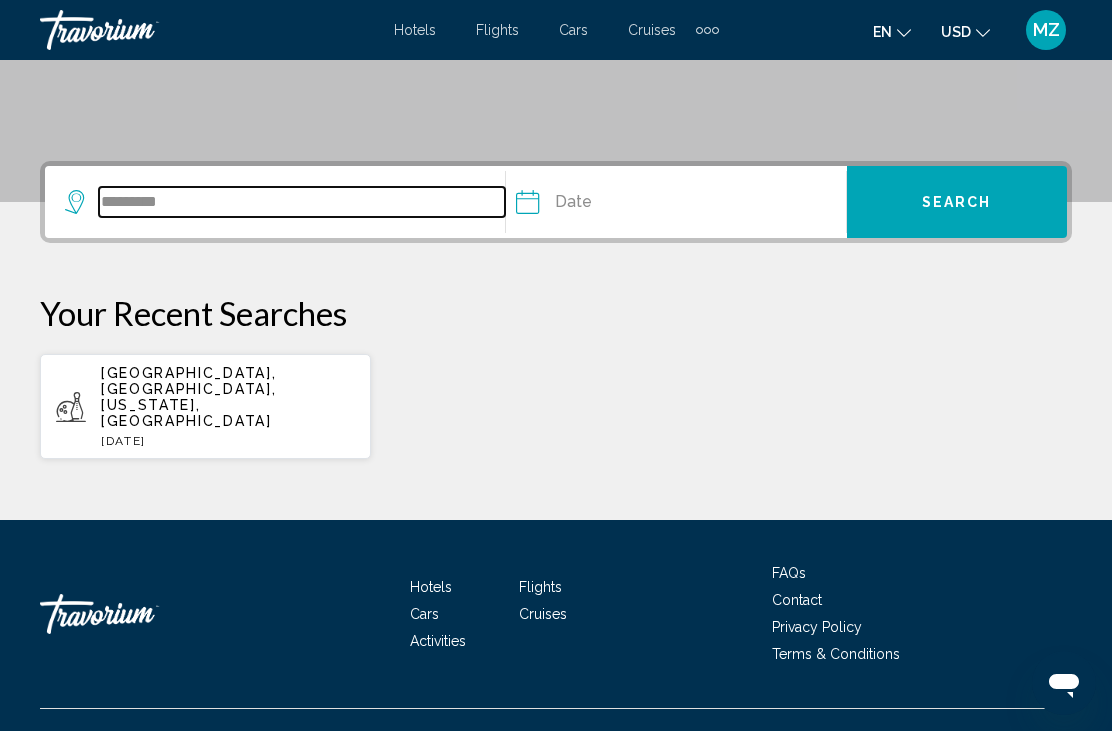 click on "*********" at bounding box center [302, 202] 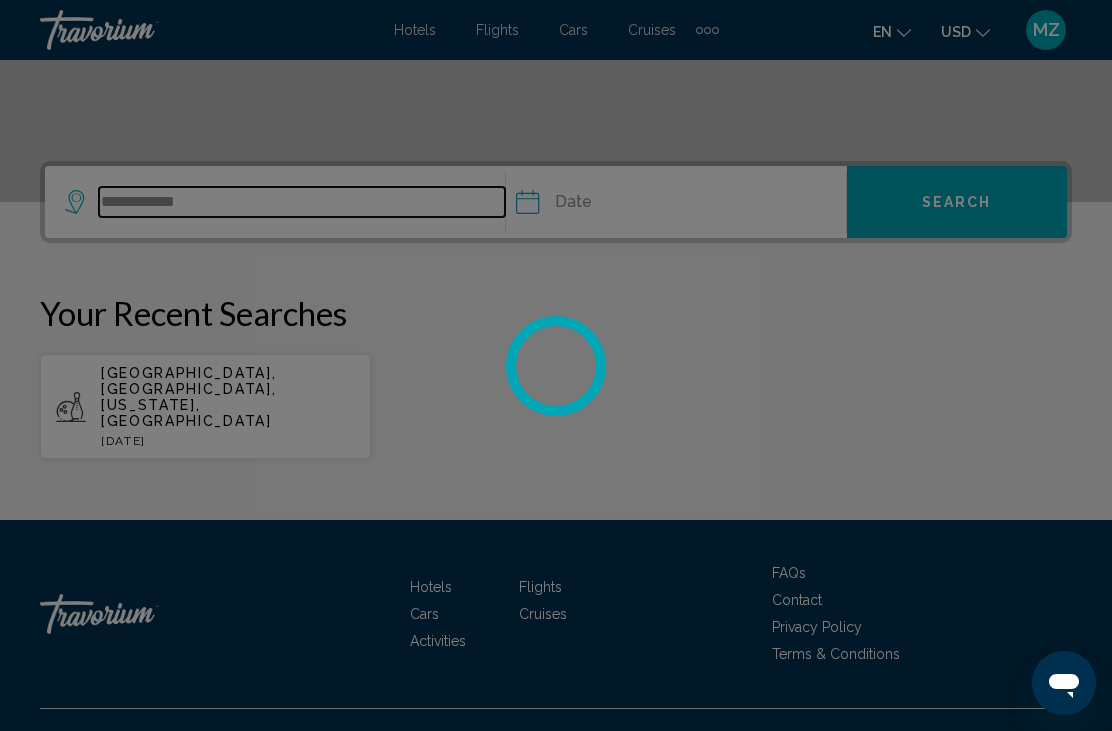 type on "**********" 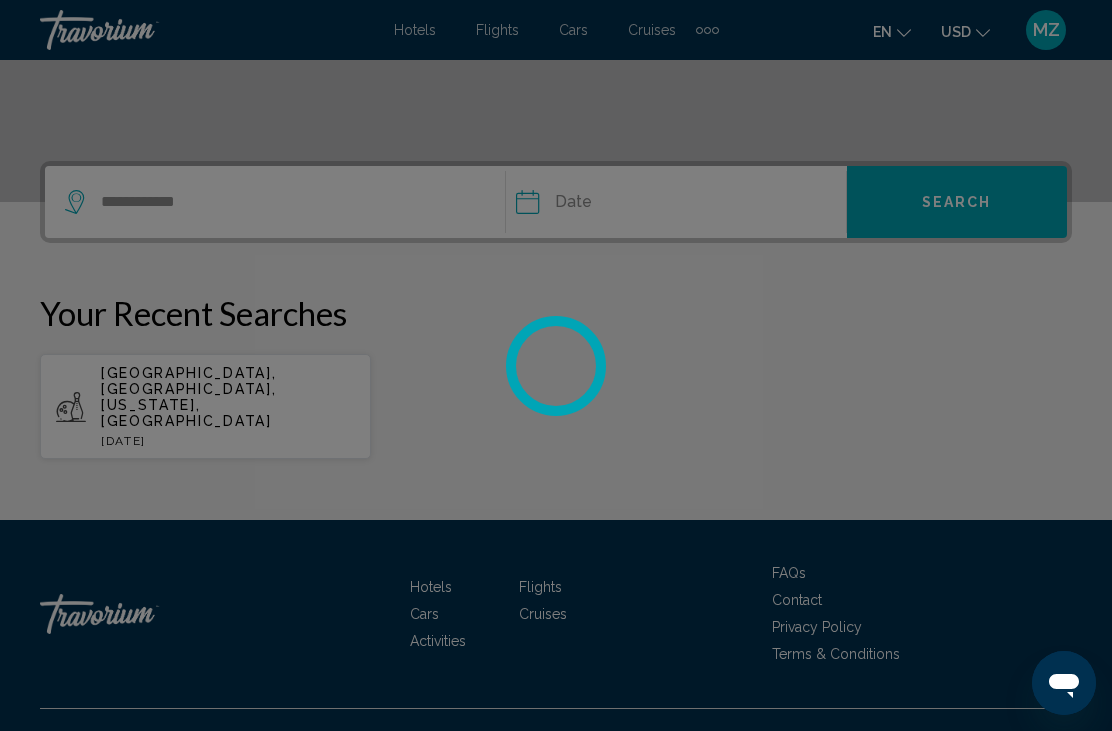 click at bounding box center [556, 365] 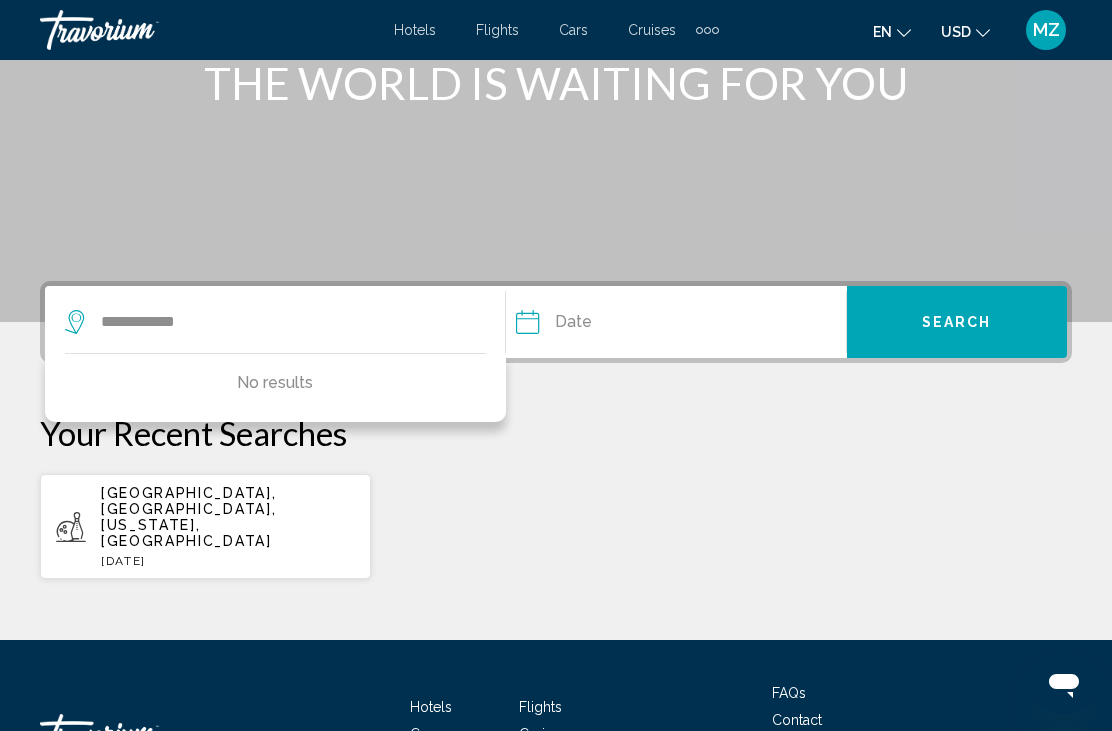click at bounding box center (597, 325) 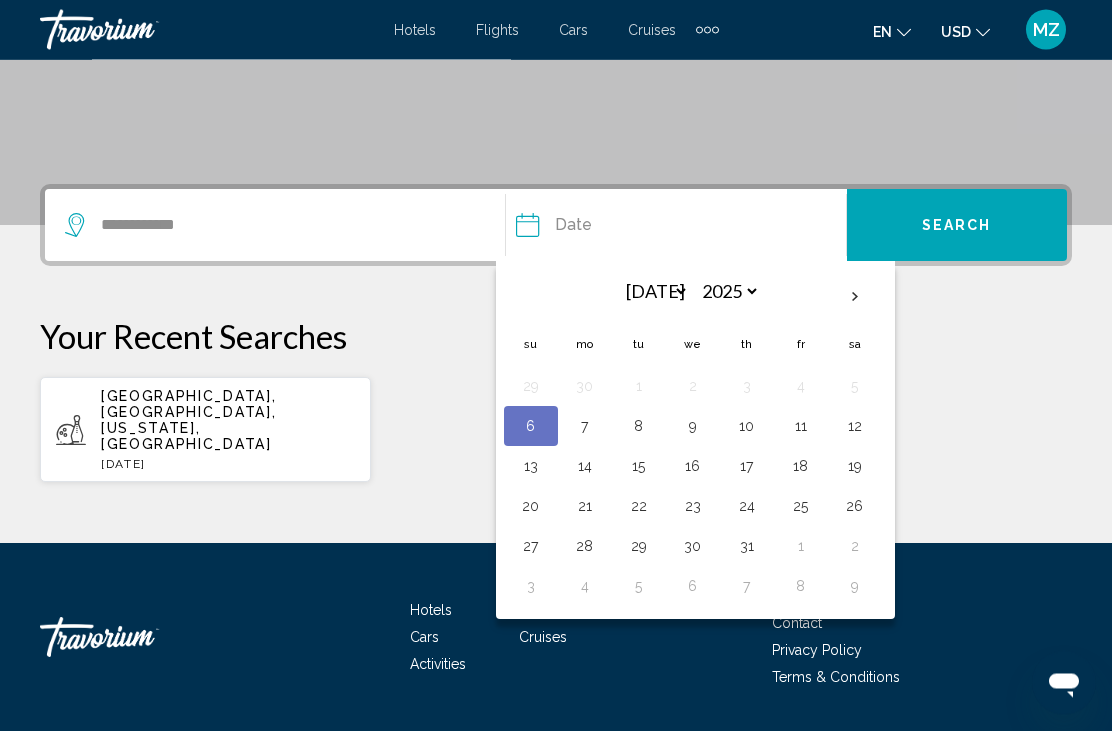scroll, scrollTop: 398, scrollLeft: 0, axis: vertical 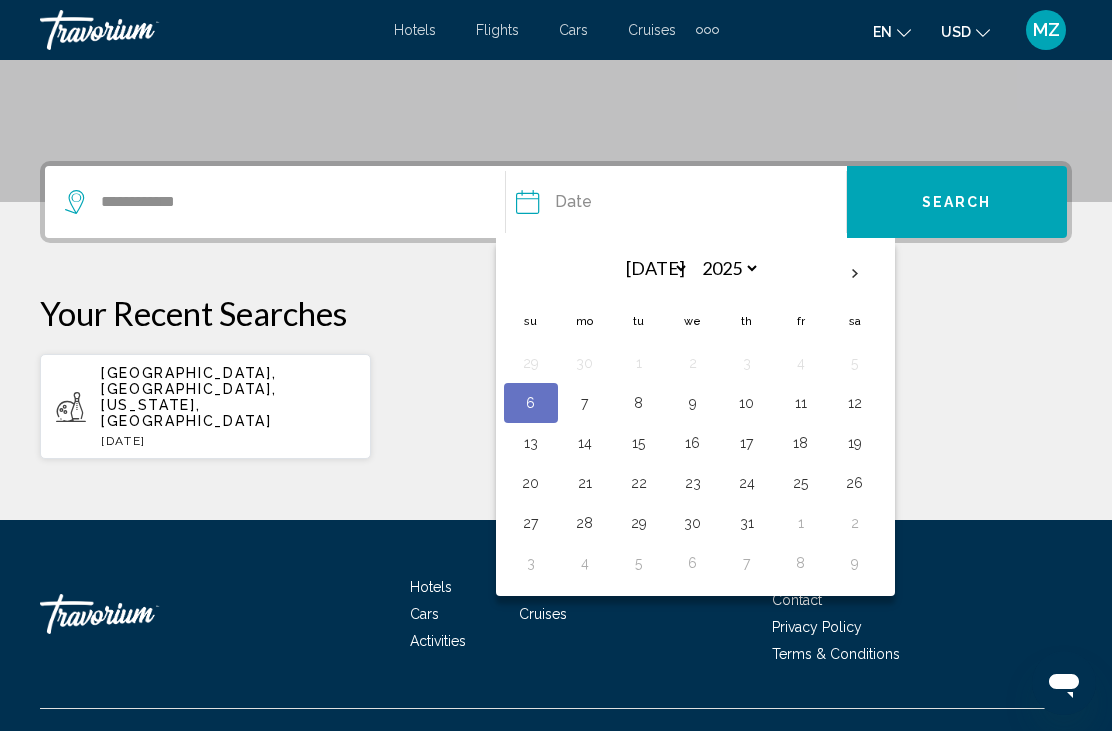 click at bounding box center [855, 274] 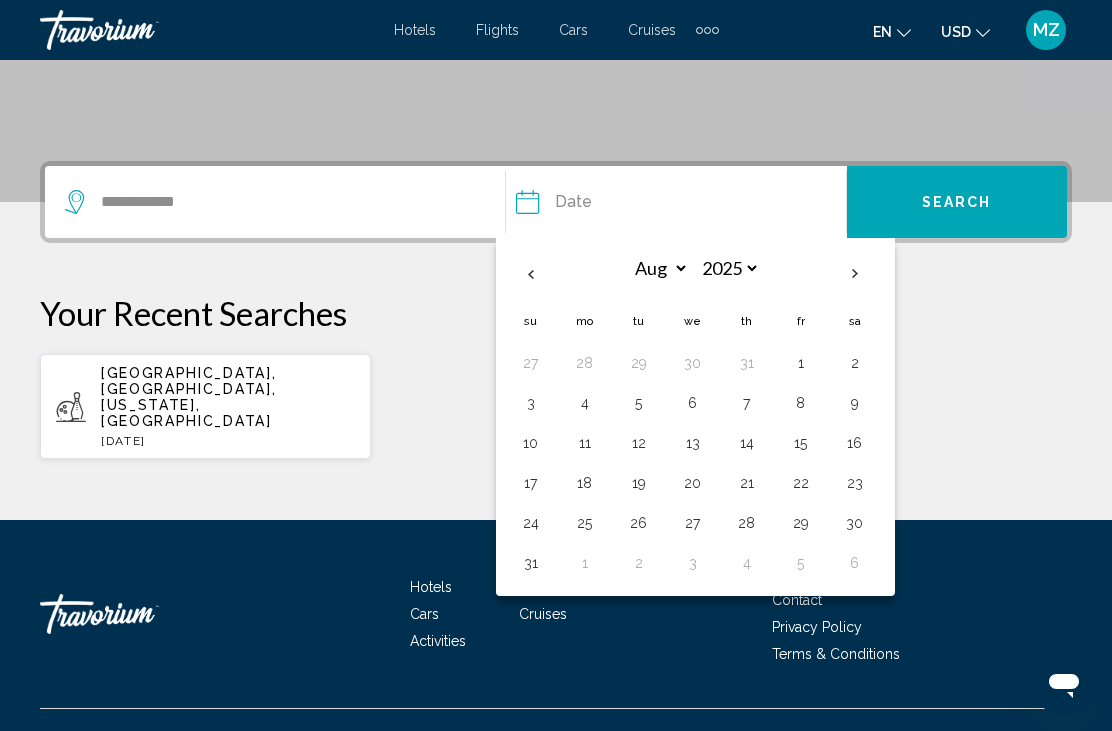 click on "16" at bounding box center [855, 443] 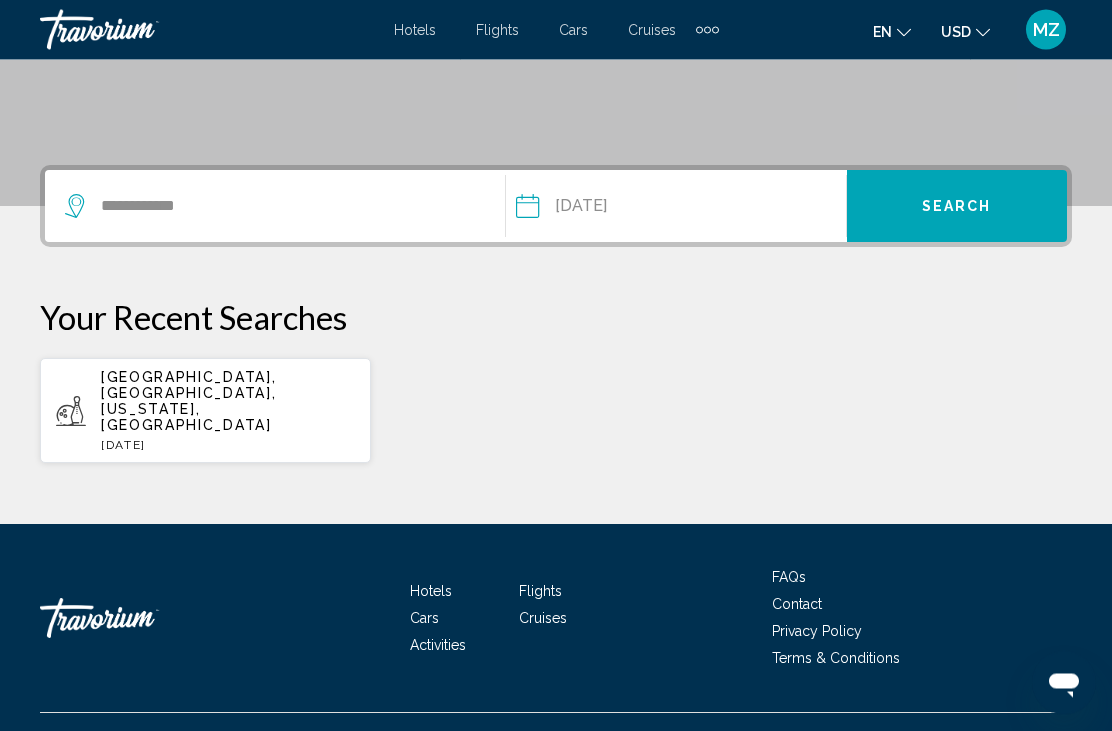 scroll, scrollTop: 398, scrollLeft: 0, axis: vertical 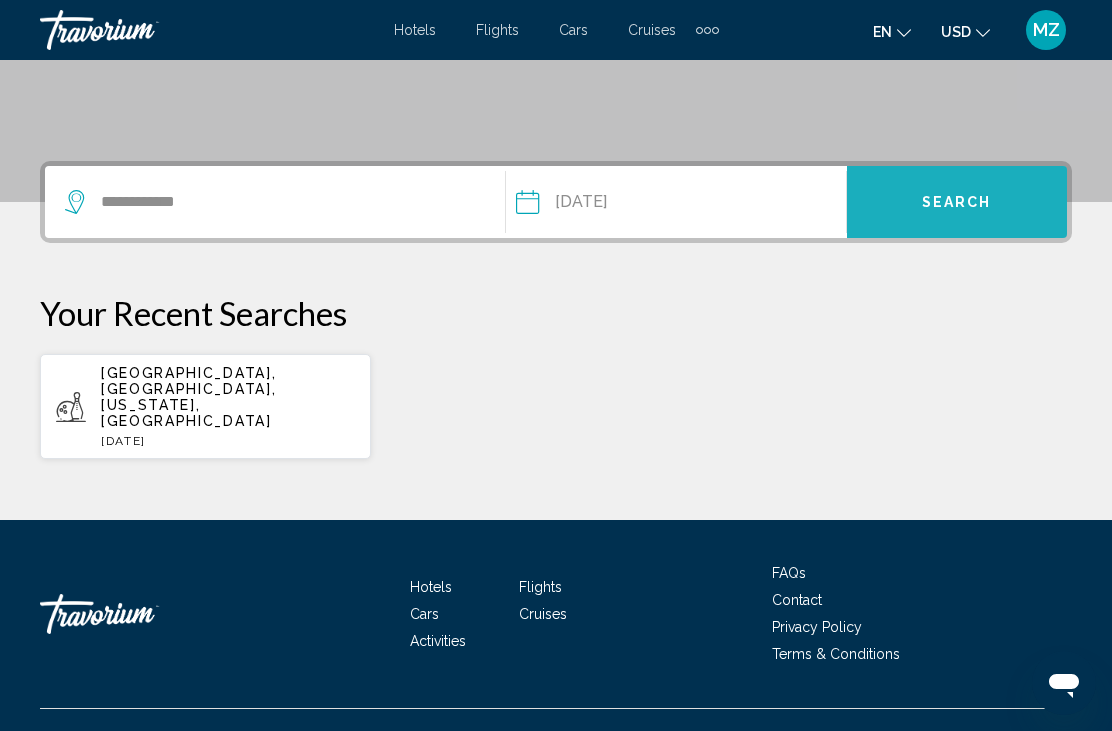 click on "Search" at bounding box center (957, 203) 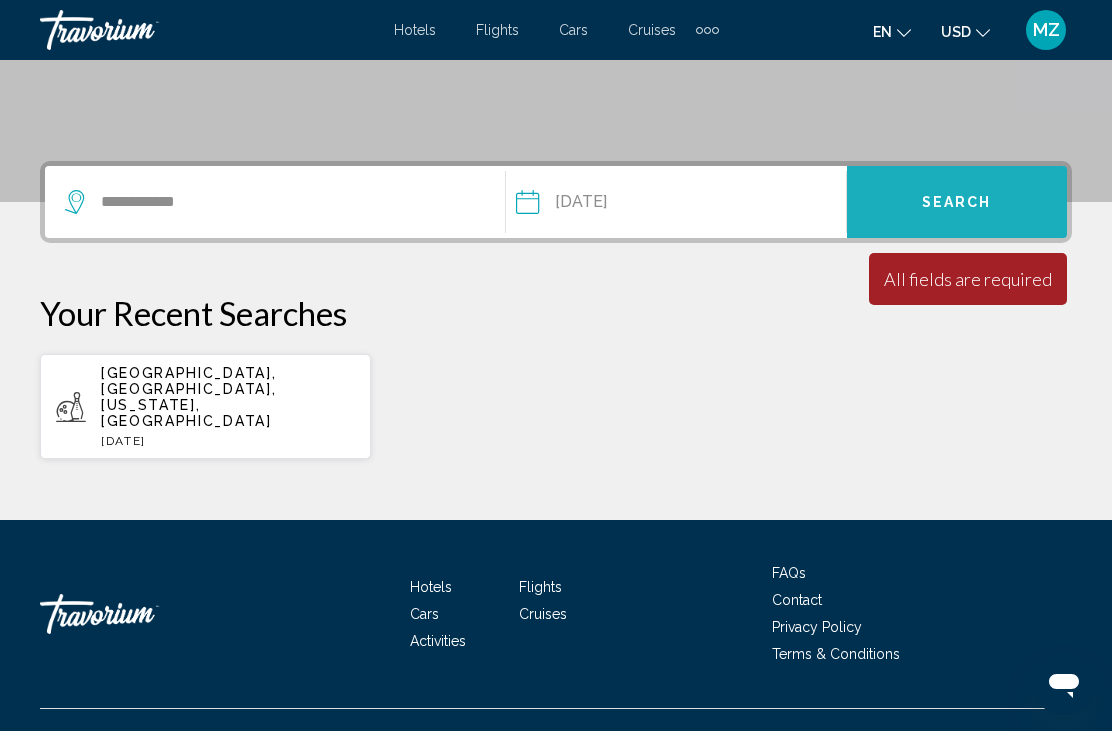 click on "Search" at bounding box center (957, 202) 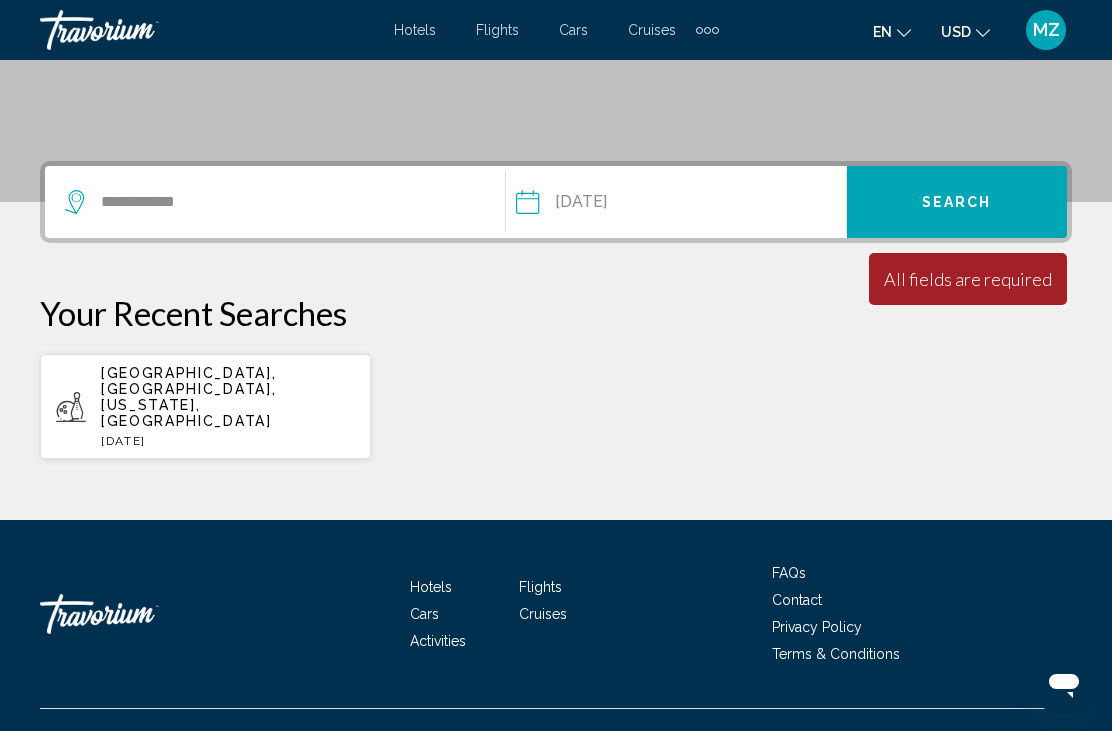 click on "Your Recent Searches
Redondo Beach, Los Angeles, California, USA  Fri, 10 May" at bounding box center (556, 376) 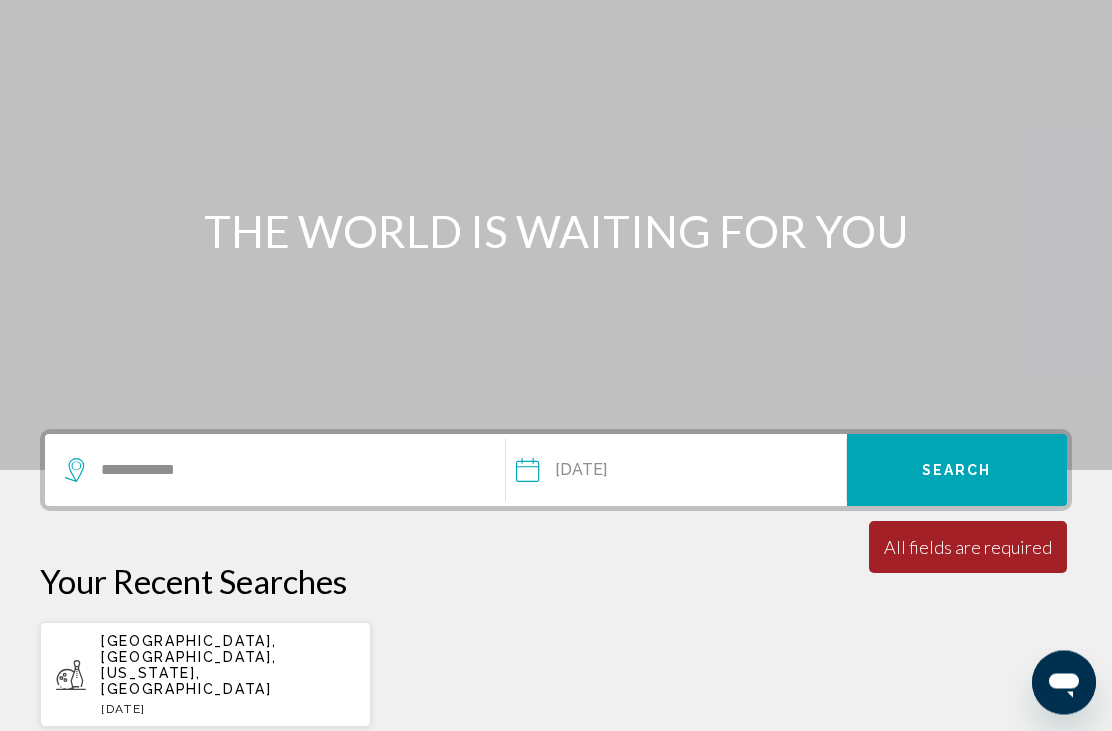 scroll, scrollTop: 0, scrollLeft: 0, axis: both 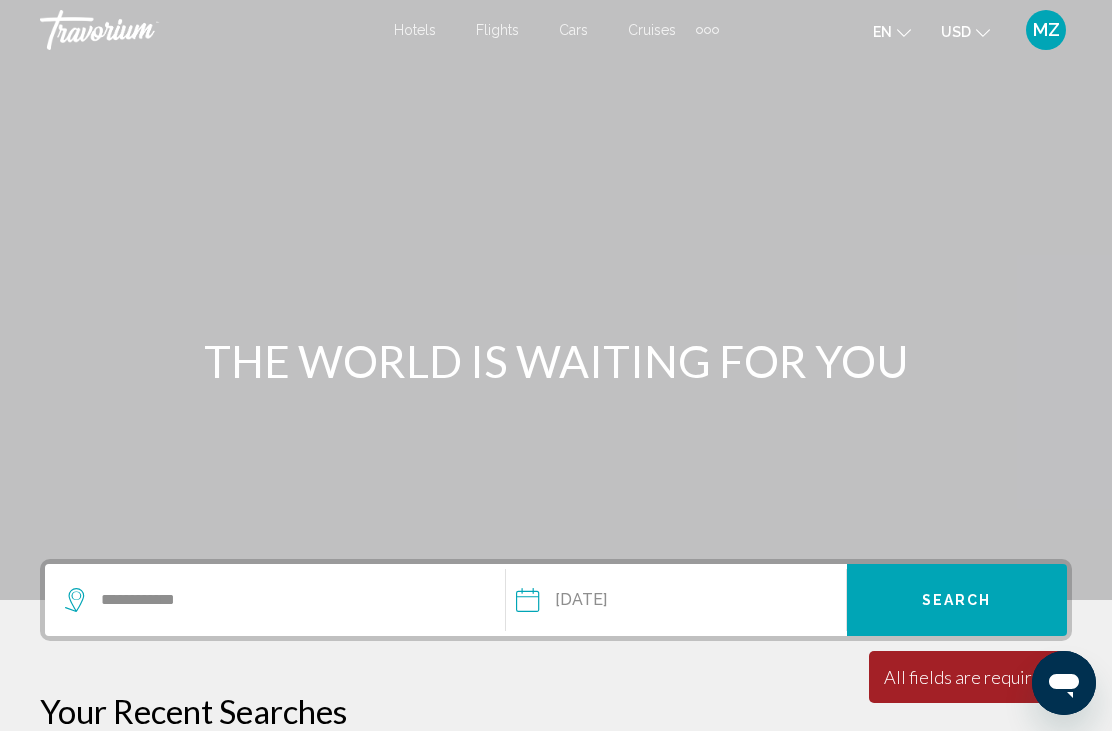 click on "Hotels" at bounding box center [415, 30] 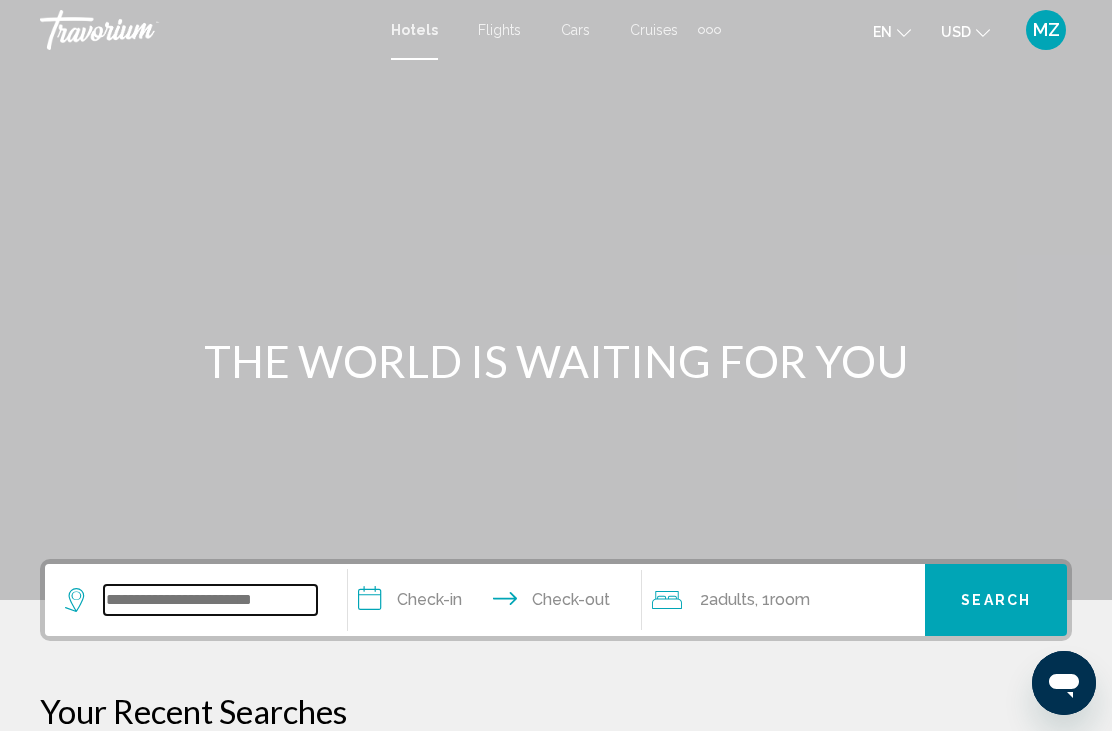 click at bounding box center (210, 600) 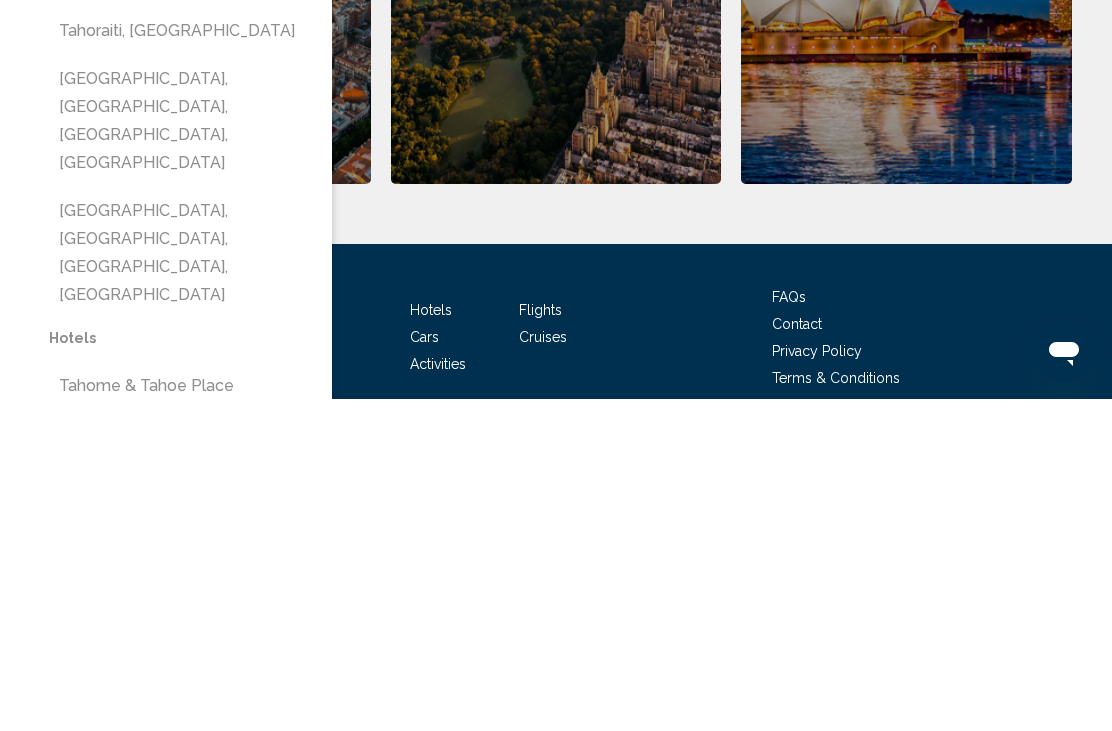 scroll, scrollTop: 935, scrollLeft: 0, axis: vertical 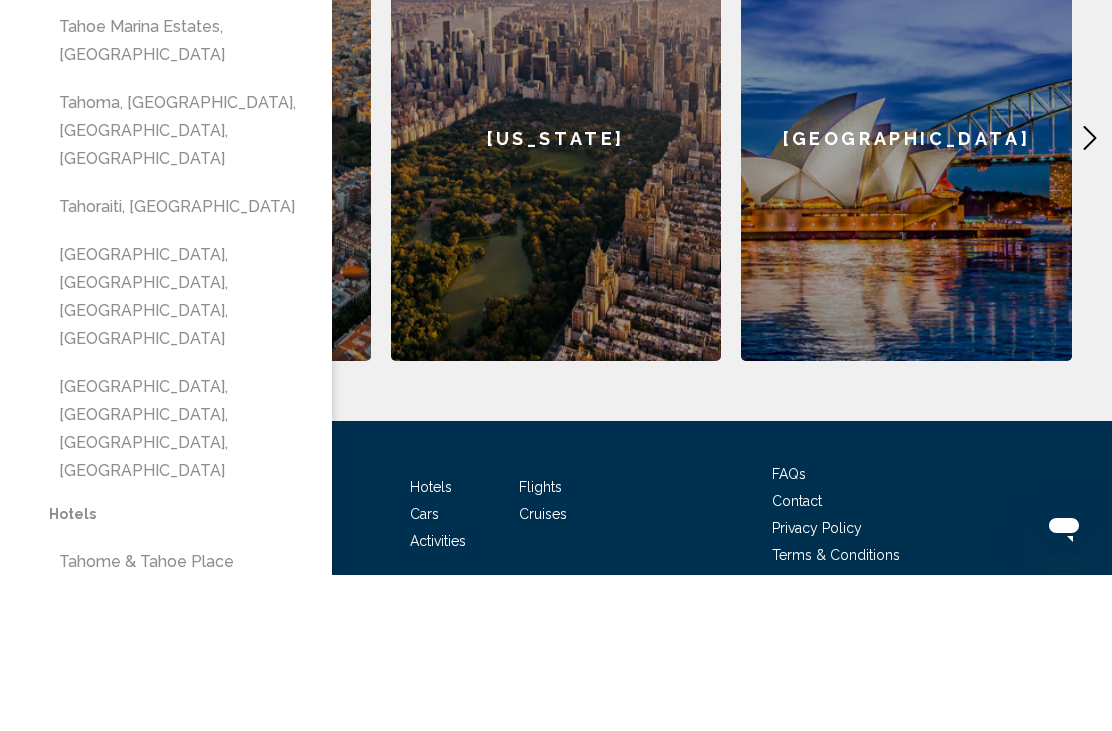 click on "Tahoma, Lake Tahoe, CA, United States" at bounding box center (180, 287) 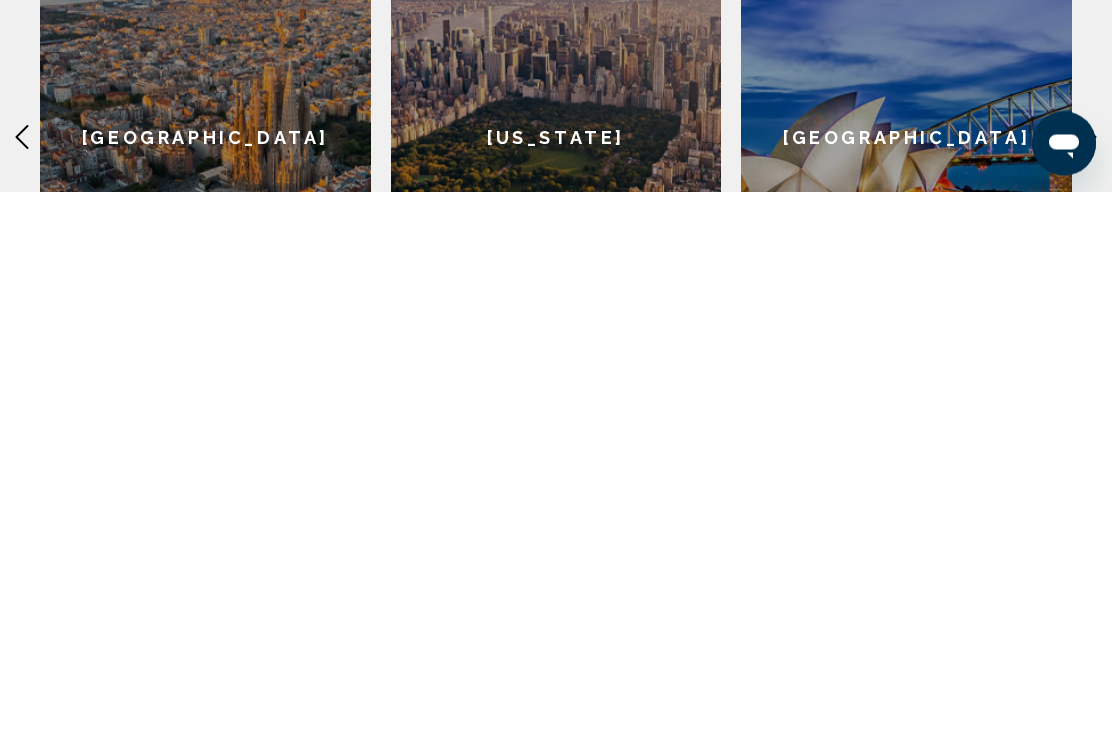 scroll, scrollTop: 438, scrollLeft: 0, axis: vertical 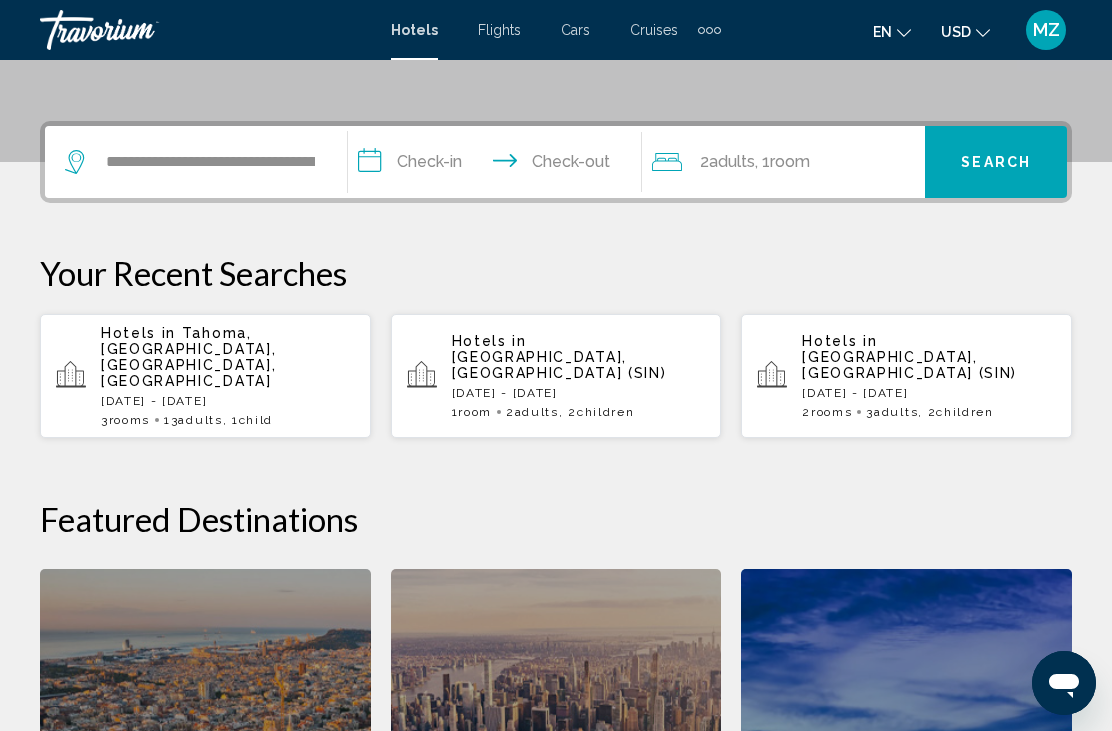 click on "**********" at bounding box center [498, 165] 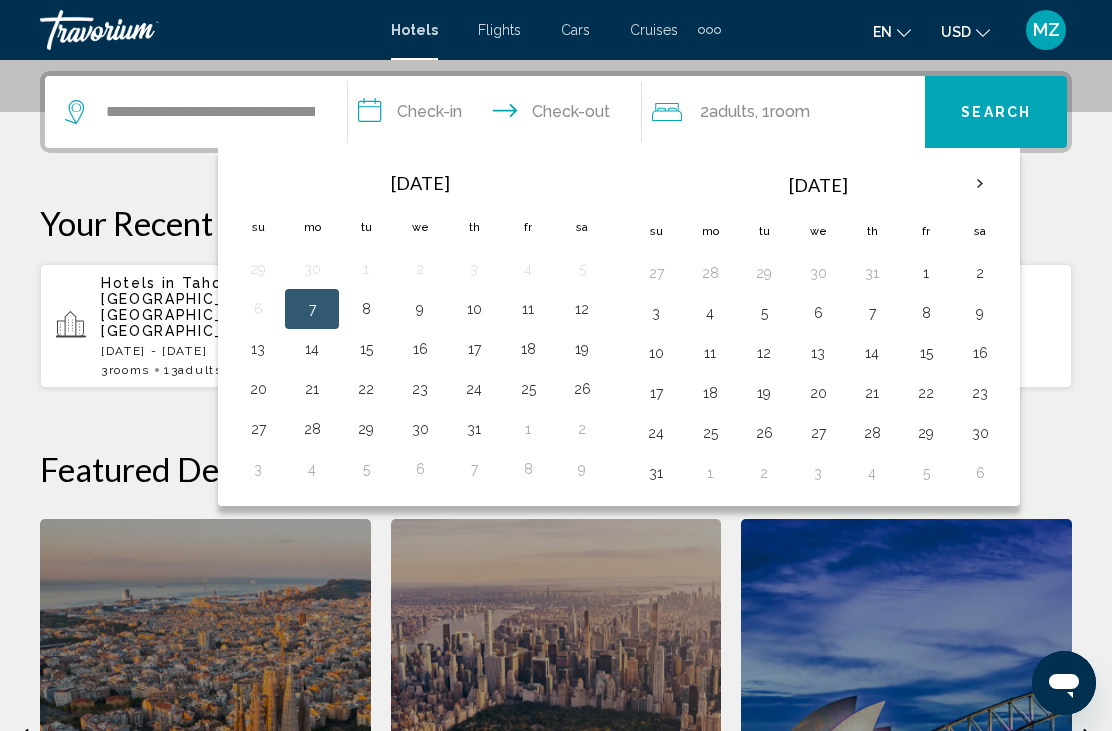 scroll, scrollTop: 494, scrollLeft: 0, axis: vertical 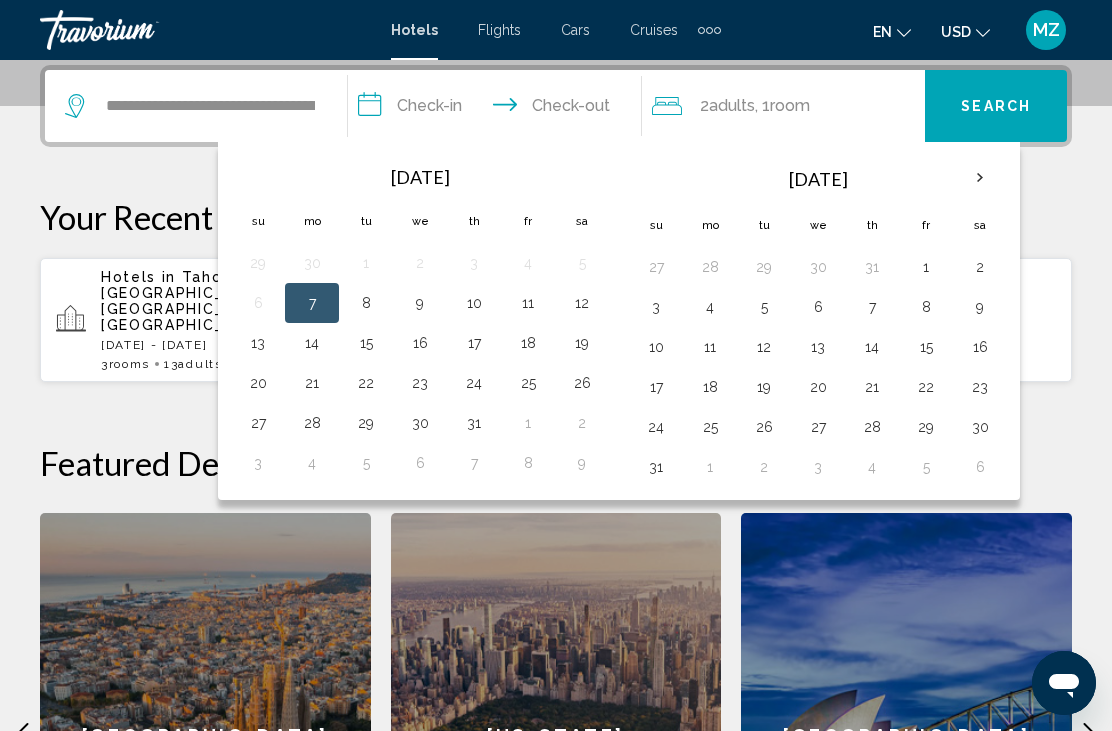 click on "16" at bounding box center [980, 347] 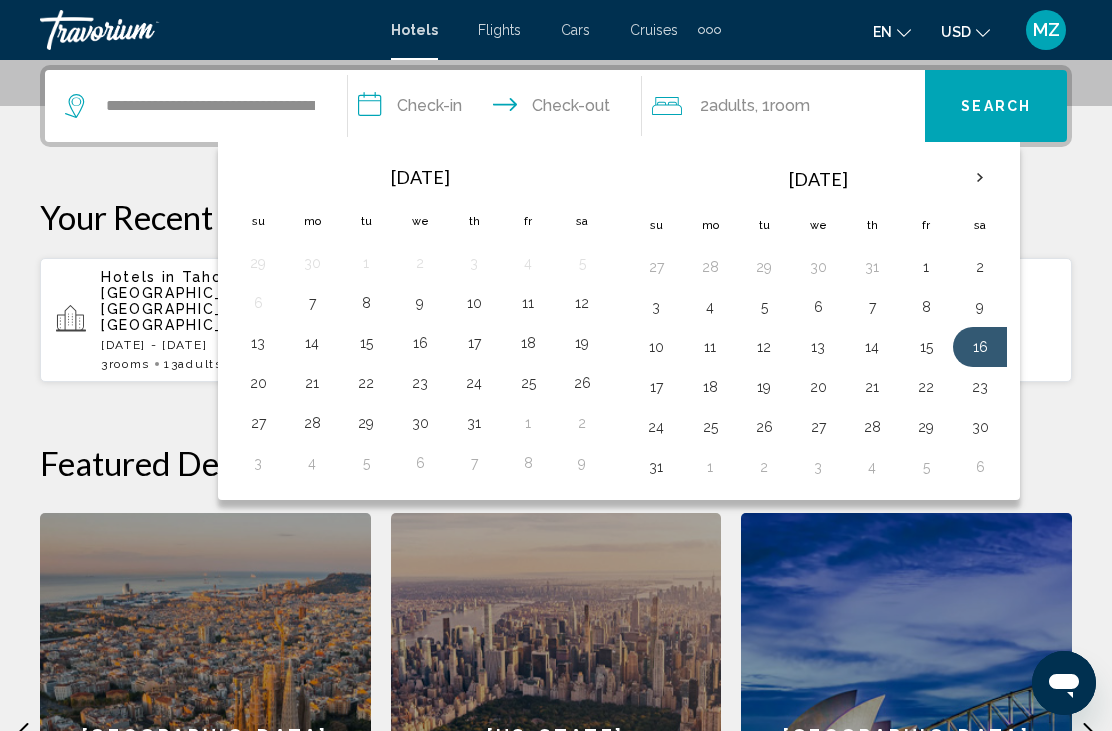 click on "20" at bounding box center (818, 387) 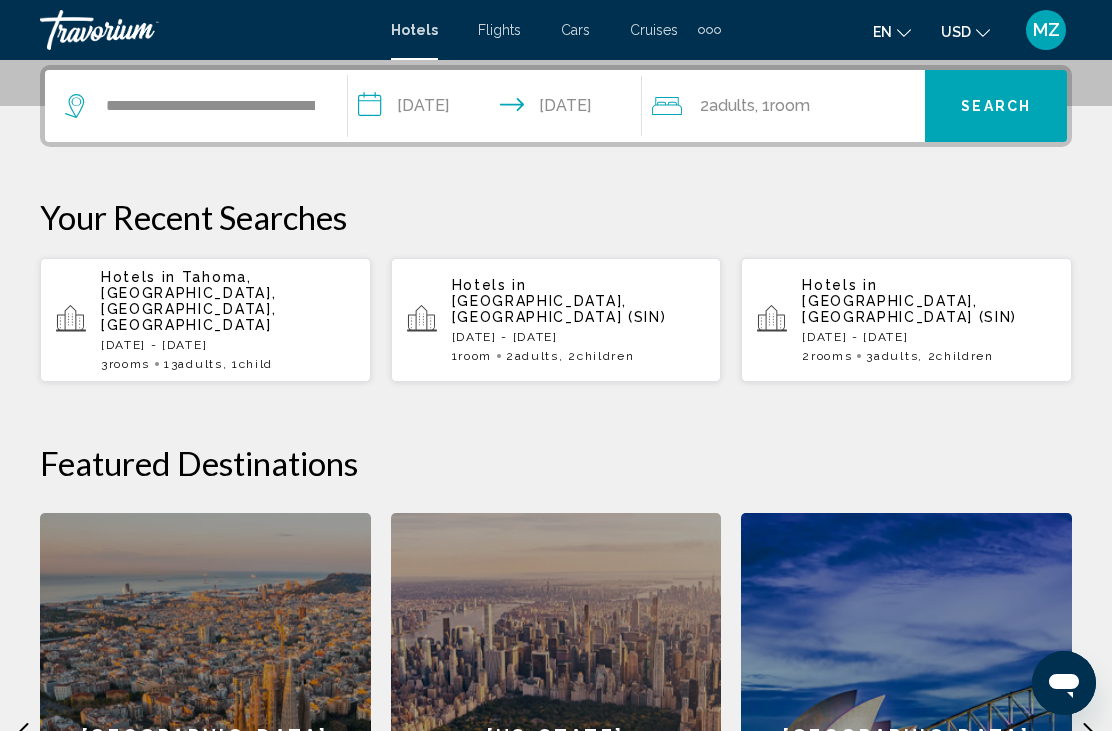 click on "Room" 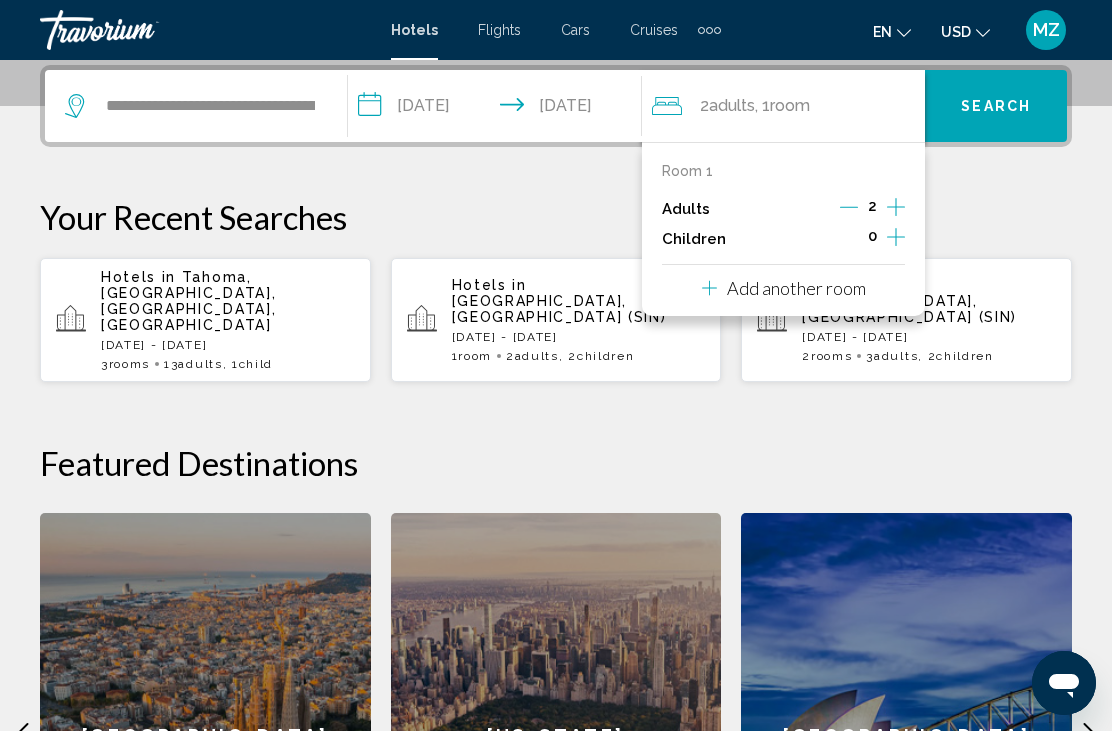 click 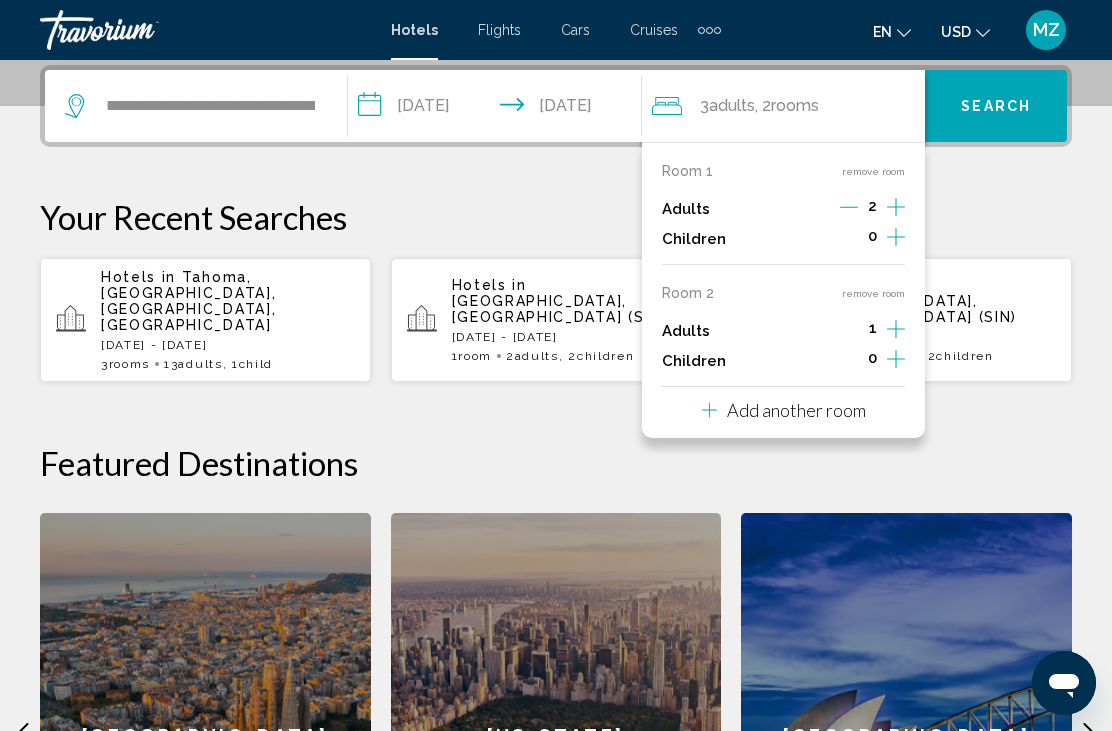 click 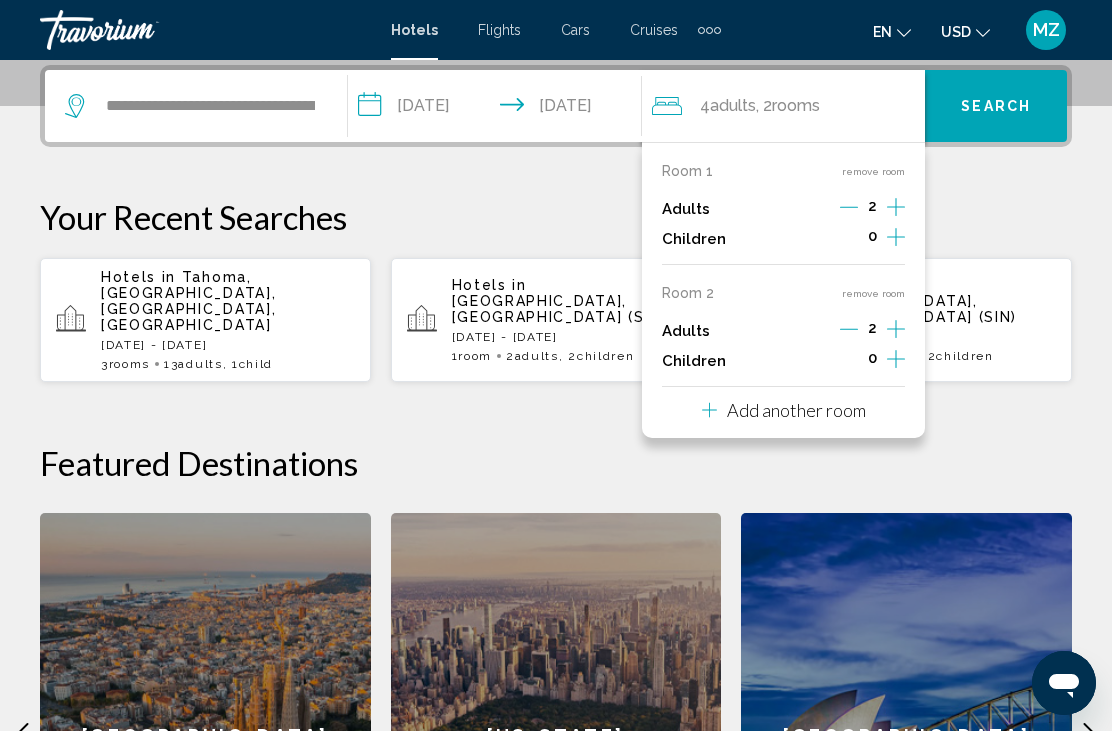 click 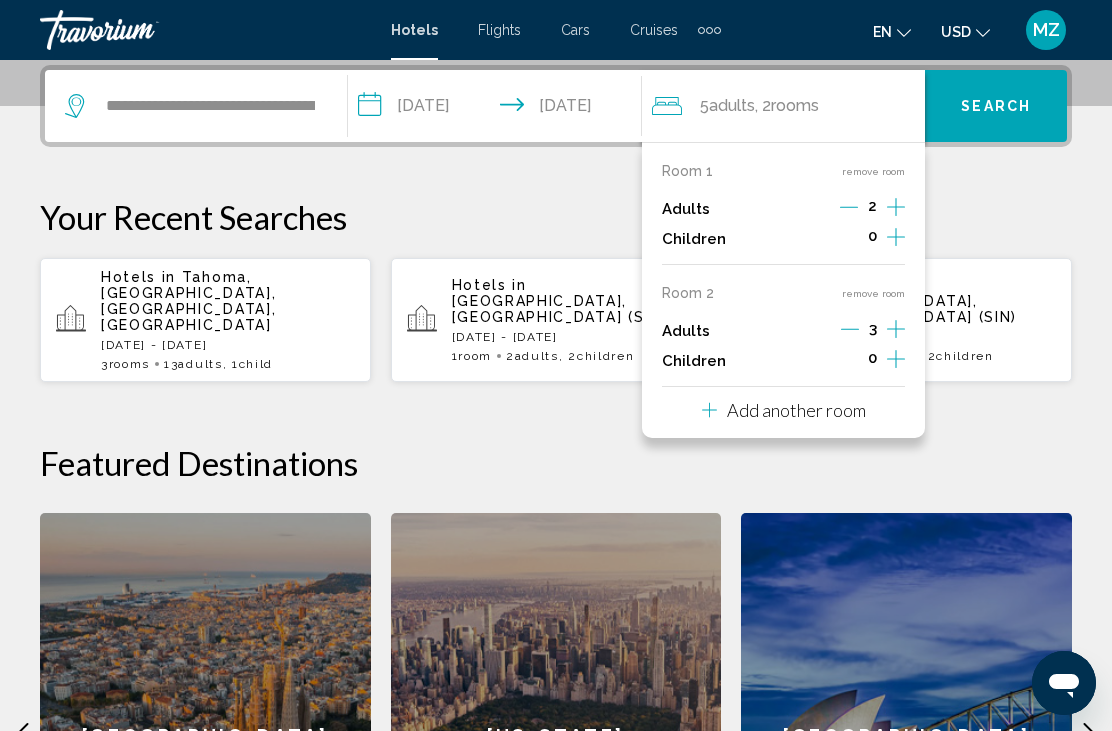 click 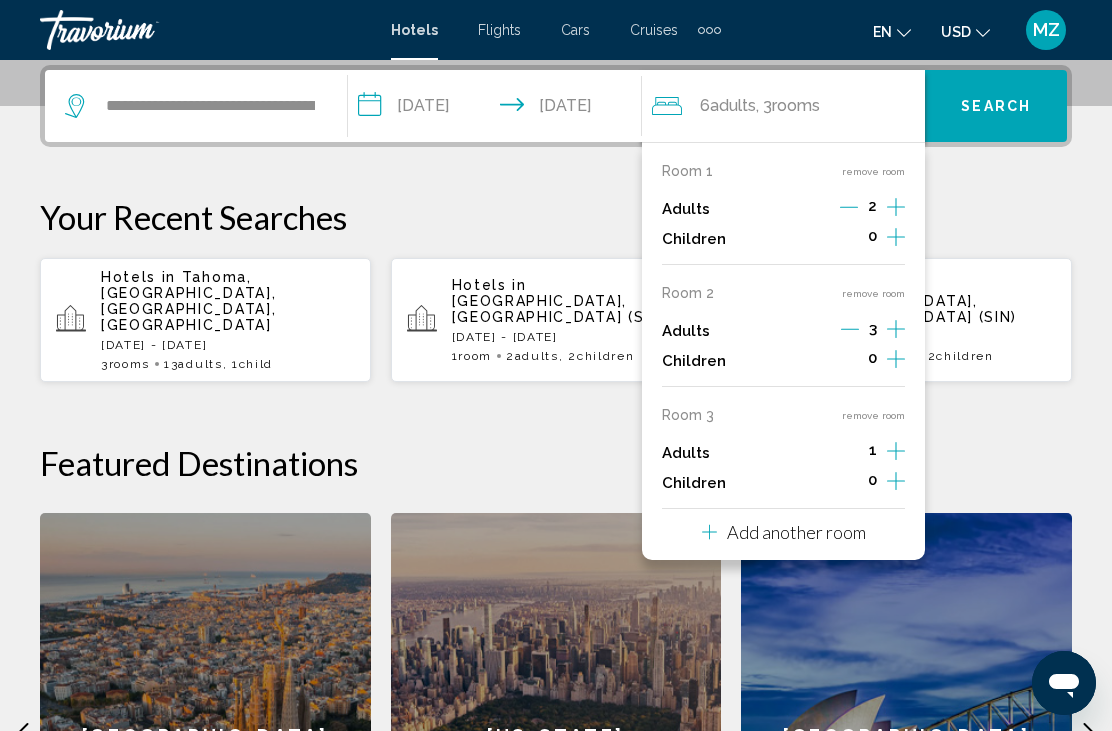 click 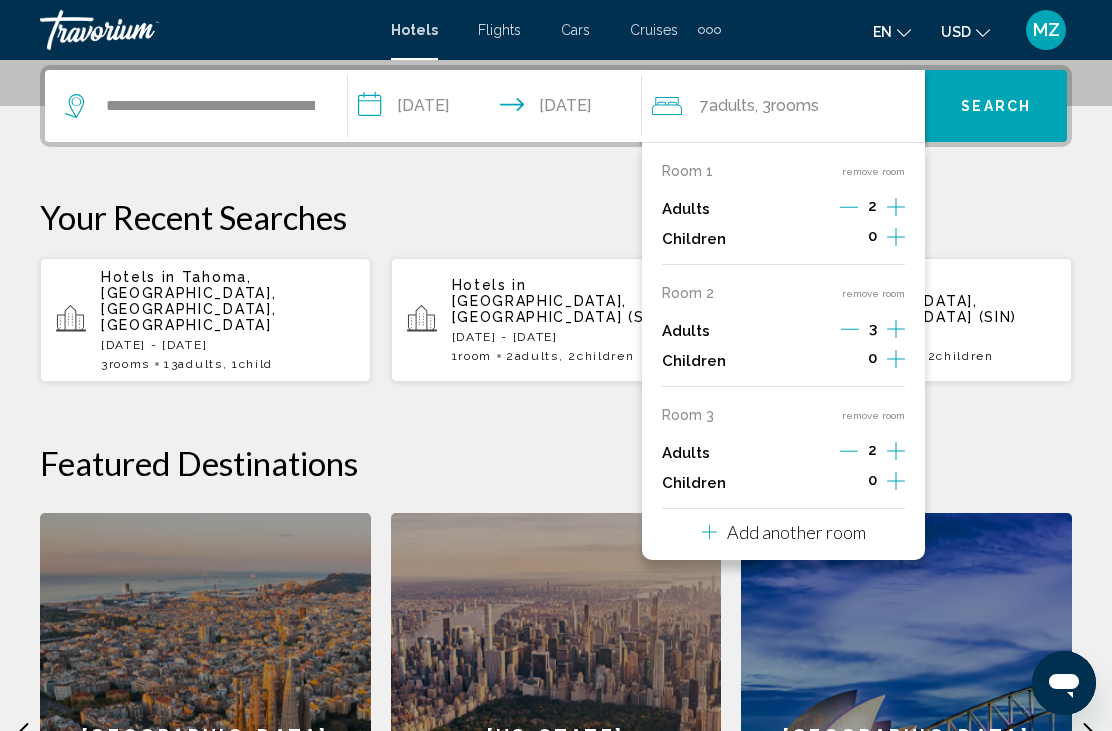 click on "Search" at bounding box center [996, 107] 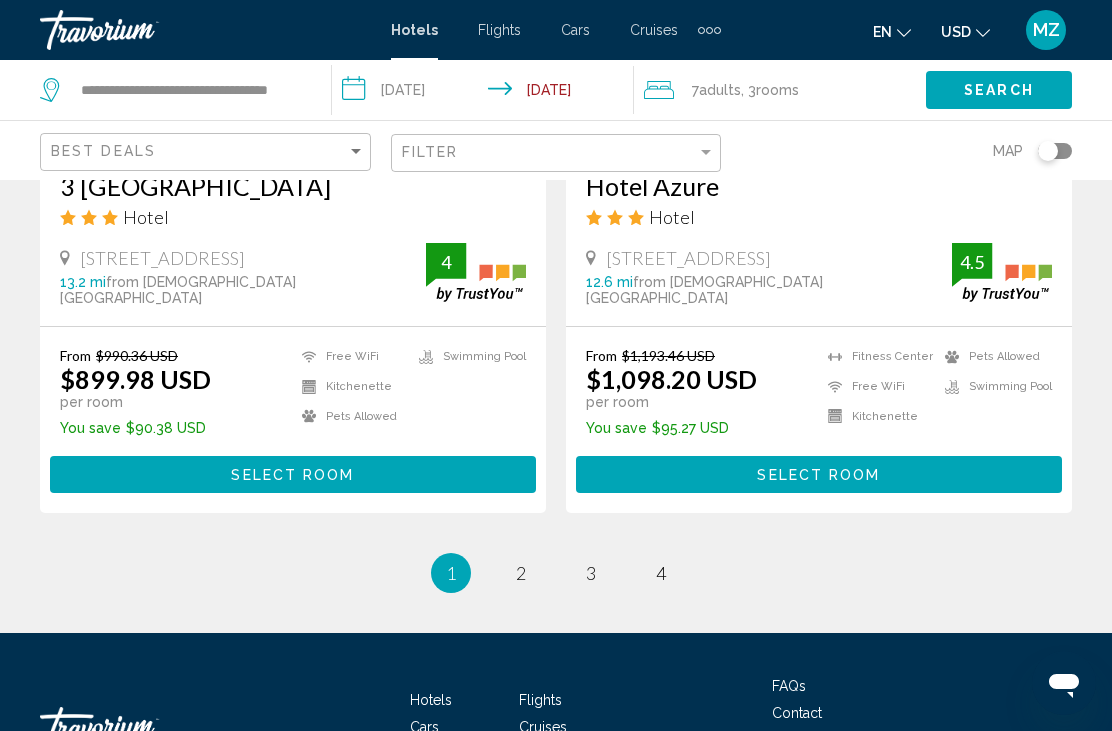 scroll, scrollTop: 4203, scrollLeft: 0, axis: vertical 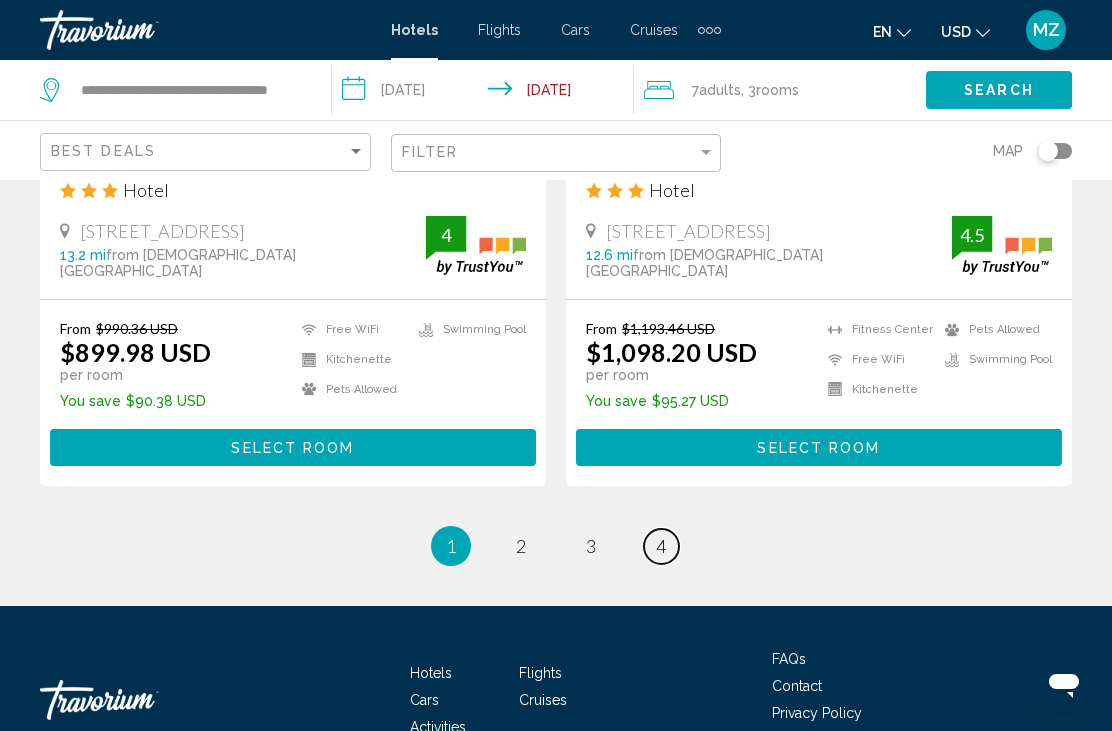 click on "page  4" at bounding box center [661, 546] 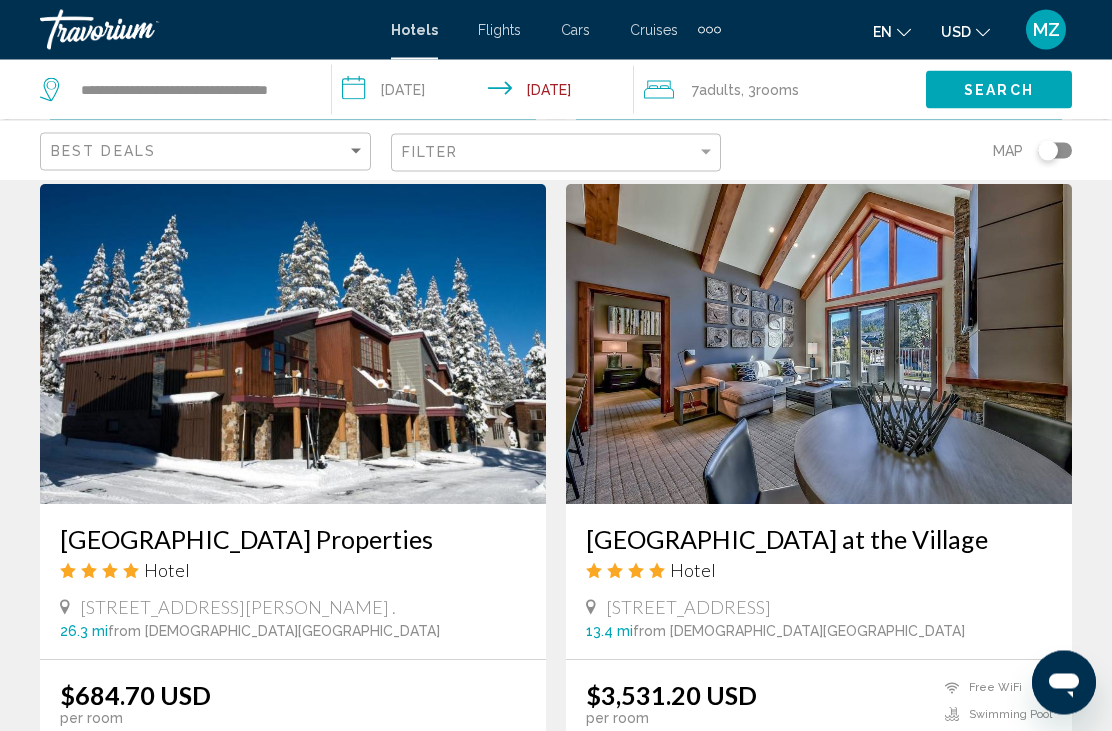 scroll, scrollTop: 2238, scrollLeft: 0, axis: vertical 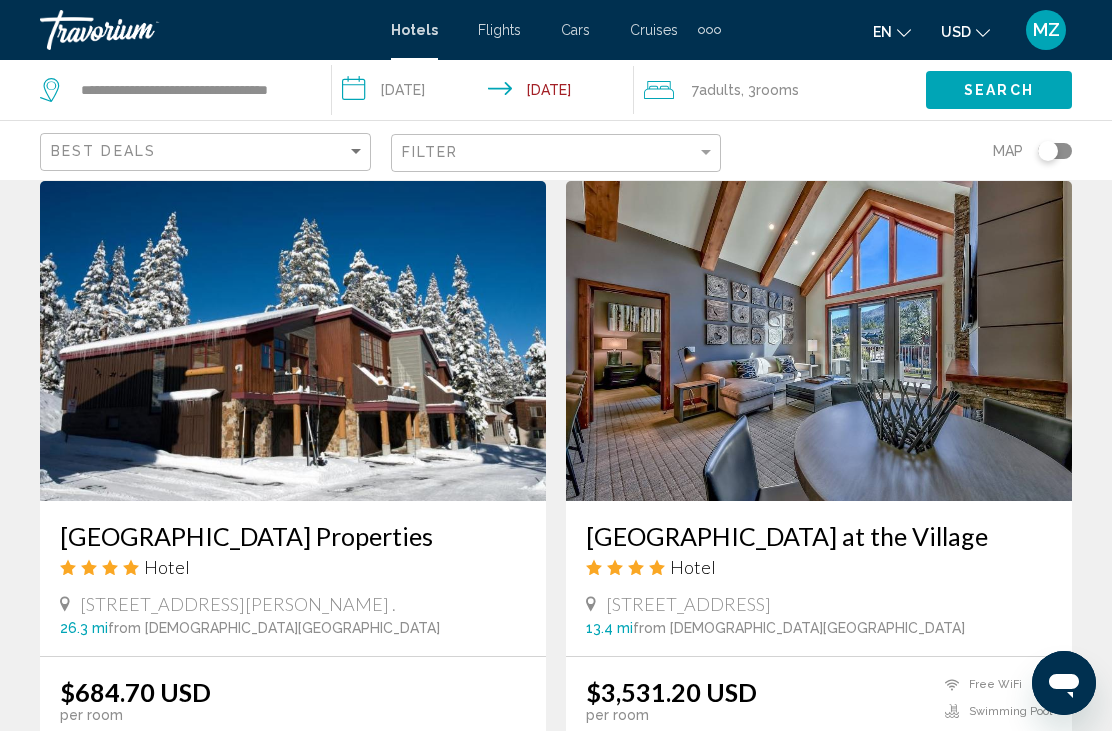click at bounding box center (293, 341) 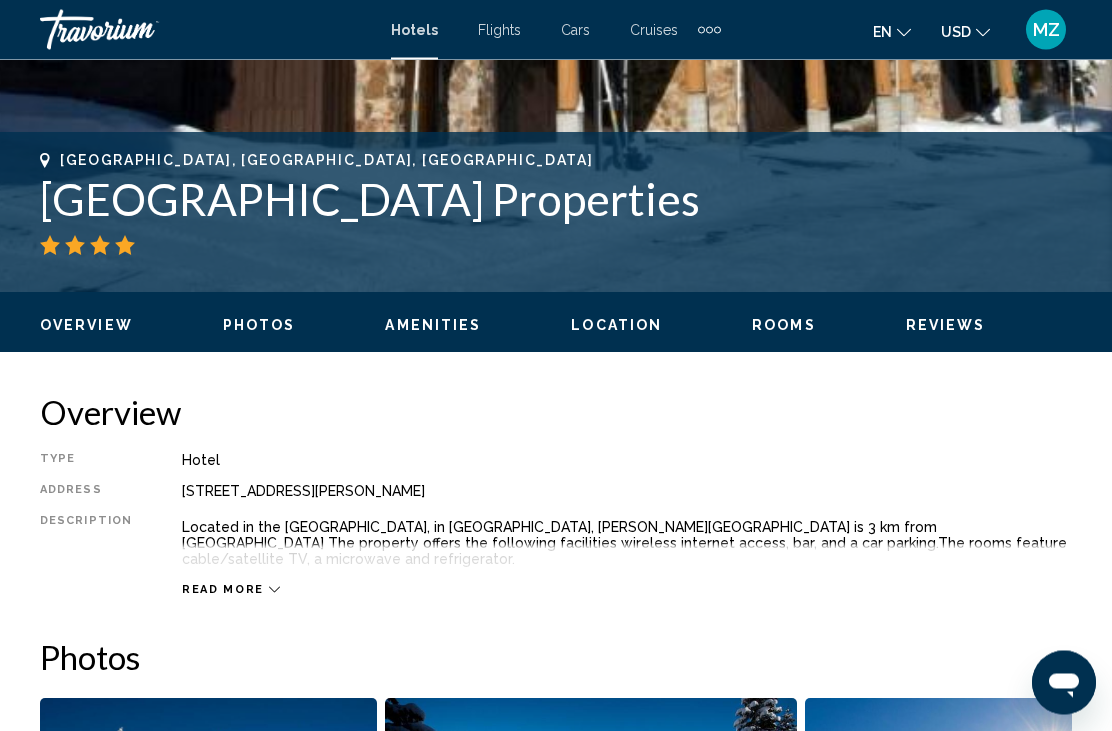 scroll, scrollTop: 671, scrollLeft: 0, axis: vertical 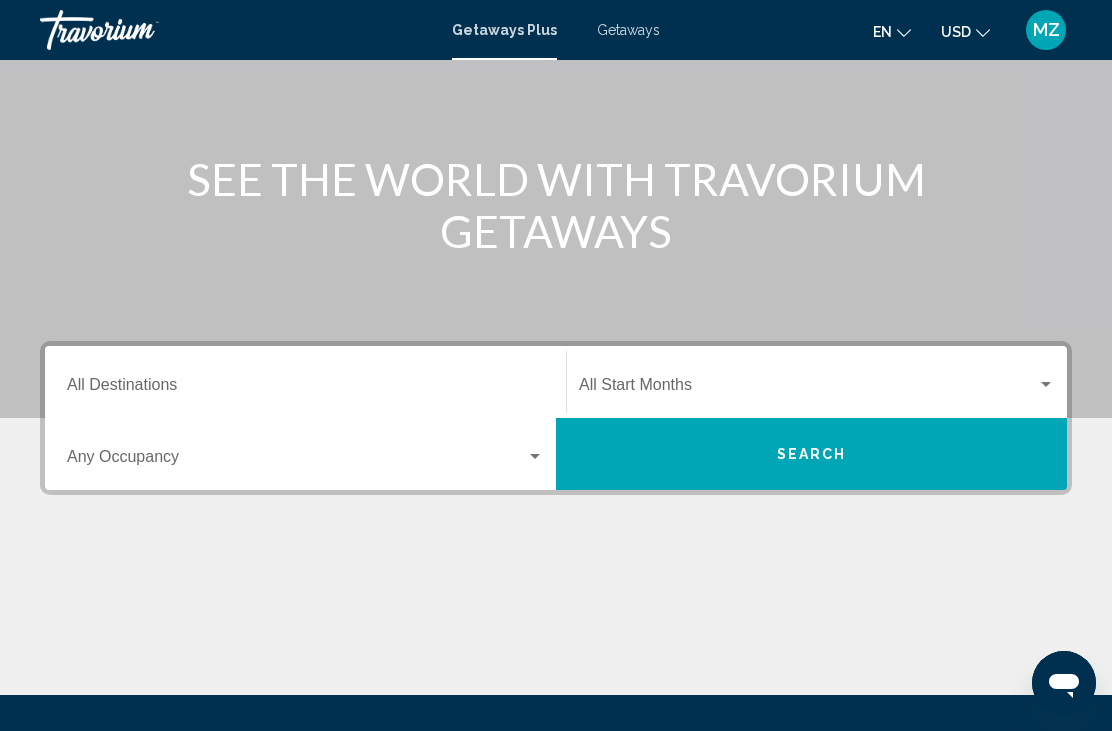 click at bounding box center [535, 457] 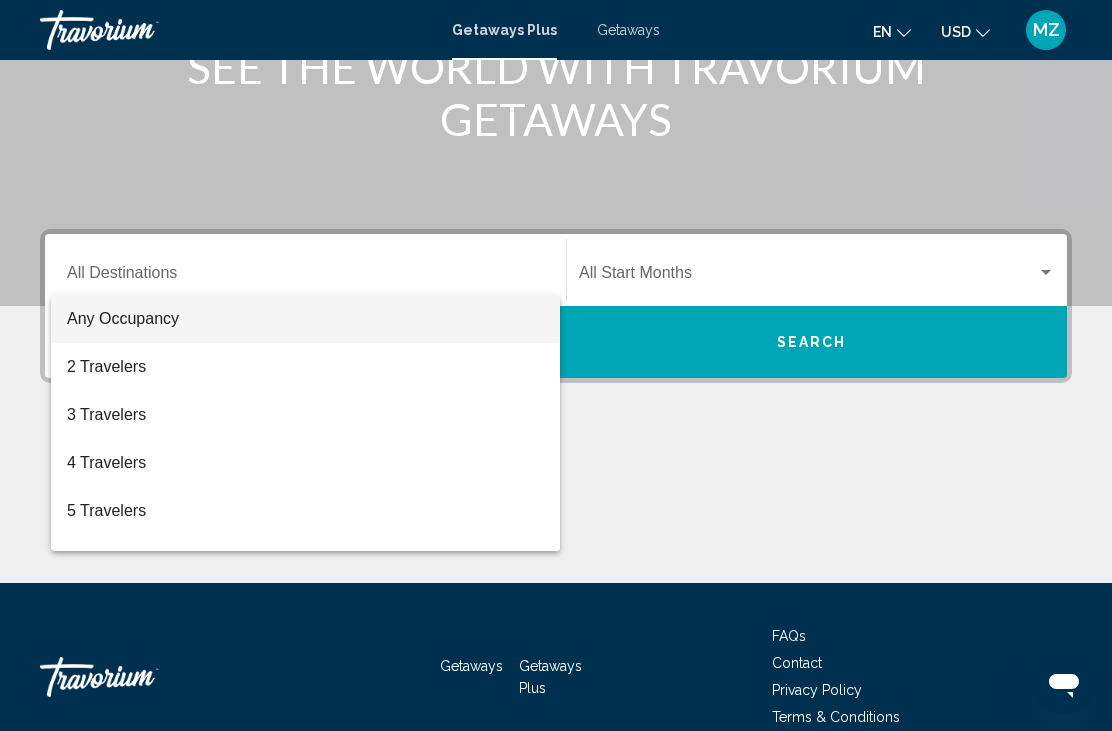 scroll, scrollTop: 327, scrollLeft: 0, axis: vertical 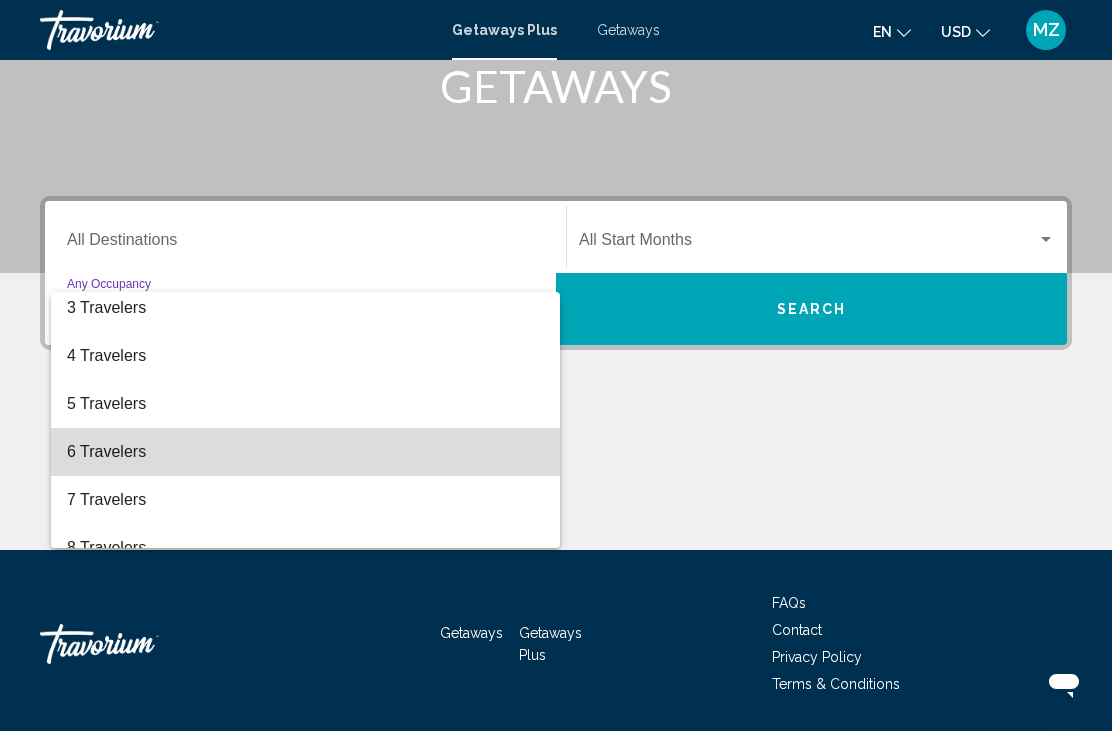 click on "6 Travelers" at bounding box center (305, 452) 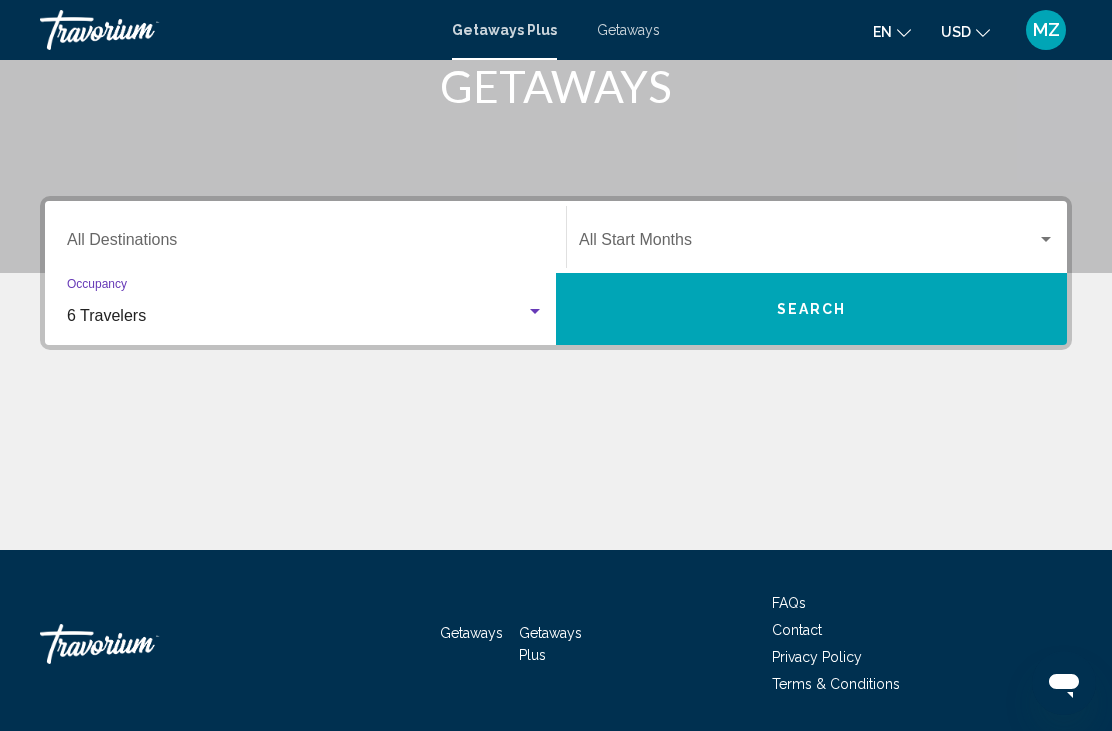 click on "Destination All Destinations" at bounding box center [305, 244] 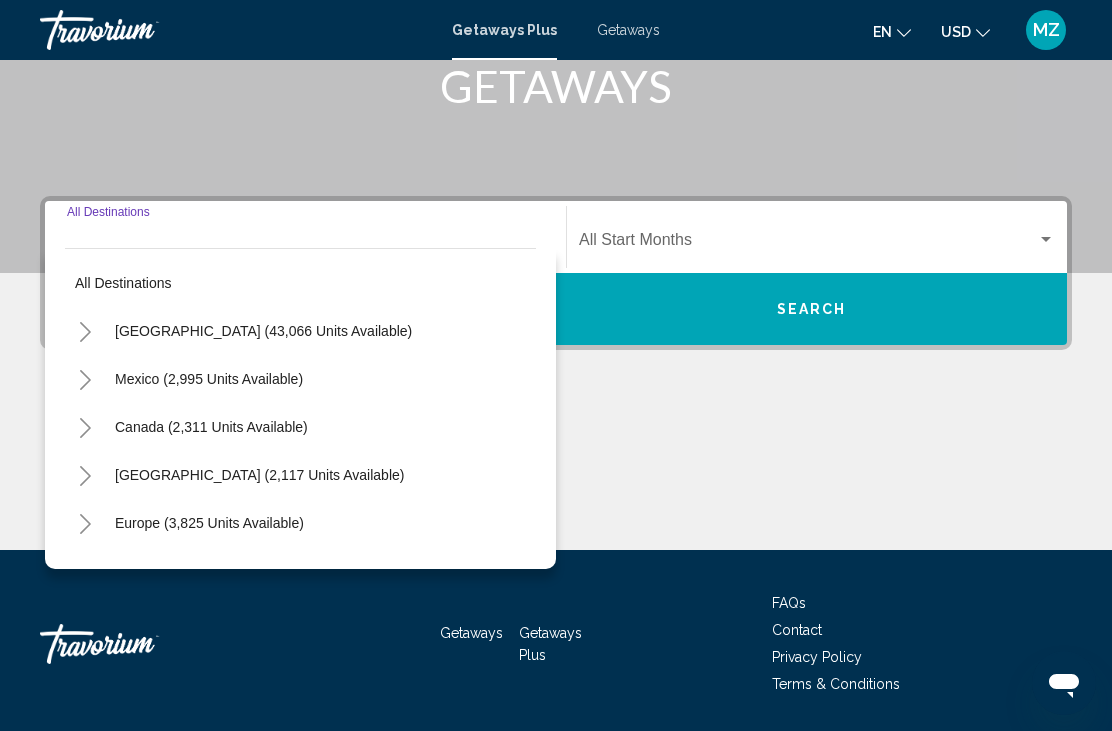 click 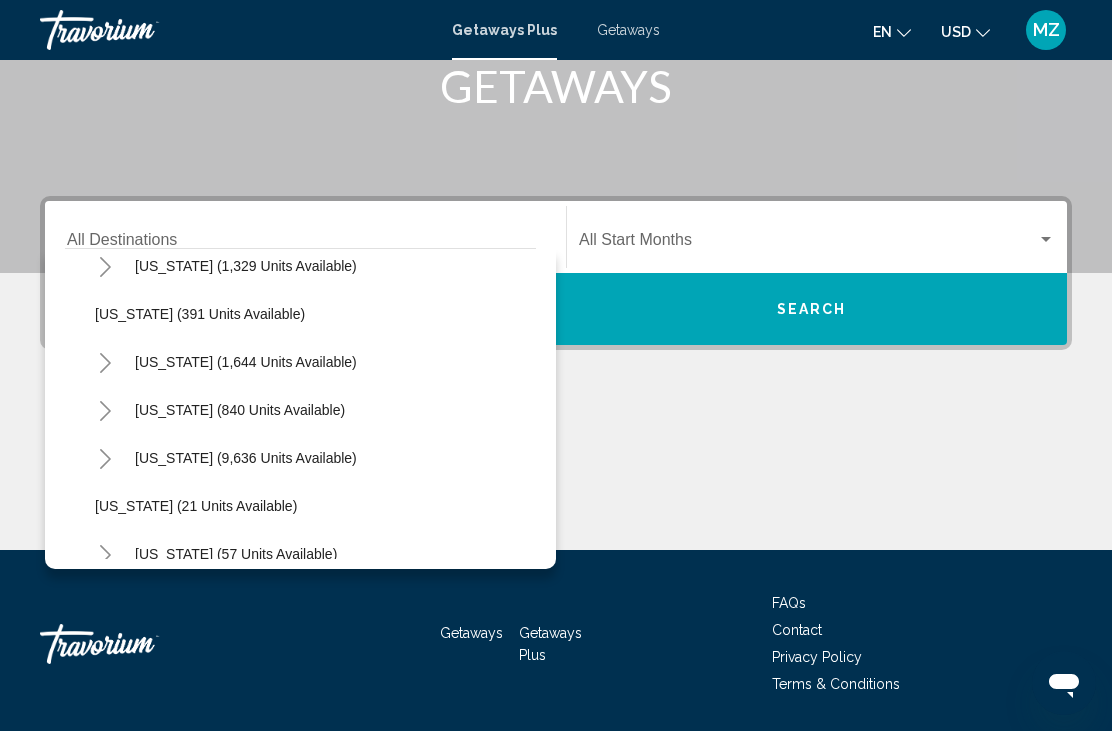 scroll, scrollTop: 118, scrollLeft: 0, axis: vertical 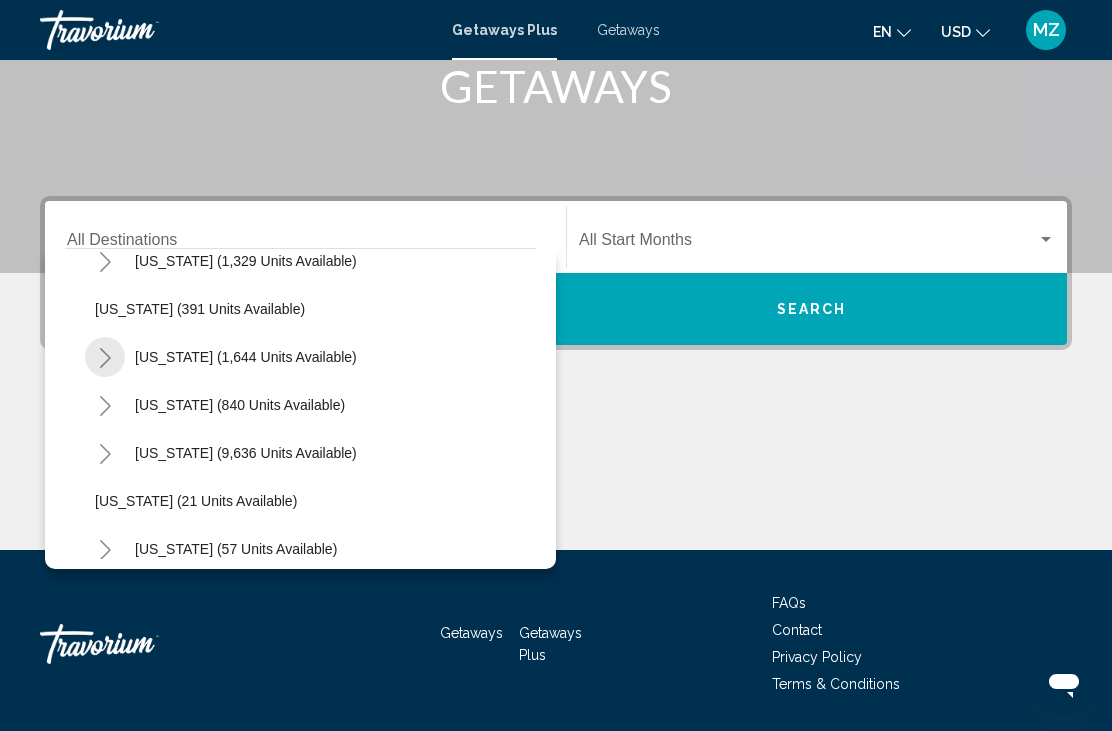 click 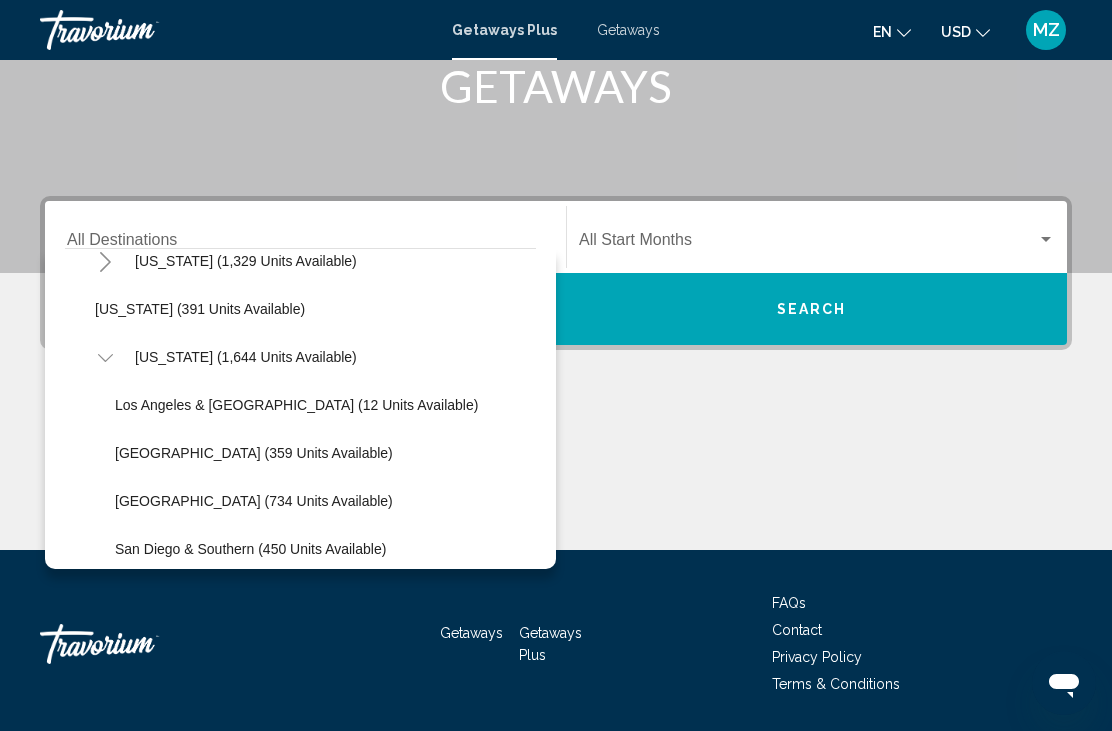 click on "[GEOGRAPHIC_DATA] (359 units available)" 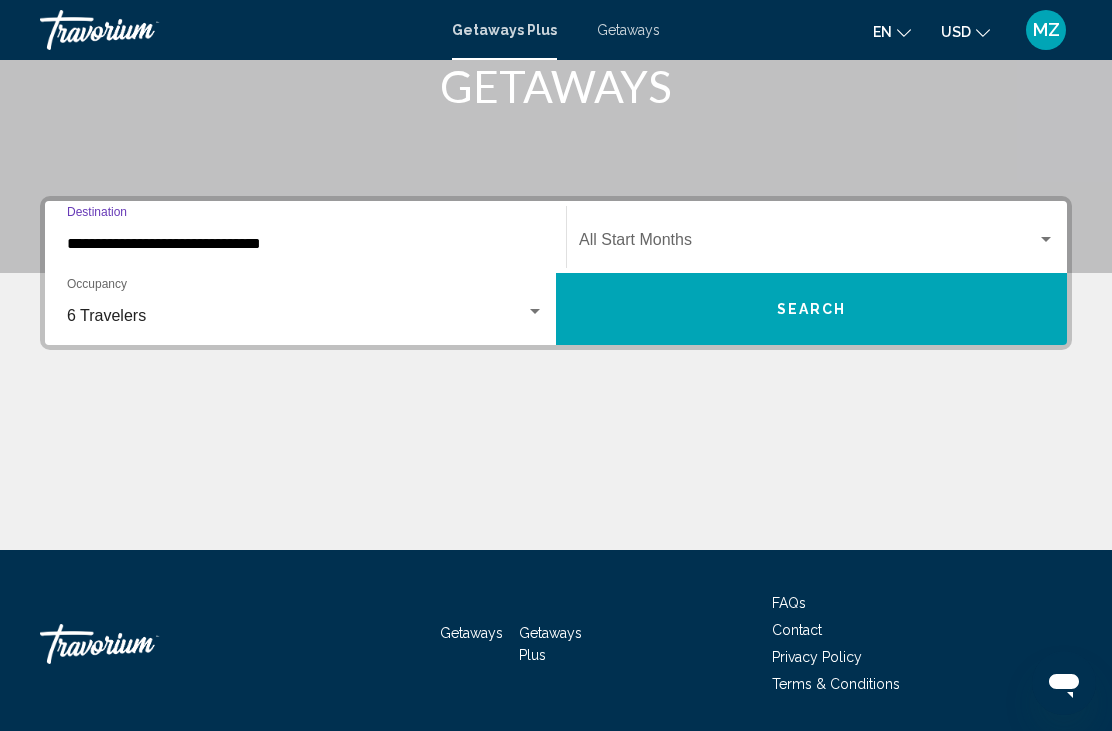 click at bounding box center (808, 244) 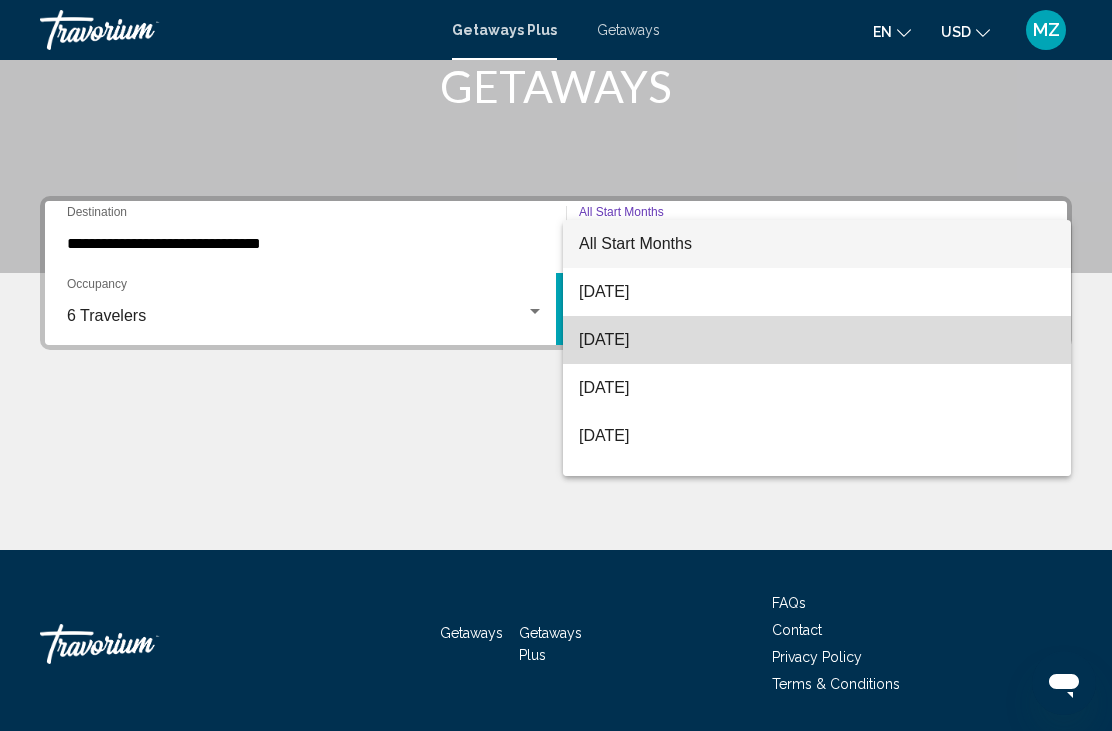 click on "August 2025" at bounding box center (817, 340) 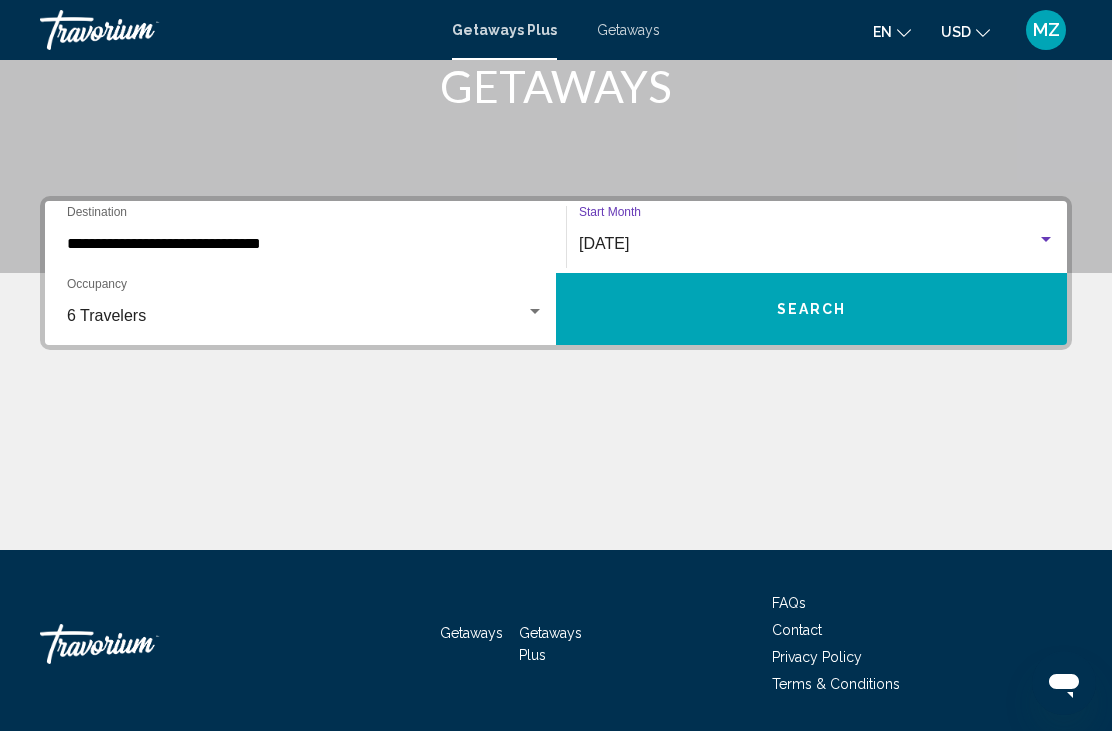 click on "Search" at bounding box center [811, 309] 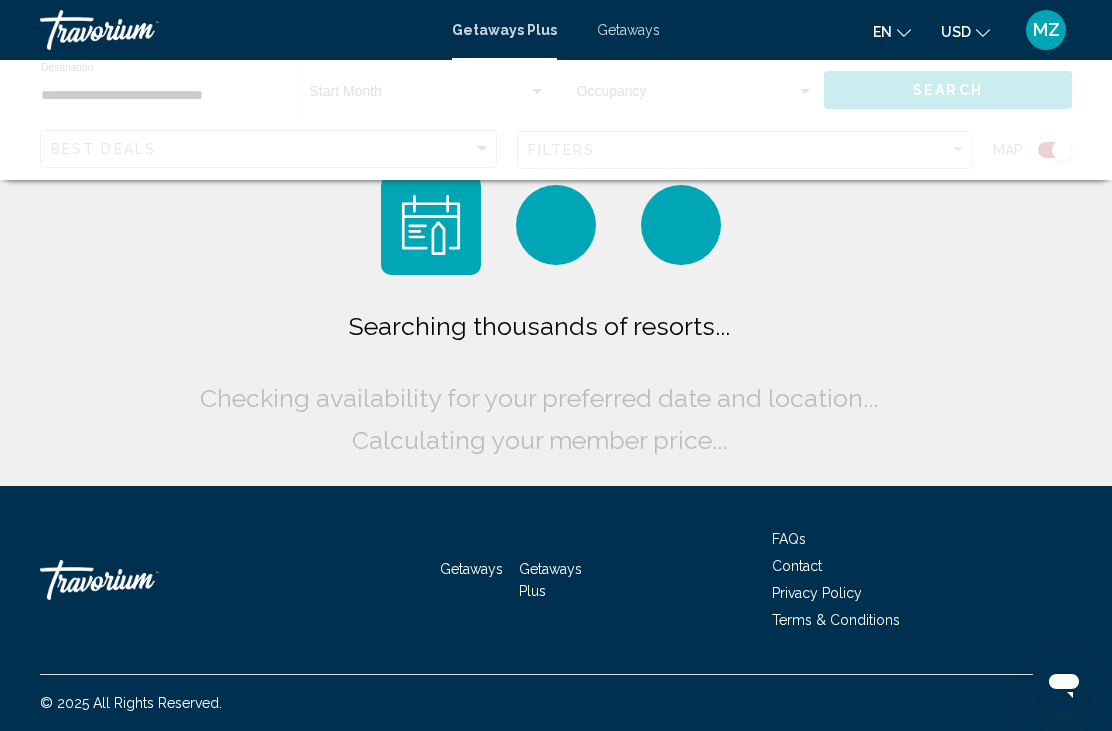 scroll, scrollTop: 0, scrollLeft: 0, axis: both 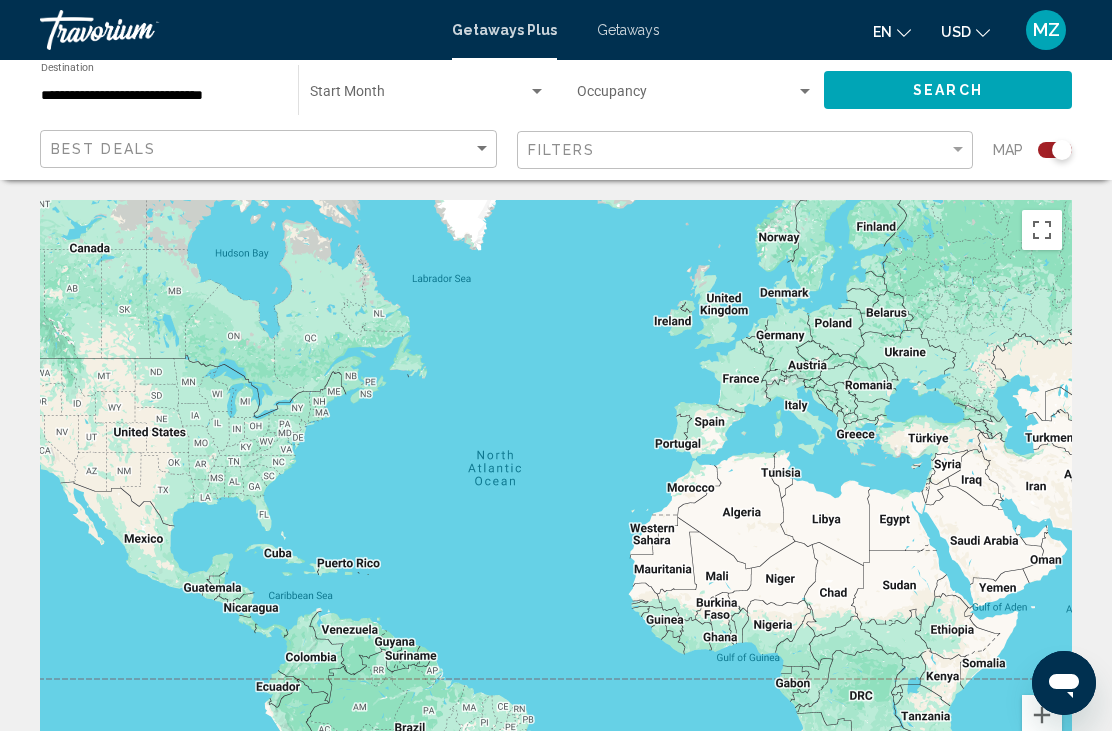 click on "Best Deals" 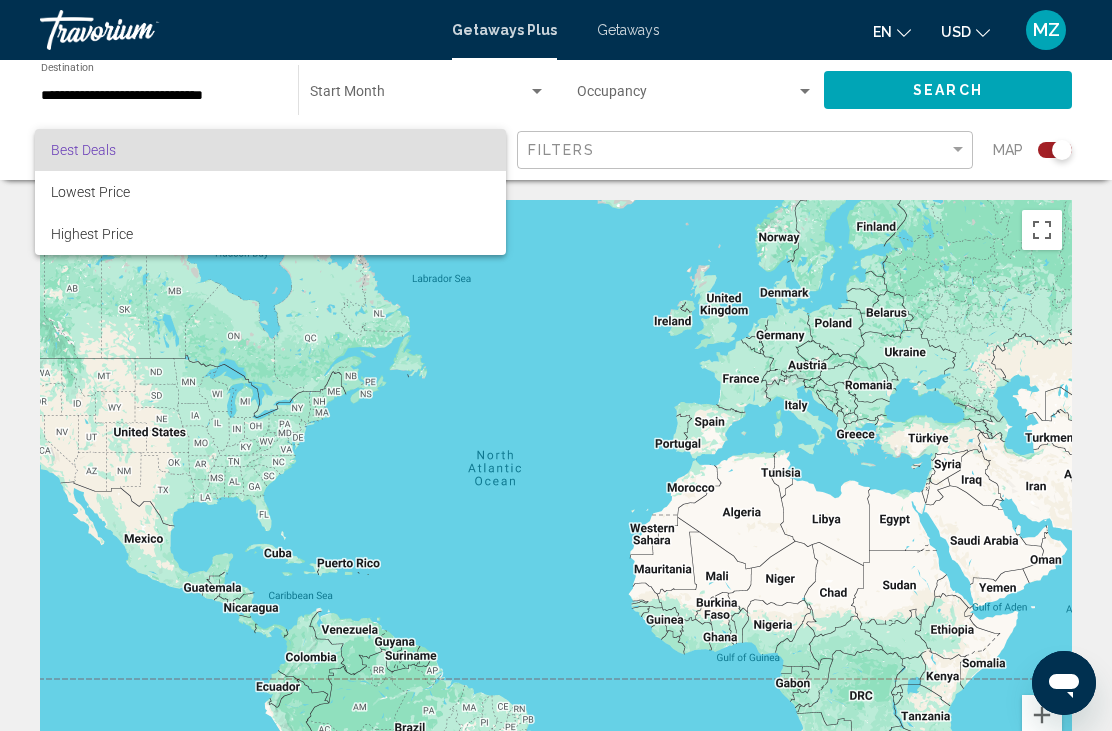 click at bounding box center (556, 365) 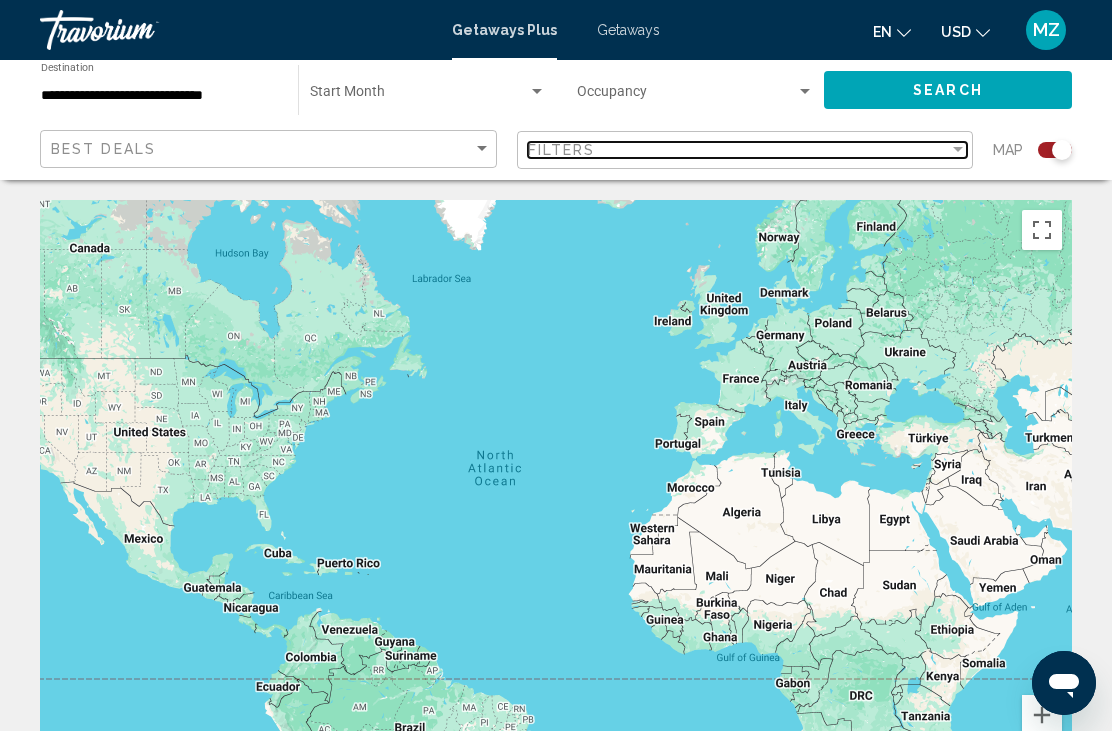 click on "Filters" at bounding box center (739, 150) 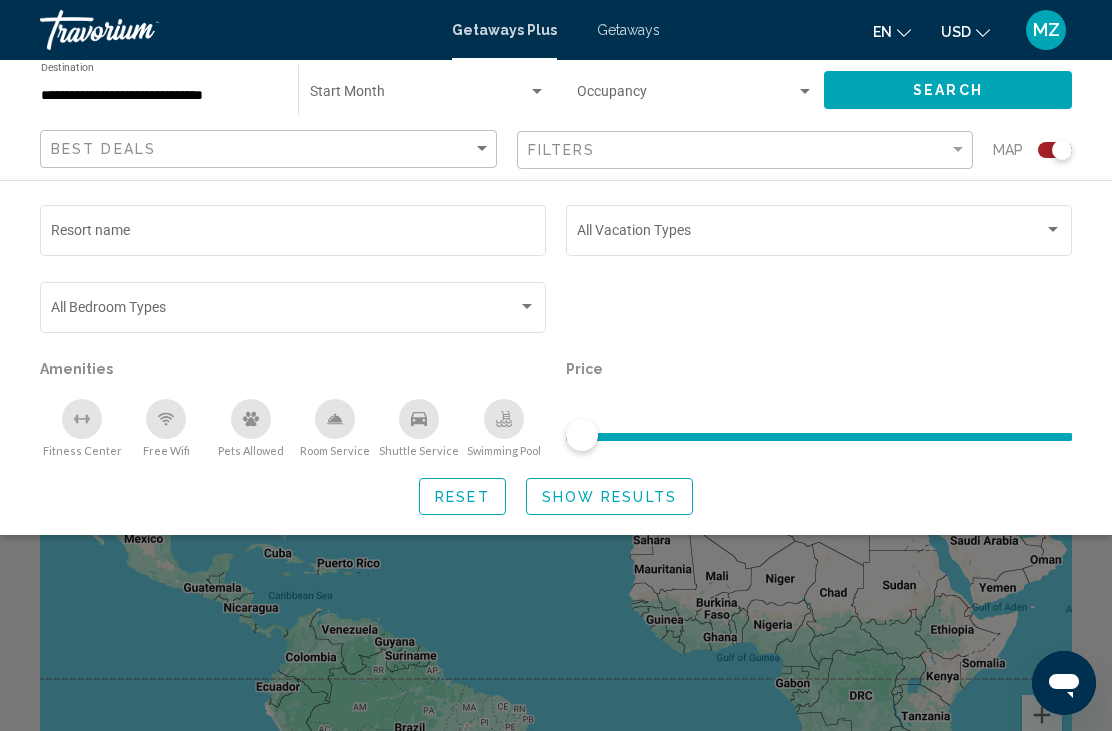 click at bounding box center [810, 234] 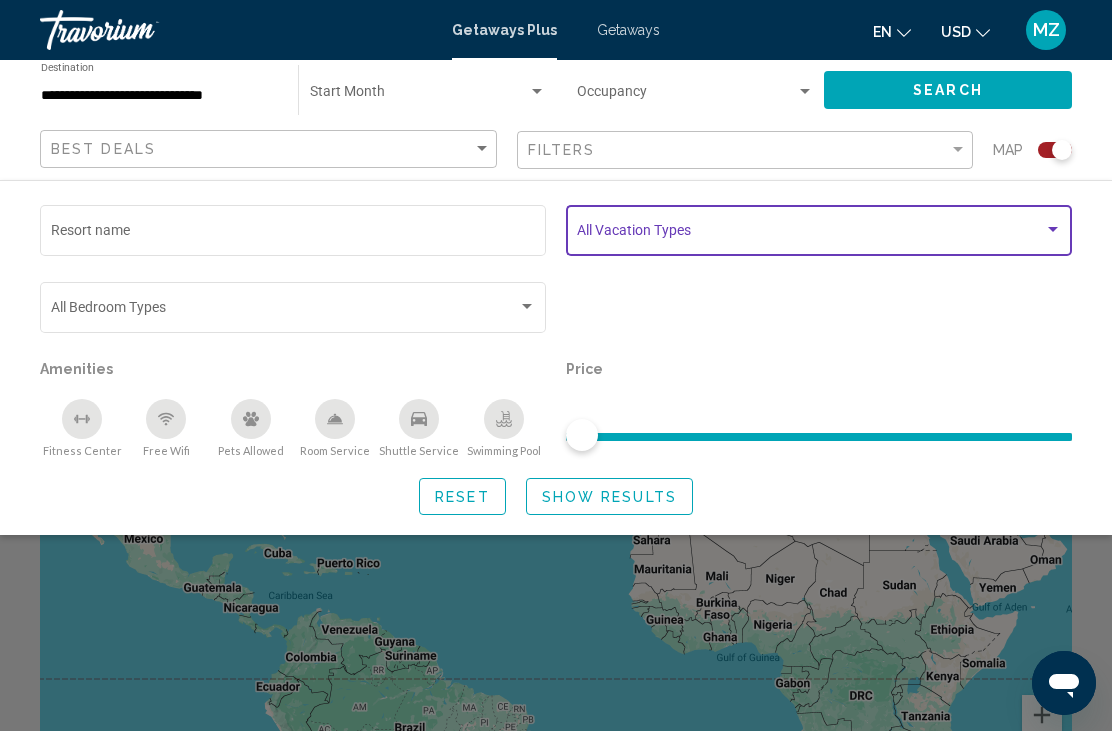 click on "Resort name" at bounding box center (293, 234) 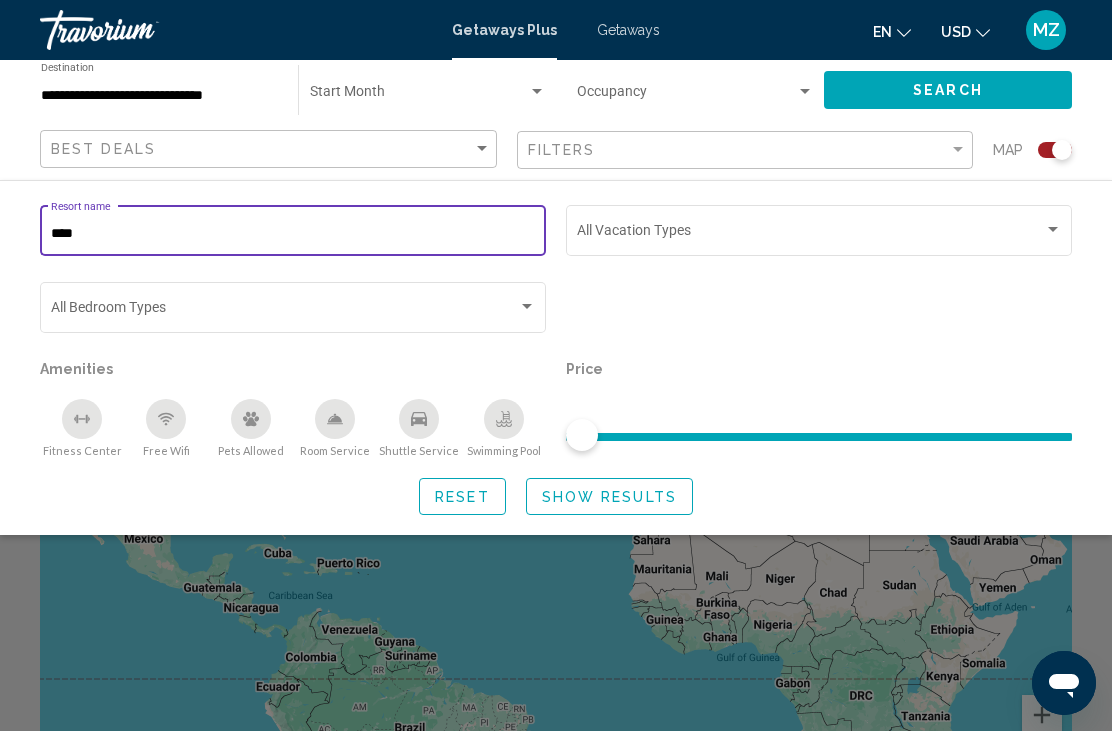 type on "****" 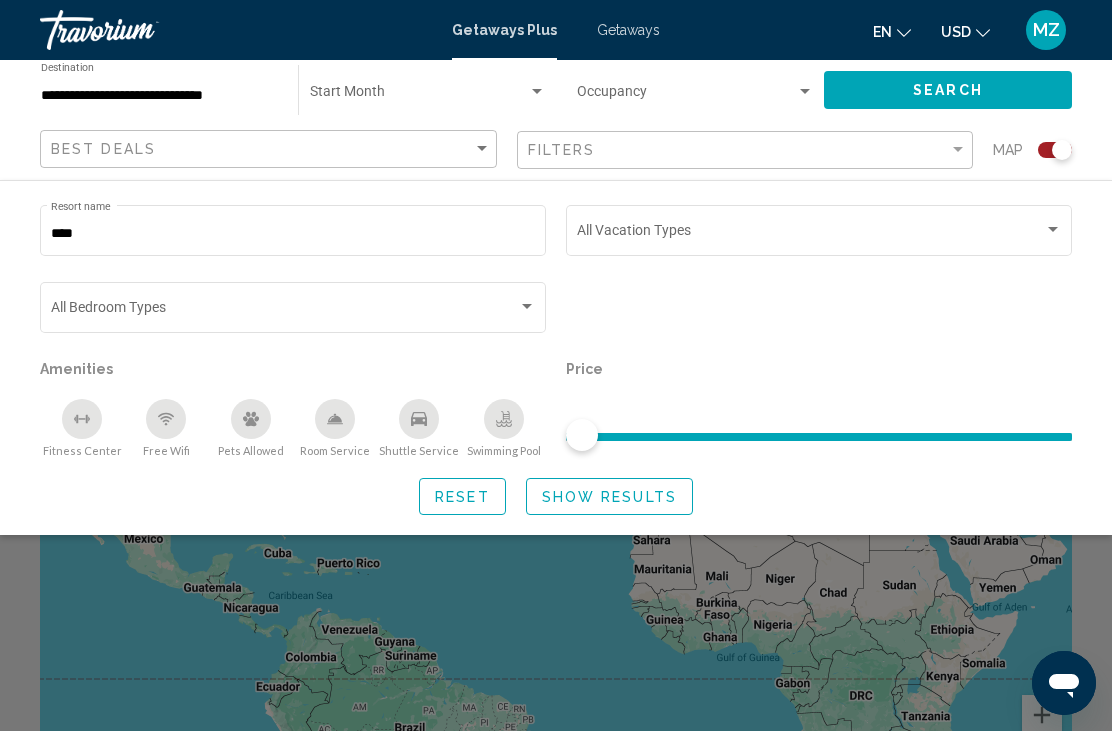 click at bounding box center (527, 307) 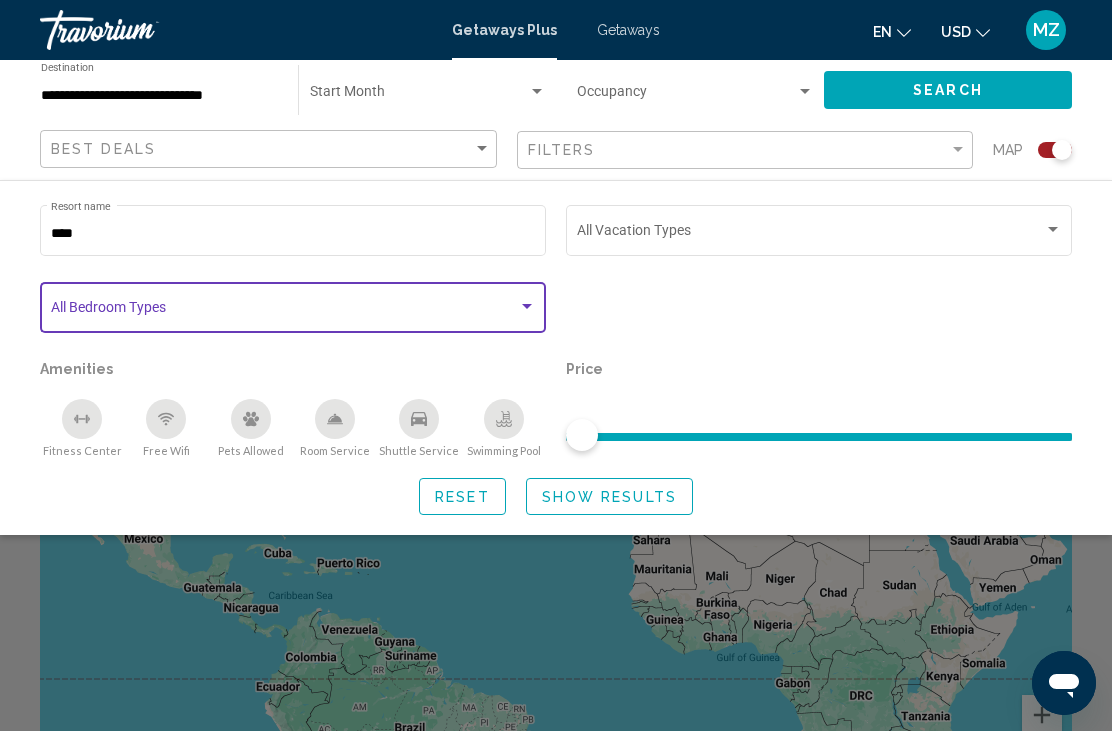 click at bounding box center (527, 307) 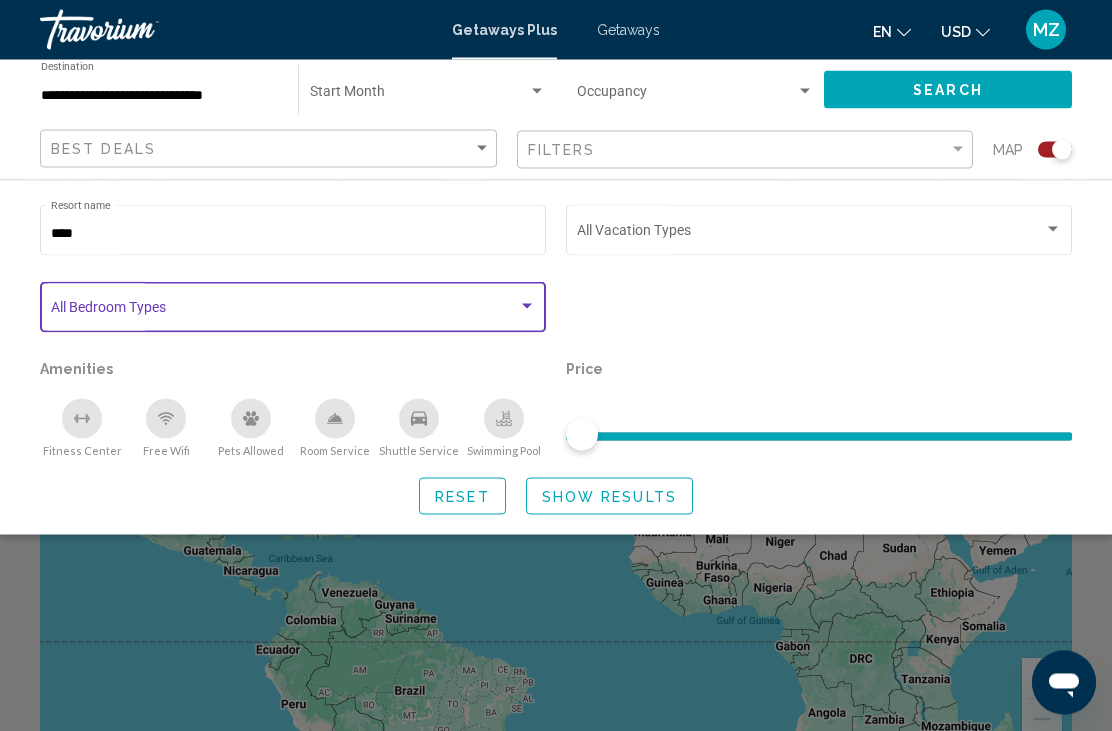scroll, scrollTop: 33, scrollLeft: 0, axis: vertical 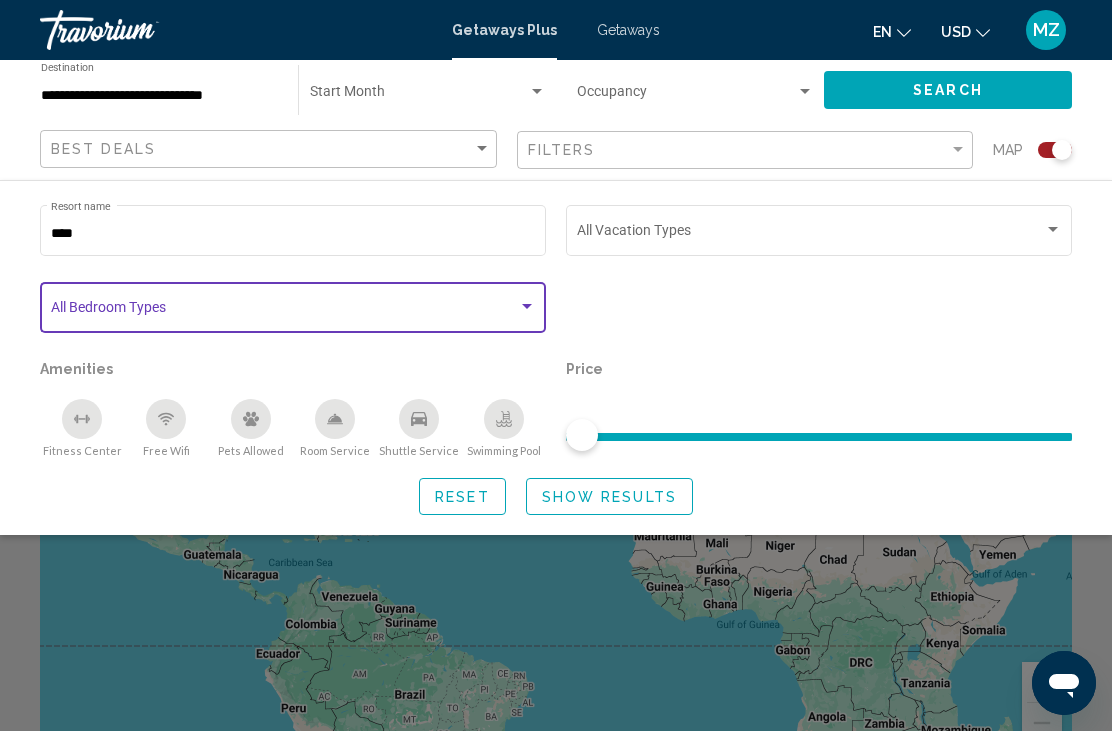 click 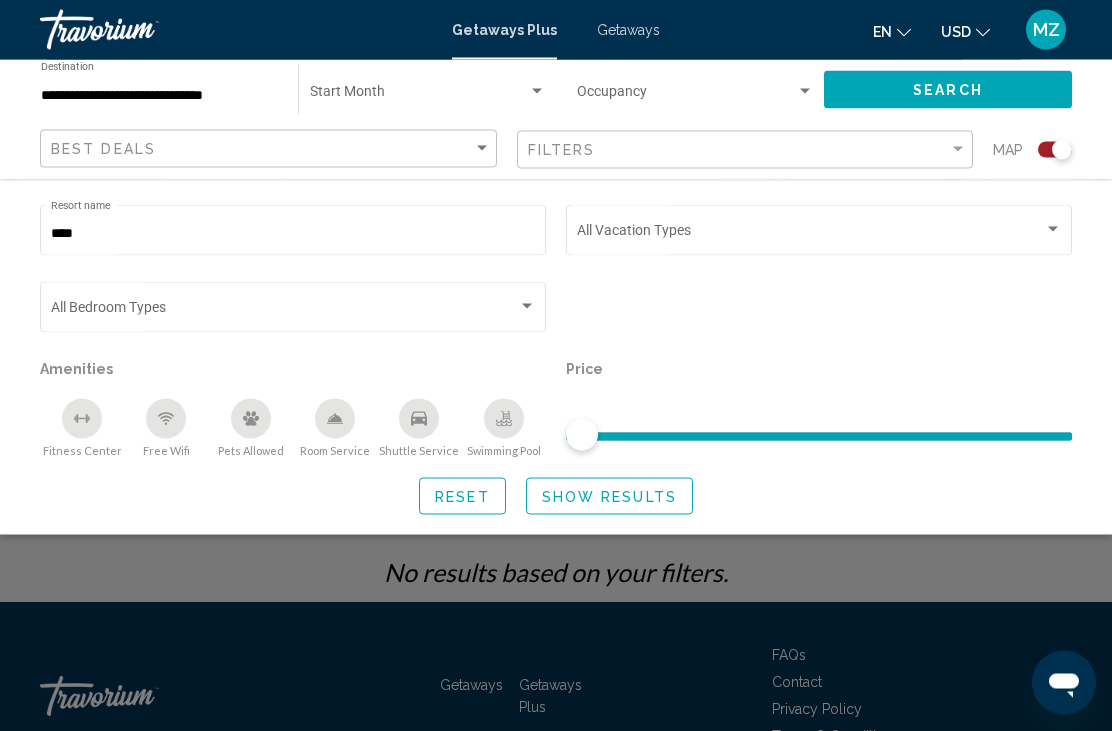 scroll, scrollTop: 315, scrollLeft: 0, axis: vertical 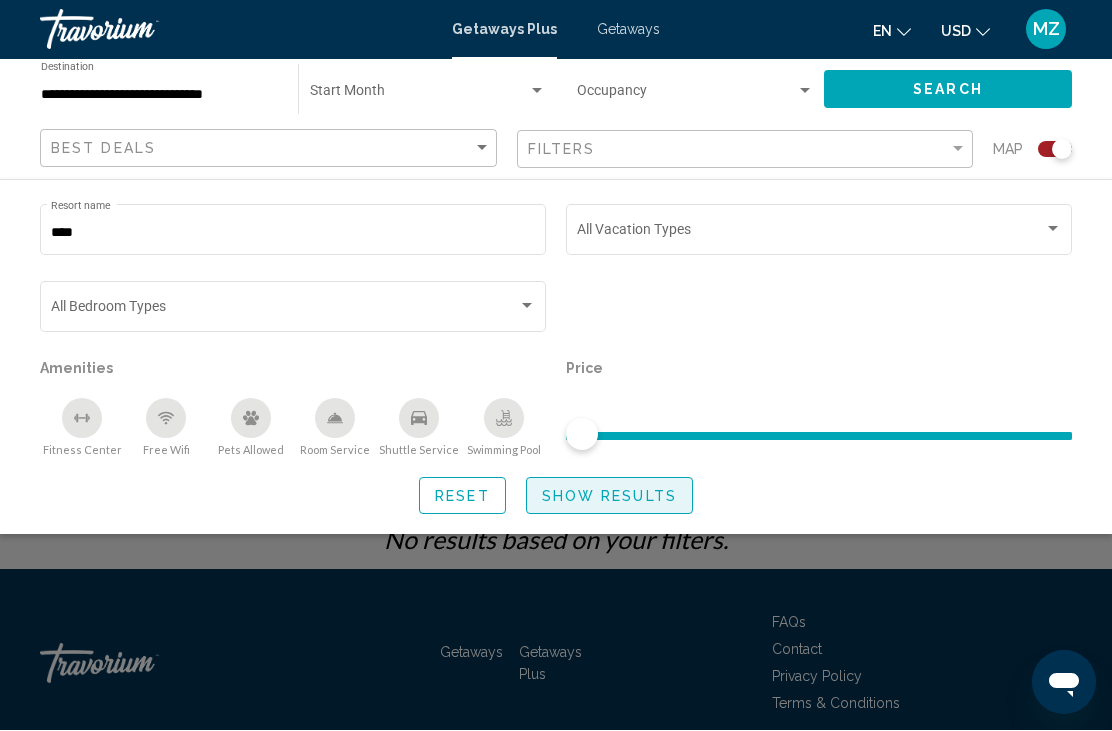 click on "Show Results" 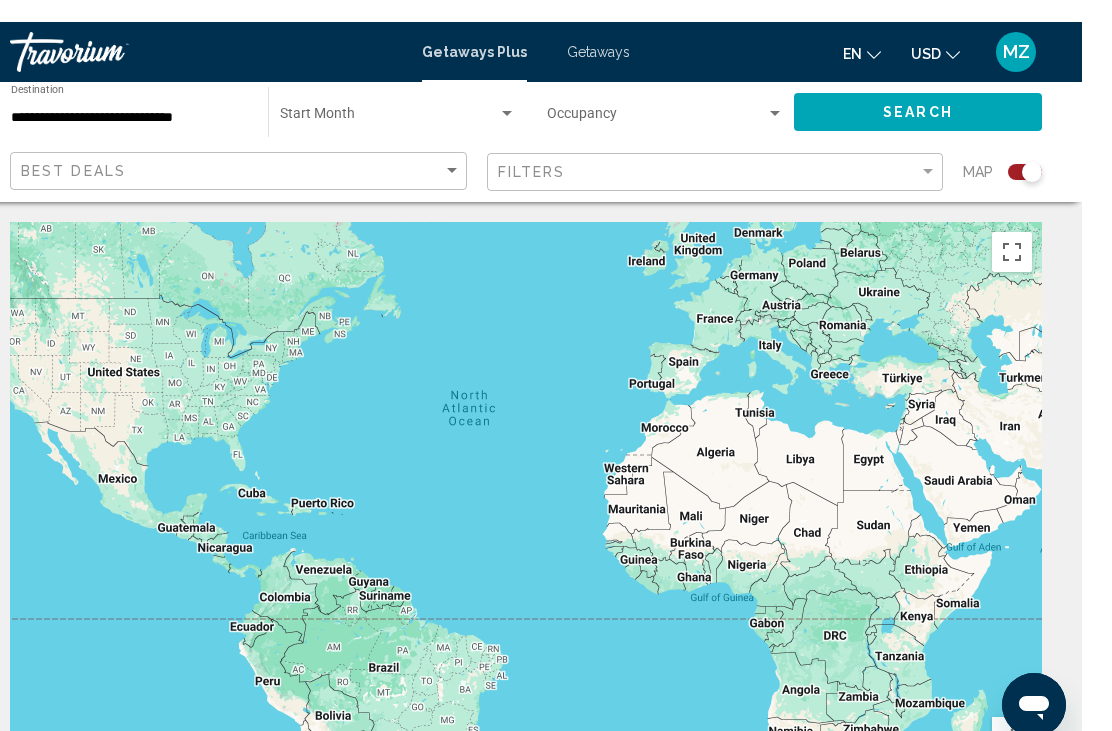 scroll, scrollTop: 27, scrollLeft: 0, axis: vertical 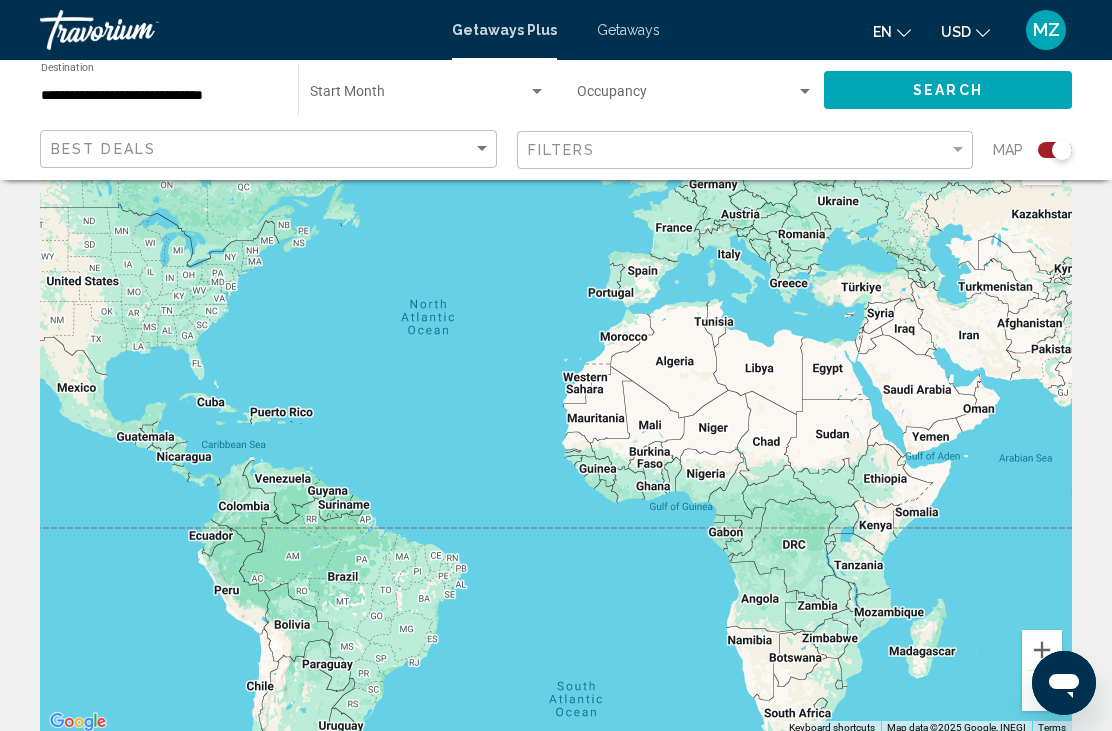 click at bounding box center [1042, 650] 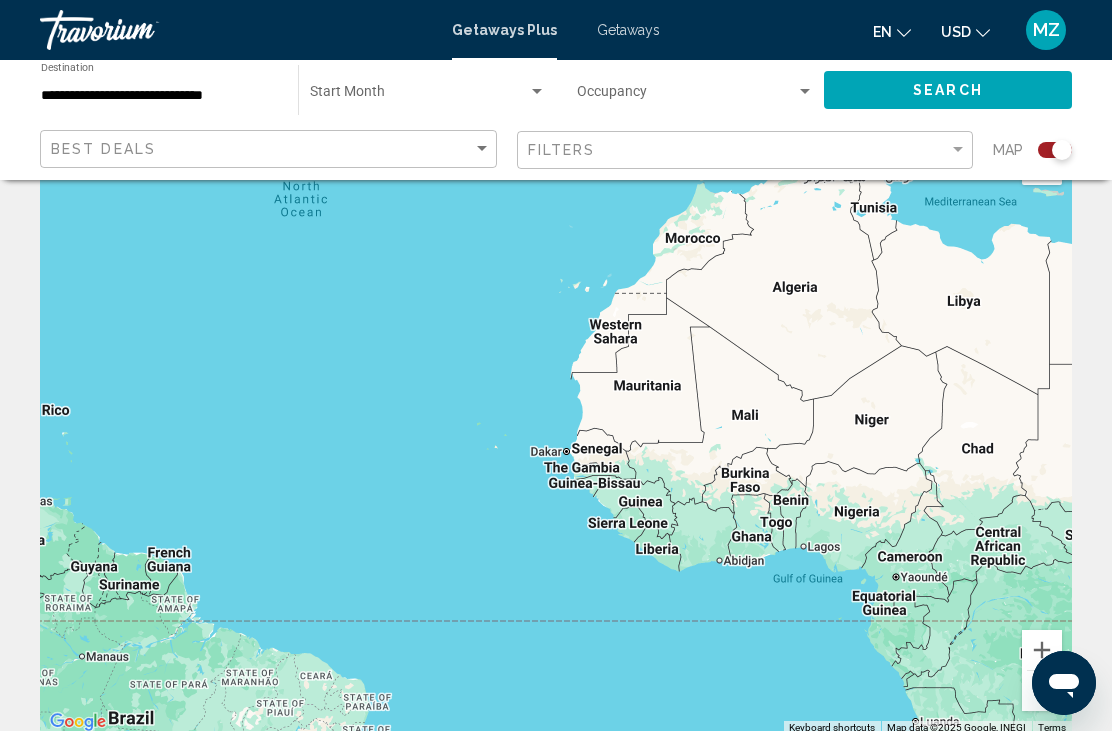 click at bounding box center (1042, 691) 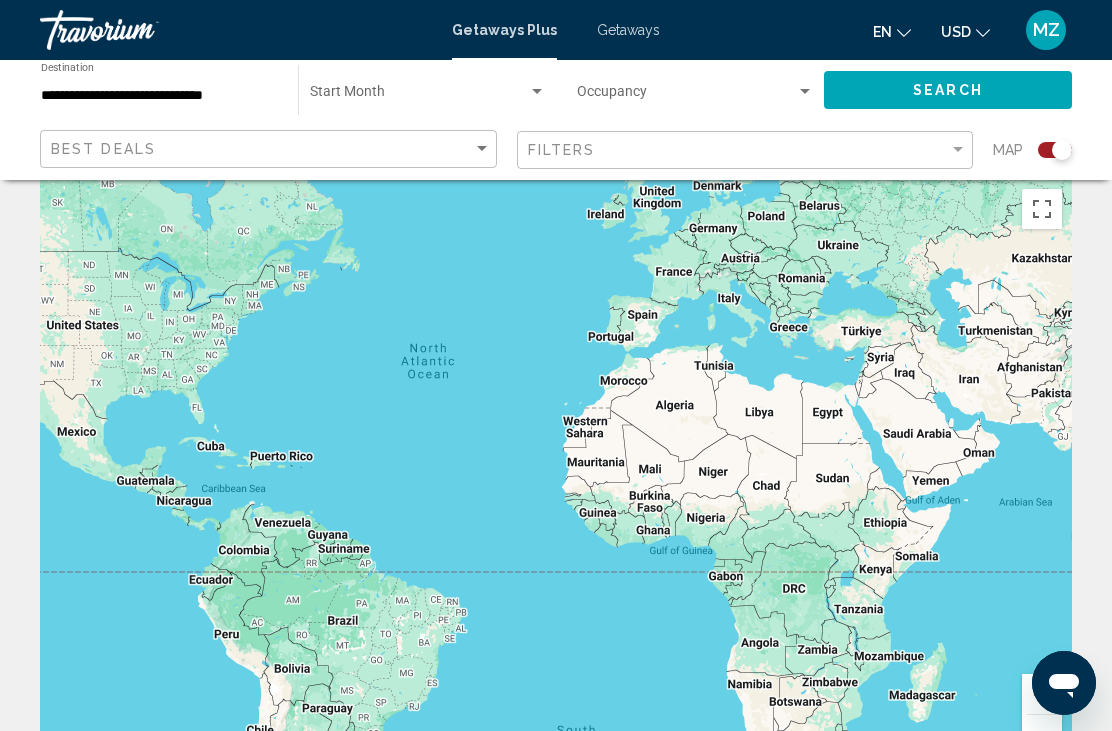 scroll, scrollTop: 0, scrollLeft: 0, axis: both 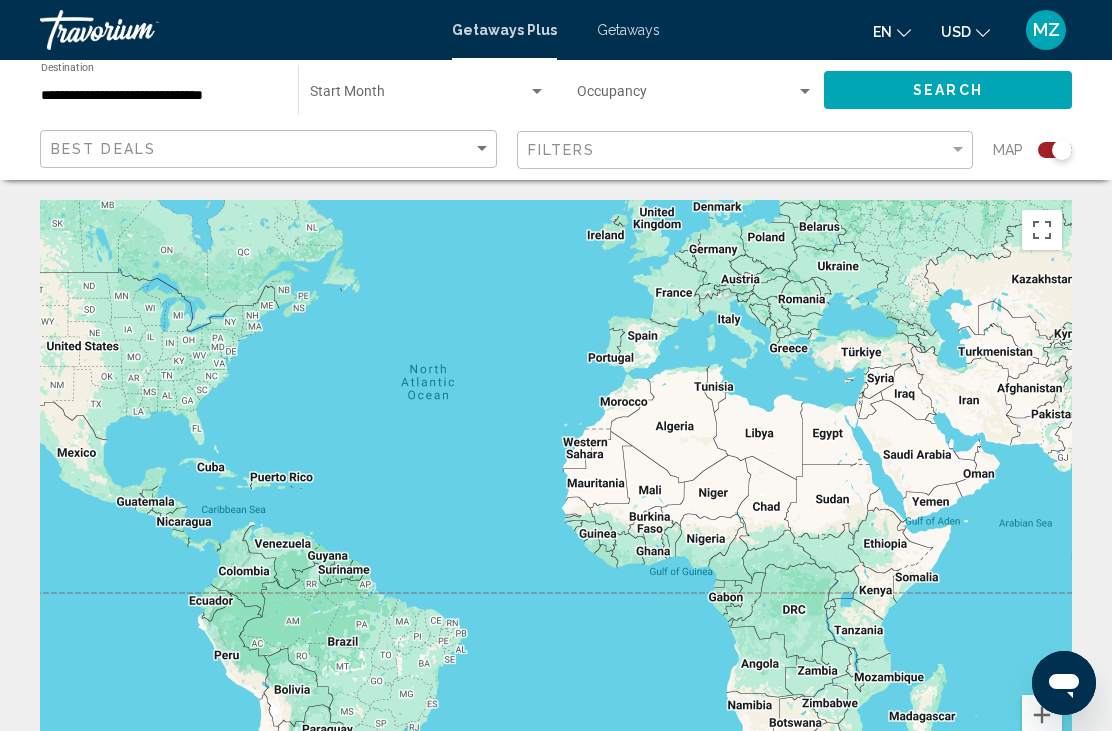 click at bounding box center [1042, 230] 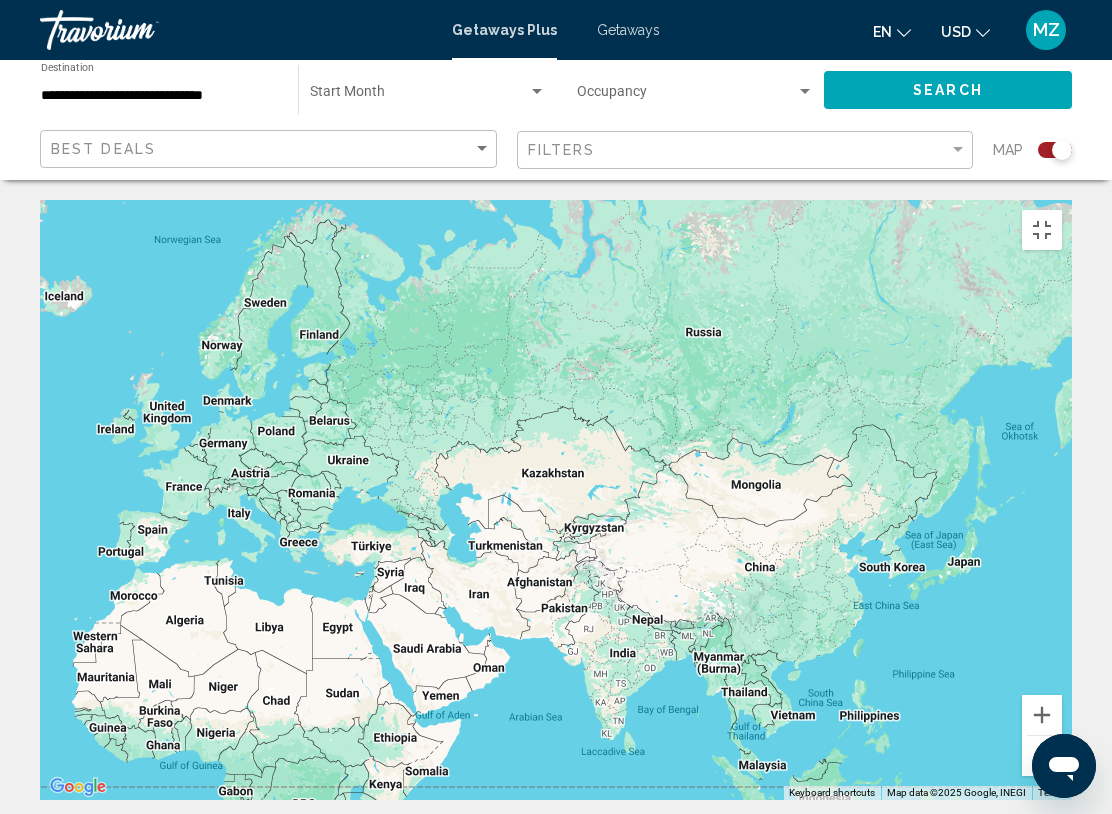 click at bounding box center [1042, 230] 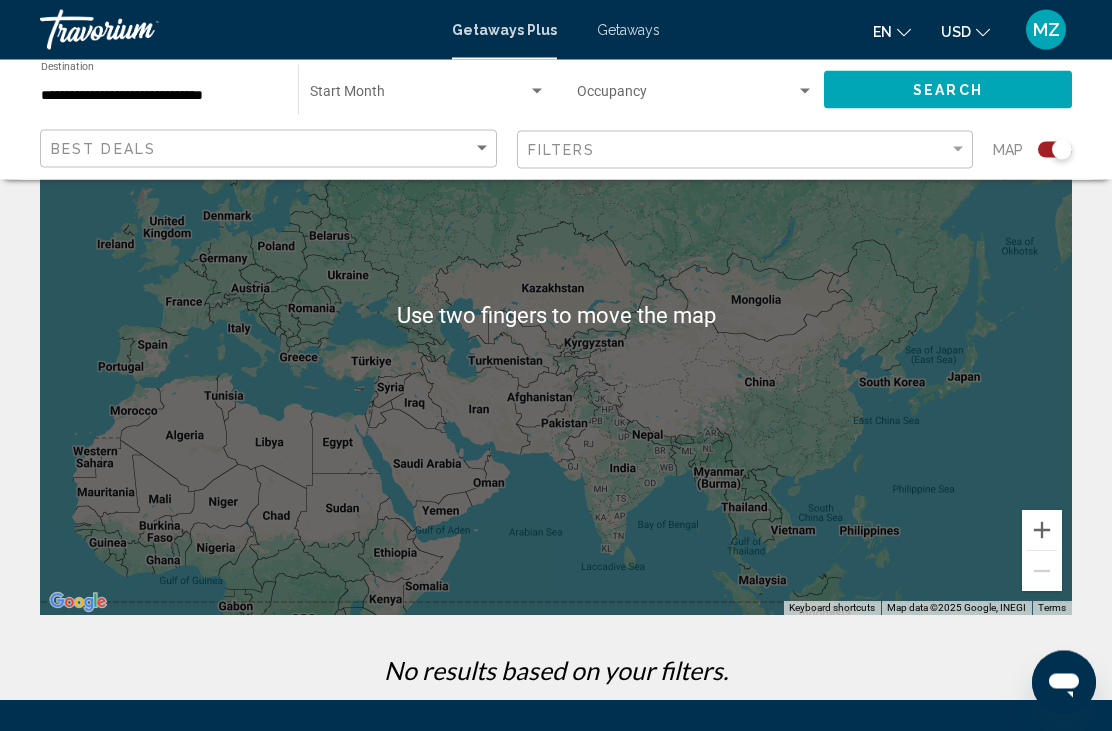 scroll, scrollTop: 187, scrollLeft: 0, axis: vertical 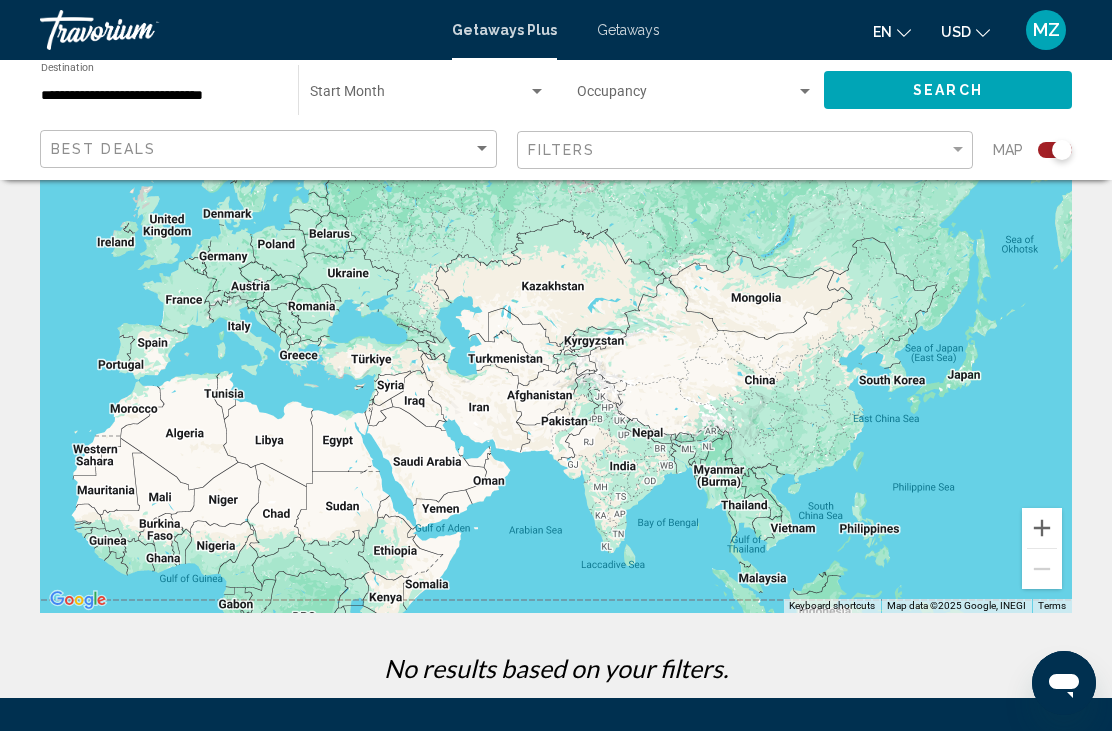 click at bounding box center [1042, 528] 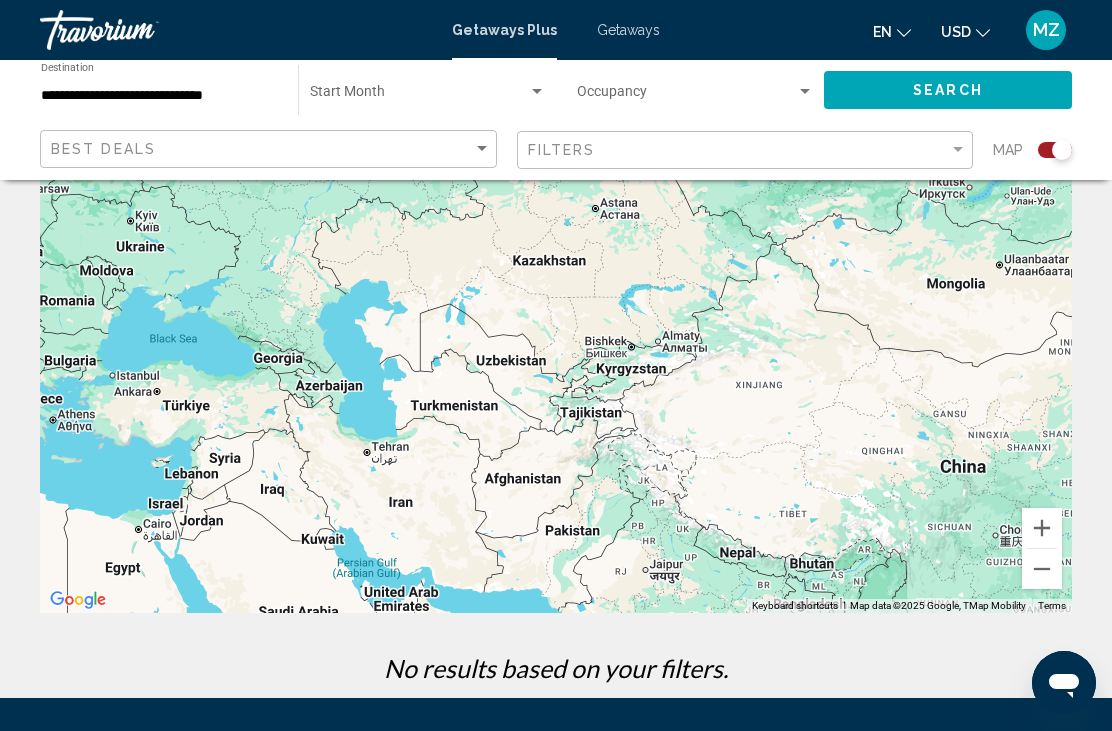 click at bounding box center [1042, 569] 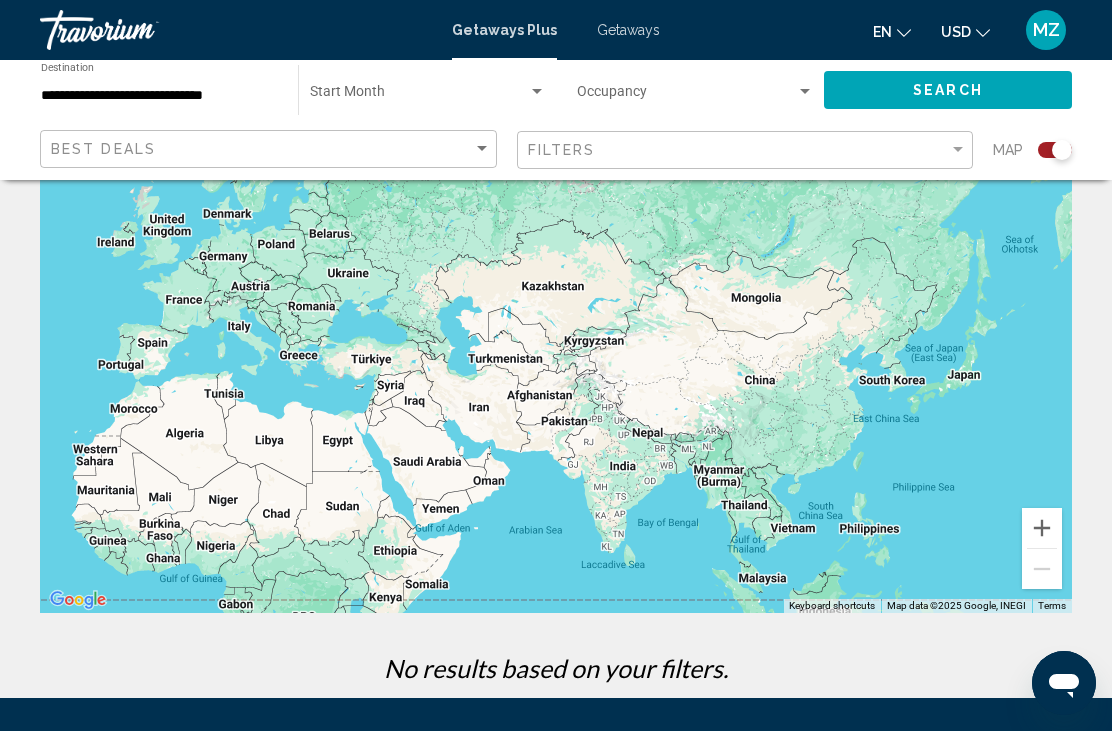 click on "To navigate, press the arrow keys." at bounding box center (556, 313) 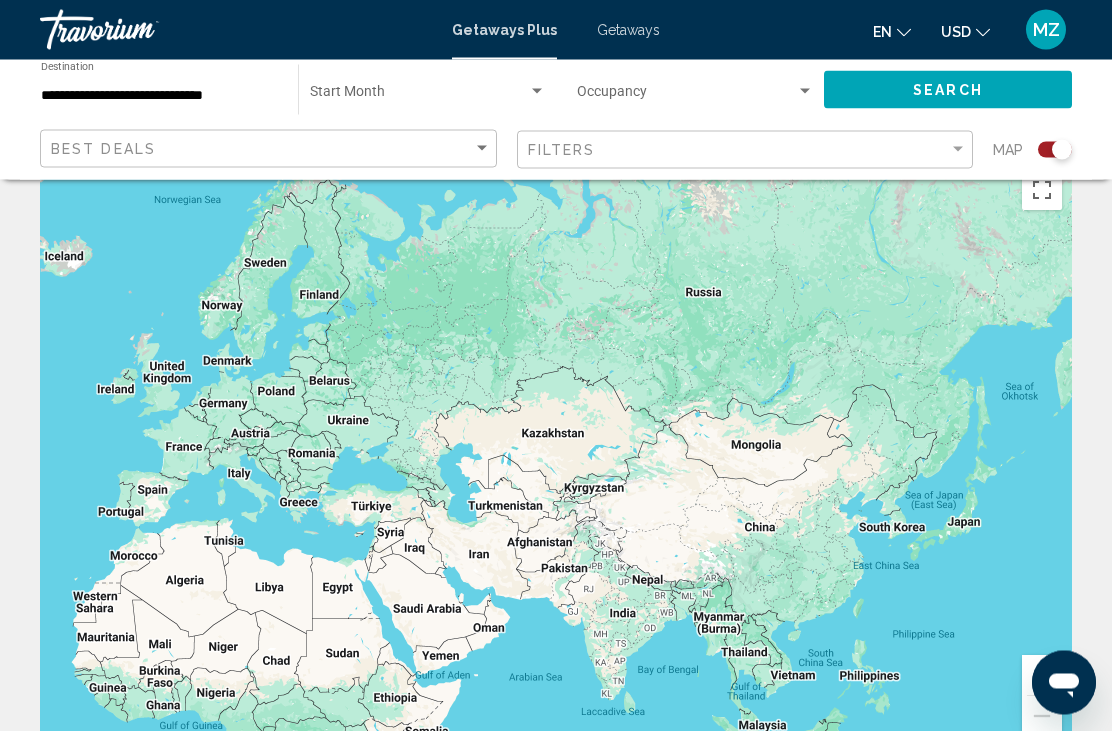 scroll, scrollTop: 0, scrollLeft: 0, axis: both 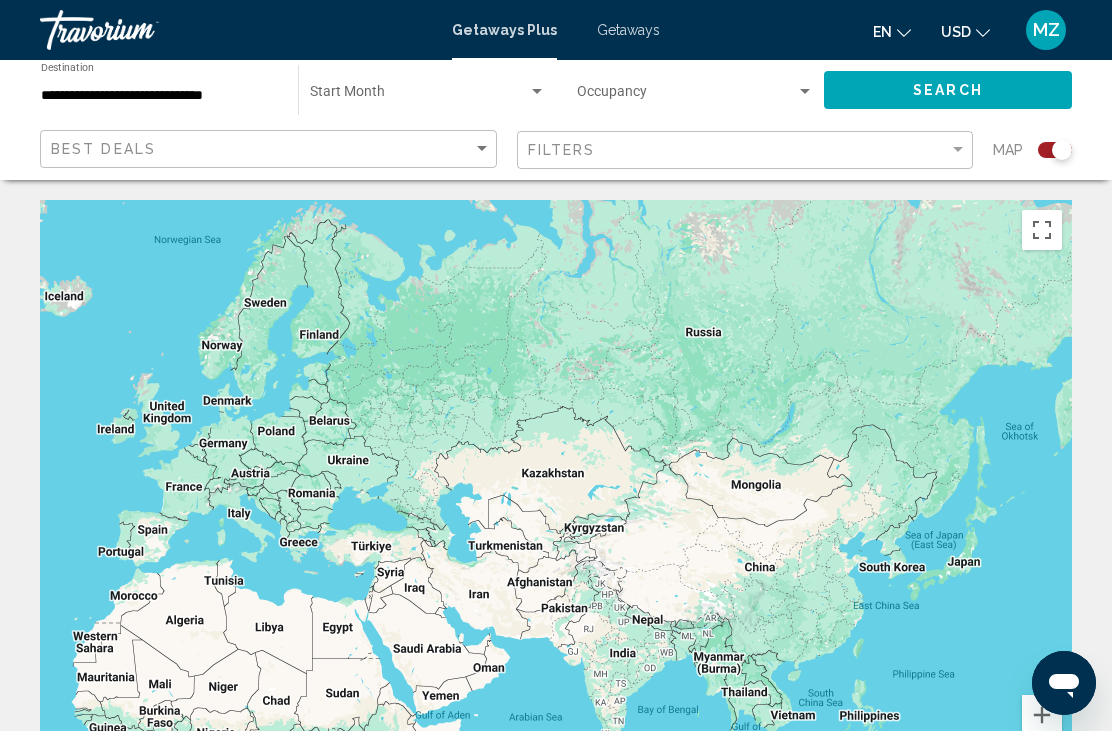 click at bounding box center [1042, 230] 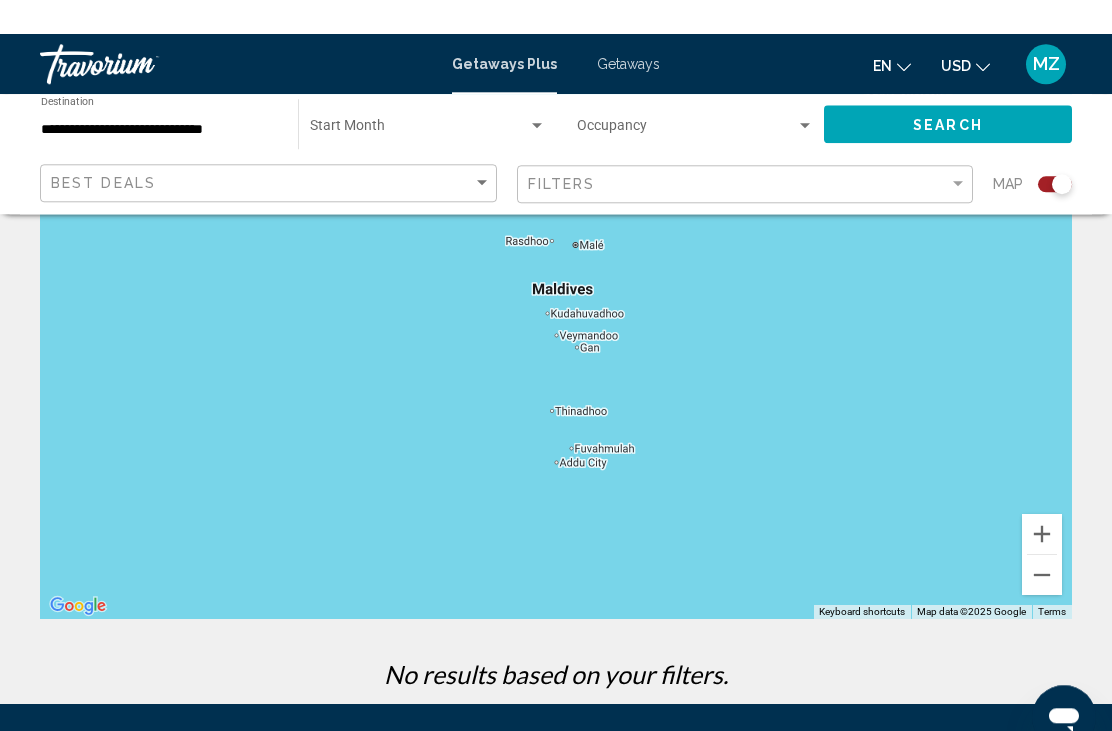 scroll, scrollTop: 0, scrollLeft: 0, axis: both 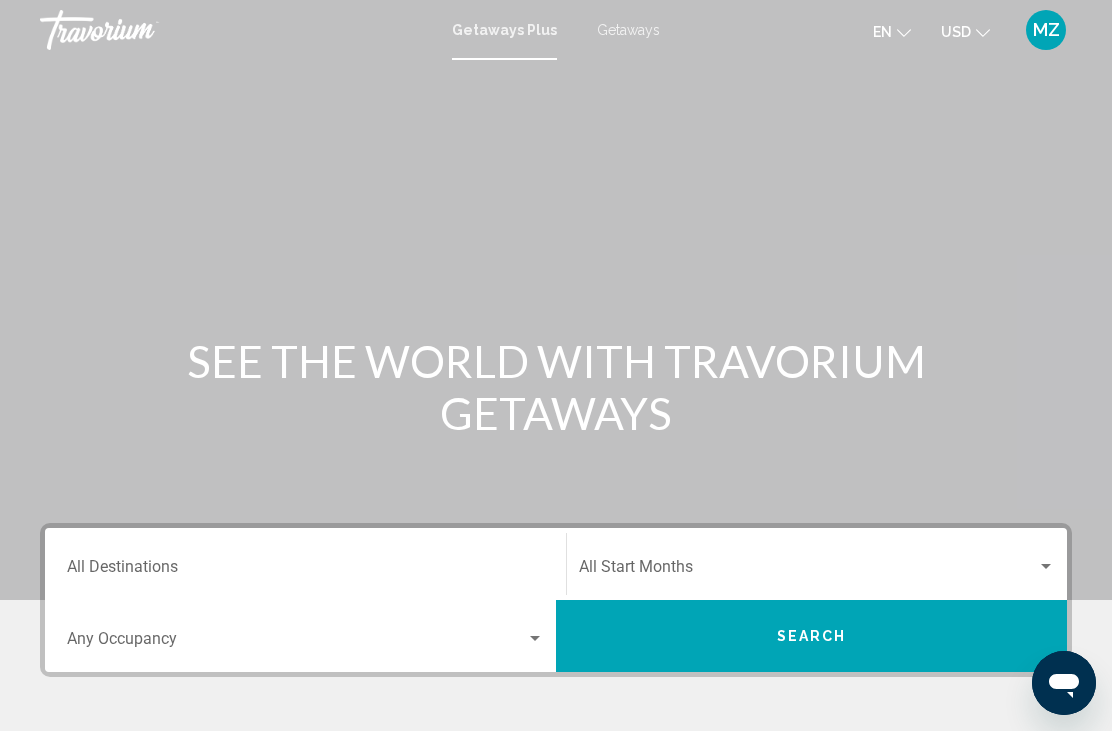 click on "Getaways" at bounding box center [628, 30] 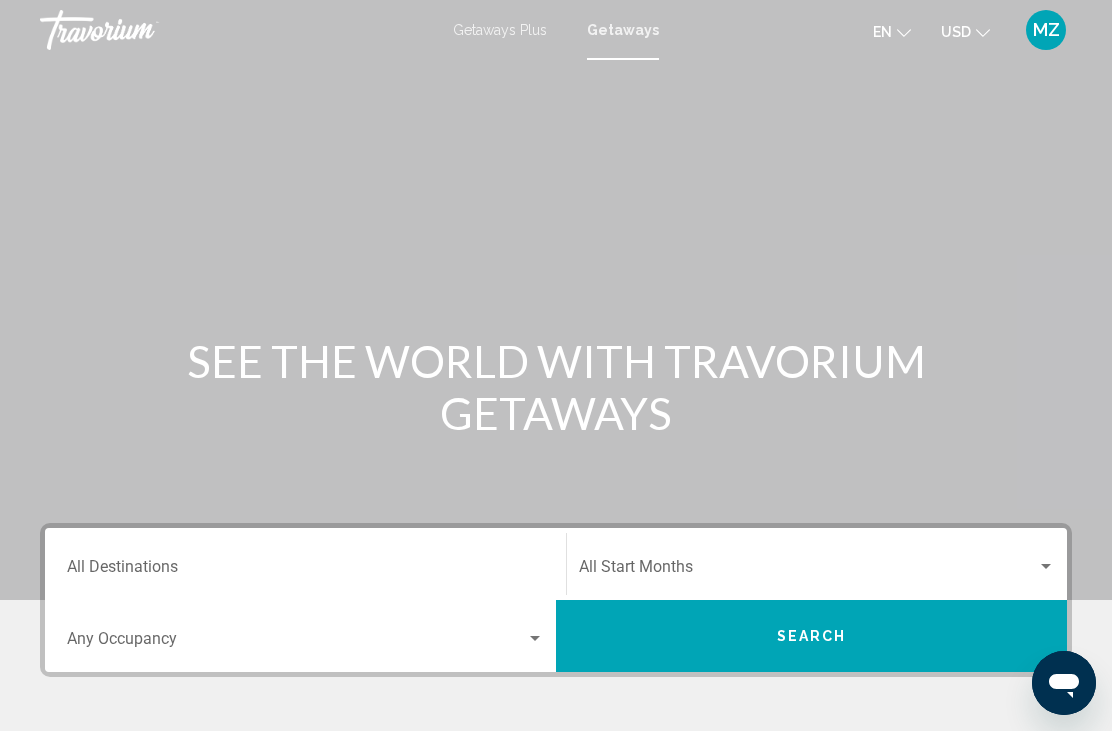 click on "Destination All Destinations" at bounding box center [305, 564] 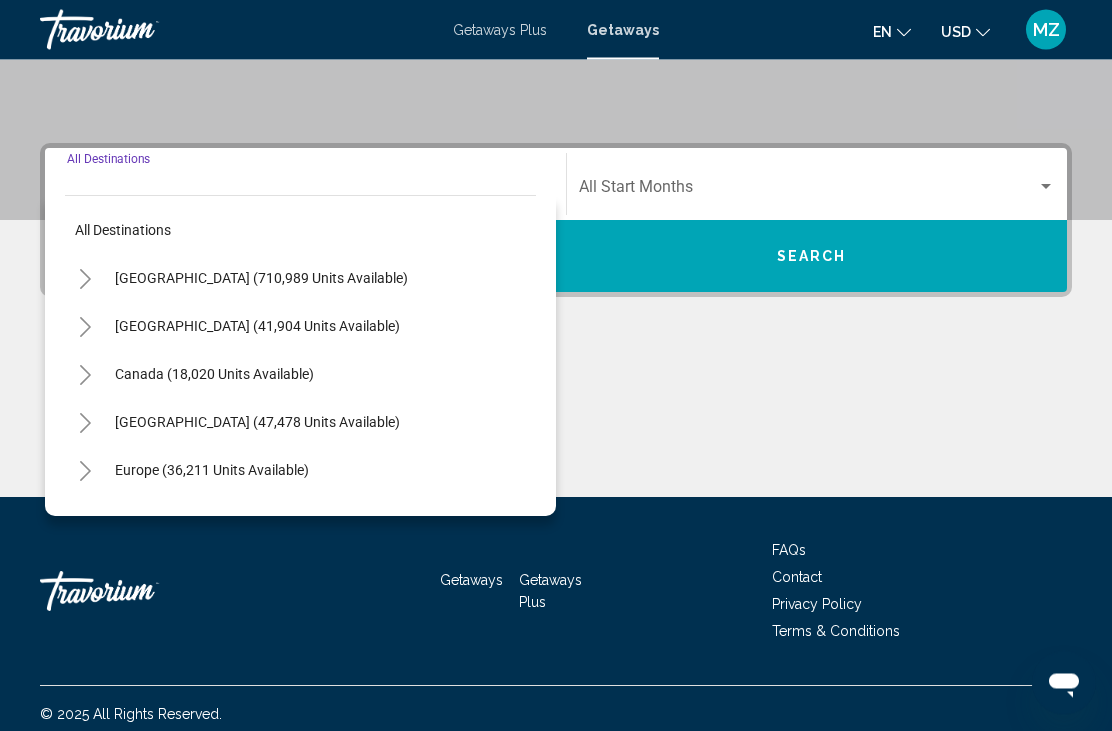 scroll, scrollTop: 391, scrollLeft: 0, axis: vertical 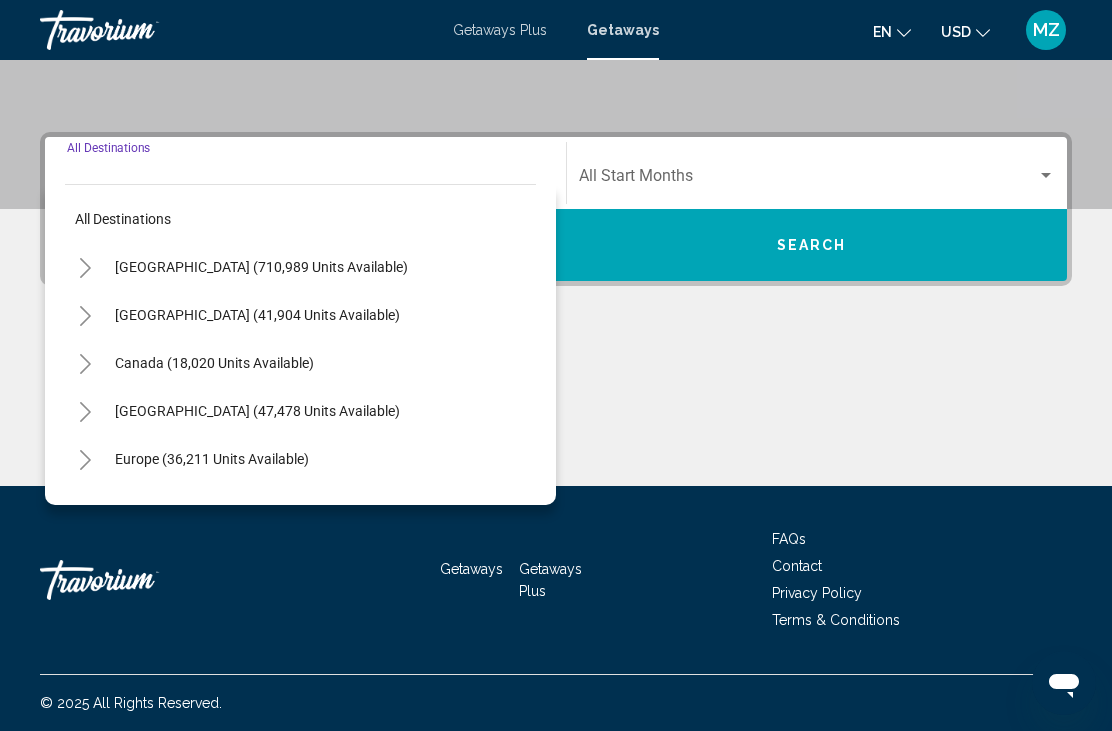 click 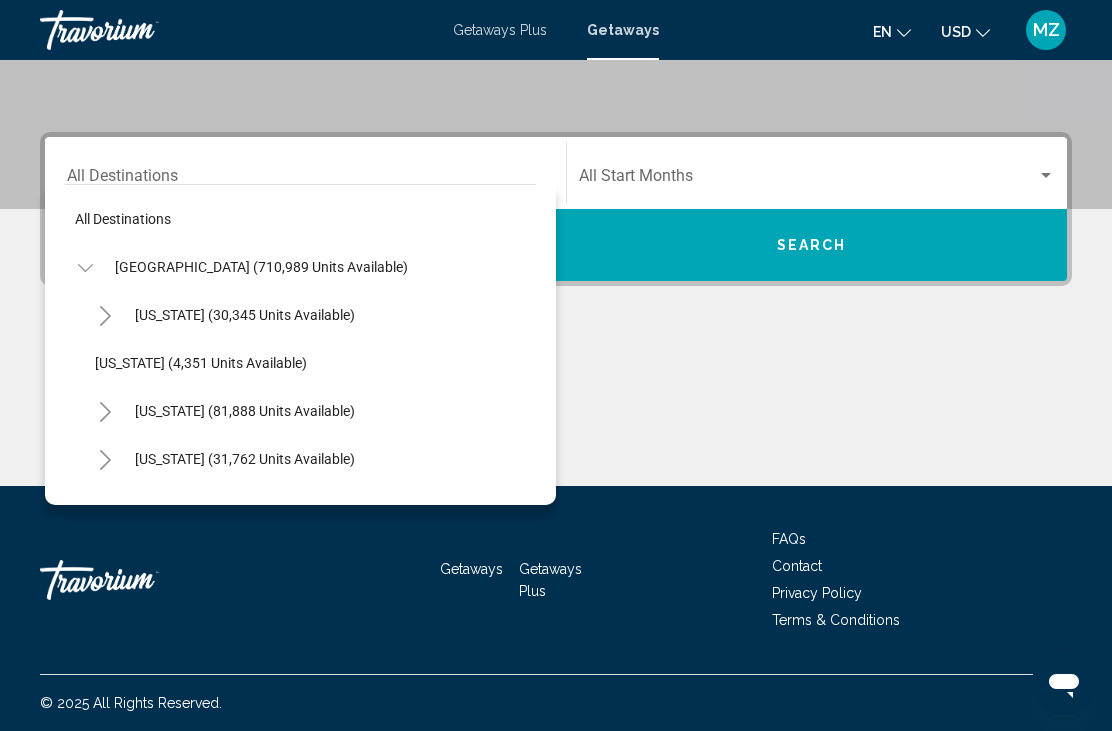 click 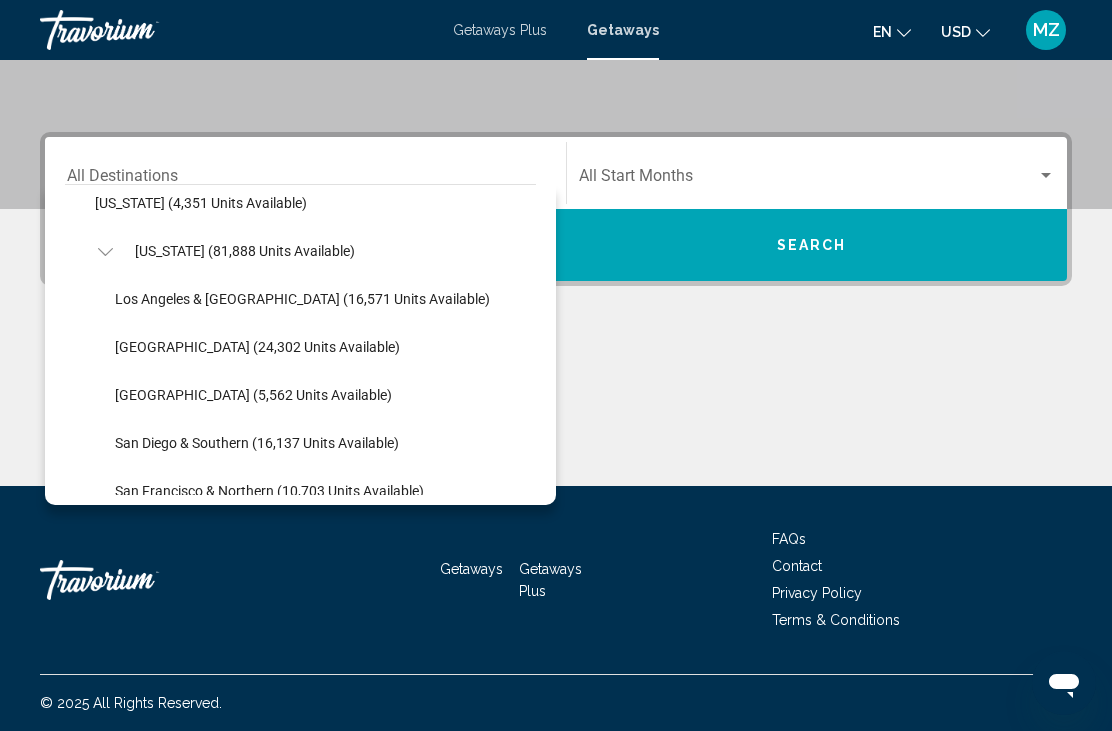 scroll, scrollTop: 163, scrollLeft: 0, axis: vertical 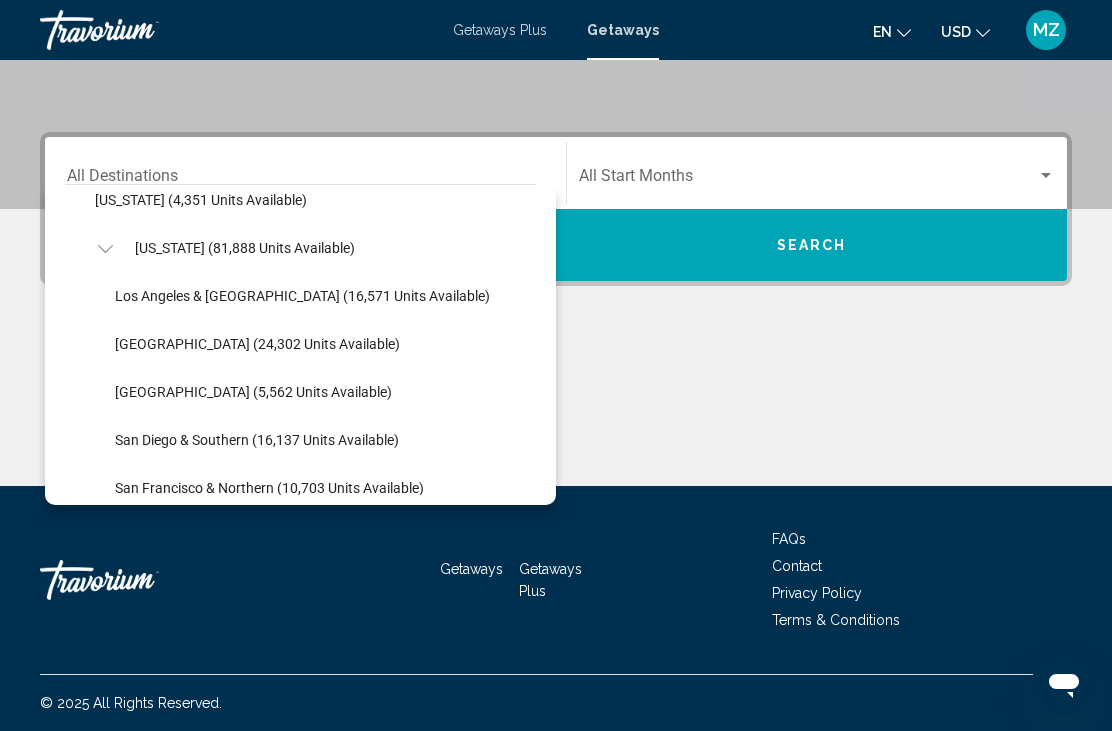click on "Lake Tahoe (24,302 units available)" 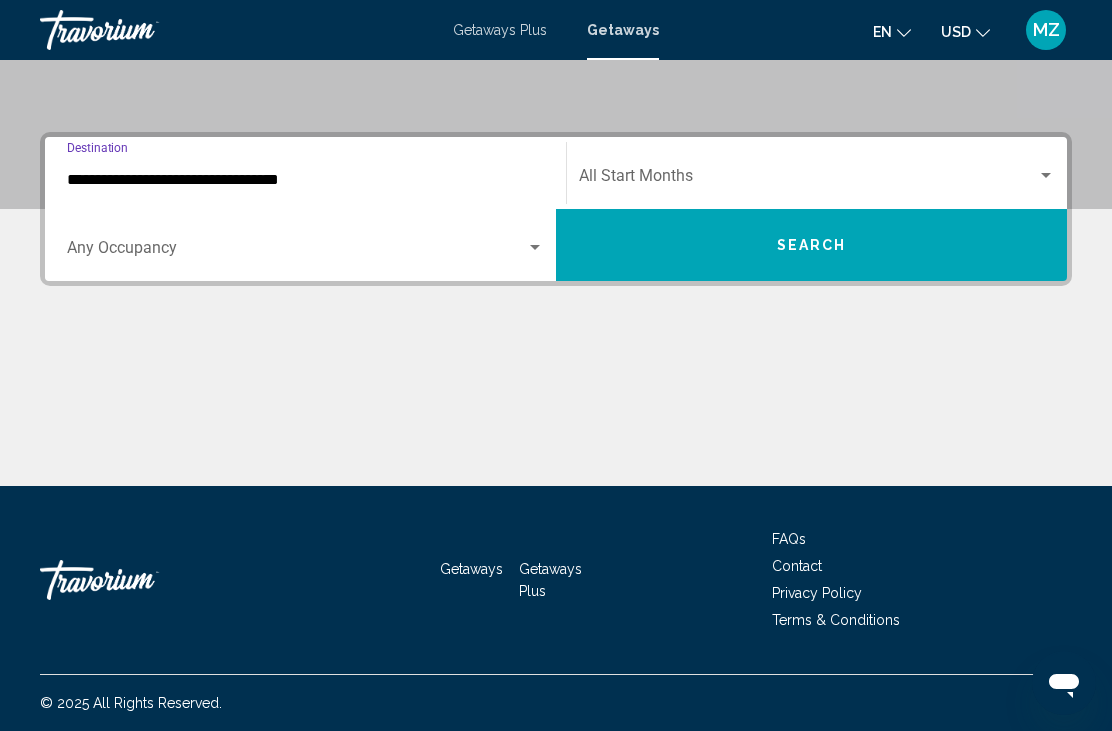 click at bounding box center (535, 248) 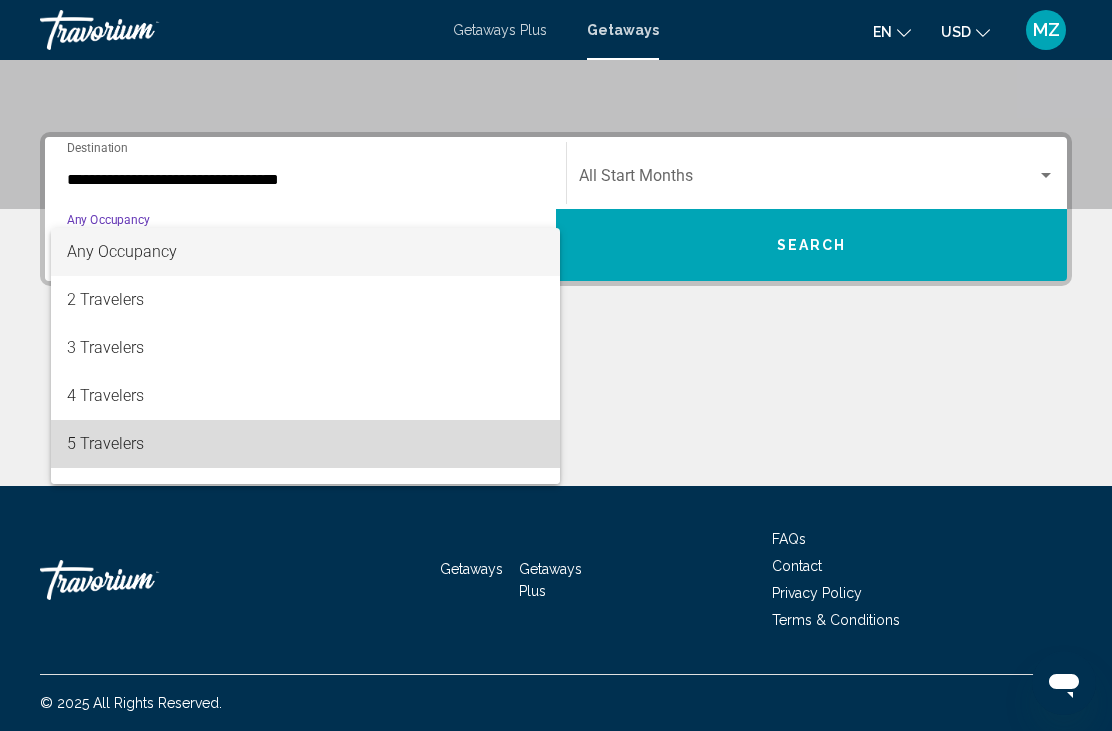 click on "5 Travelers" at bounding box center (305, 444) 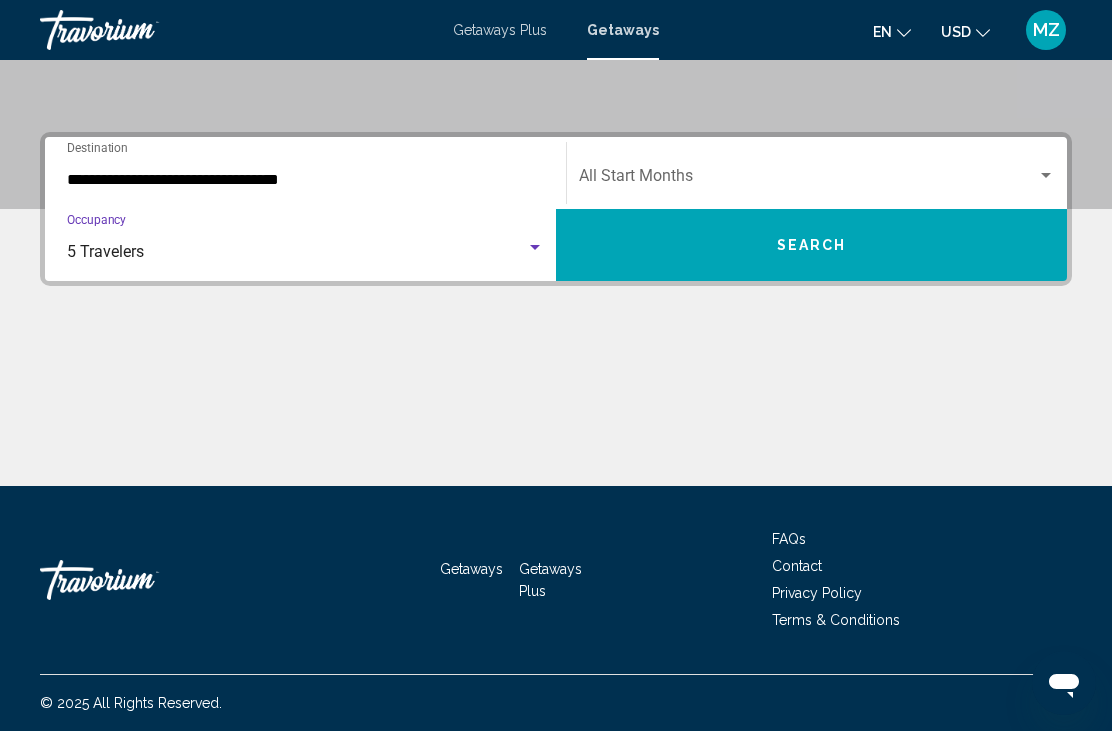 click on "Start Month All Start Months" 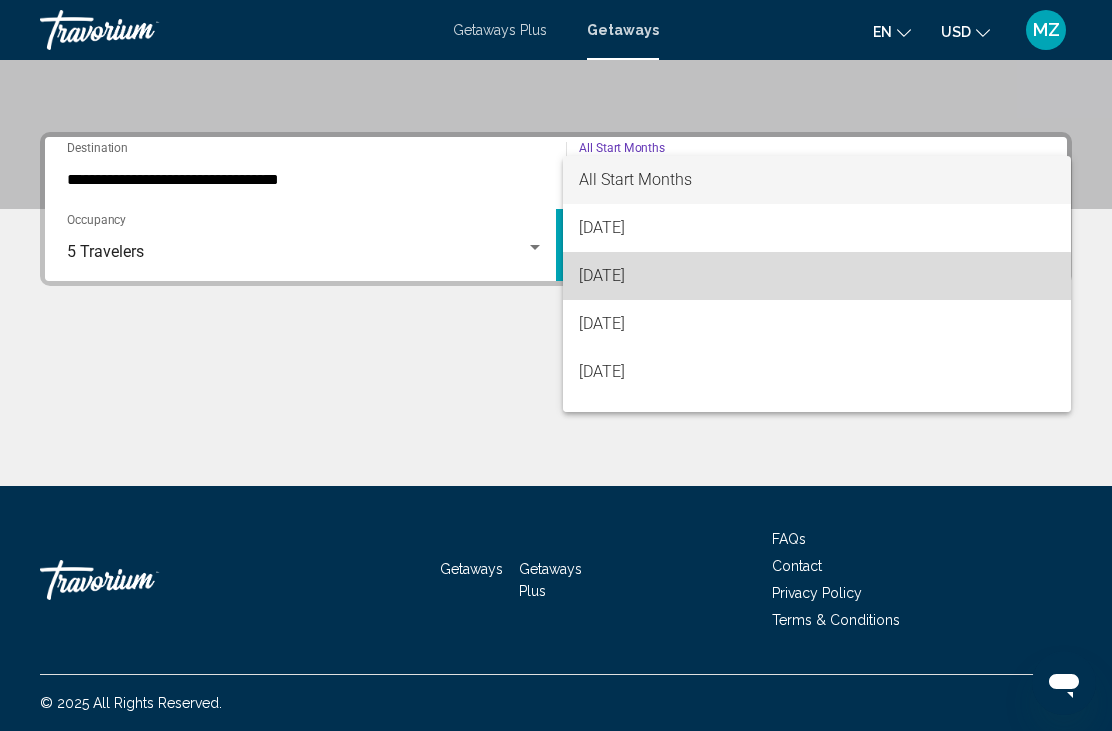 click on "August 2025" at bounding box center [817, 276] 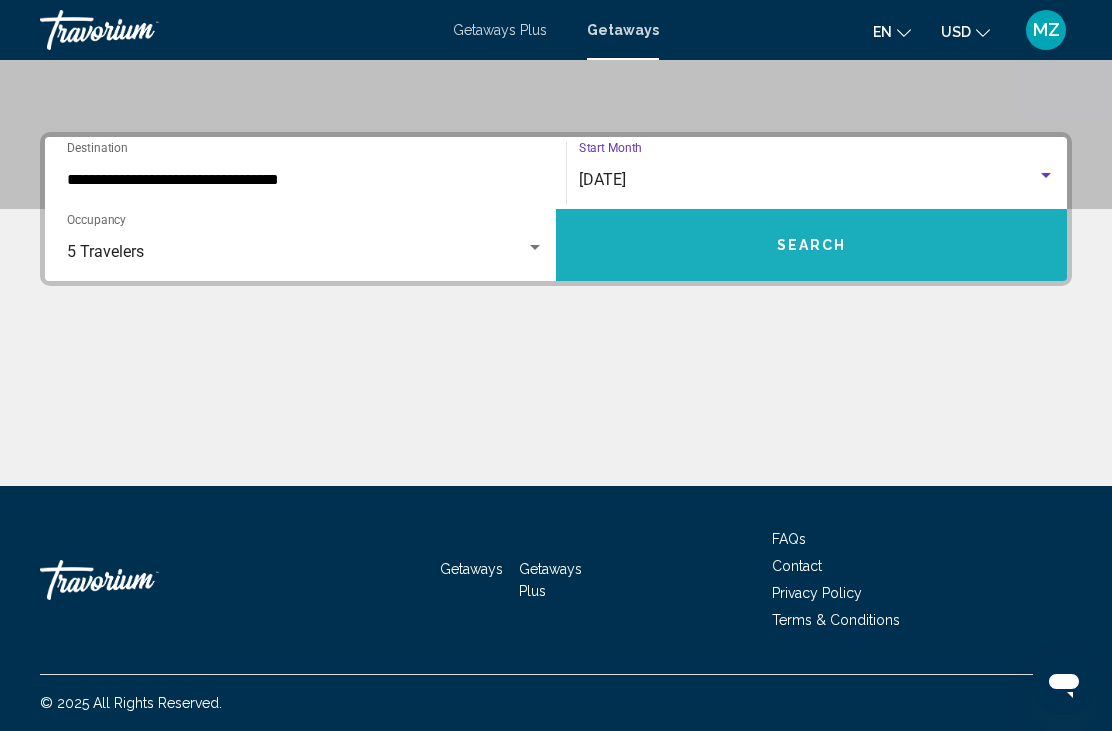 click on "Search" at bounding box center (811, 245) 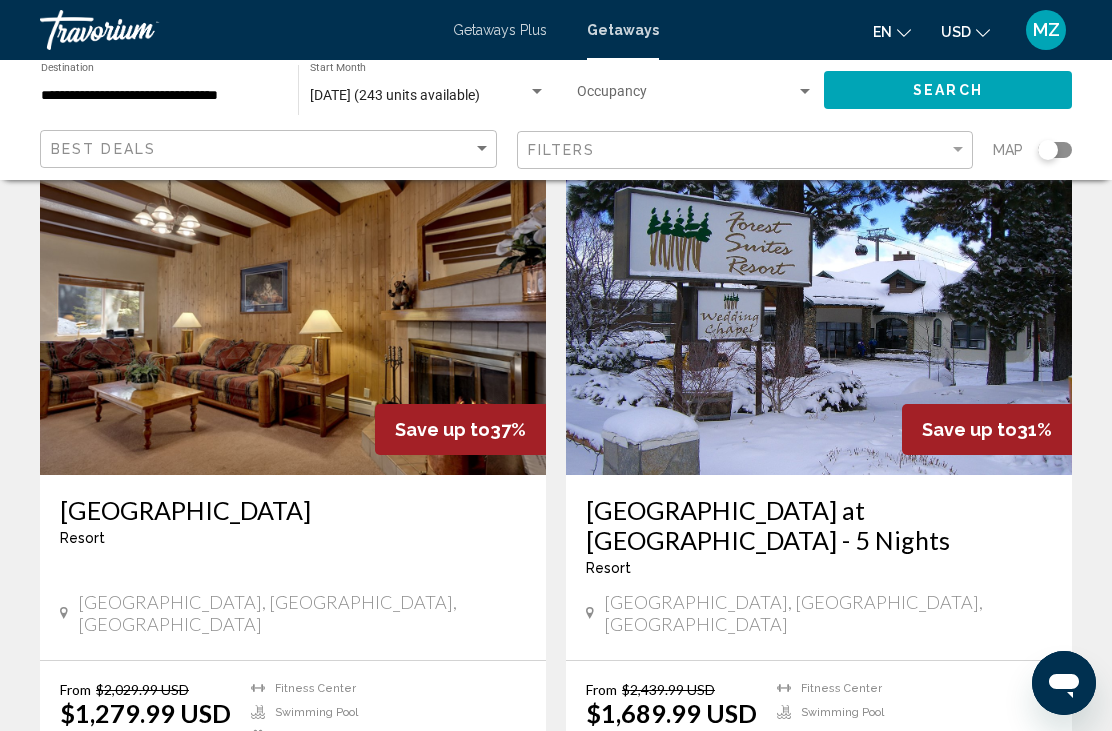 scroll, scrollTop: 808, scrollLeft: 0, axis: vertical 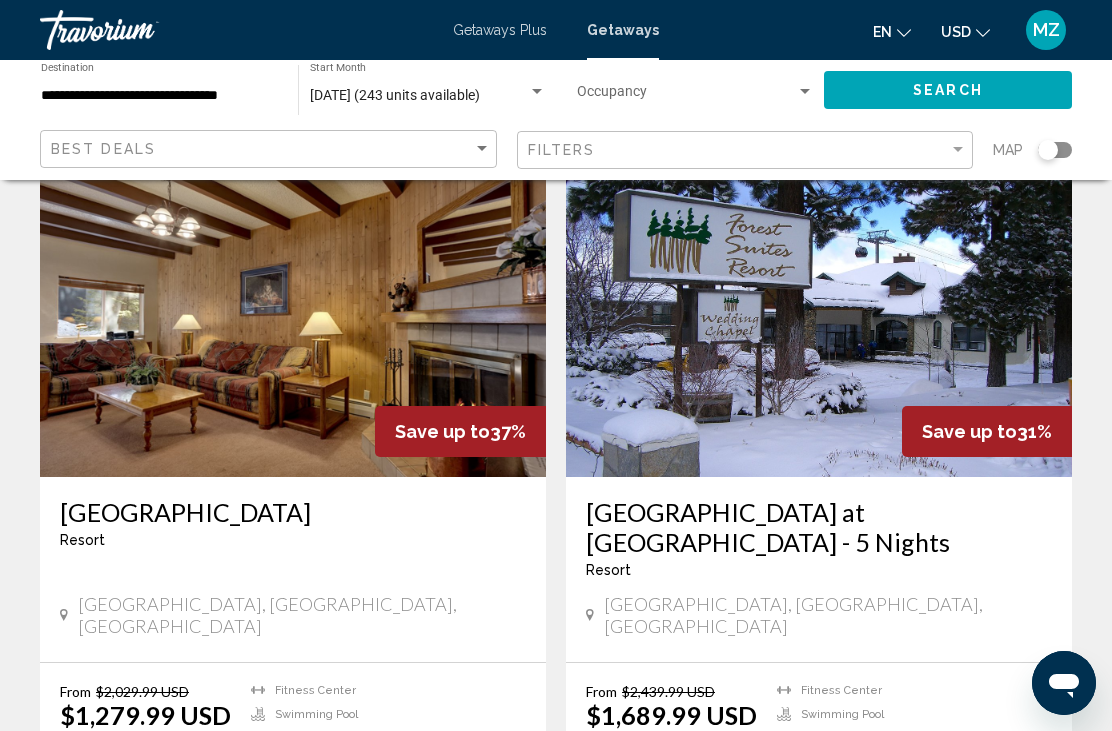 click at bounding box center [293, 317] 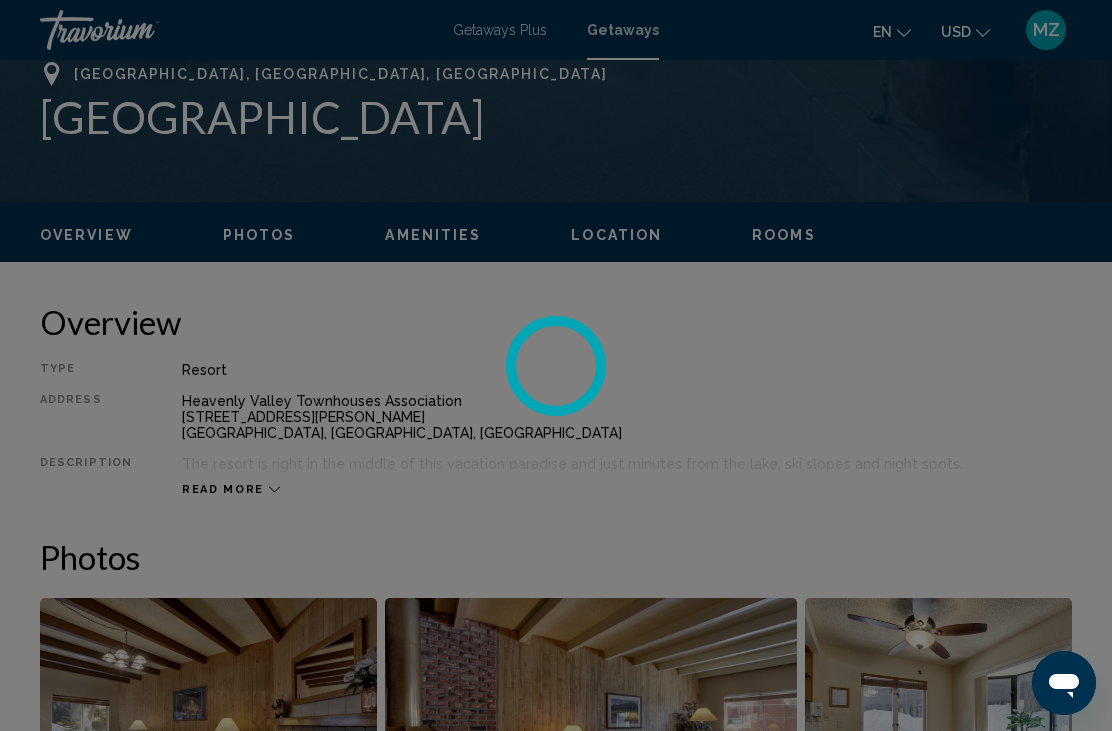 scroll, scrollTop: 0, scrollLeft: 0, axis: both 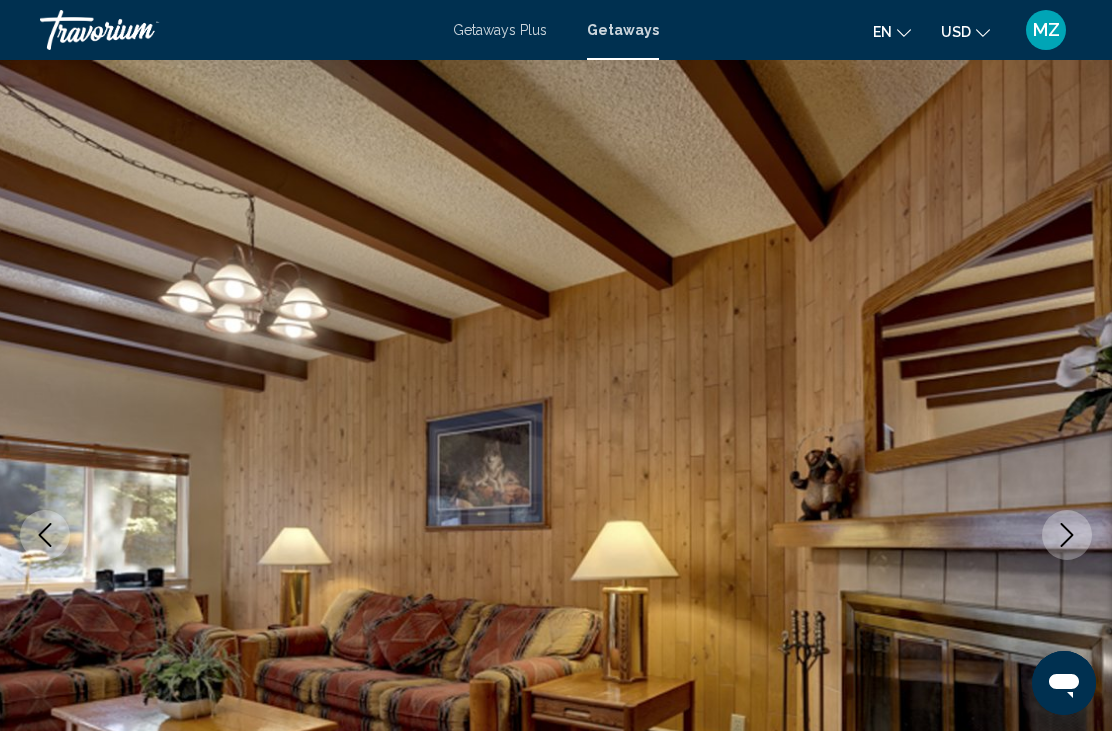 click 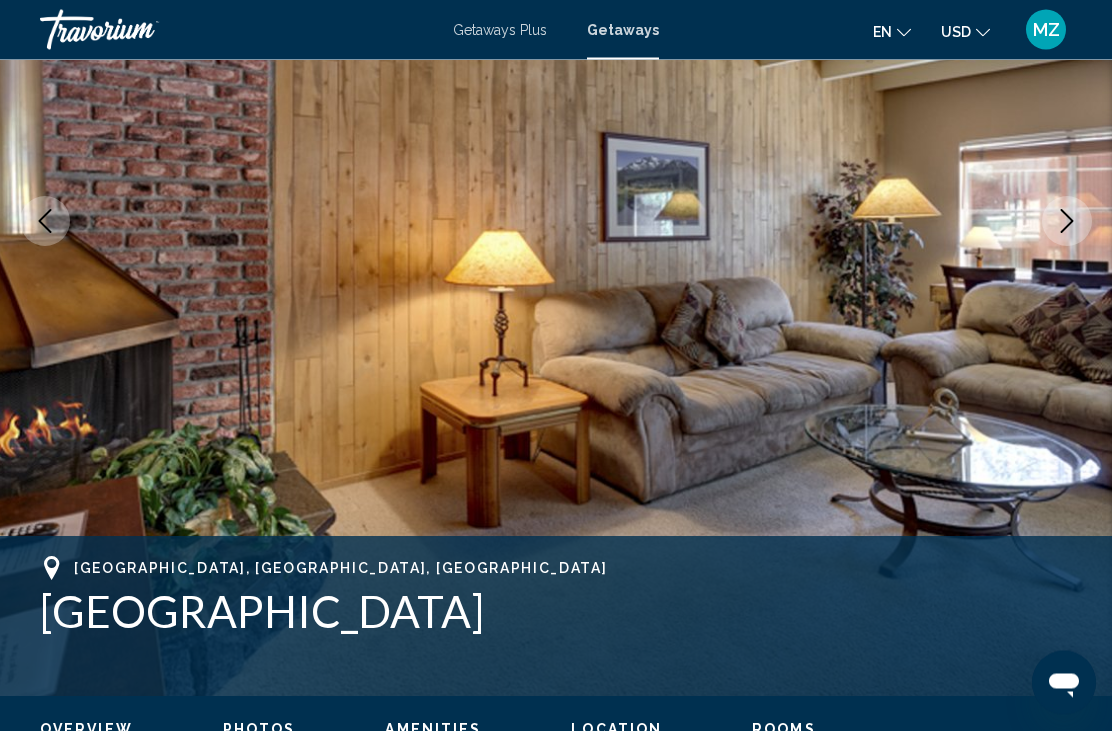 click 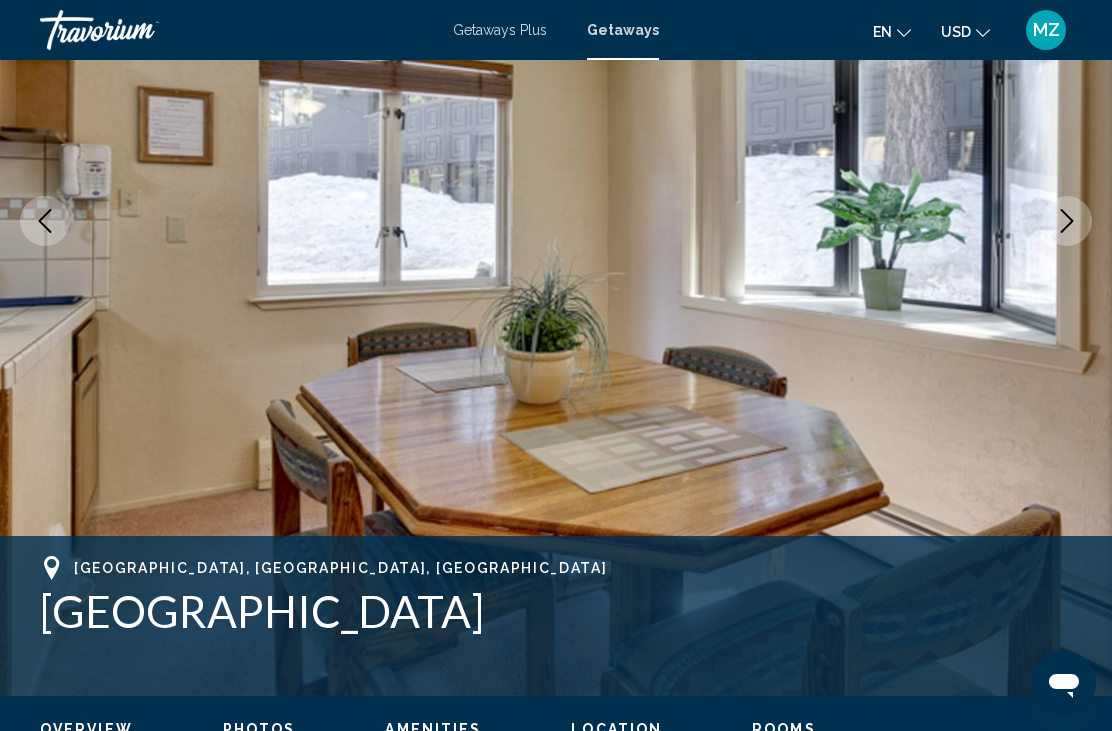 click at bounding box center [1067, 221] 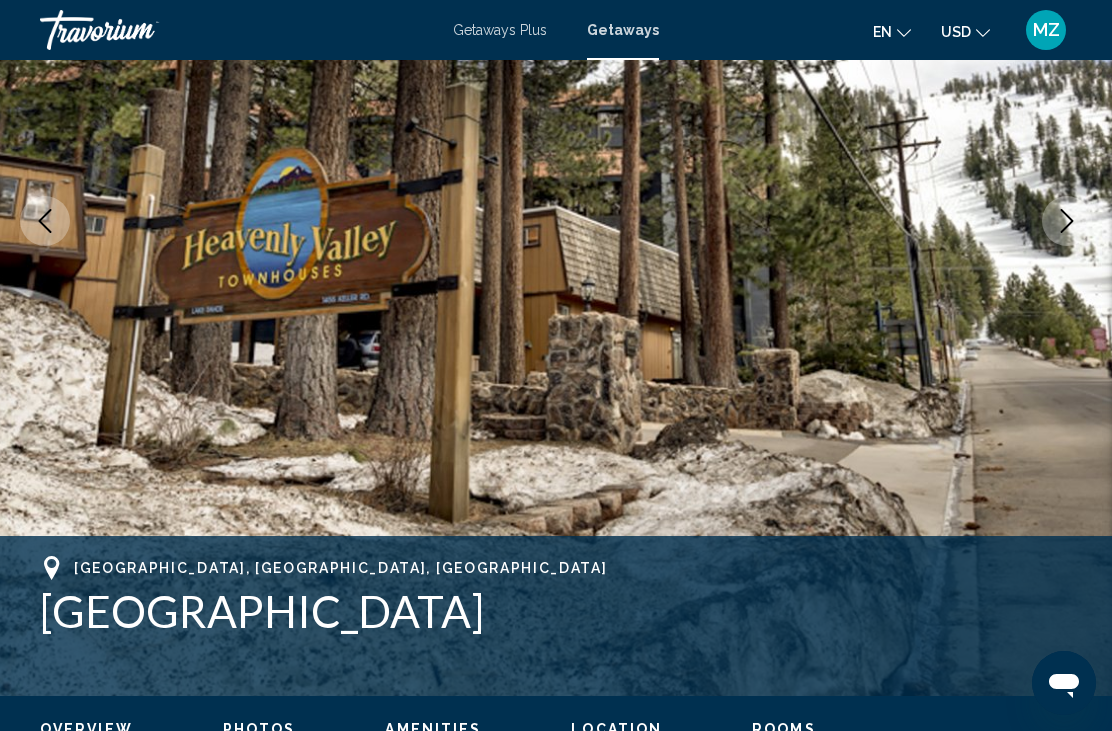click 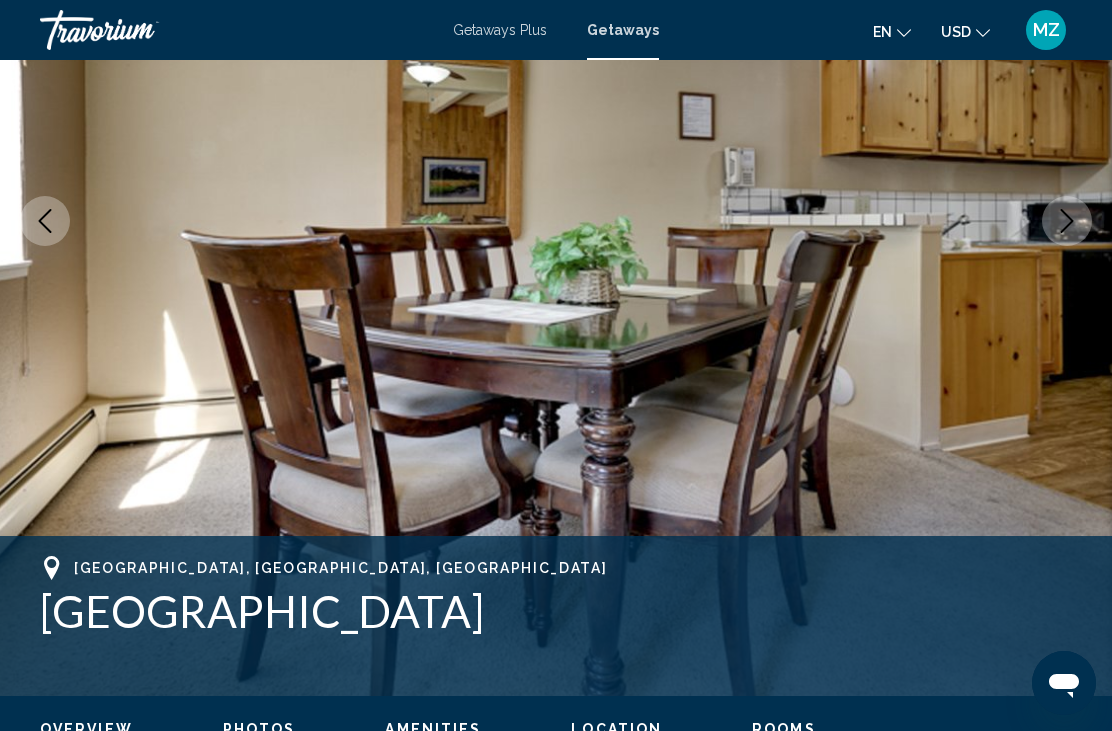 click 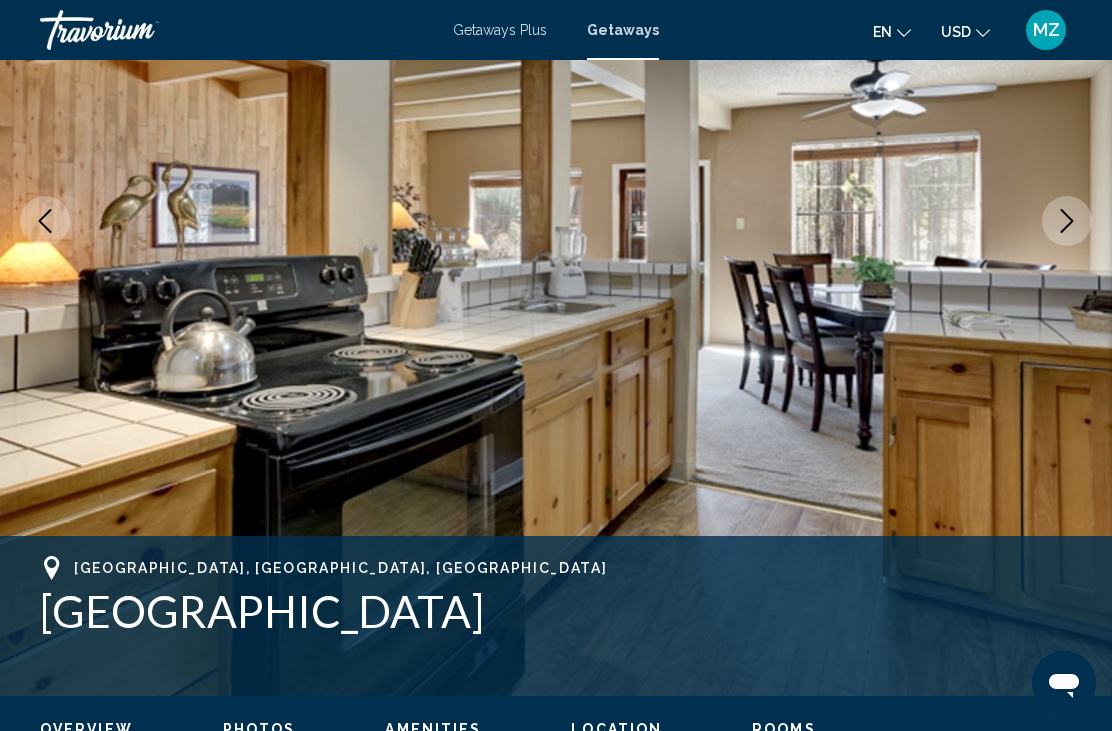click 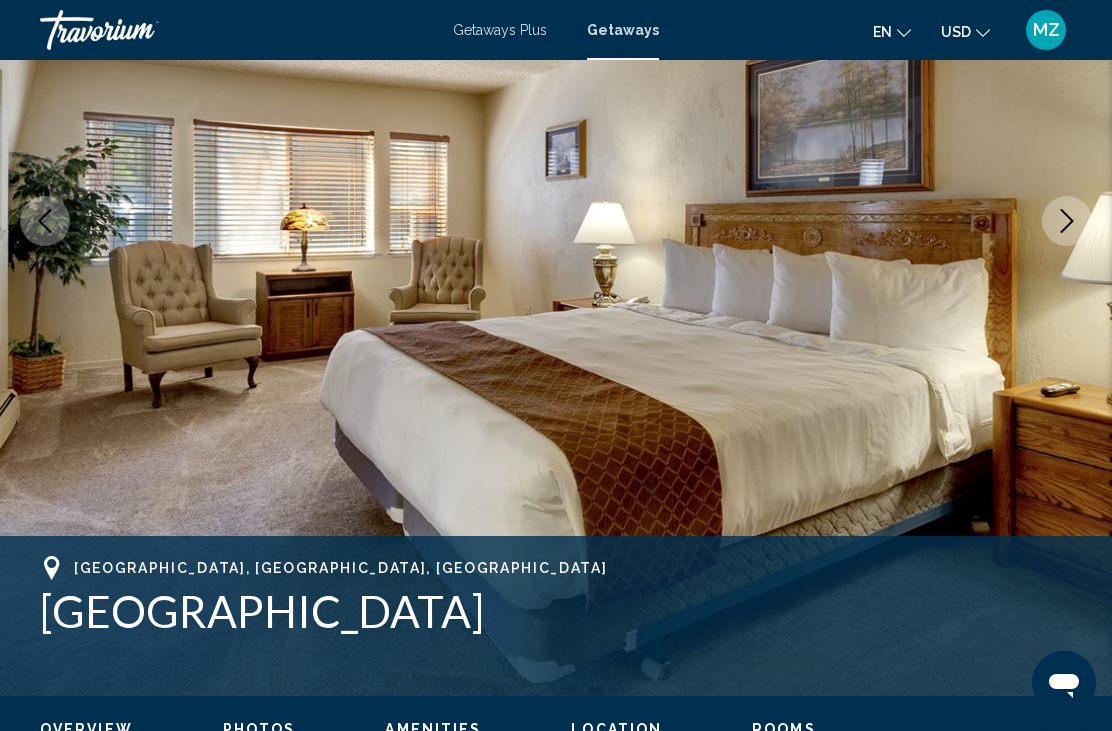 click at bounding box center (1067, 221) 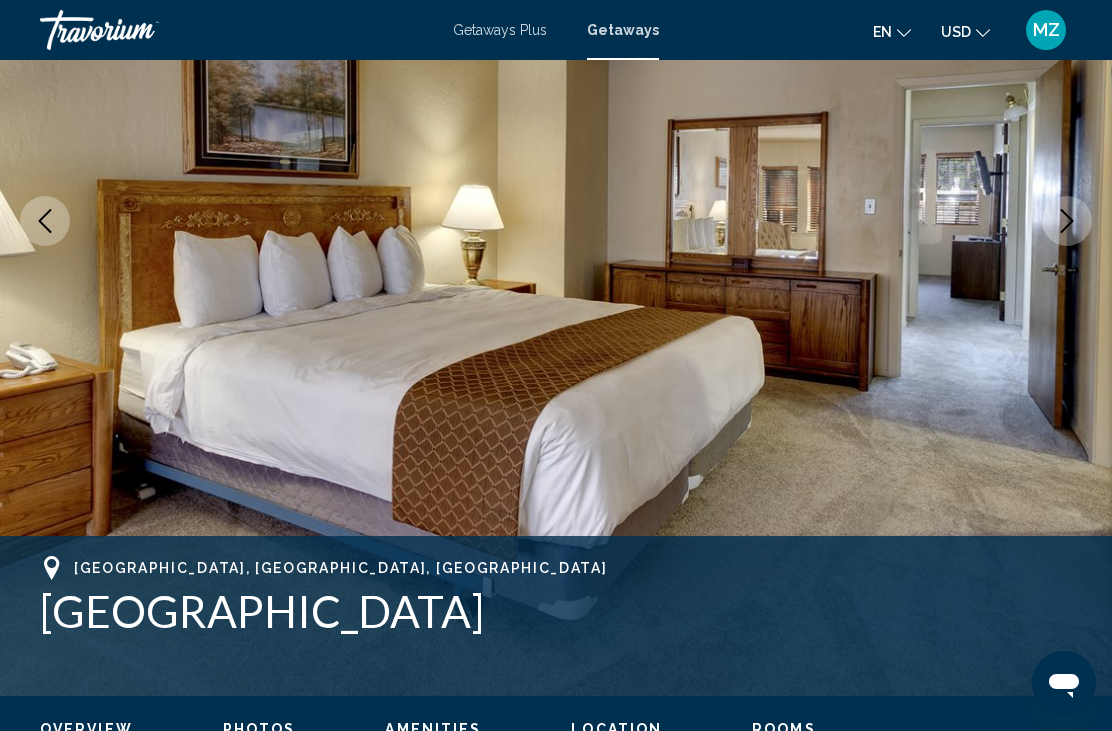 click at bounding box center [1067, 221] 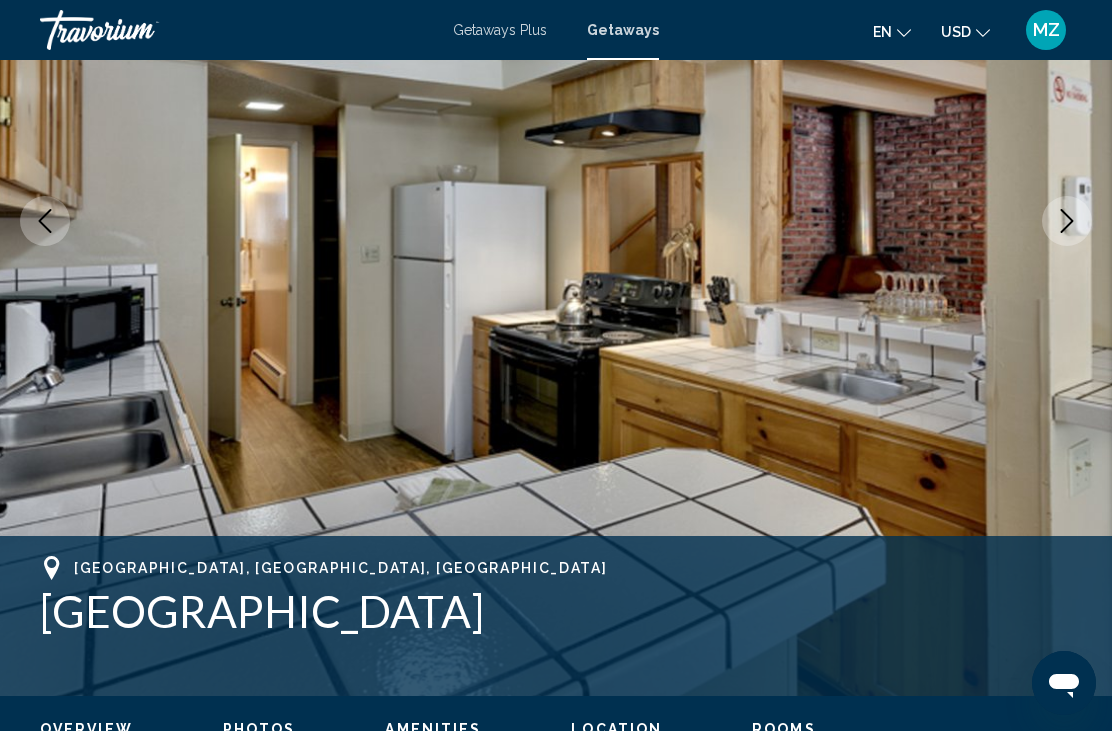 click 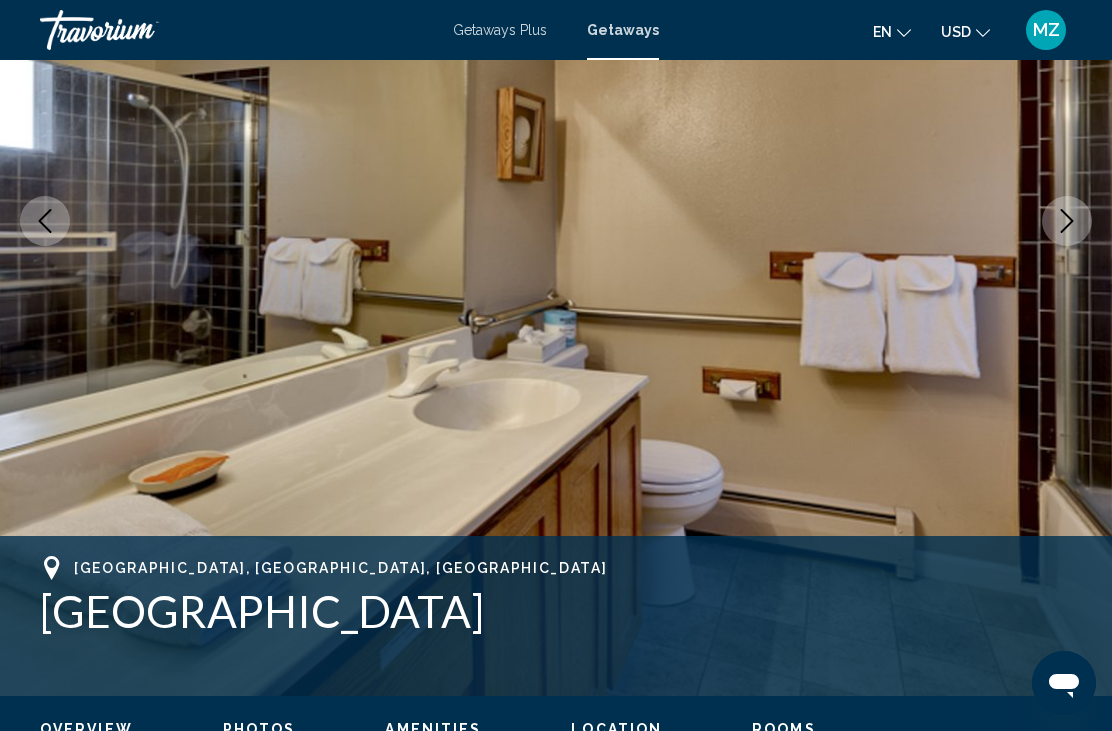 click at bounding box center [1067, 221] 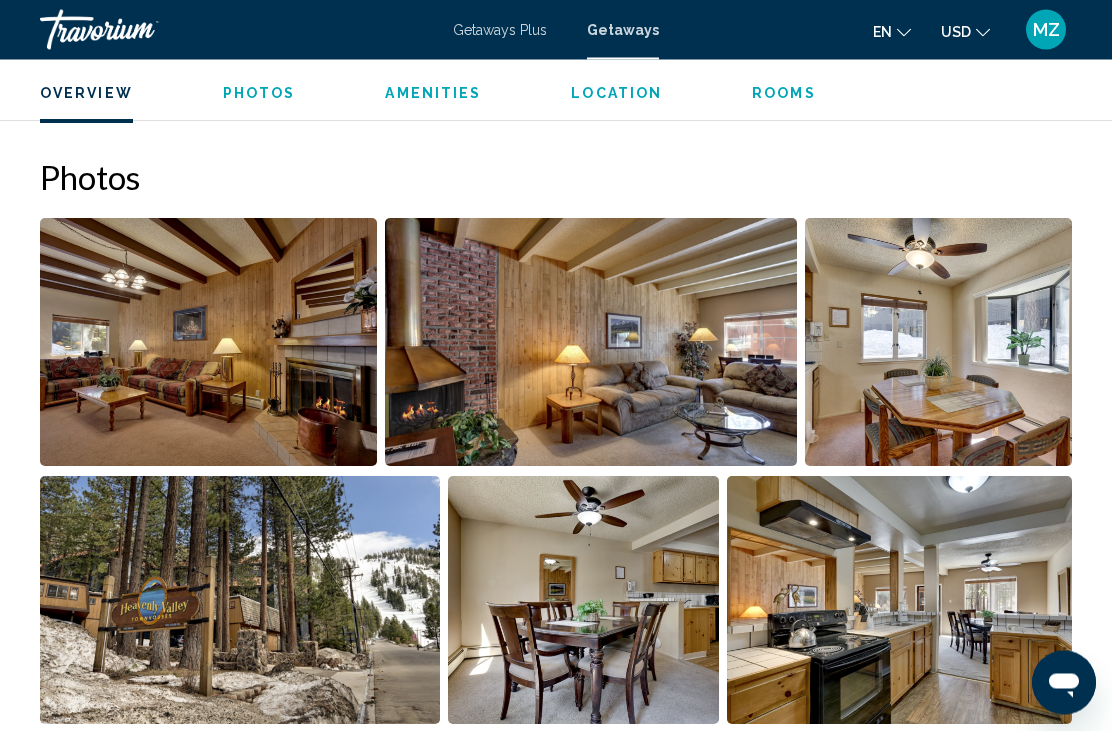 scroll, scrollTop: 1189, scrollLeft: 0, axis: vertical 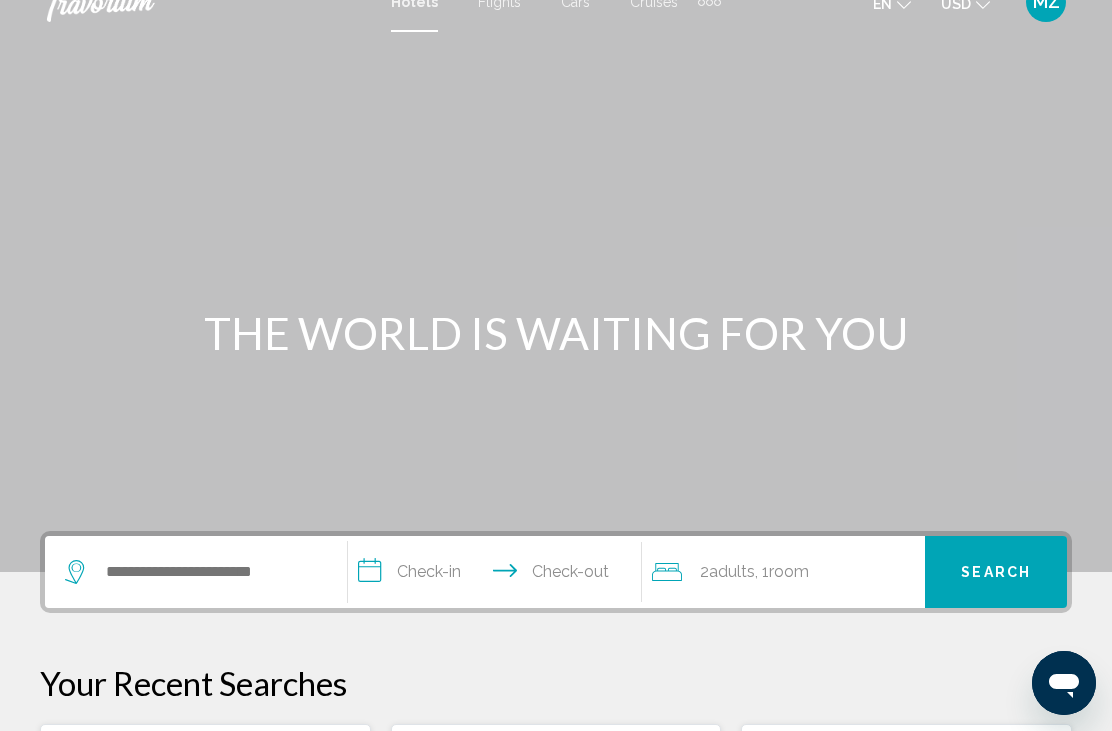 click 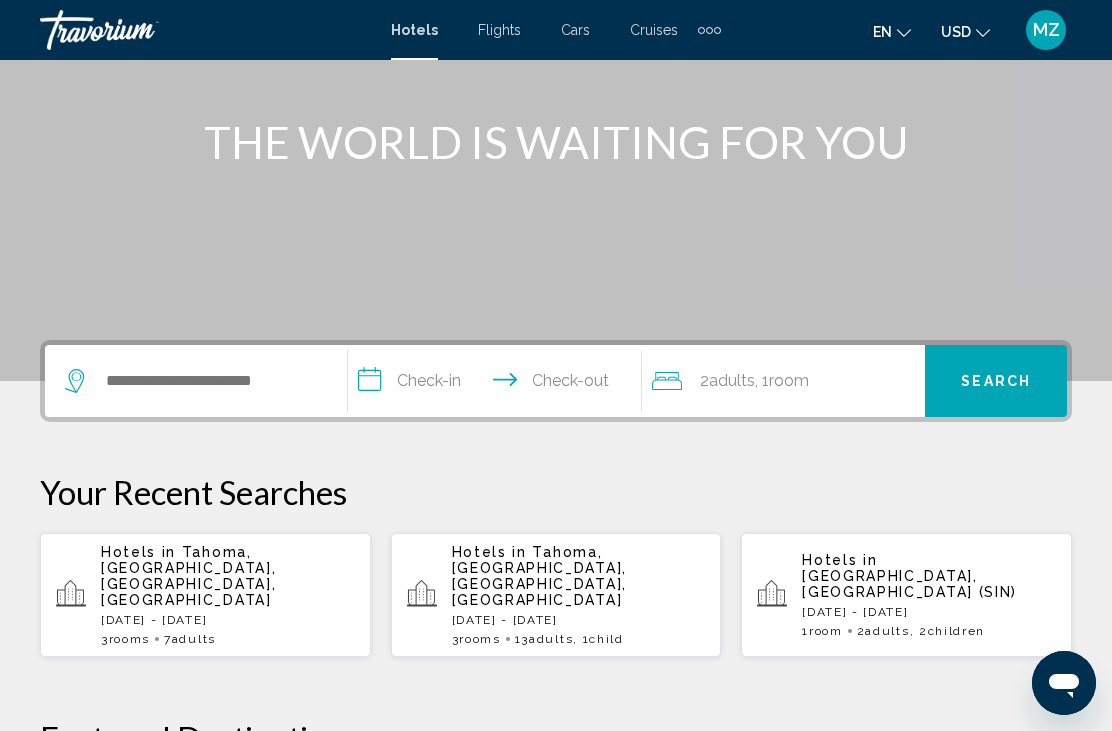 scroll, scrollTop: 494, scrollLeft: 0, axis: vertical 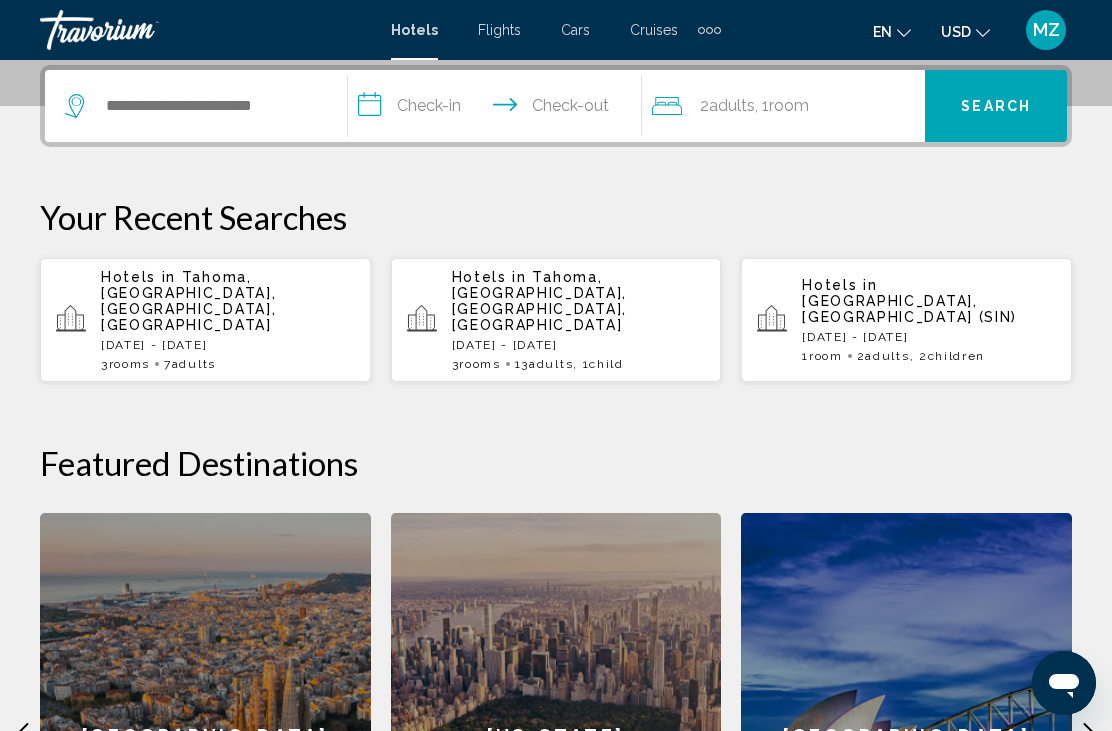 click on "Hotels in    [GEOGRAPHIC_DATA], [GEOGRAPHIC_DATA] (SIN)" at bounding box center (929, 301) 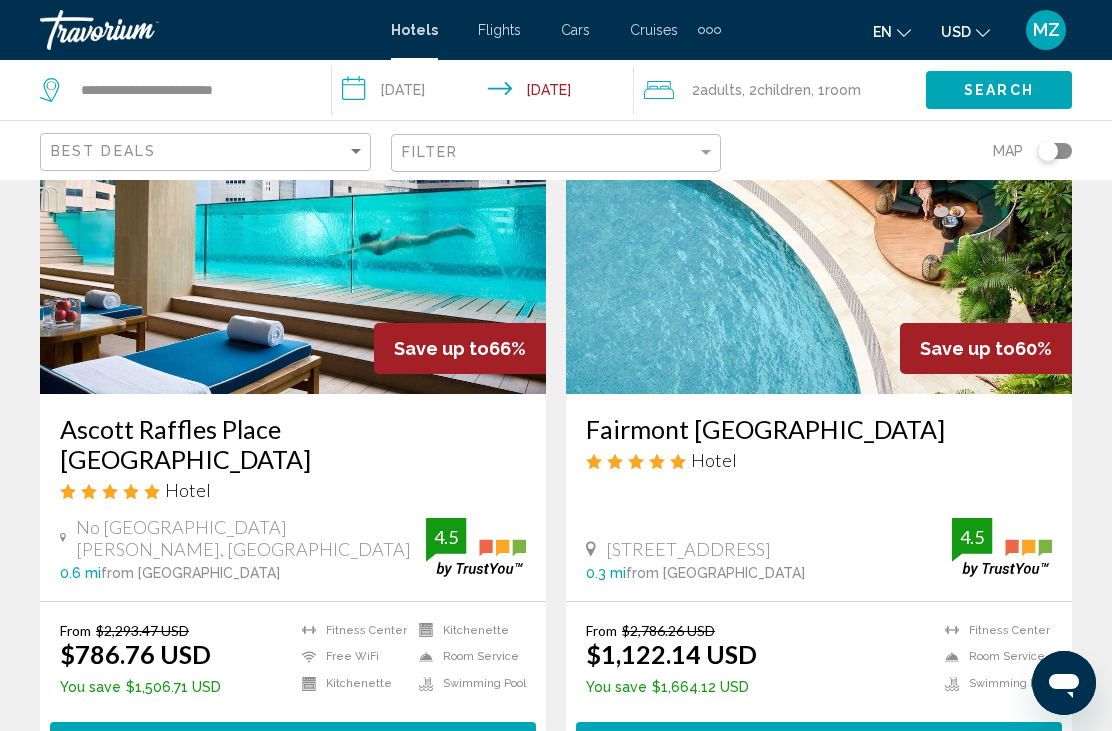 scroll, scrollTop: 179, scrollLeft: 0, axis: vertical 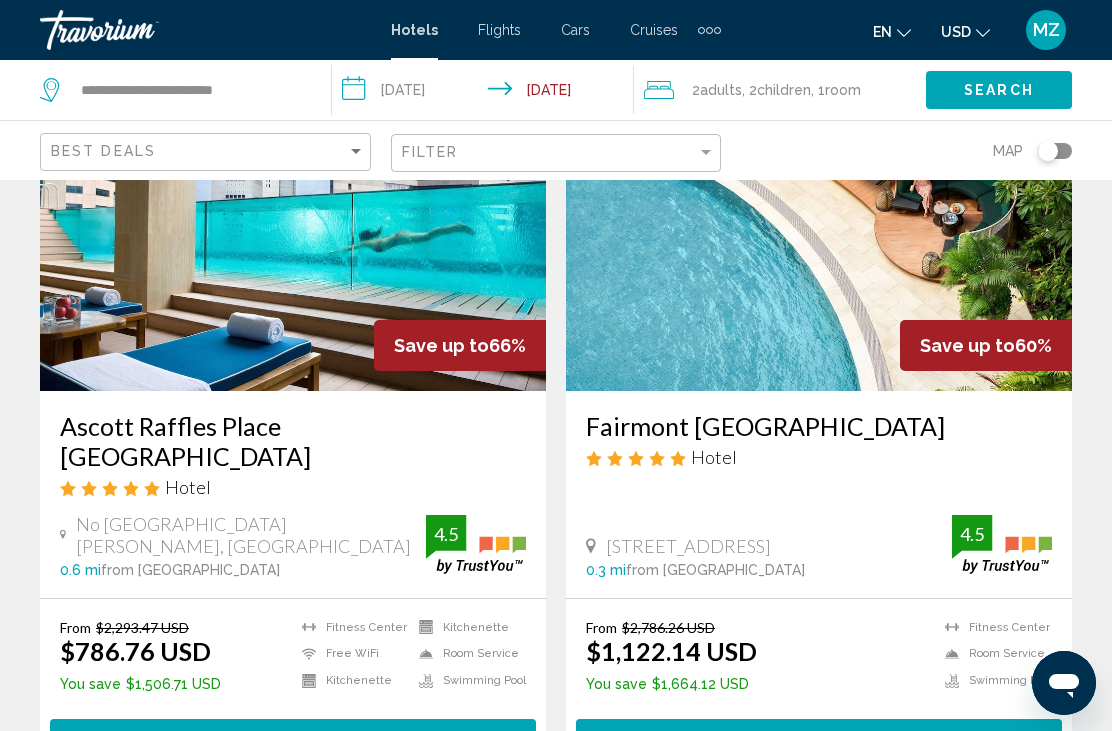 click at bounding box center [819, 231] 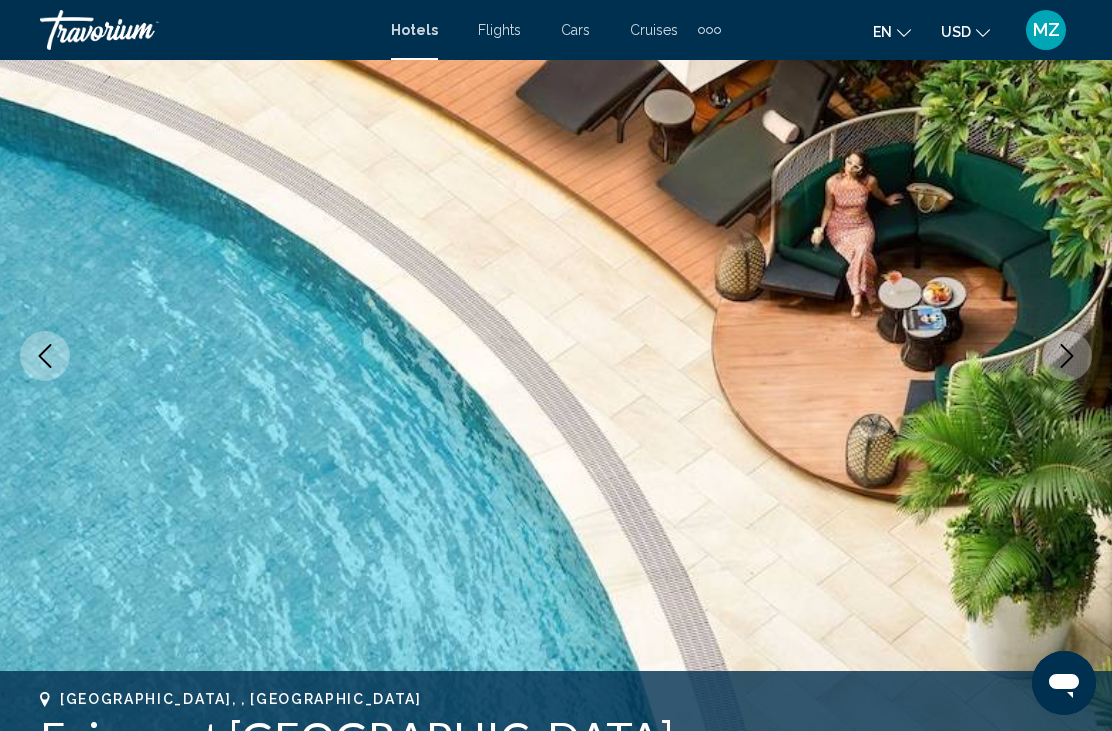scroll, scrollTop: 0, scrollLeft: 0, axis: both 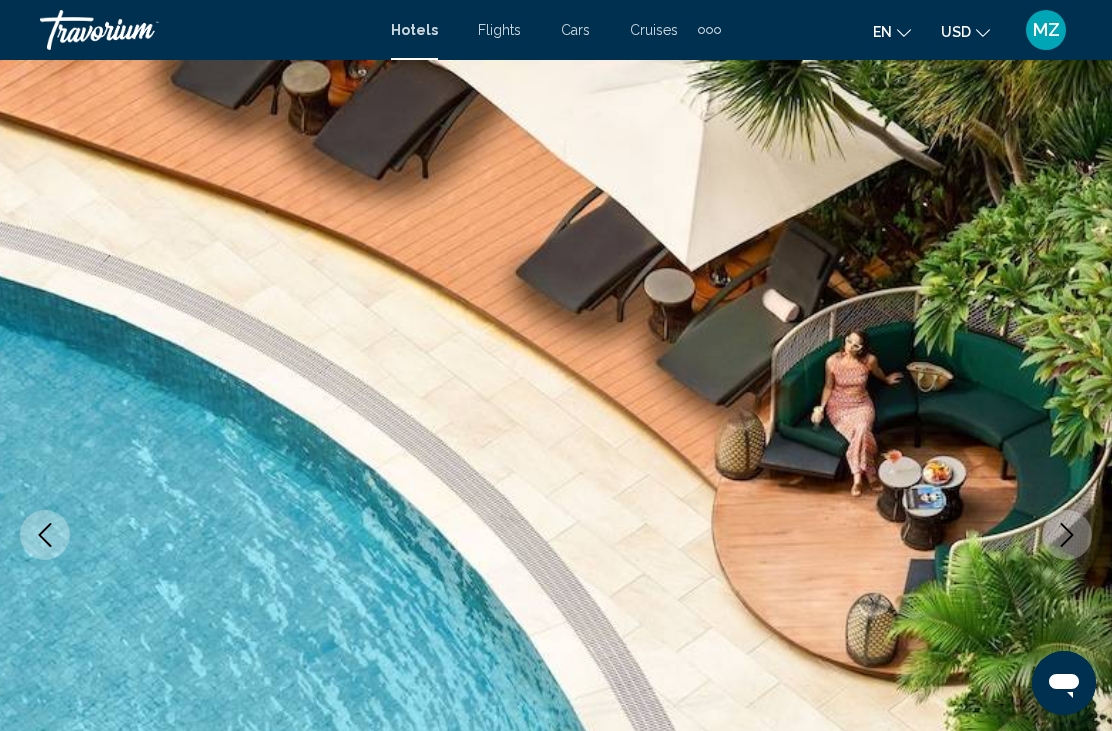 click at bounding box center (1067, 535) 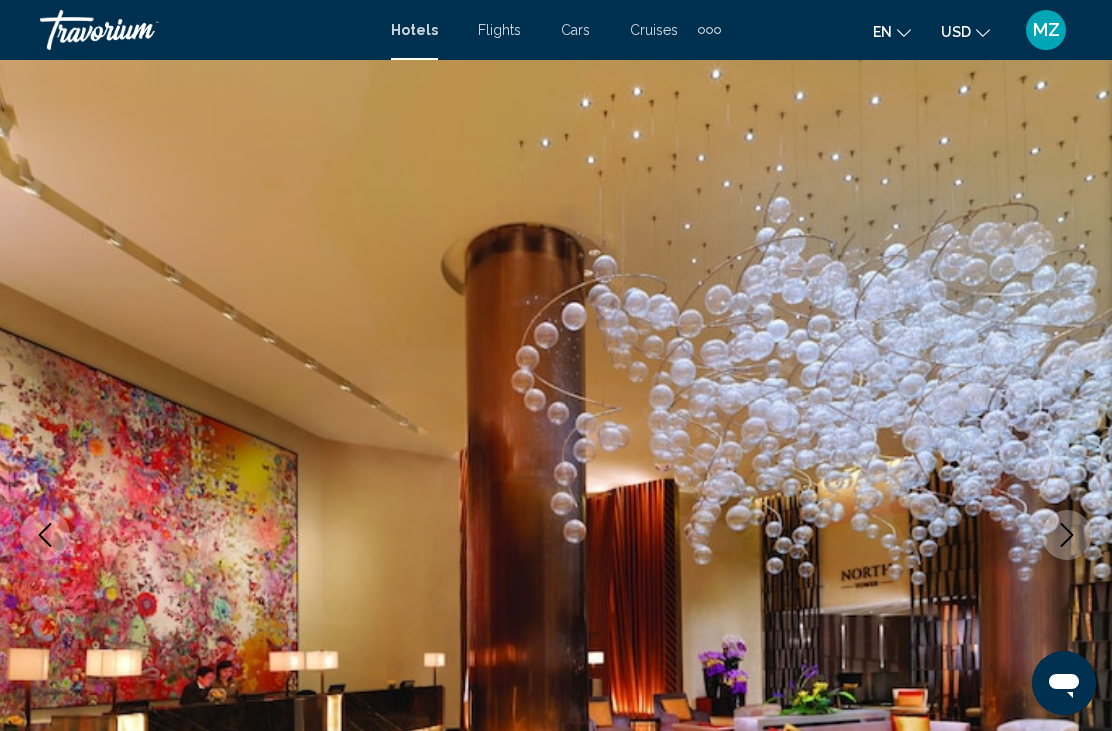 click 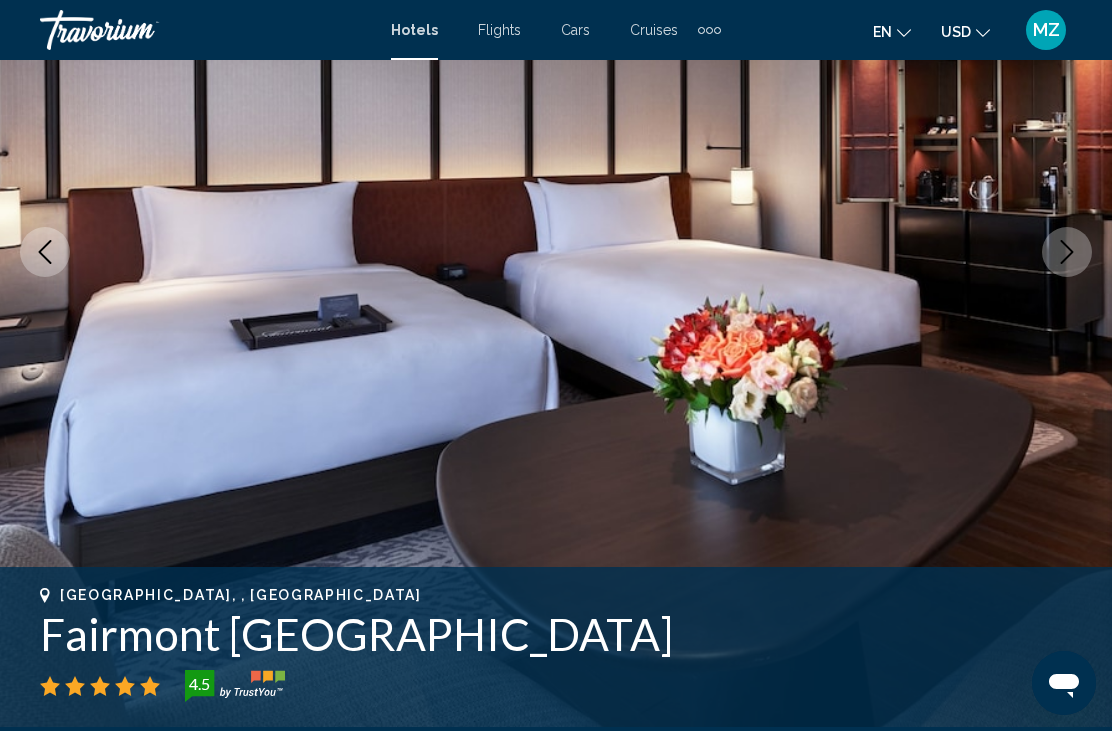 scroll, scrollTop: 276, scrollLeft: 0, axis: vertical 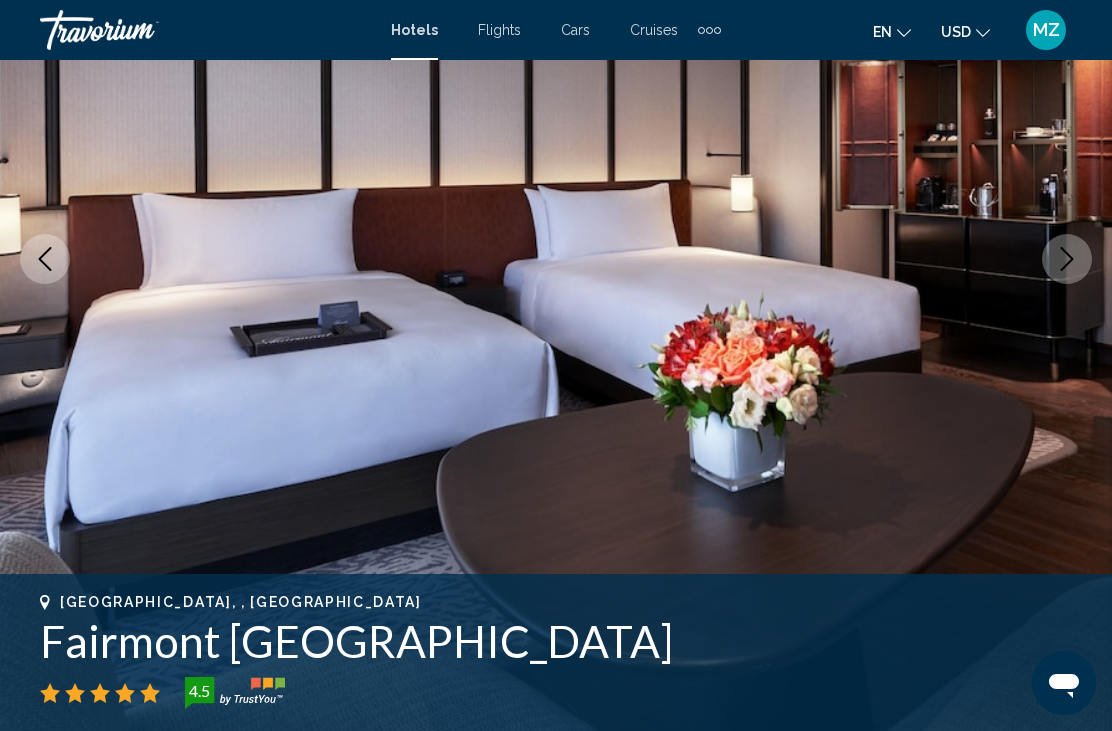 click 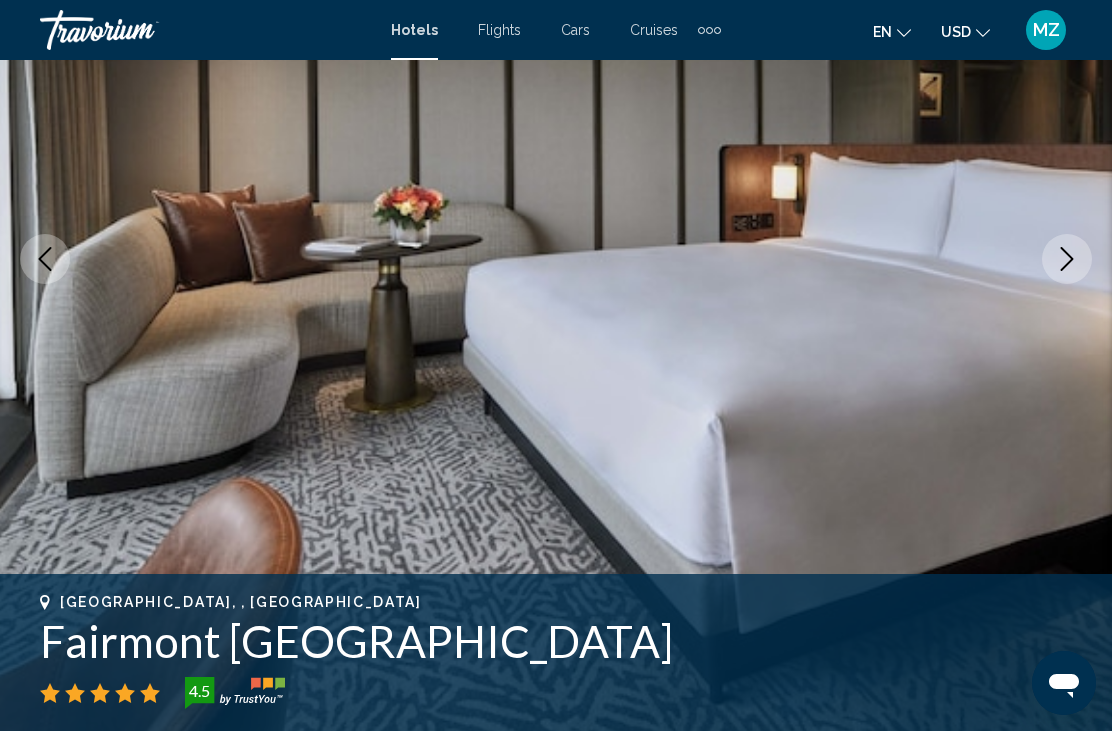 click 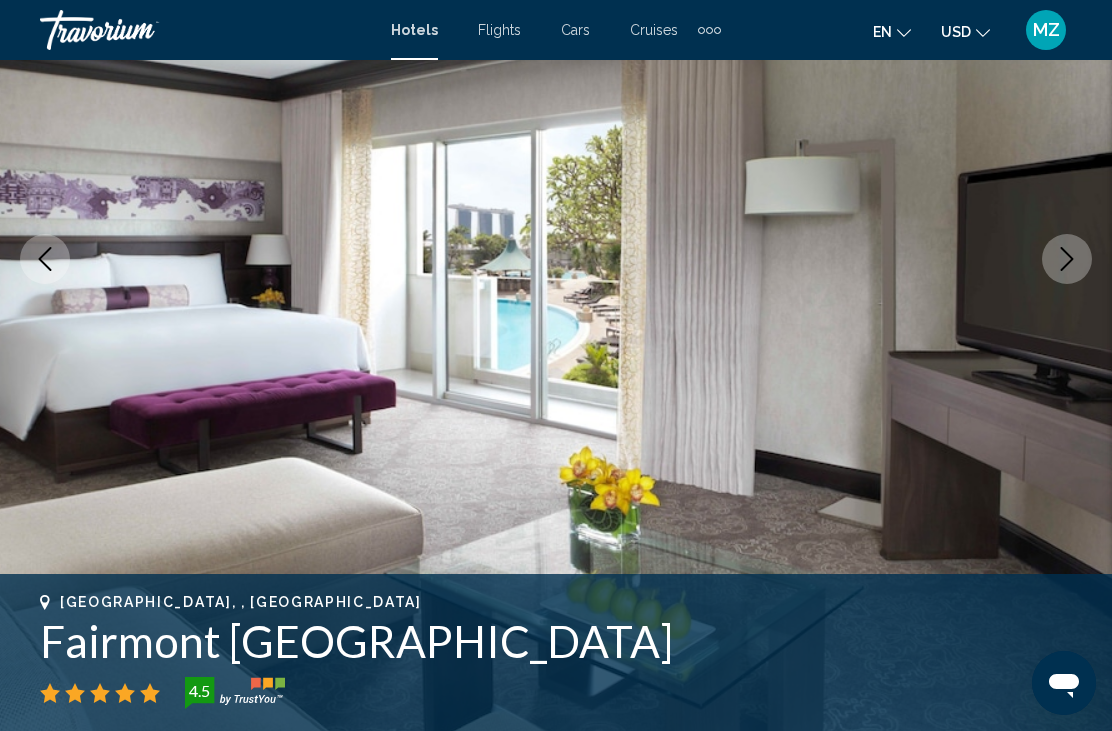 click at bounding box center [556, 259] 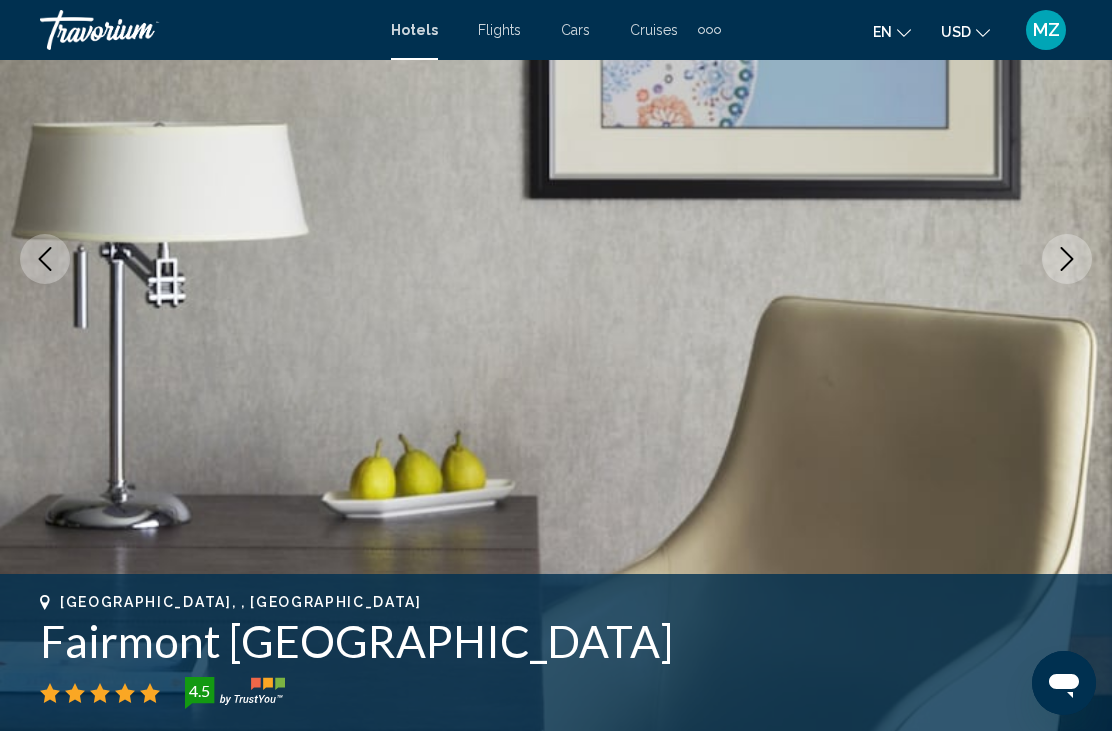 click 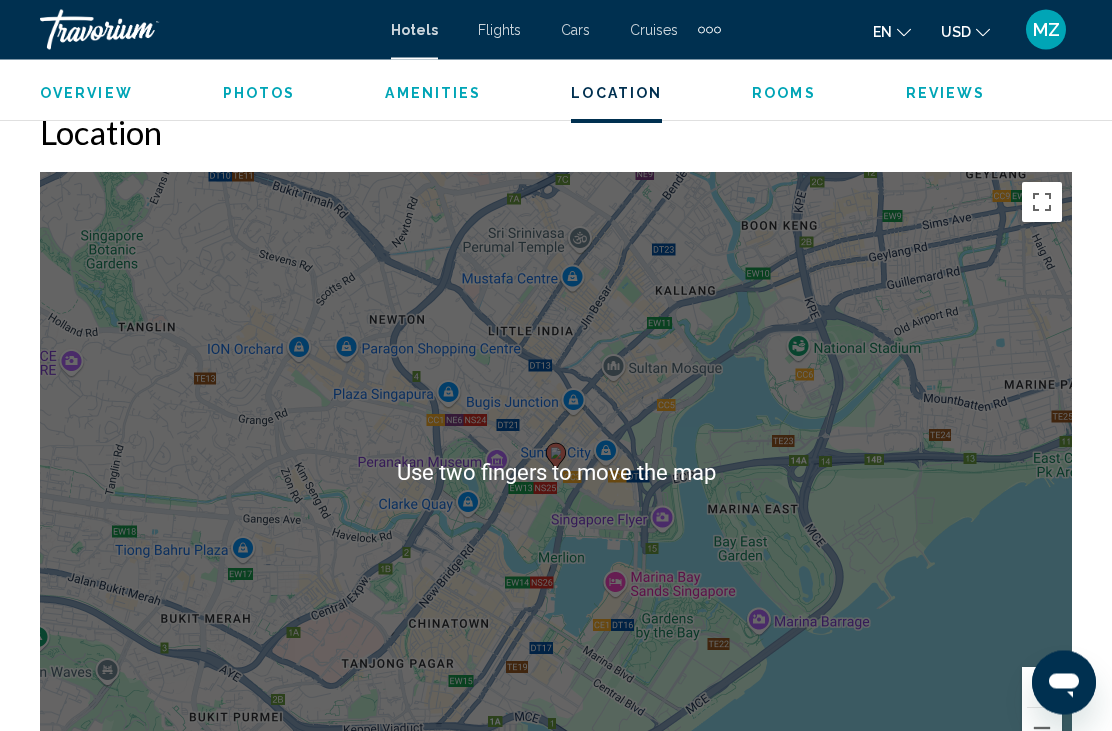 scroll, scrollTop: 2190, scrollLeft: 0, axis: vertical 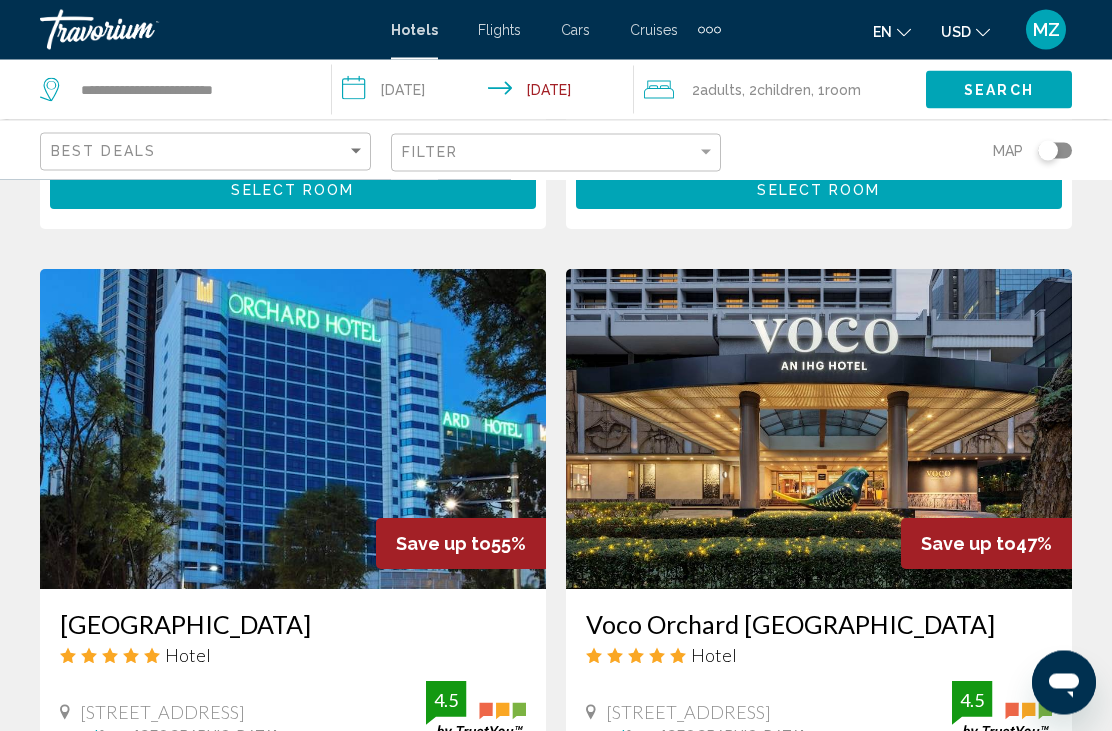click at bounding box center (819, 430) 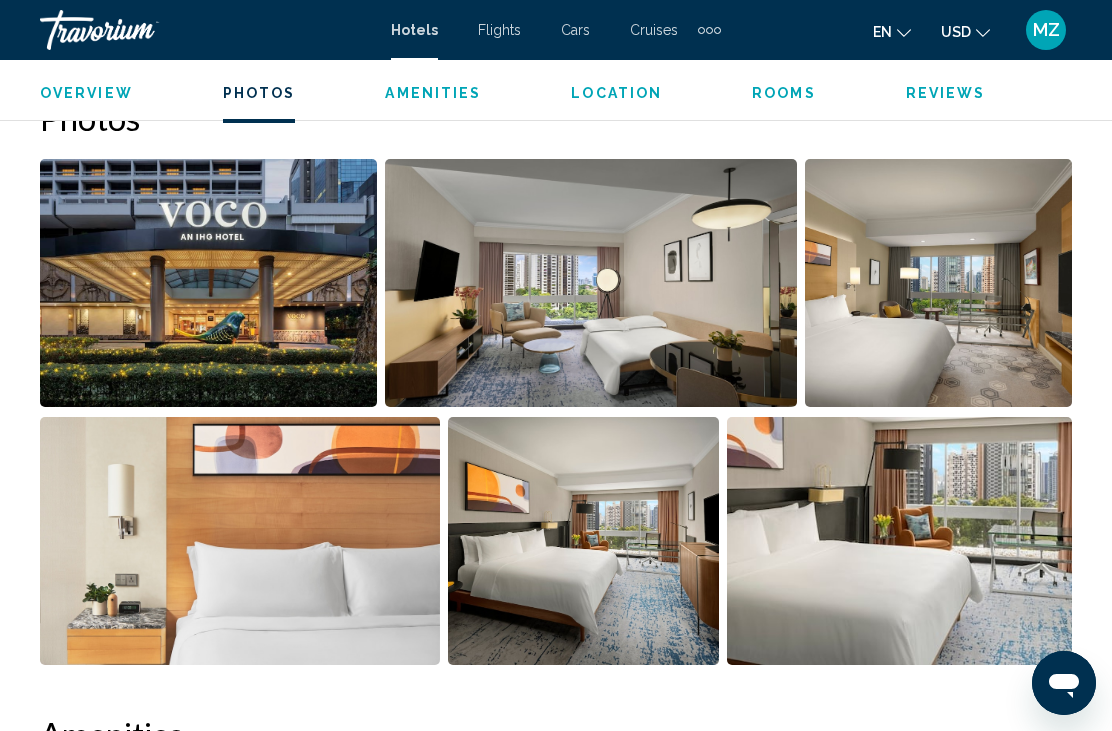scroll, scrollTop: 1349, scrollLeft: 0, axis: vertical 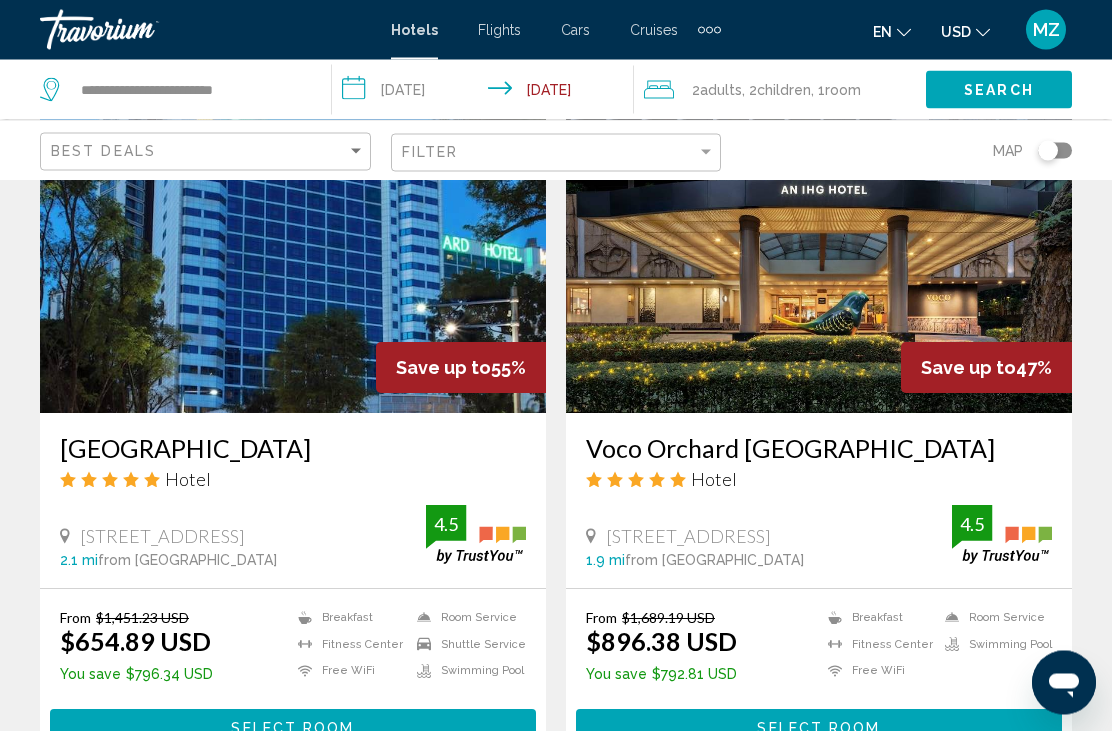 click at bounding box center (293, 254) 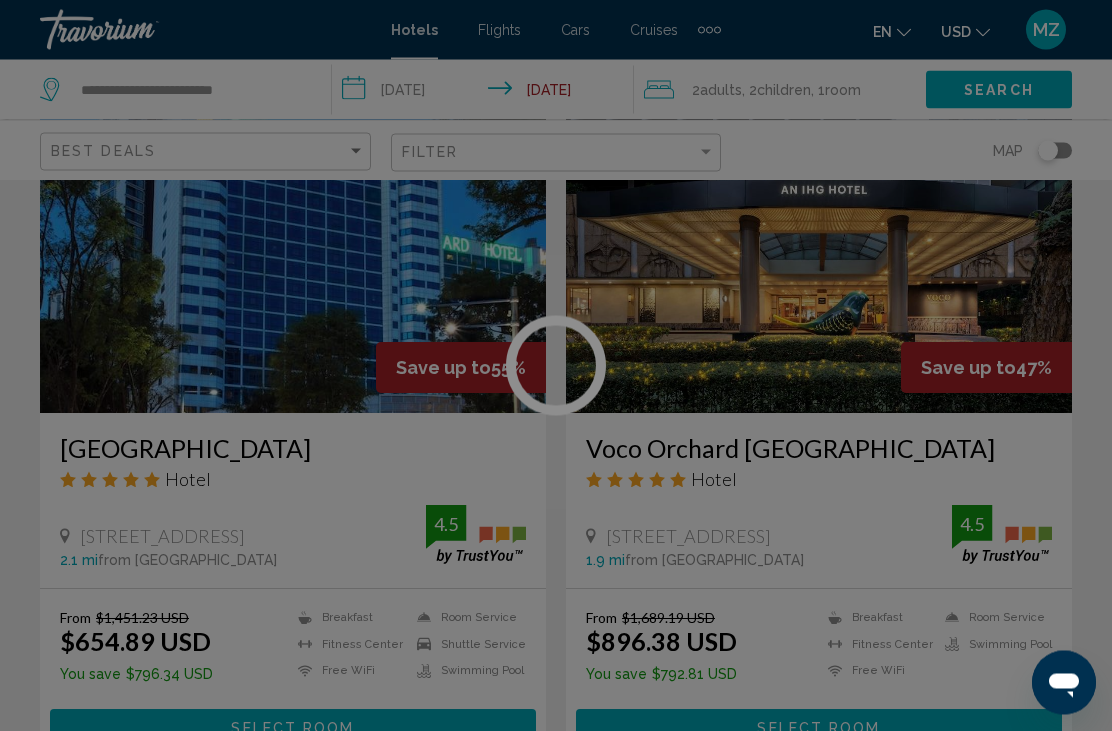 scroll, scrollTop: 1618, scrollLeft: 0, axis: vertical 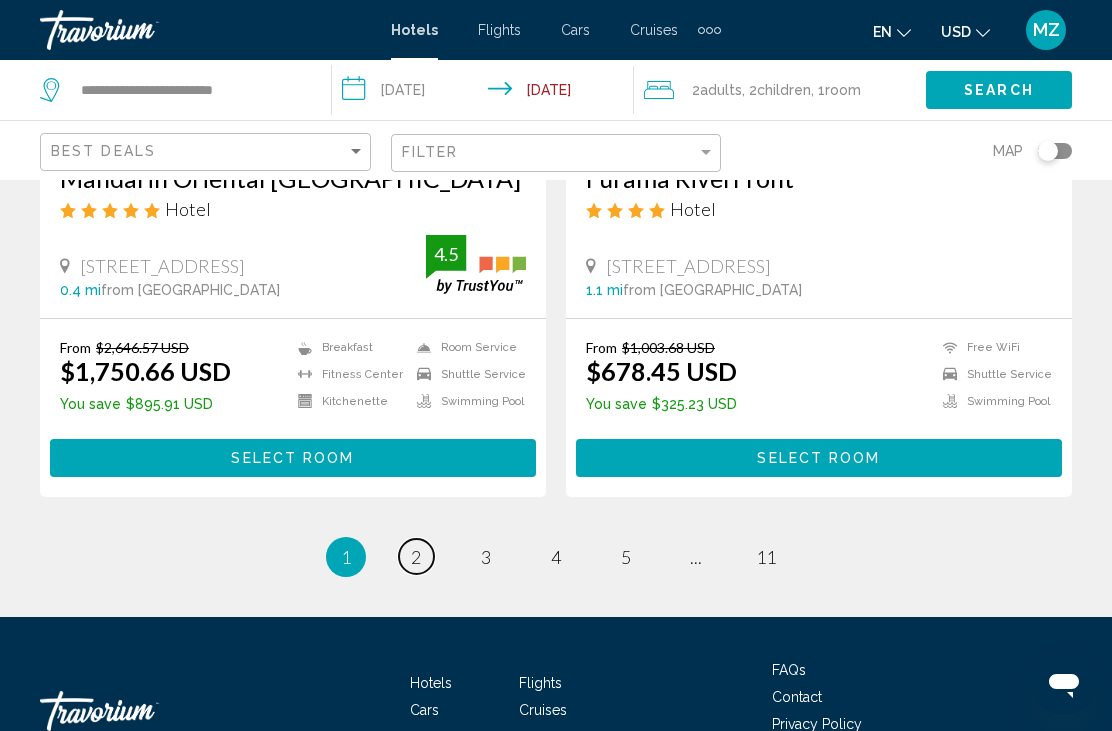 click on "2" at bounding box center [416, 557] 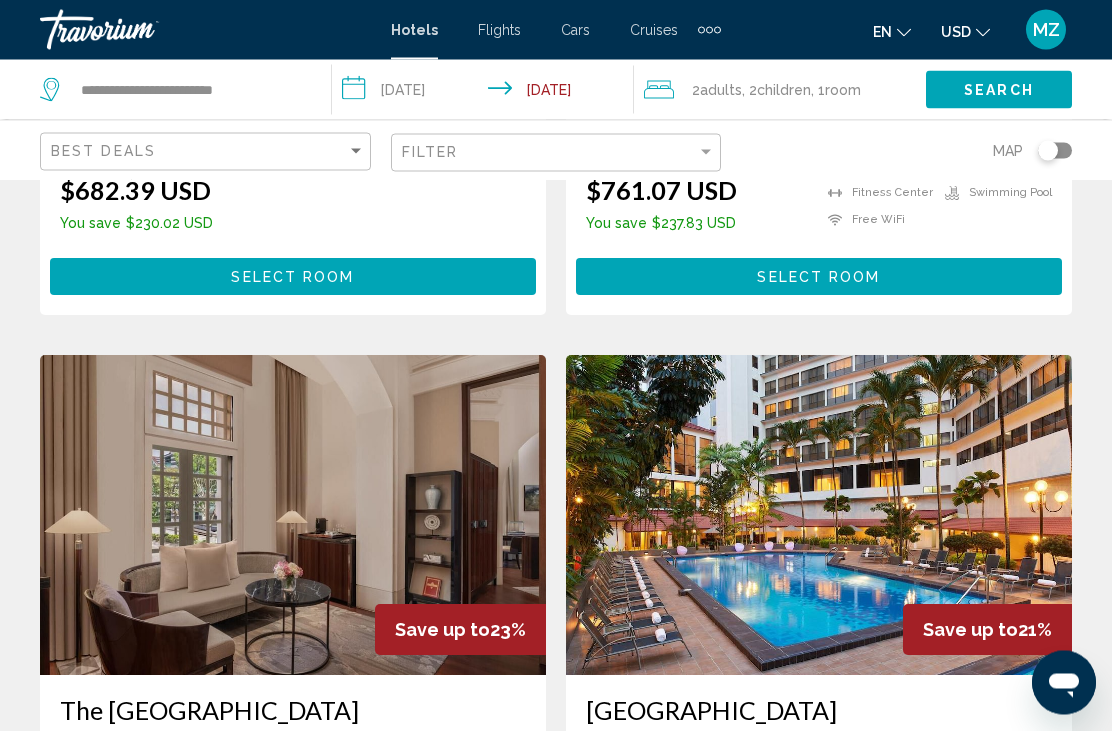 scroll, scrollTop: 2048, scrollLeft: 0, axis: vertical 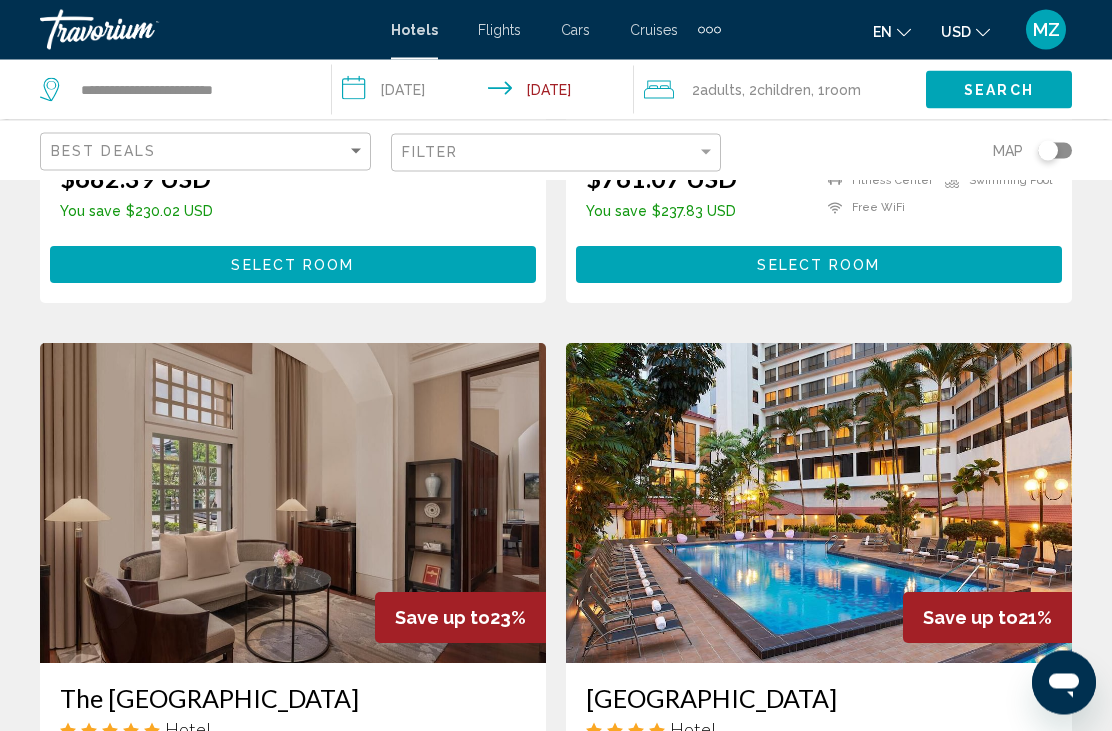 click at bounding box center [293, 504] 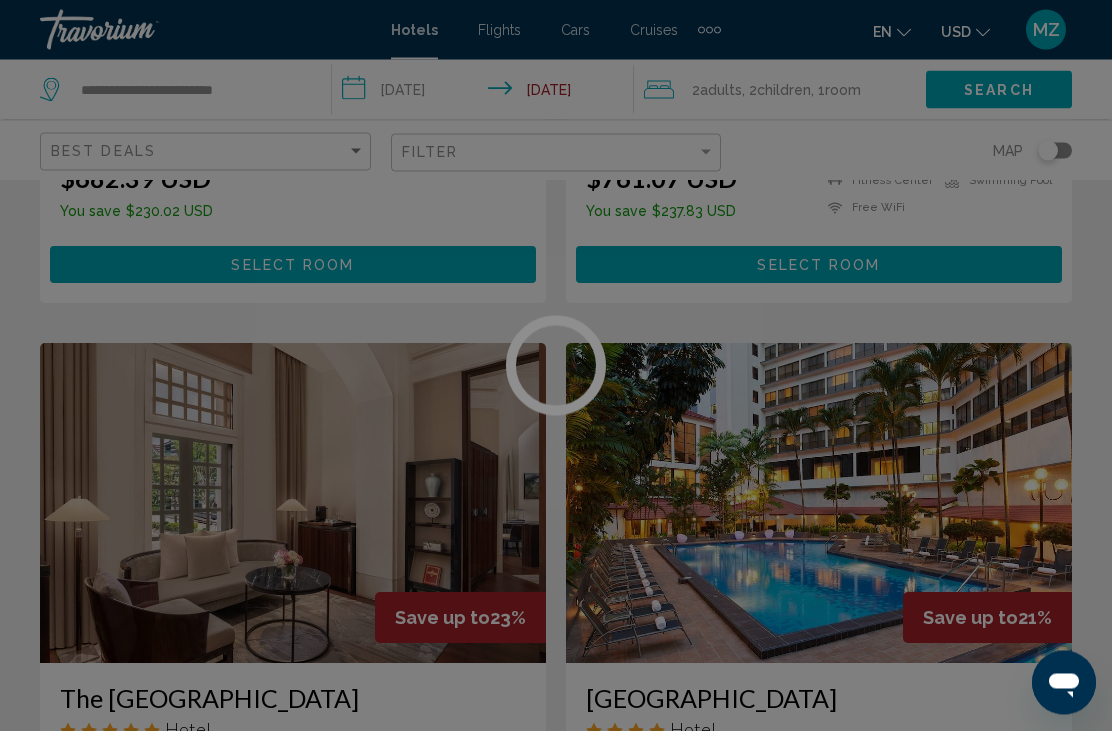 scroll, scrollTop: 2078, scrollLeft: 0, axis: vertical 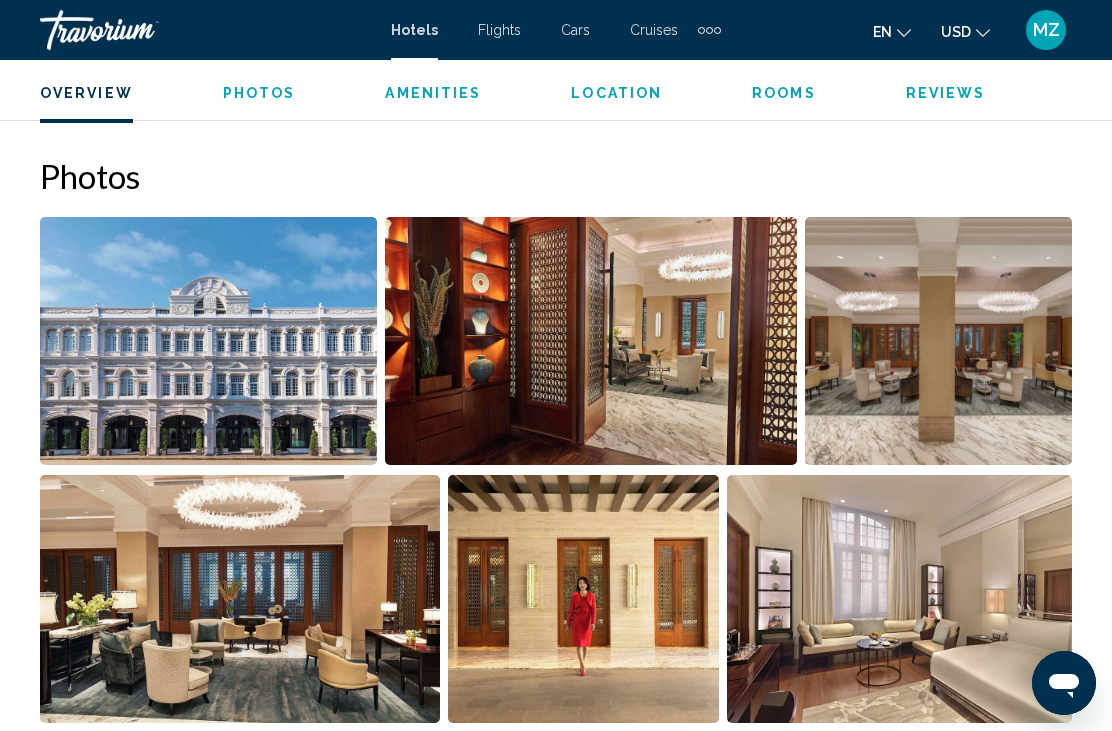 click at bounding box center [591, 341] 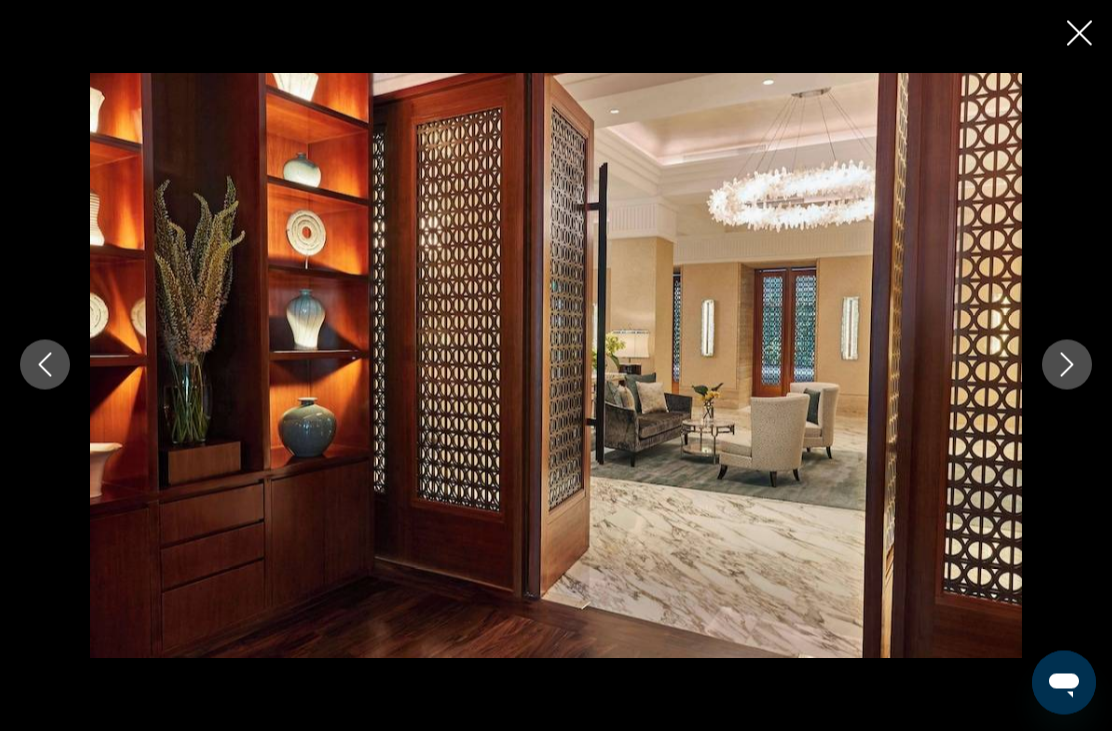 click 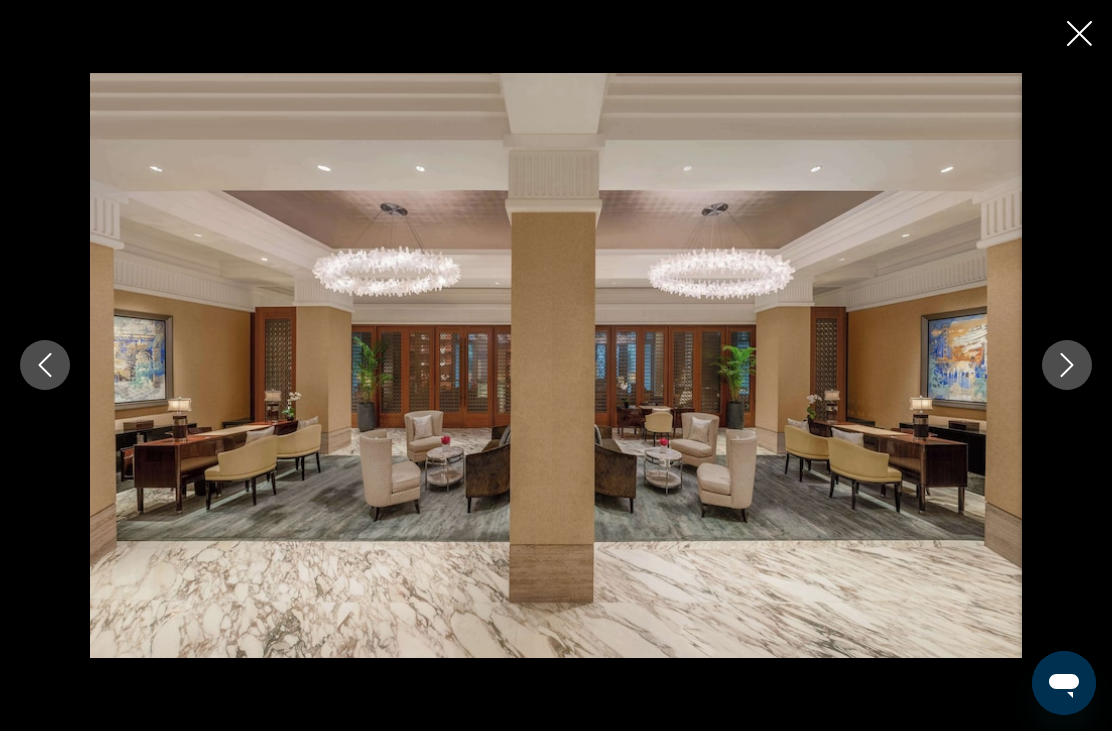 click 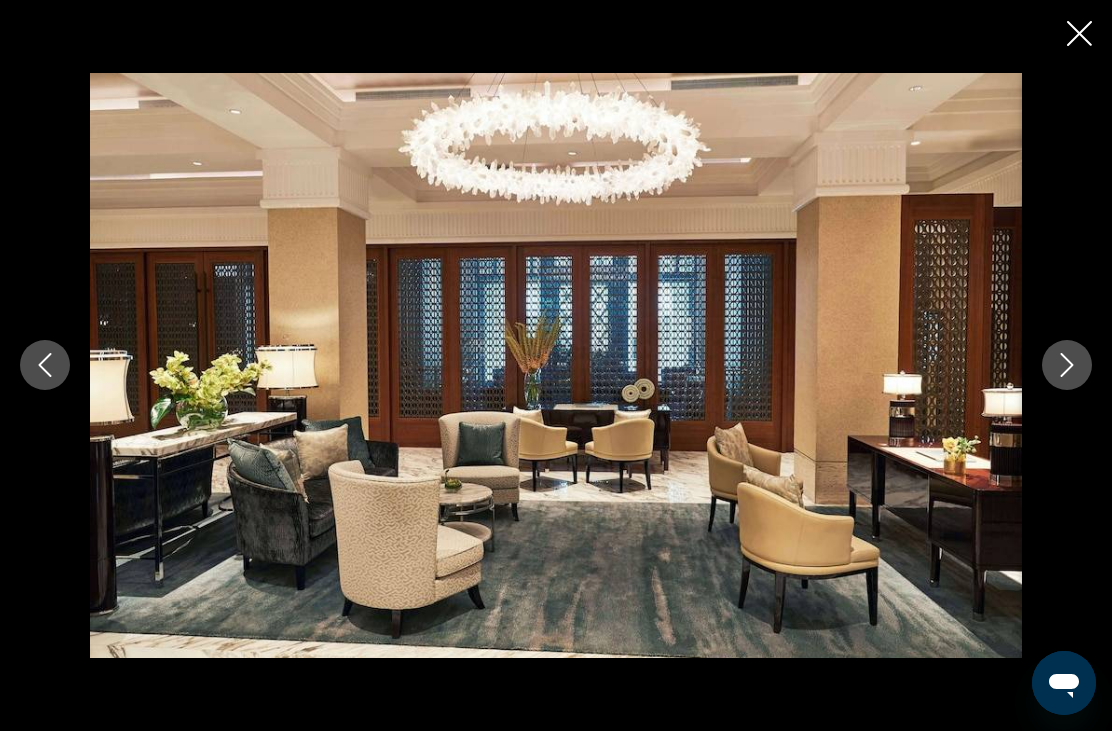 click 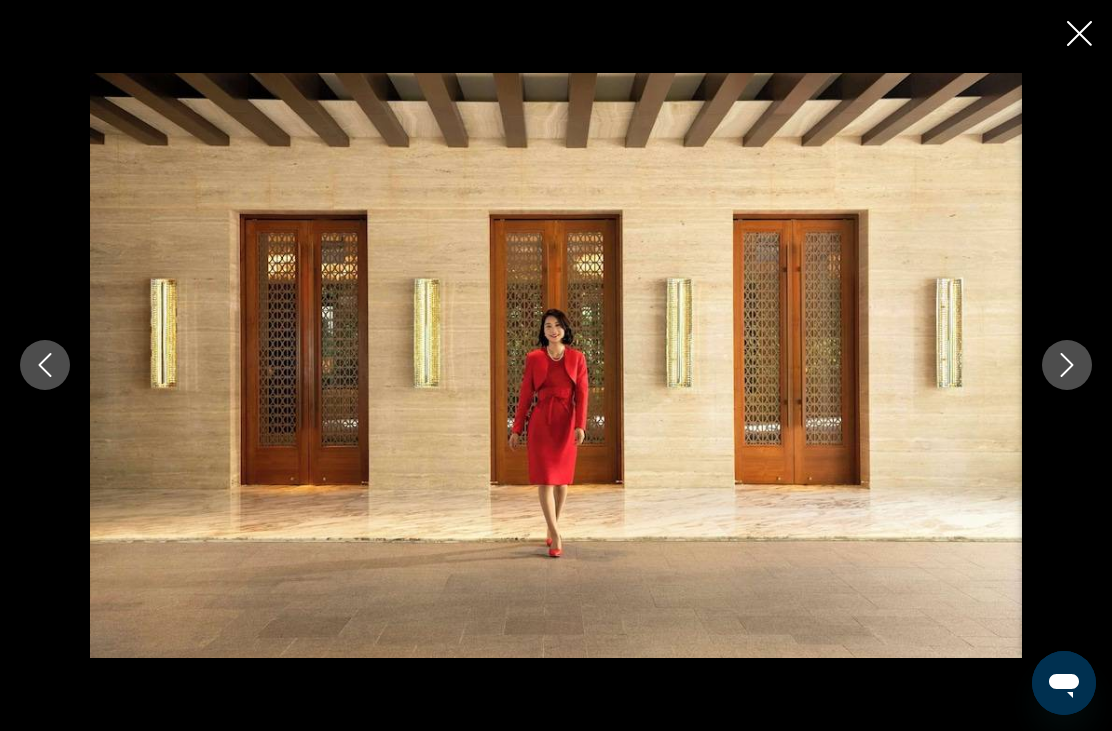 click 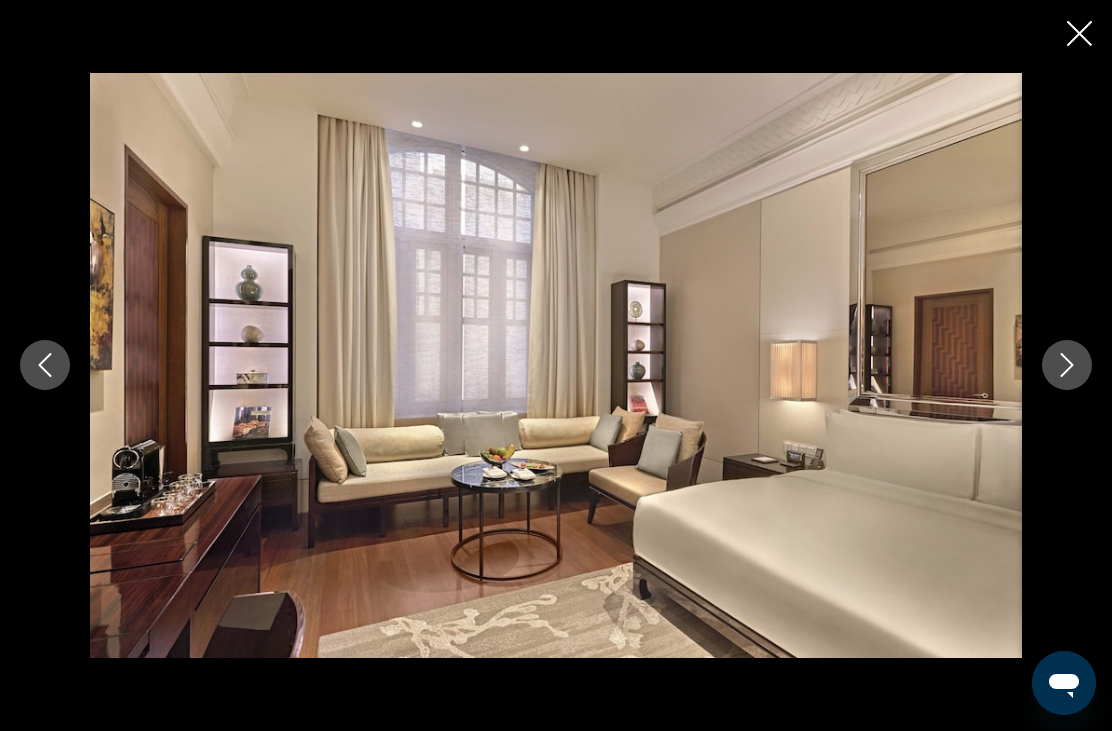 click at bounding box center (1067, 365) 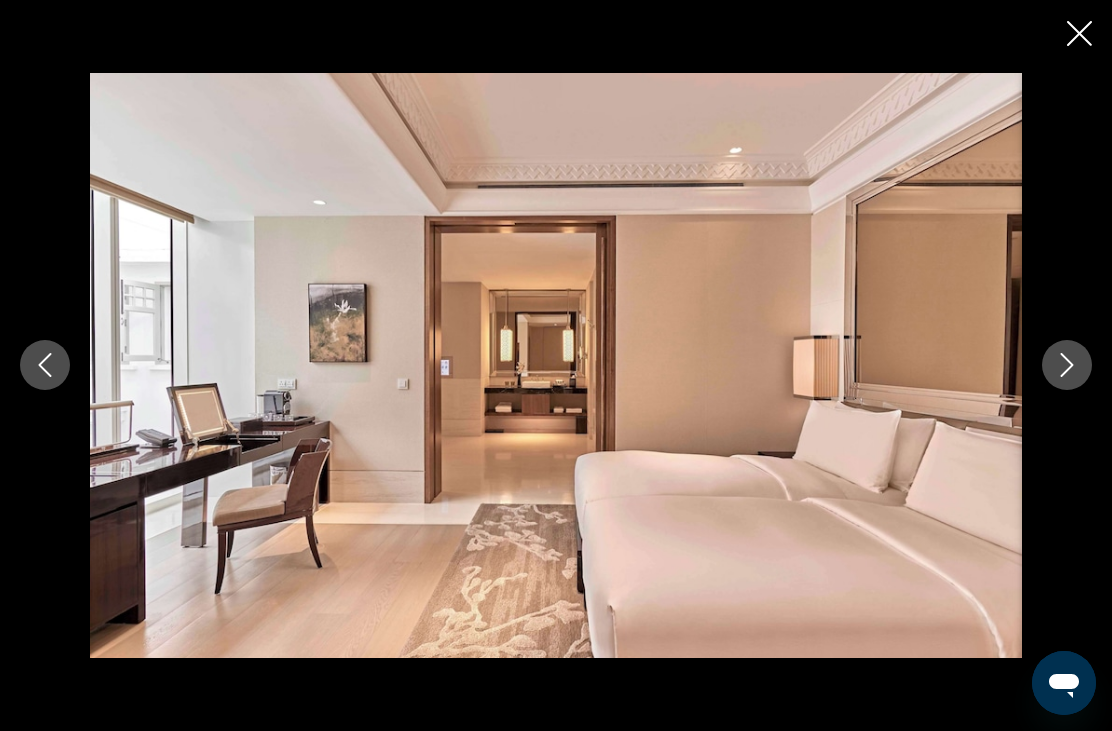 click at bounding box center [1067, 365] 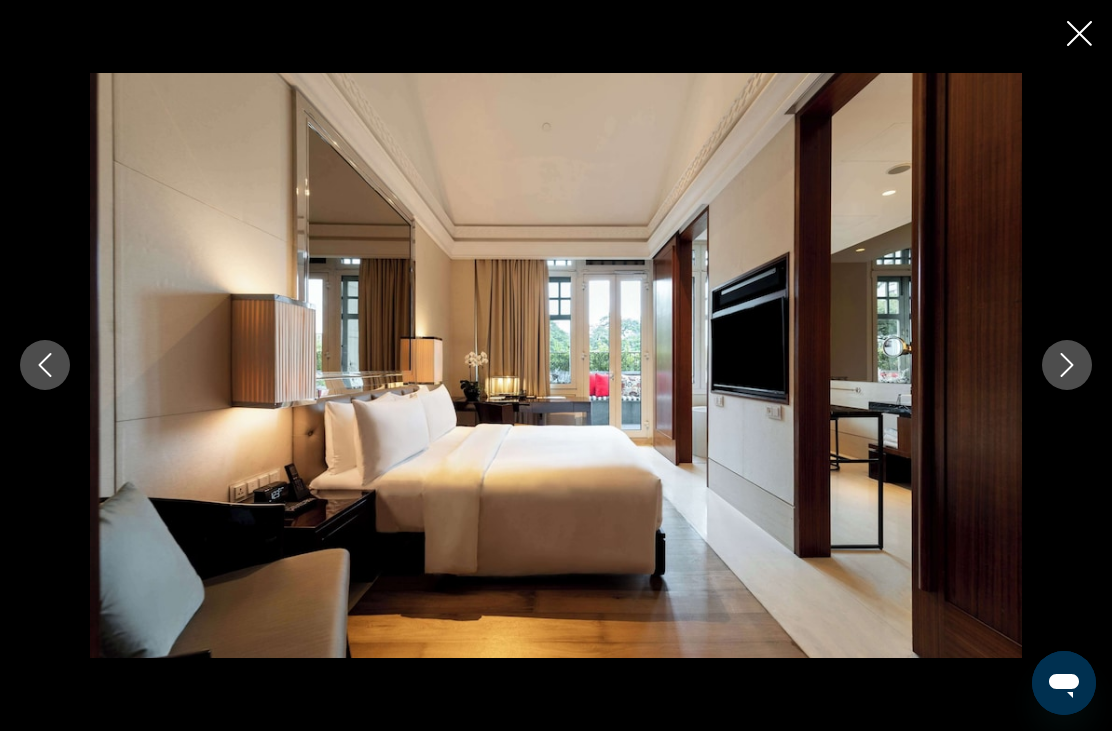 click at bounding box center [1067, 365] 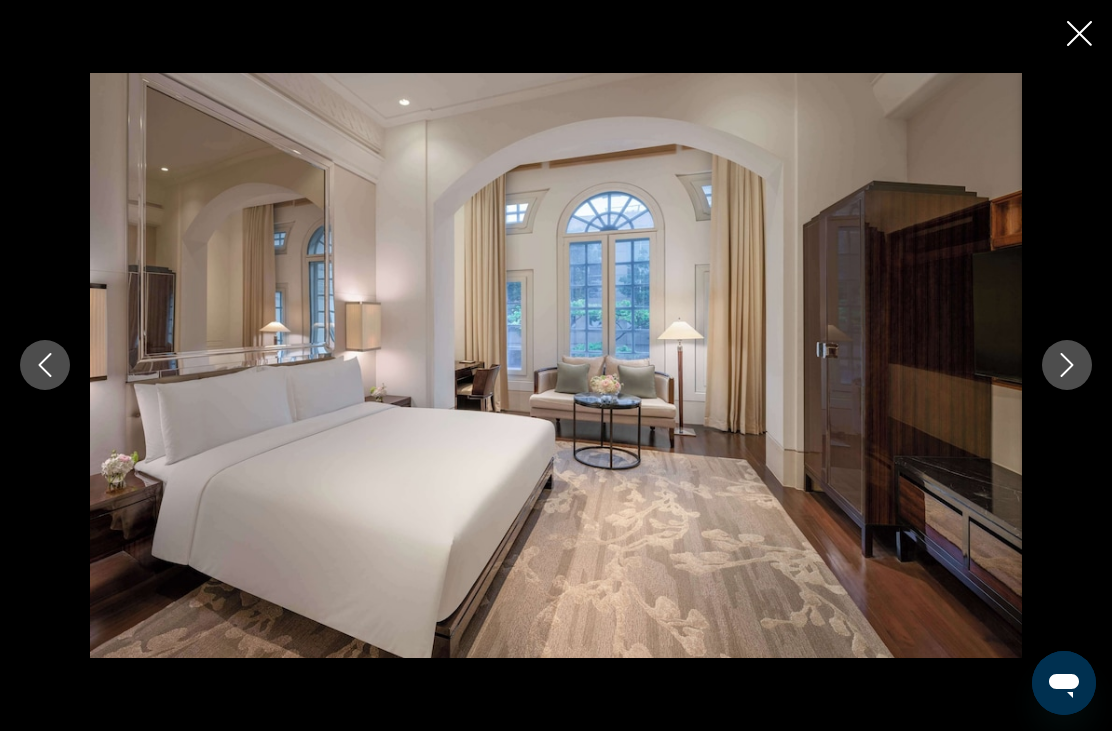 click at bounding box center [1067, 365] 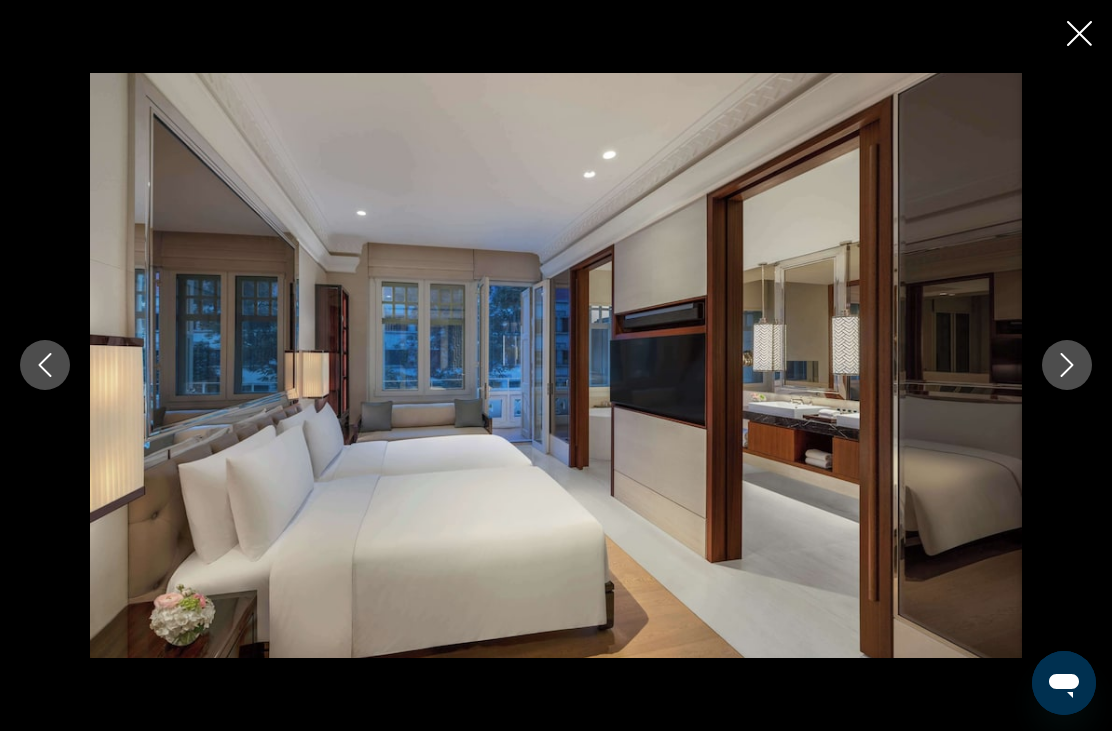 click 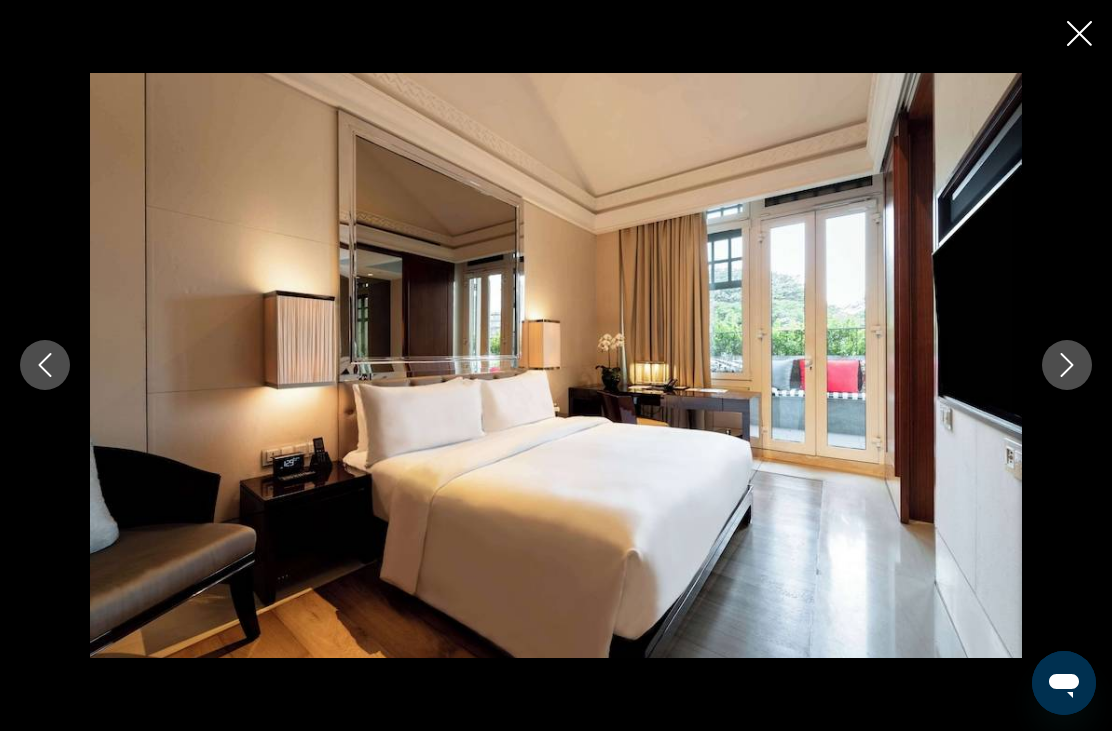 click 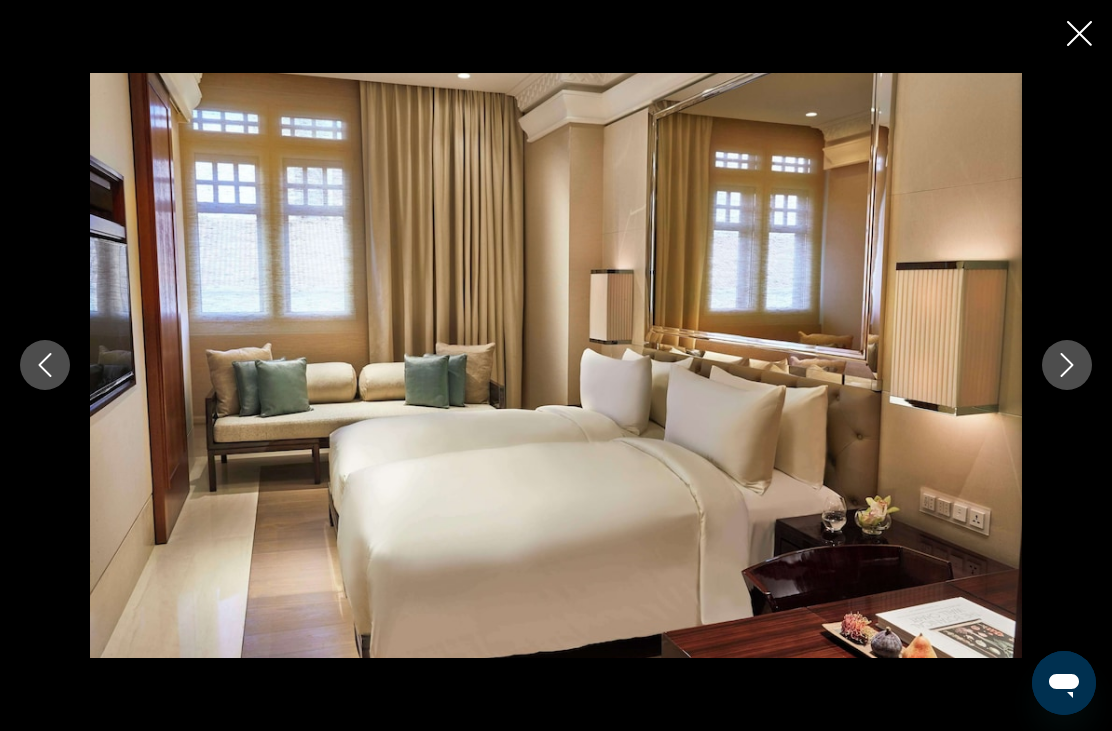 click 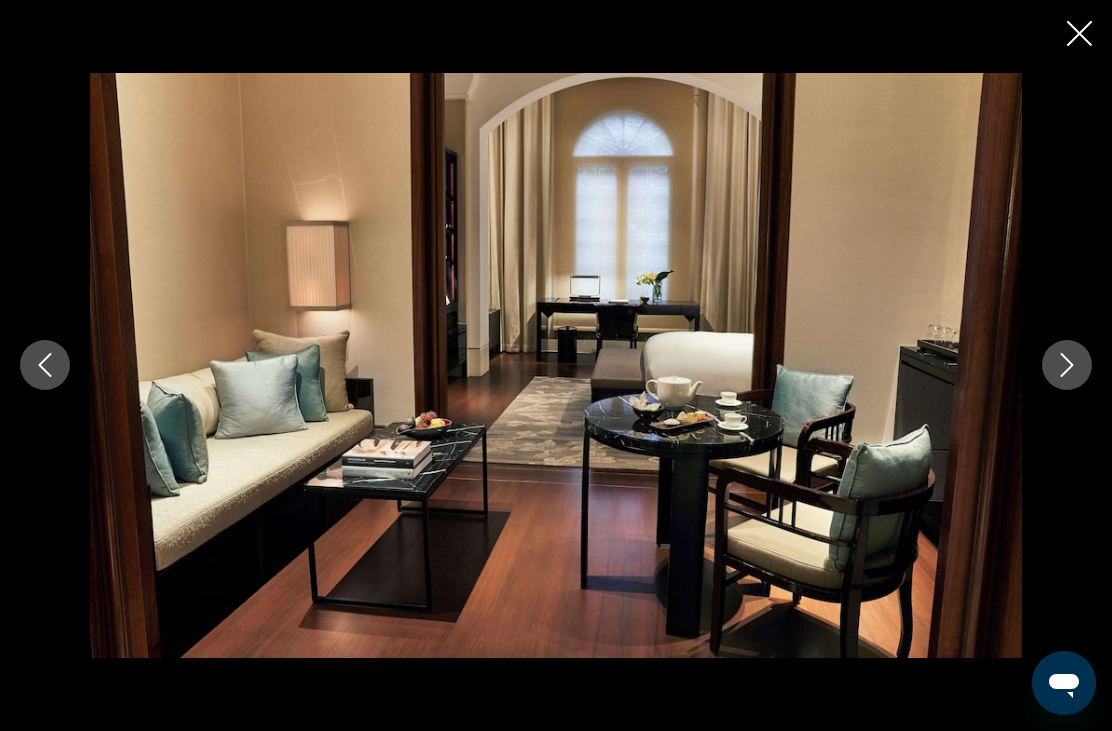 click 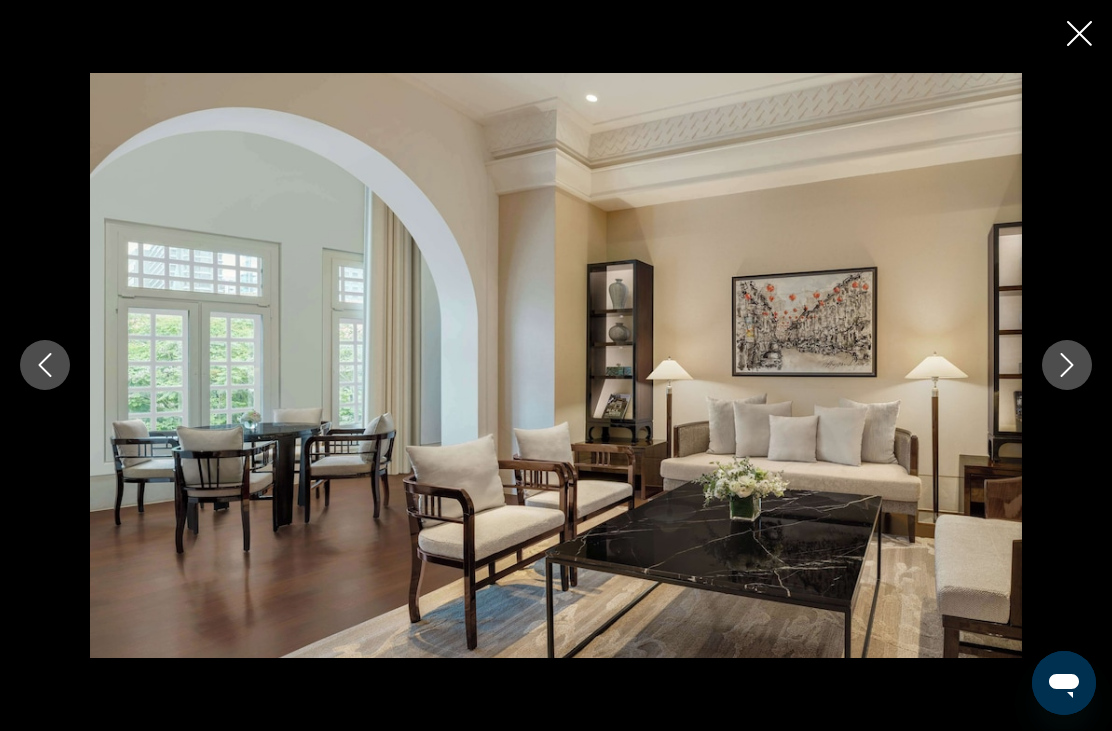 click 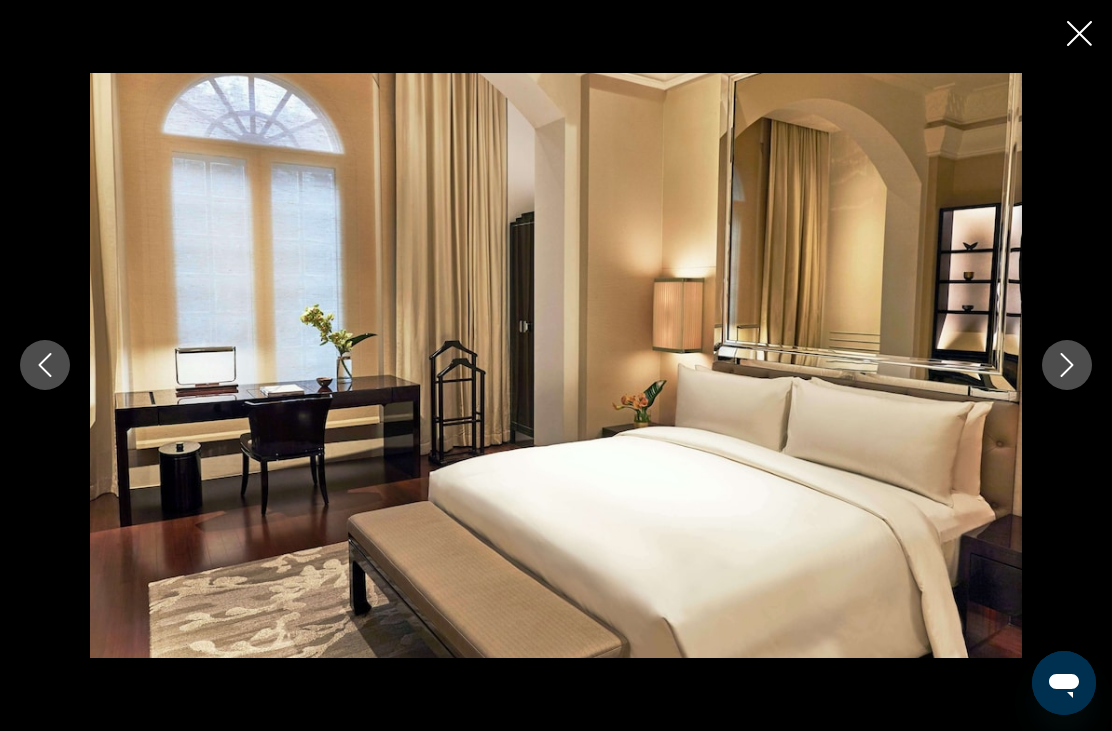 click 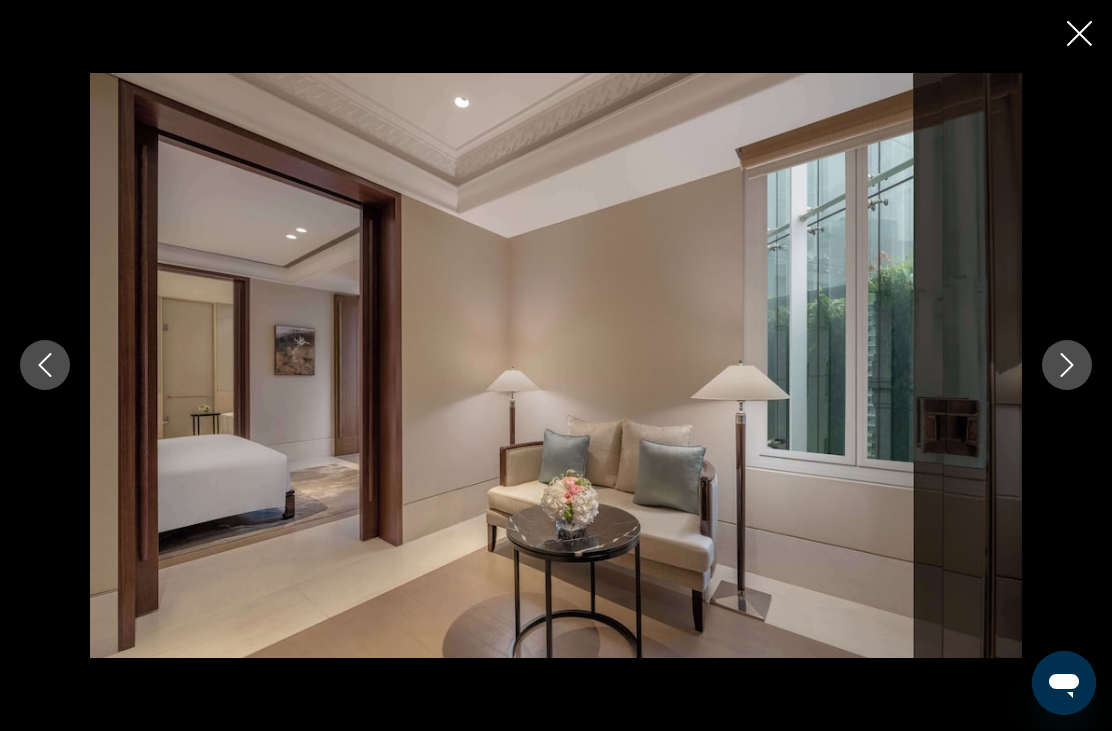 click 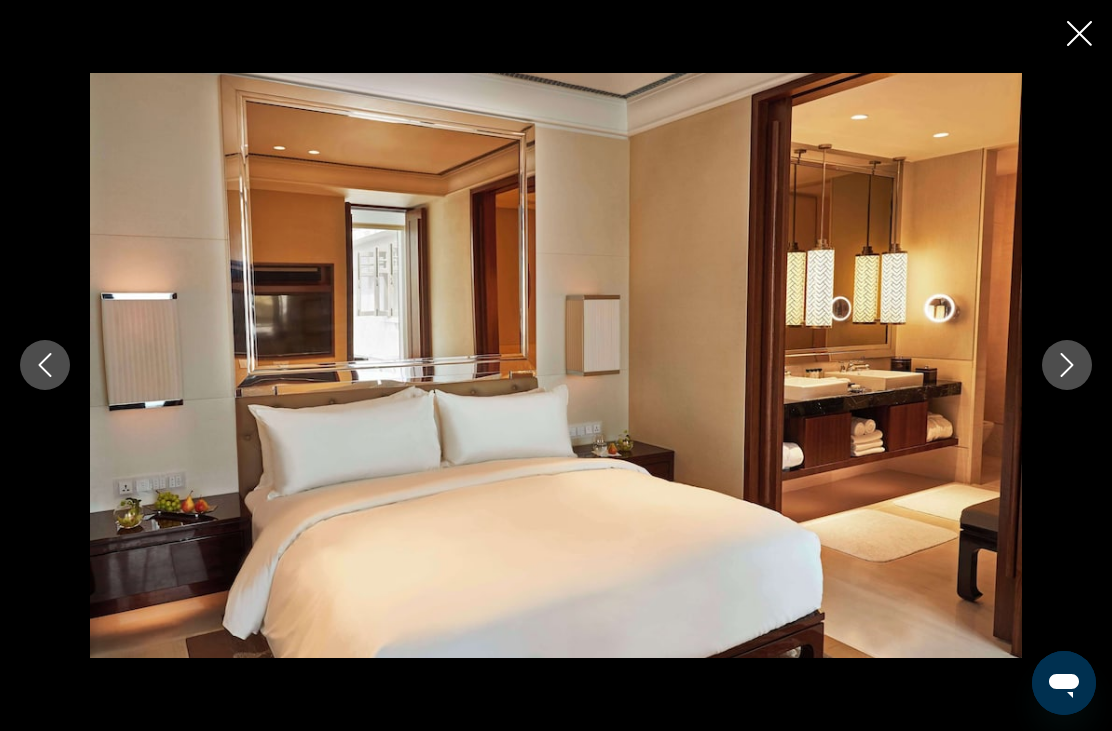 click at bounding box center (1067, 365) 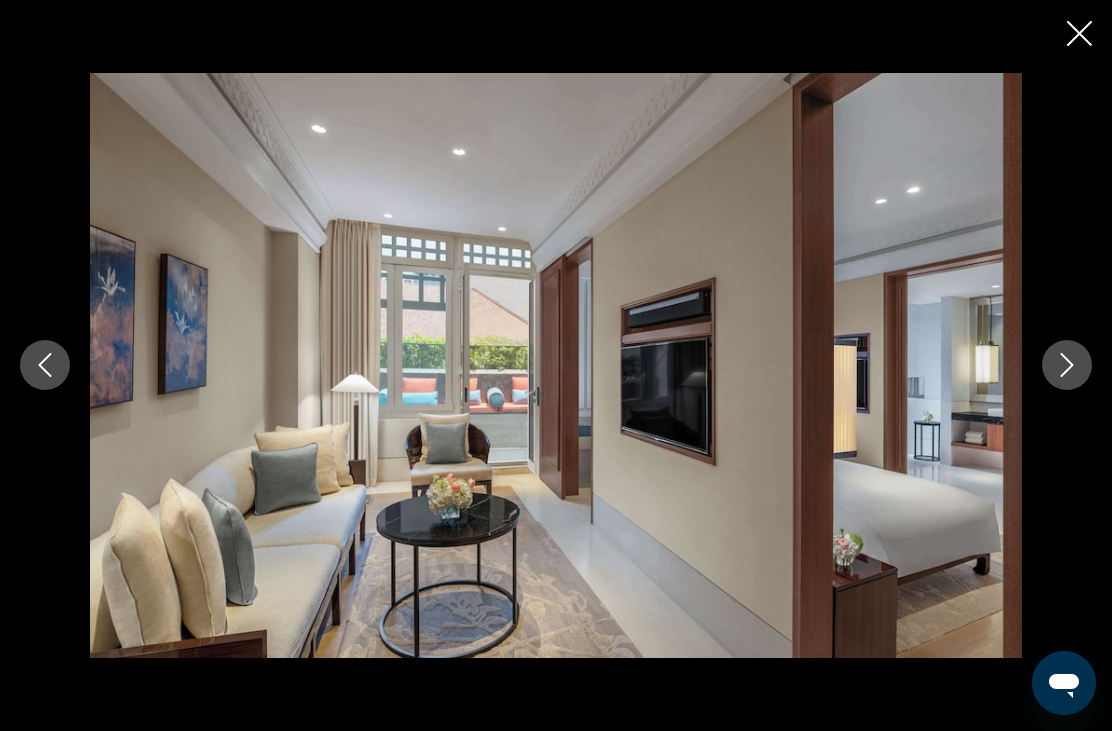 click 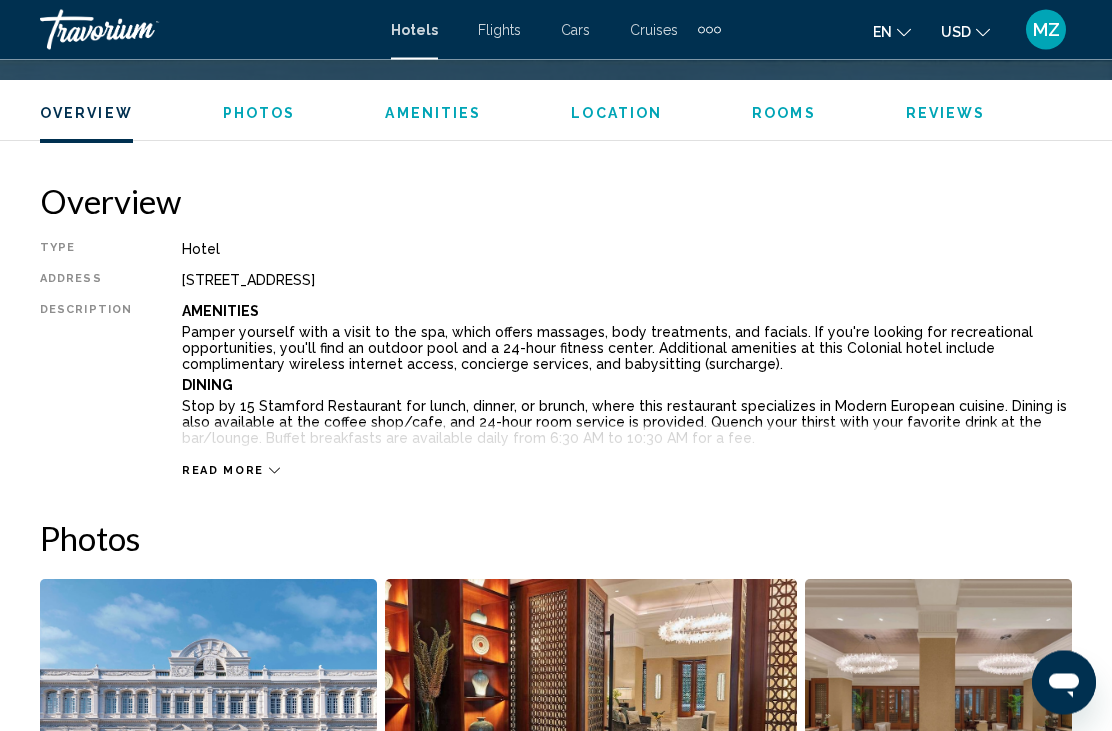 scroll, scrollTop: 864, scrollLeft: 0, axis: vertical 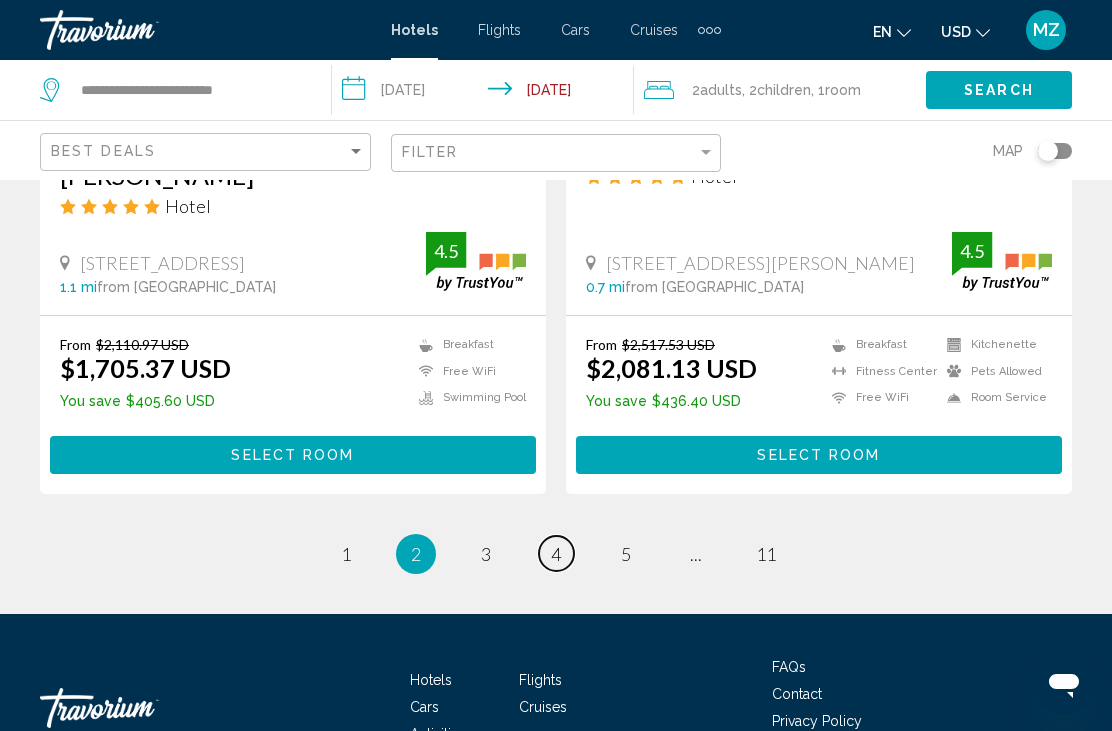 click on "page  4" at bounding box center (556, 553) 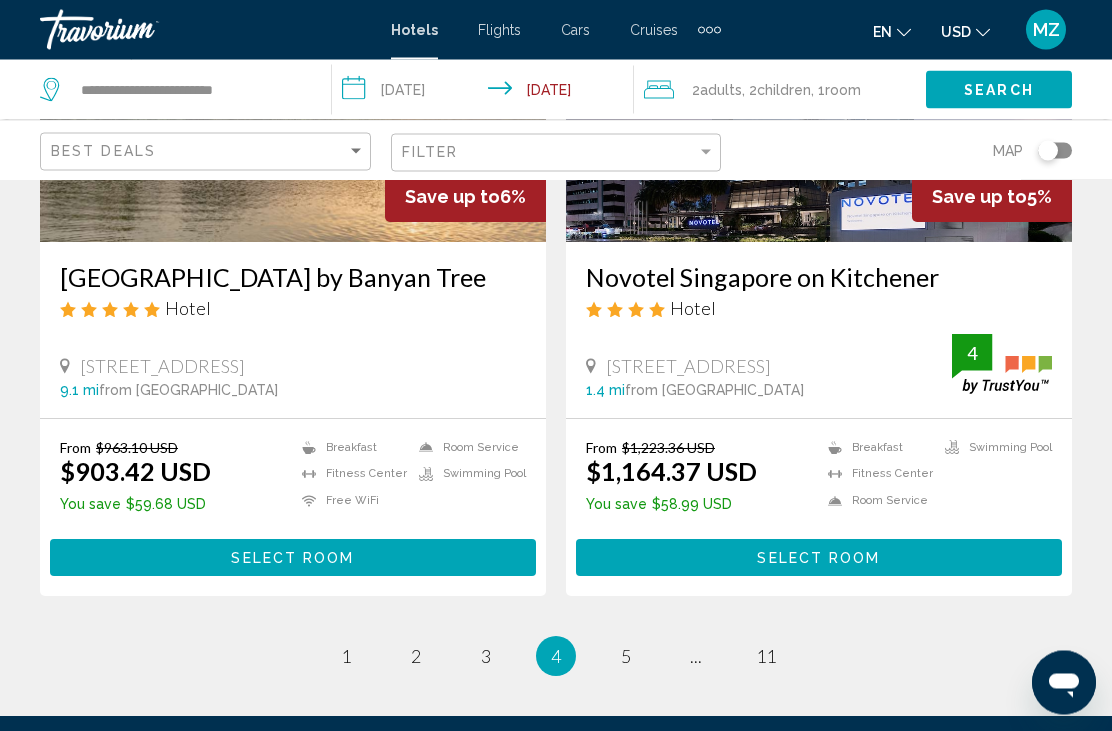 scroll, scrollTop: 4061, scrollLeft: 0, axis: vertical 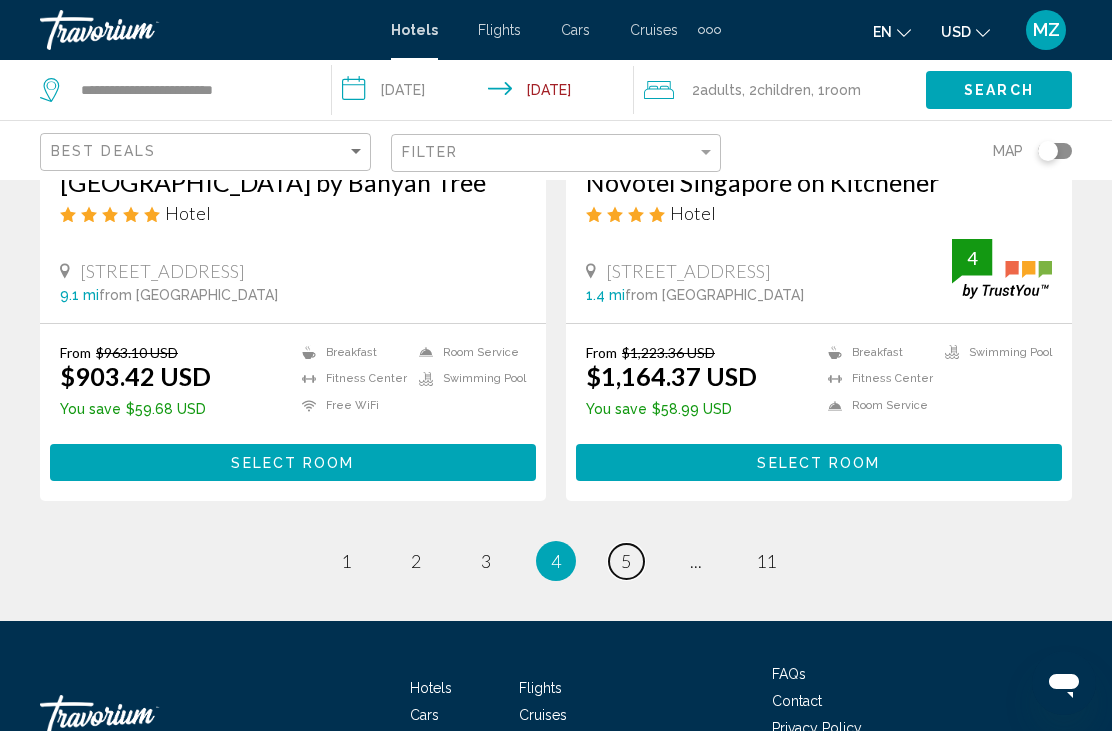 click on "5" at bounding box center [626, 561] 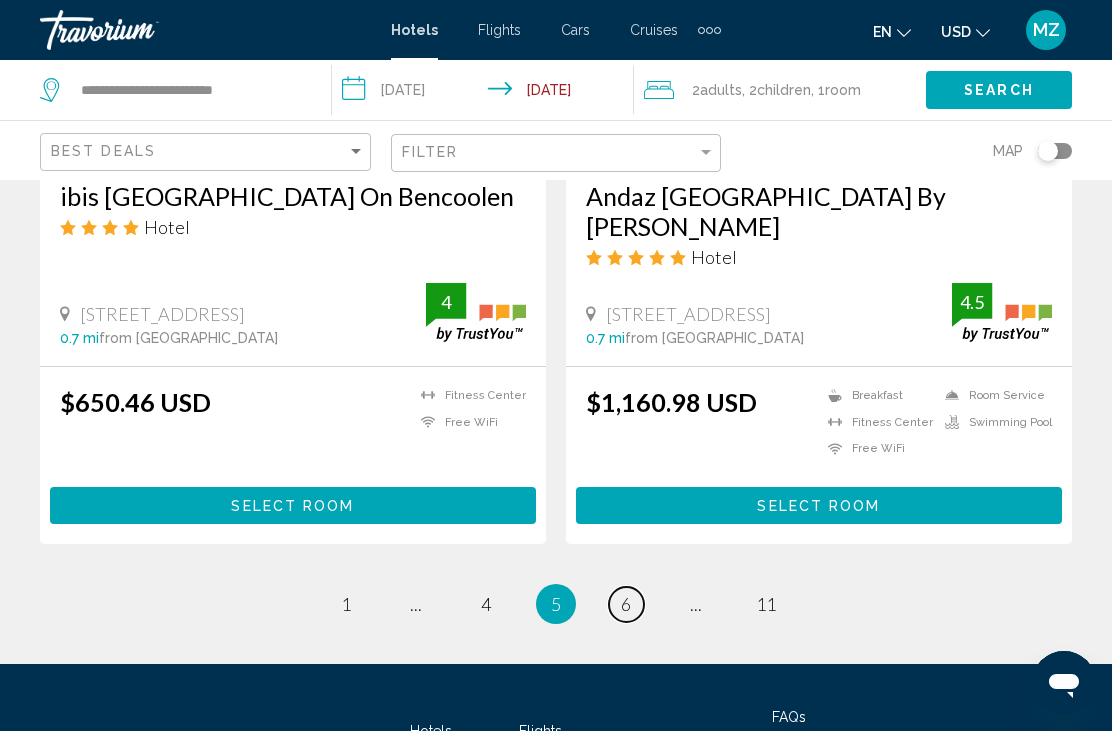 scroll, scrollTop: 4119, scrollLeft: 0, axis: vertical 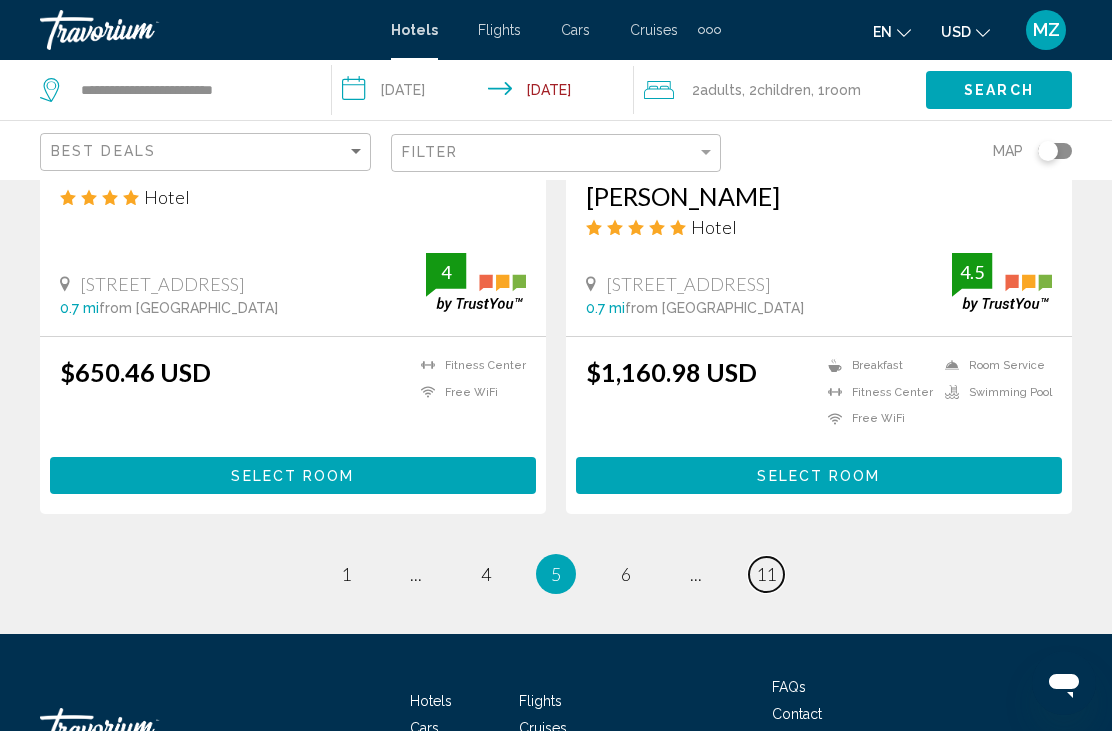 click on "11" at bounding box center (766, 574) 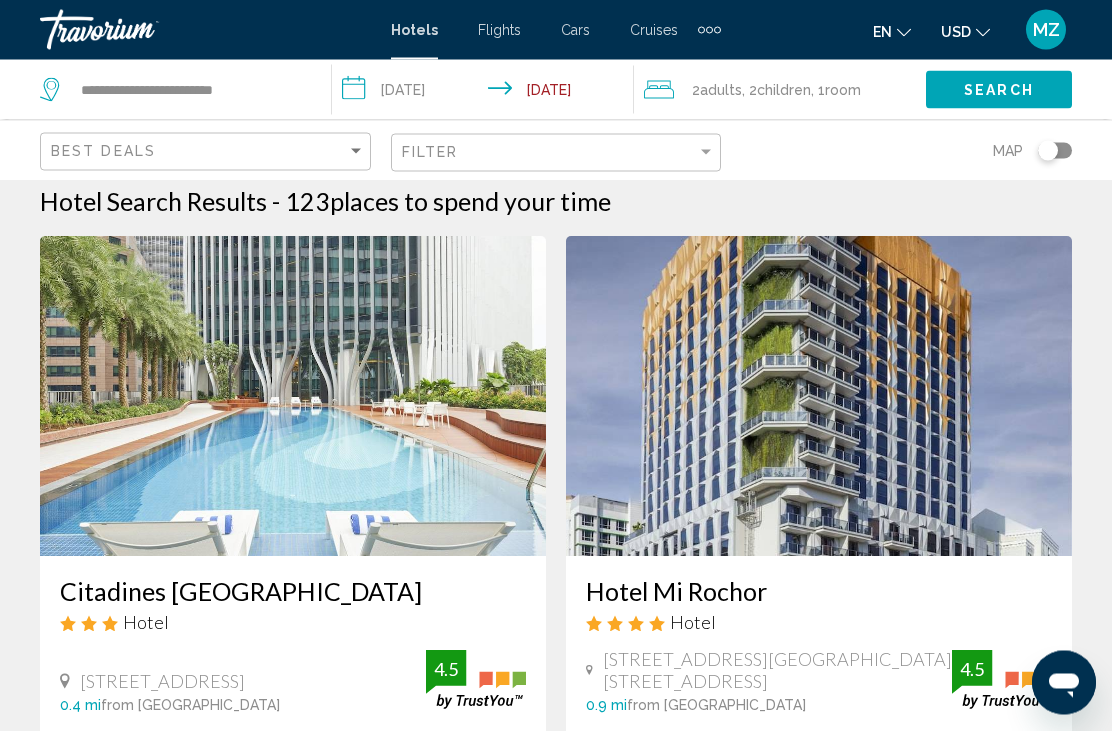 scroll, scrollTop: 0, scrollLeft: 0, axis: both 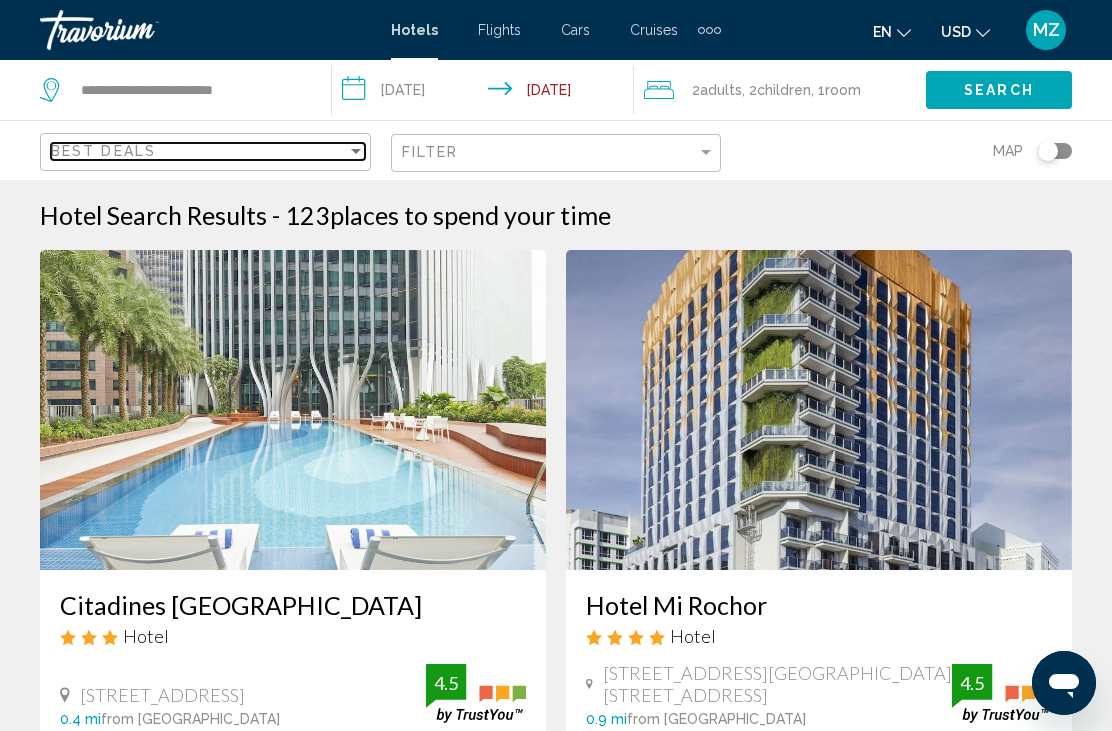 click on "Best Deals" at bounding box center [199, 151] 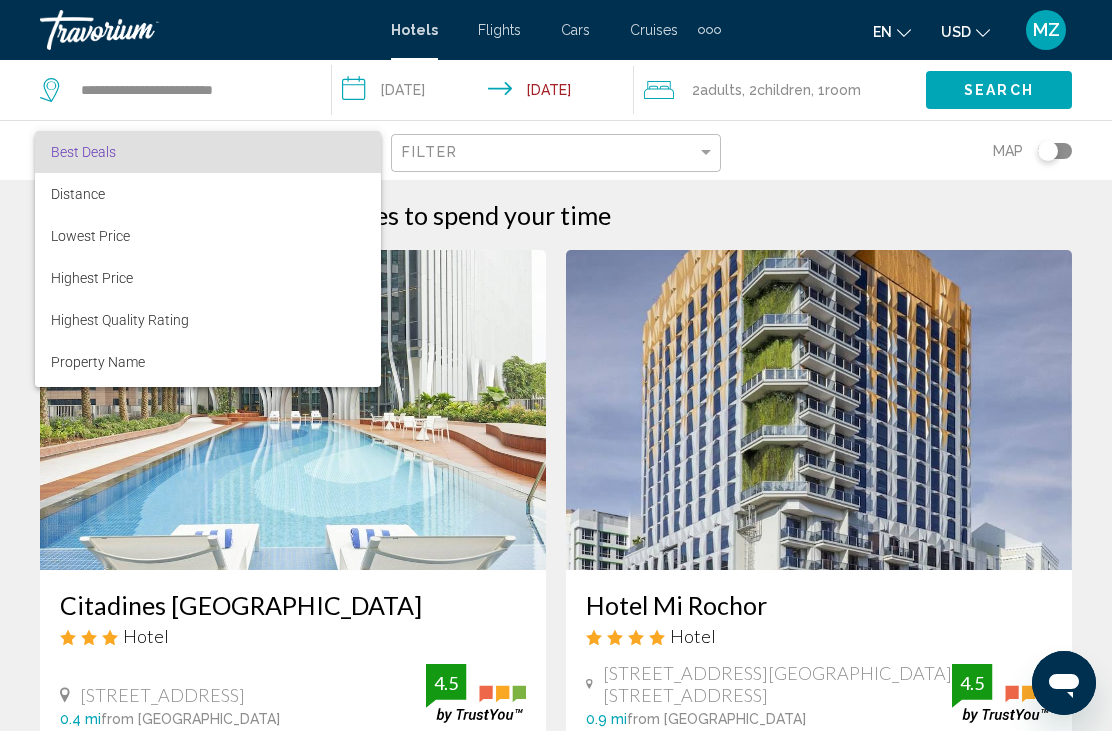 click at bounding box center [556, 365] 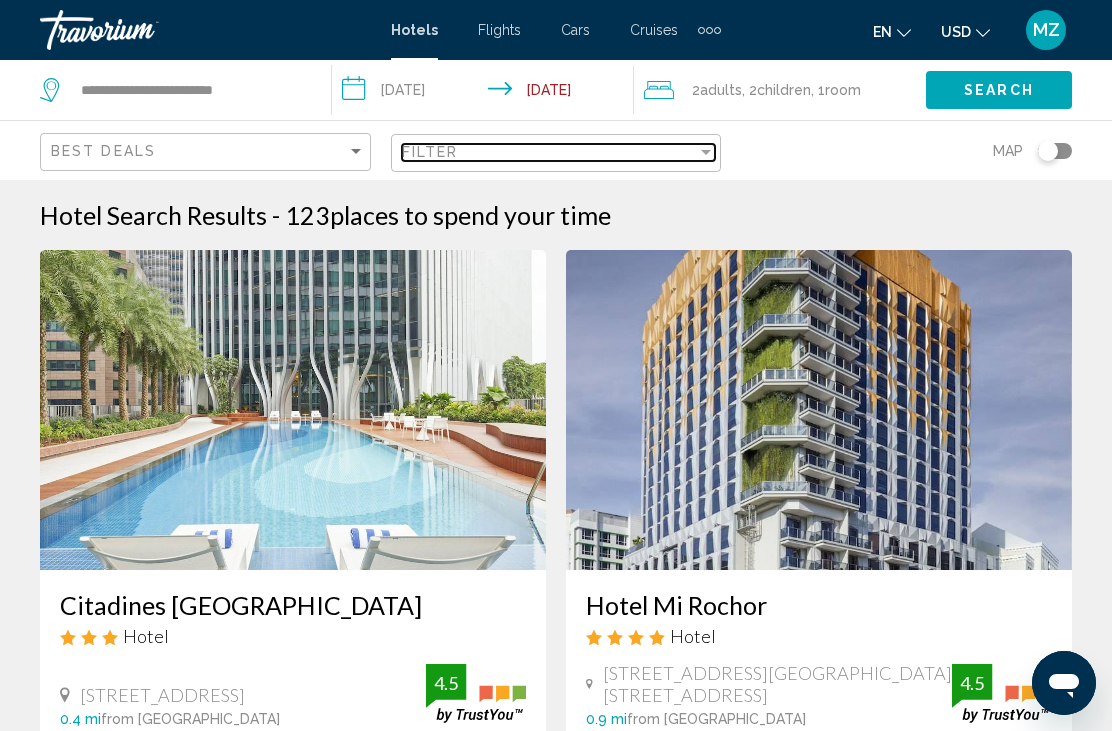 click on "Filter" at bounding box center [550, 152] 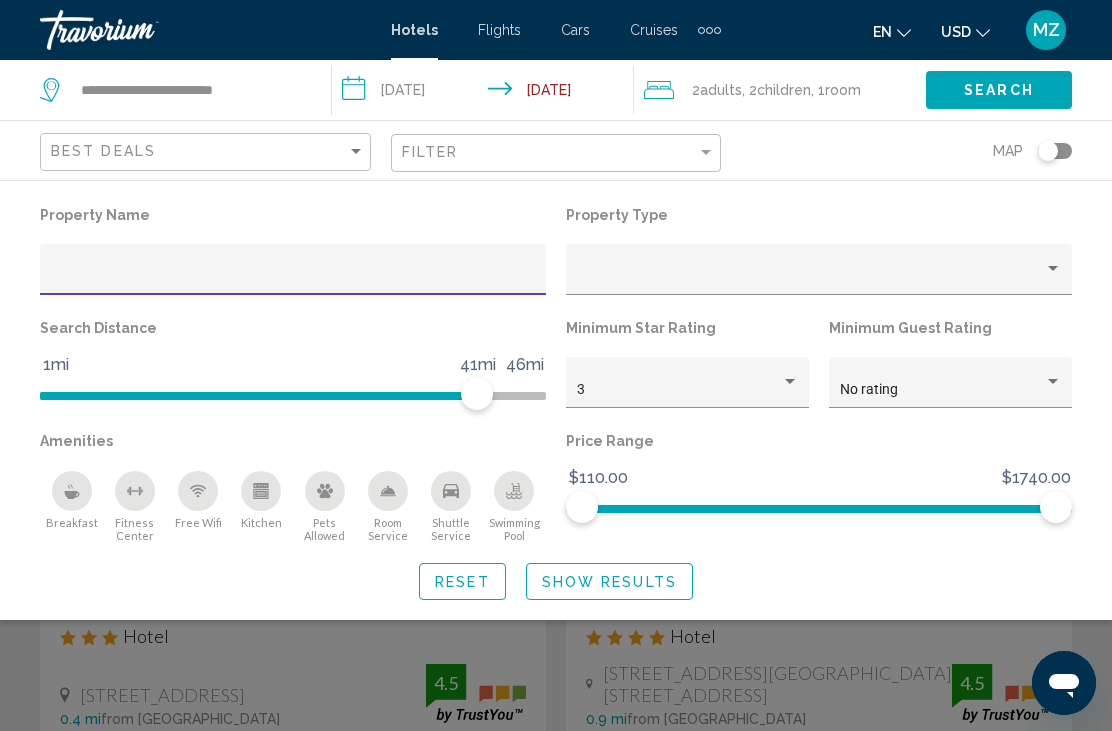 click at bounding box center (293, 277) 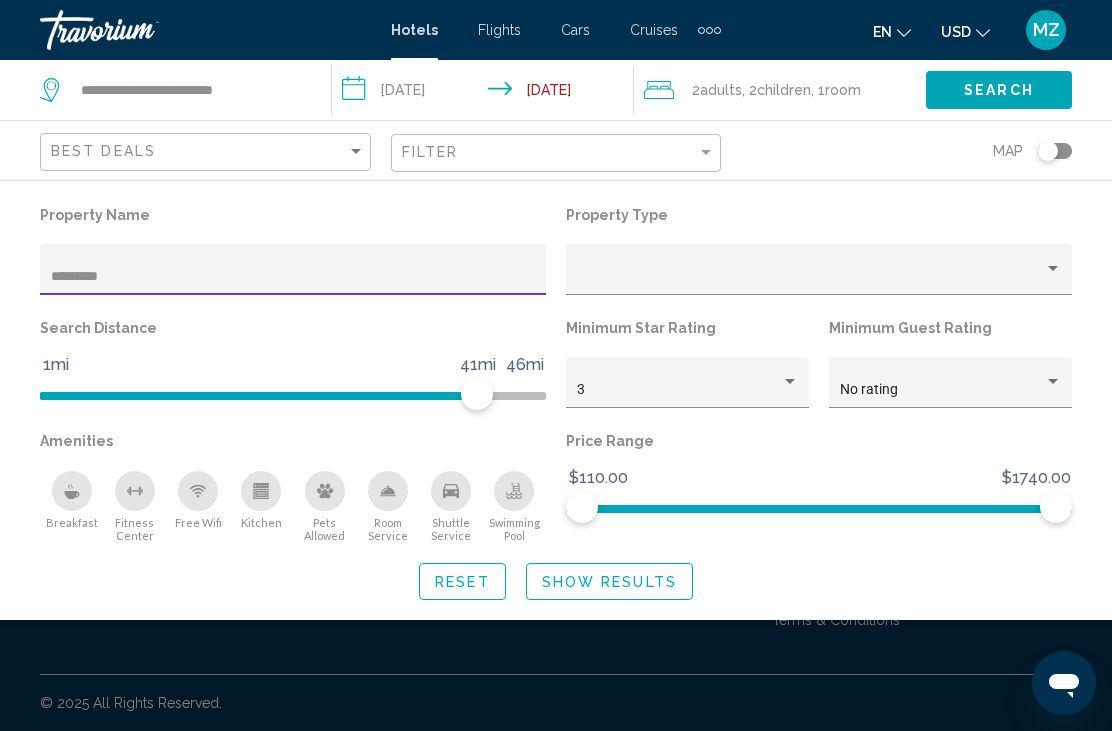 type on "*********" 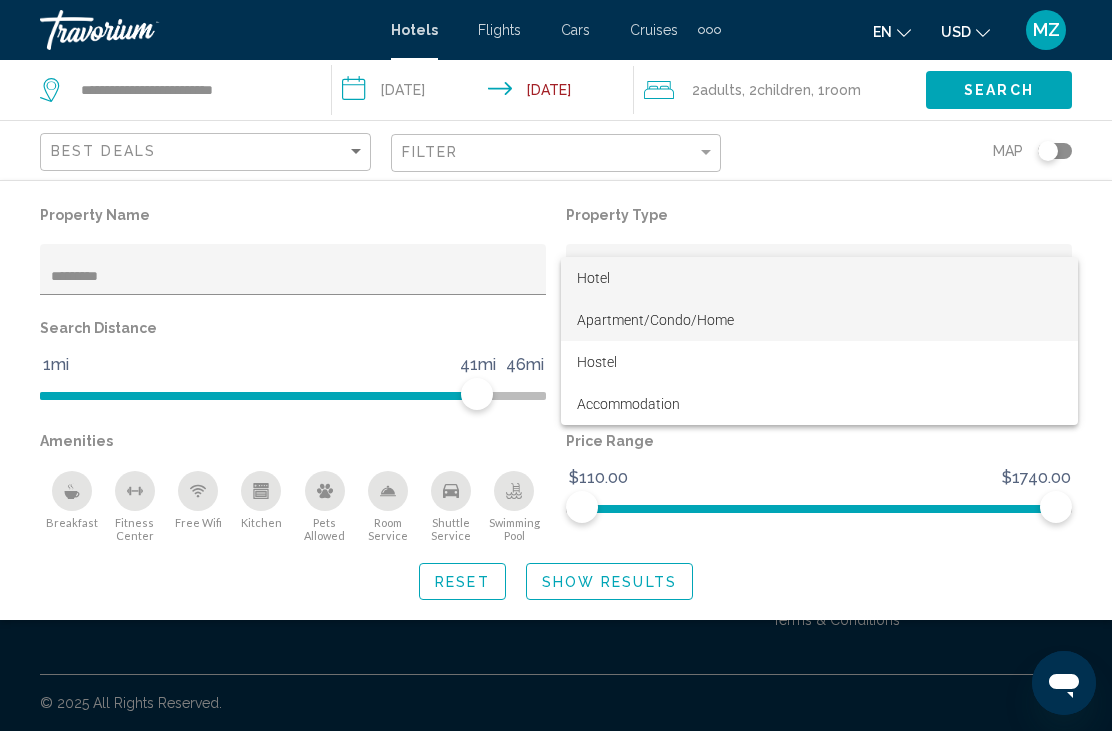 click on "Apartment/Condo/Home" at bounding box center (819, 320) 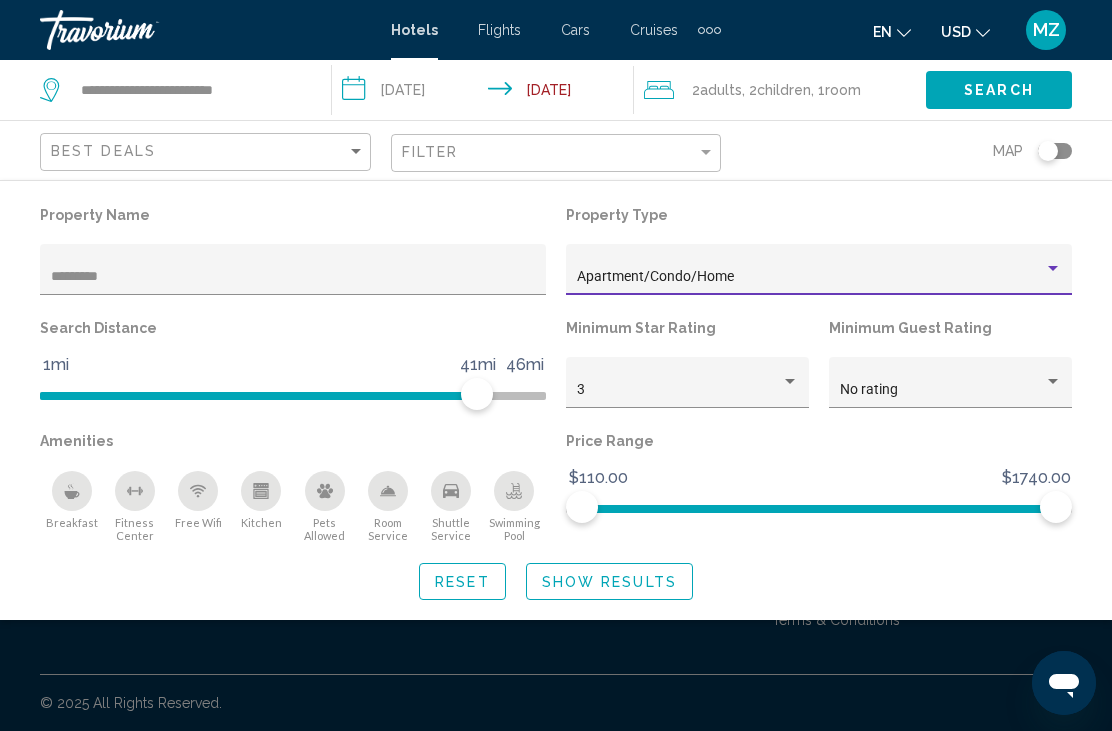 click on "3" at bounding box center [679, 390] 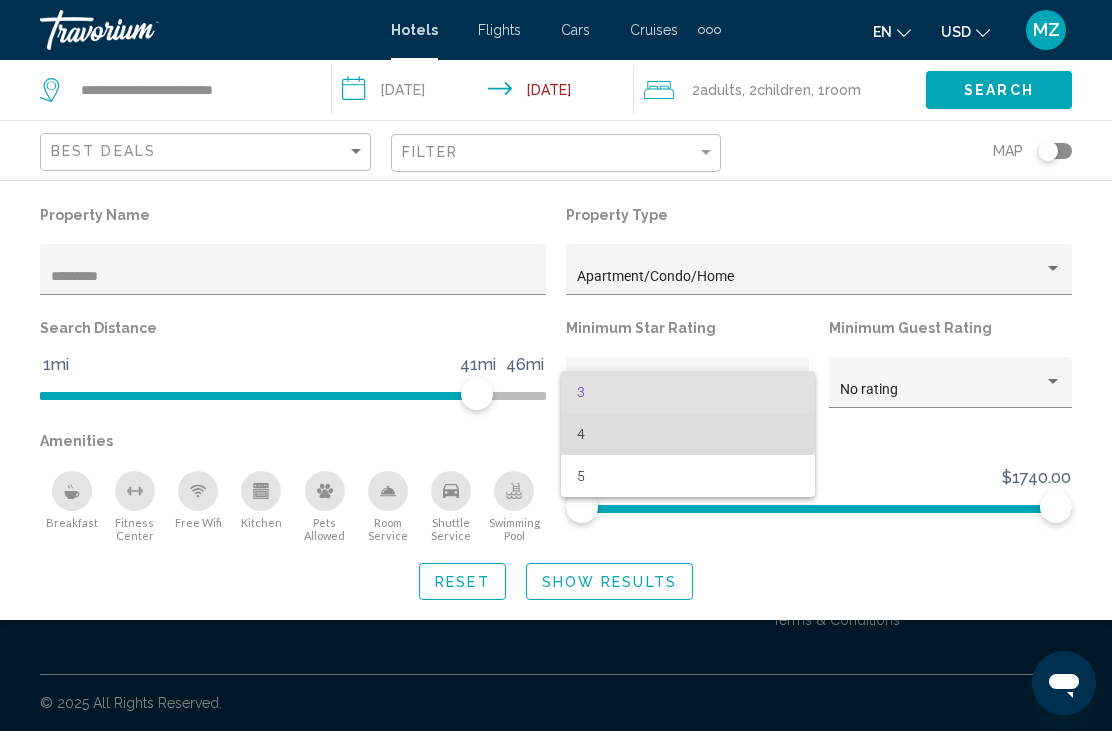 click on "4" at bounding box center (688, 434) 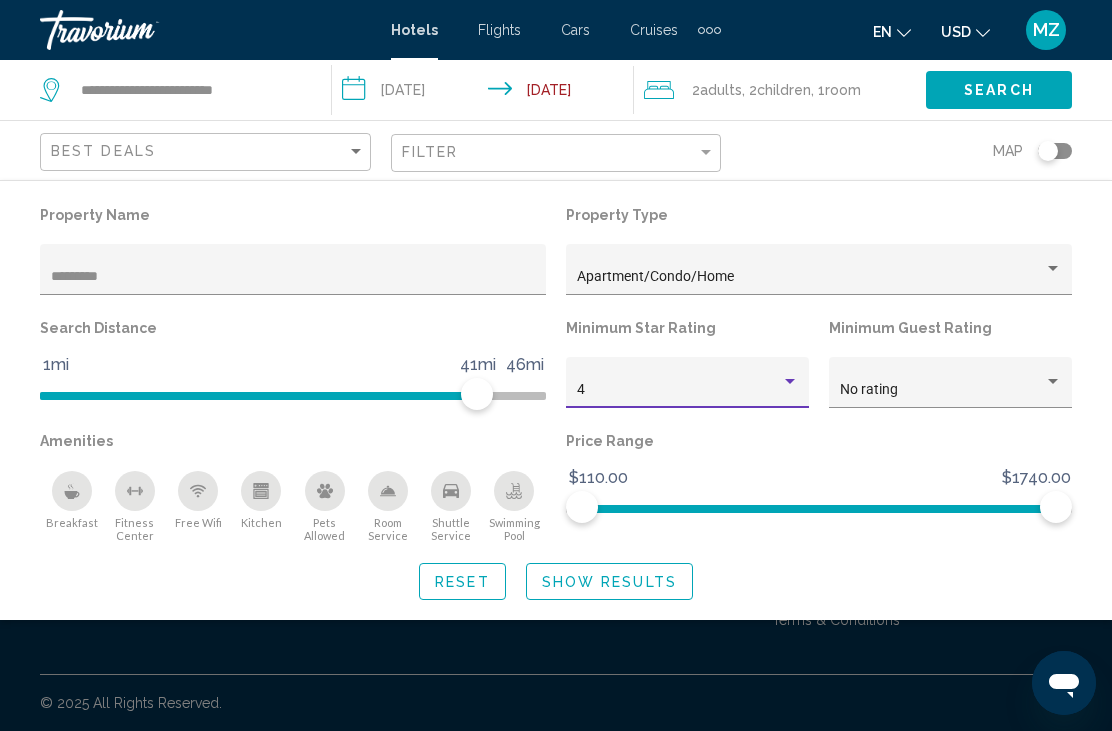 click on "No rating" at bounding box center [942, 390] 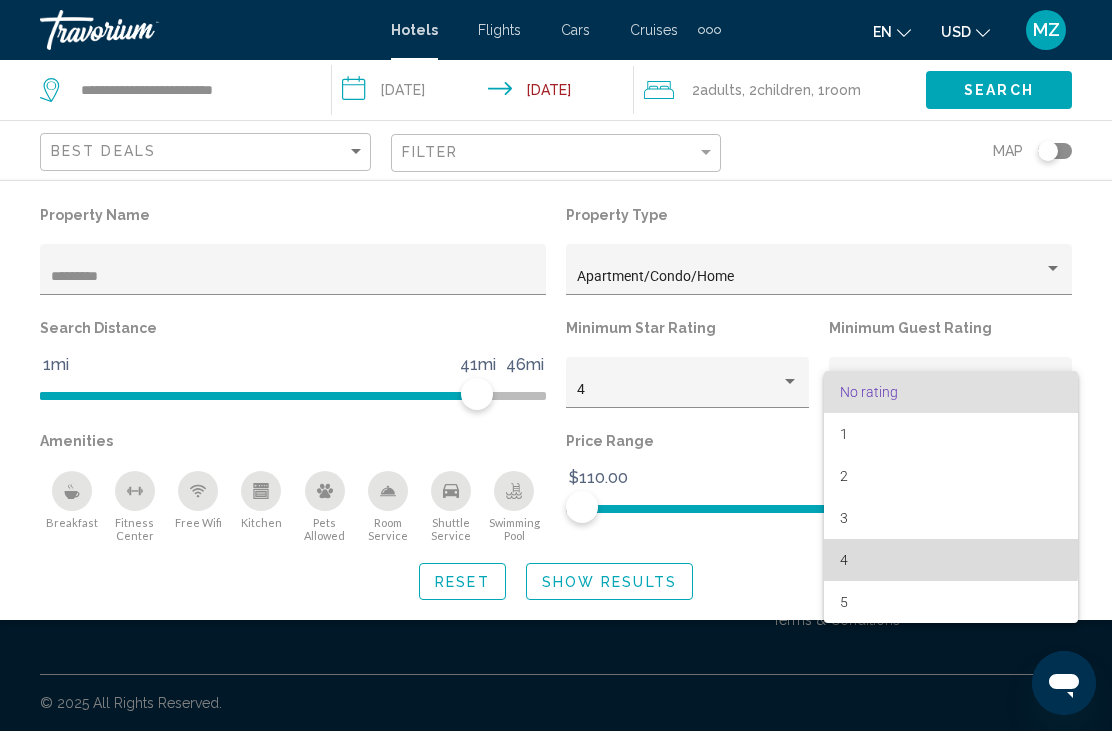 click on "4" at bounding box center (951, 560) 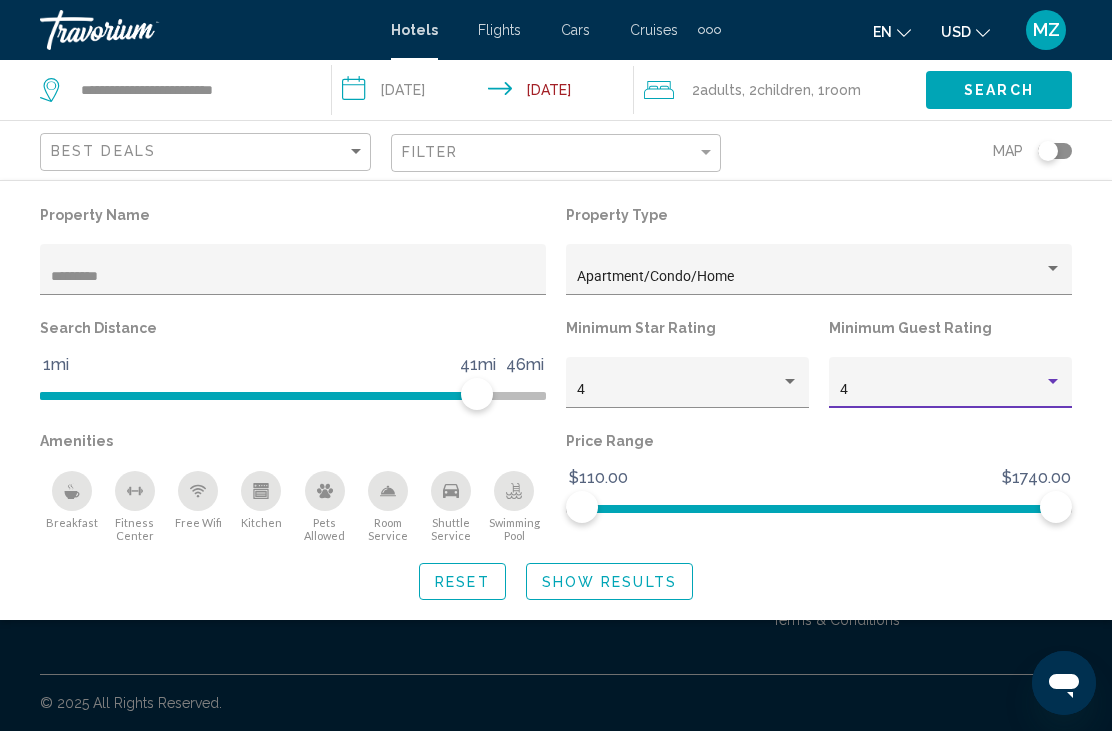 click on "Show Results" 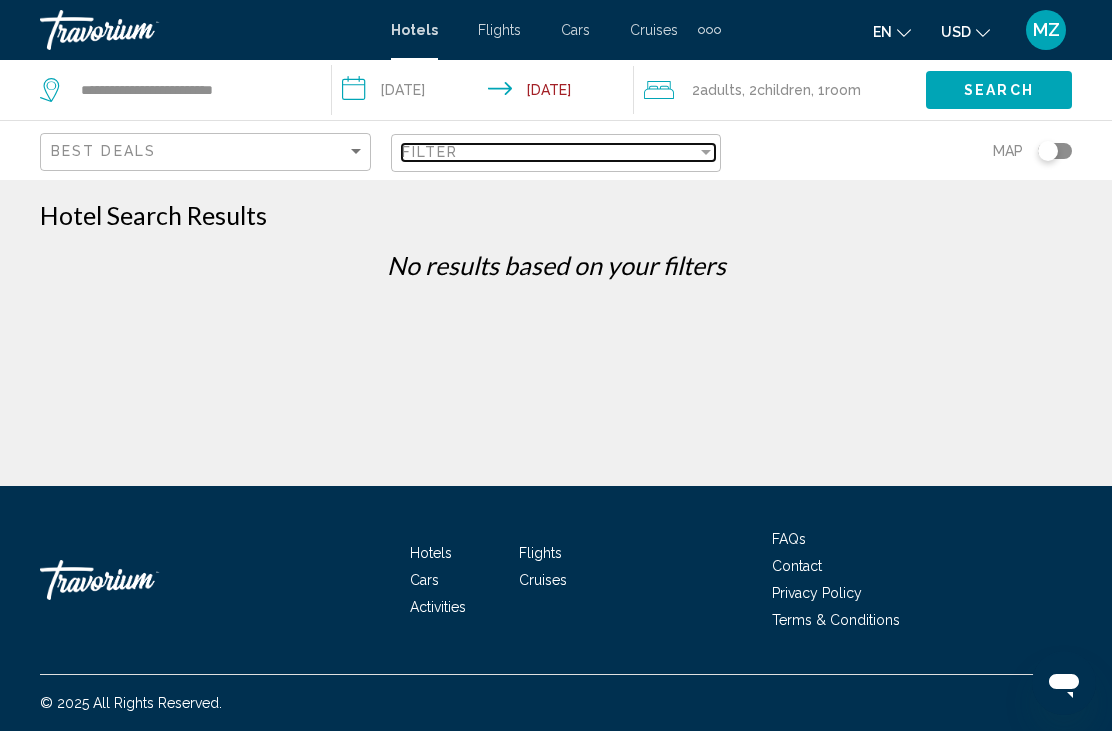 click on "Filter" at bounding box center (550, 152) 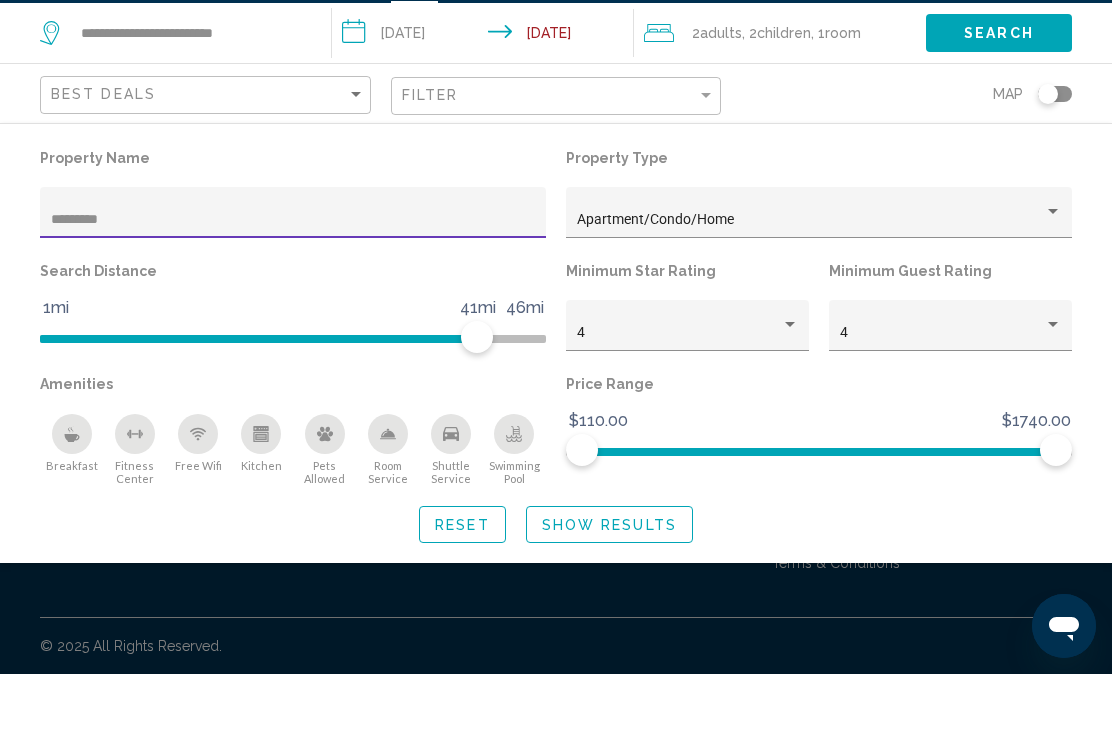 click on "Apartment/Condo/Home" at bounding box center (810, 277) 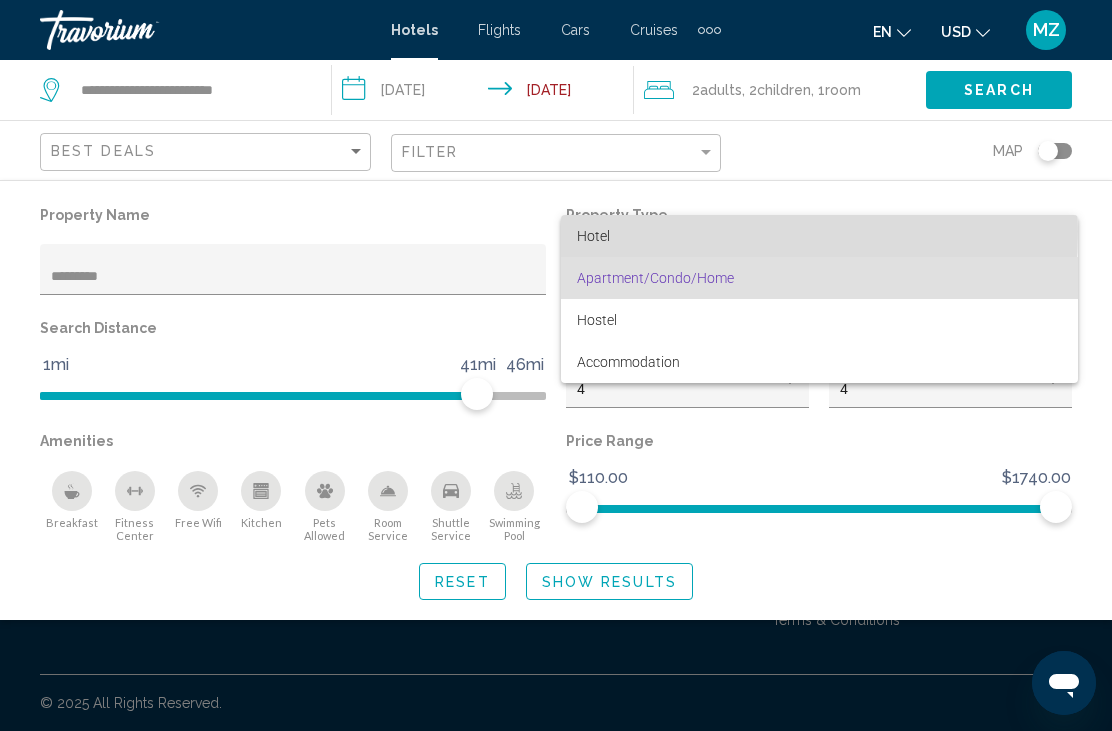 click on "Hotel" at bounding box center (819, 236) 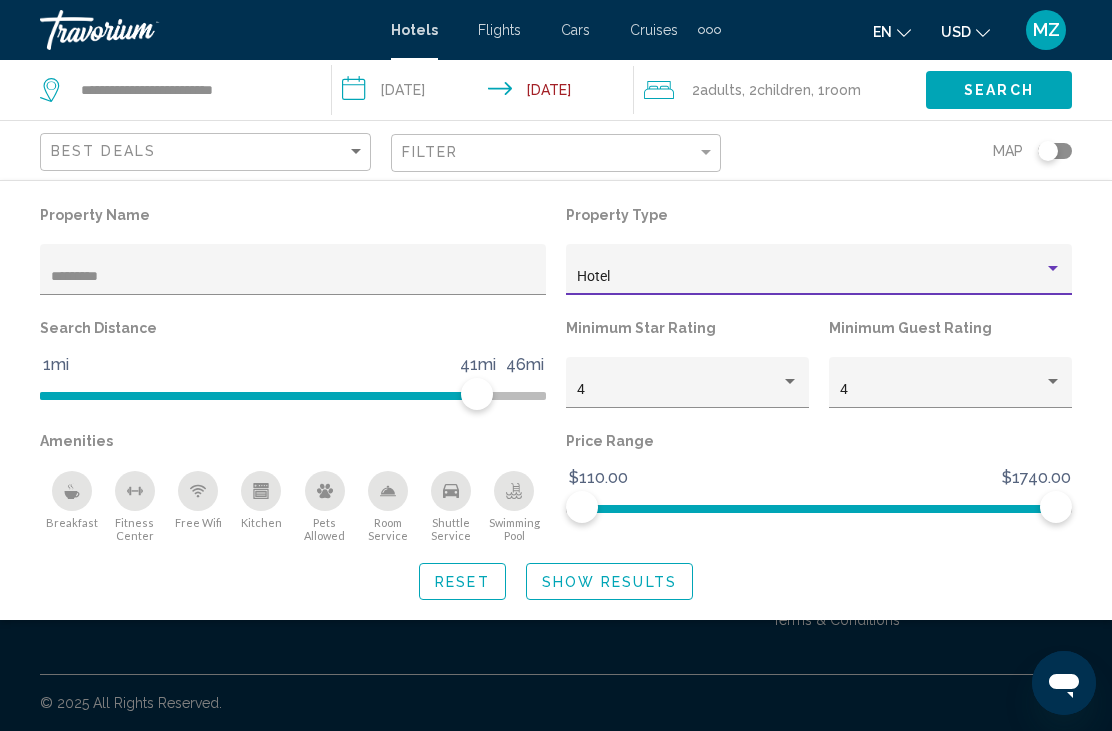 click at bounding box center [1053, 381] 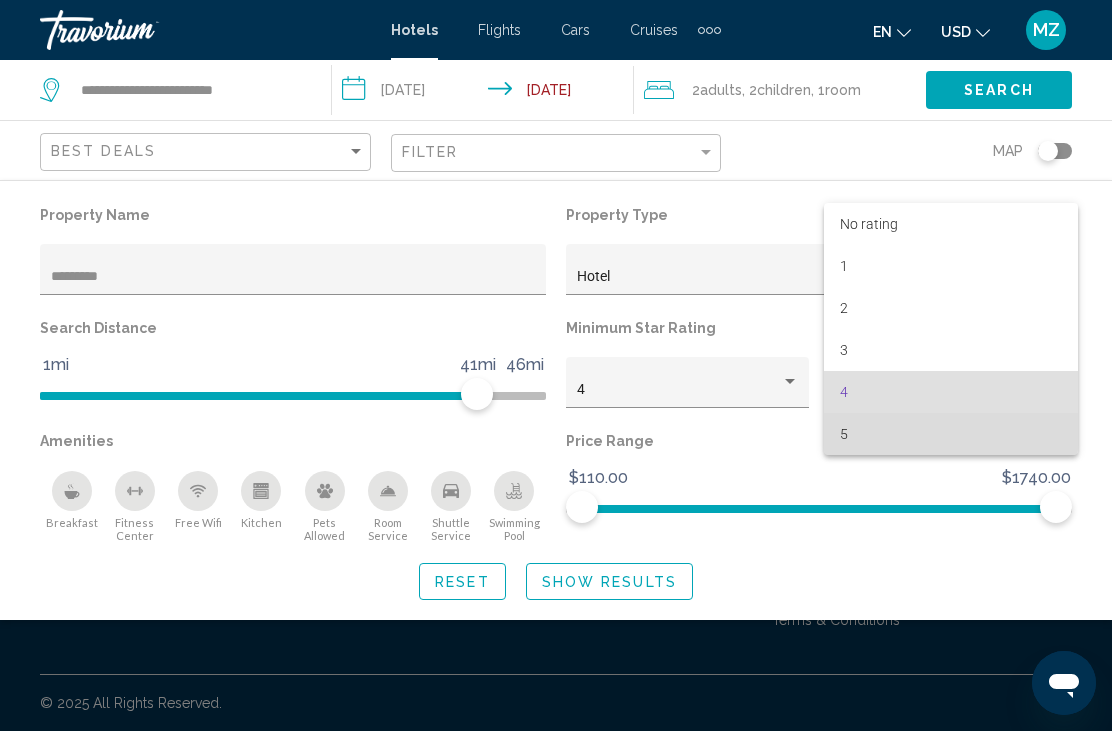 click on "5" at bounding box center (951, 434) 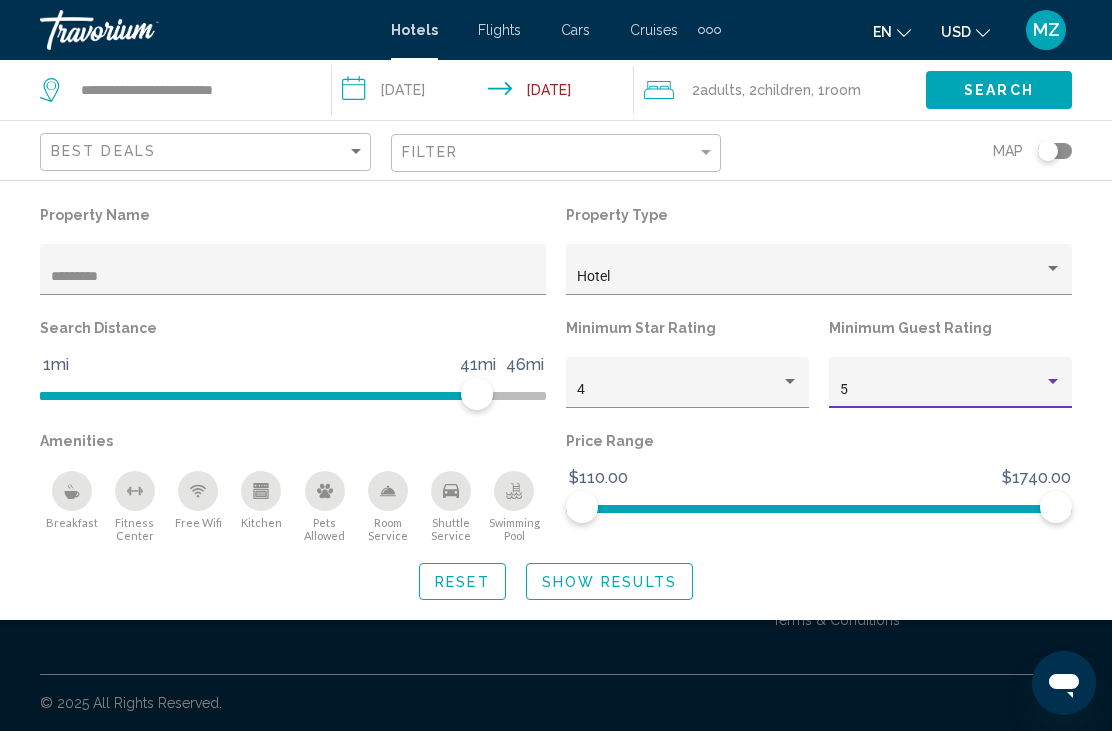 click at bounding box center [790, 382] 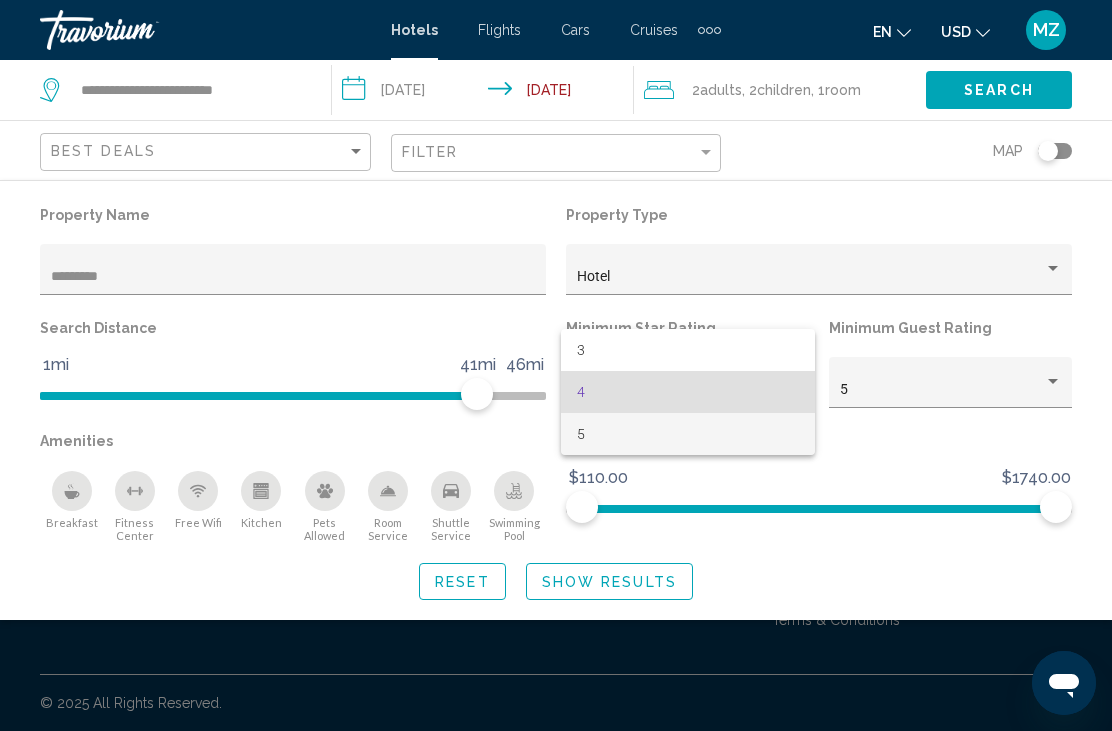 click on "5" at bounding box center [688, 434] 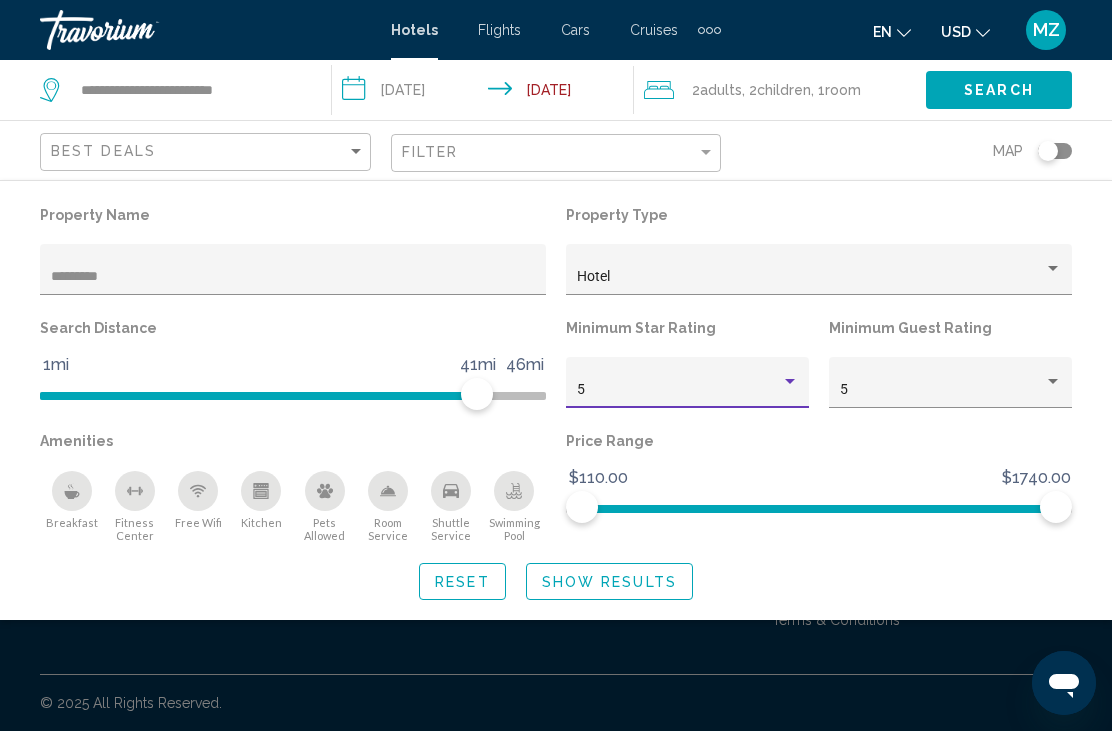 click on "Show Results" 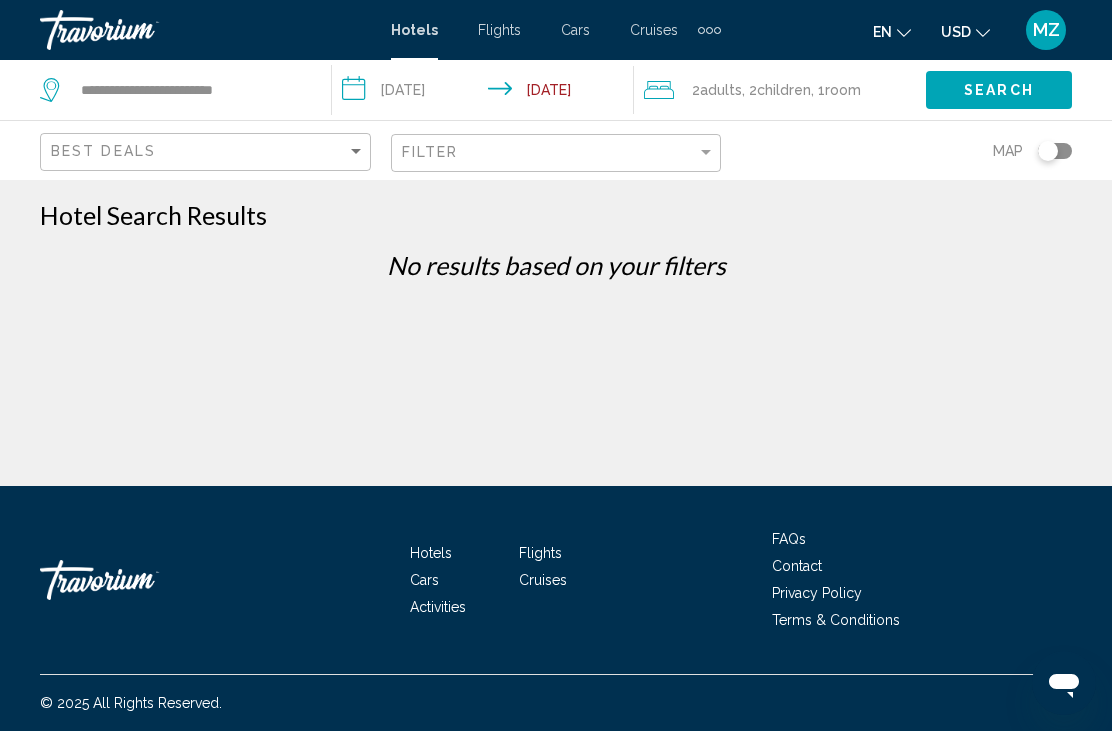 click on "**********" at bounding box center [487, 93] 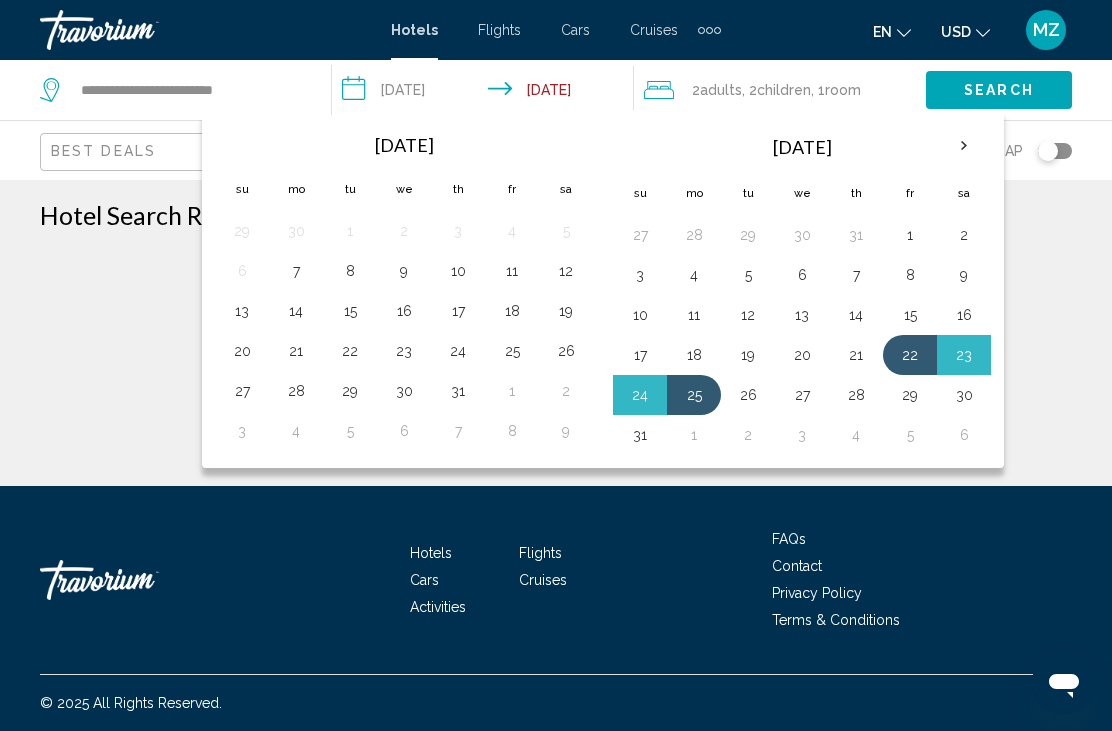 click on ", 1  Room rooms" 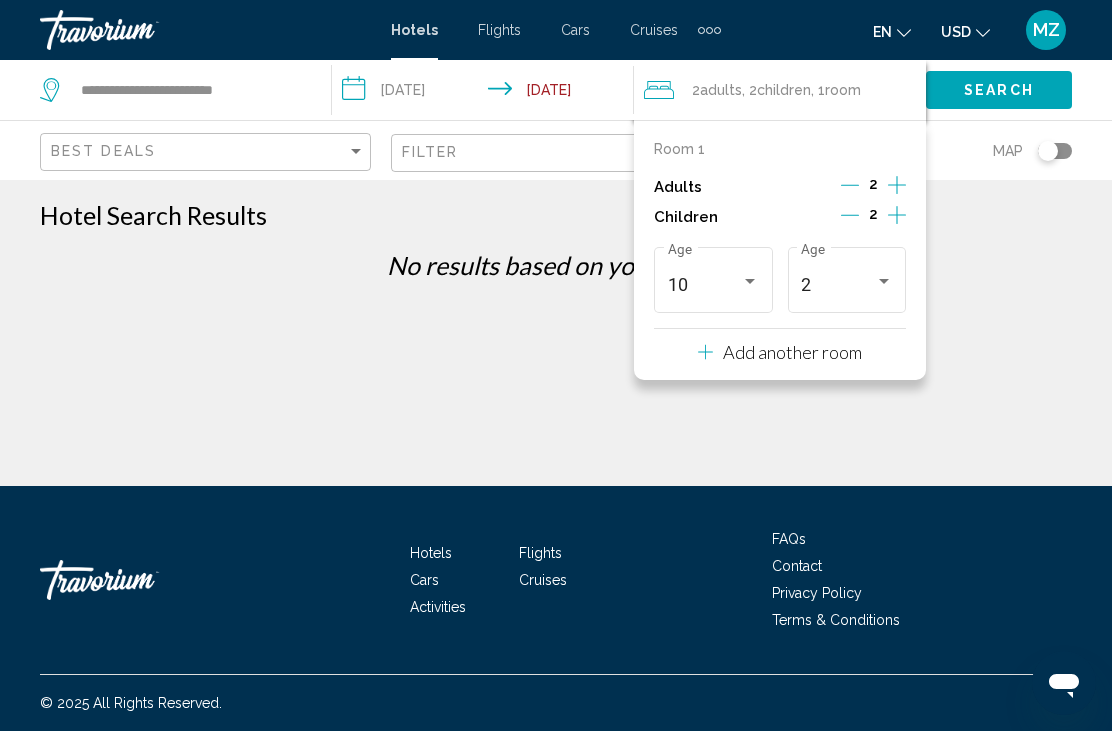 click 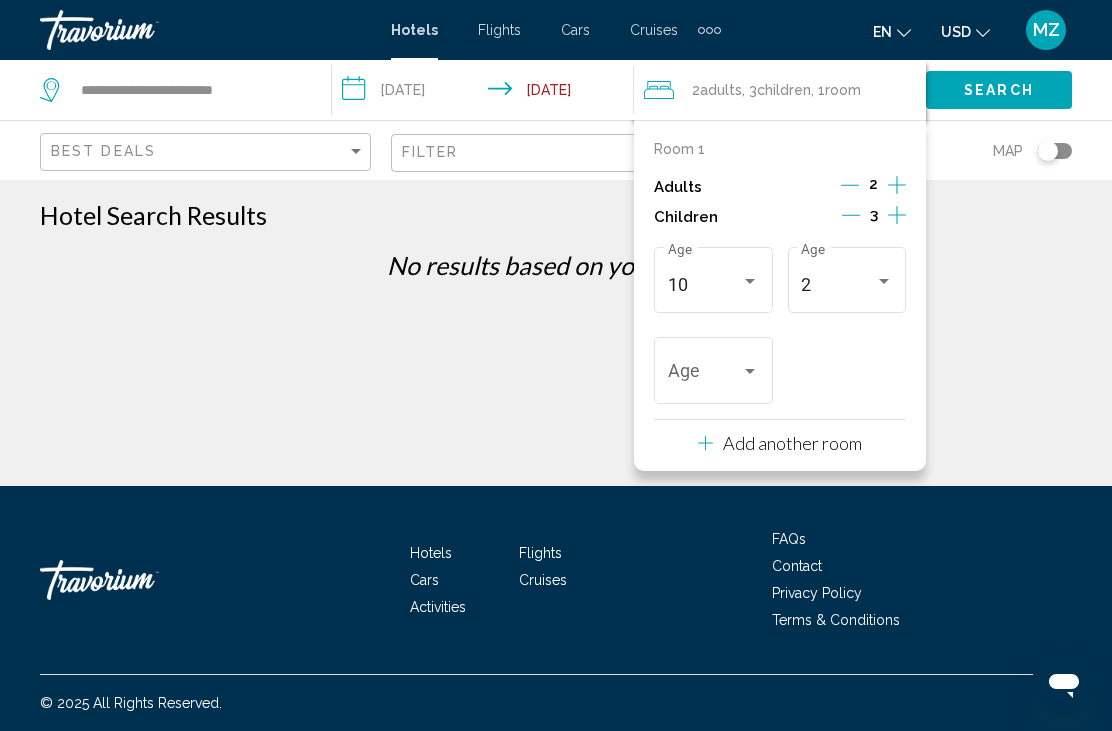 click 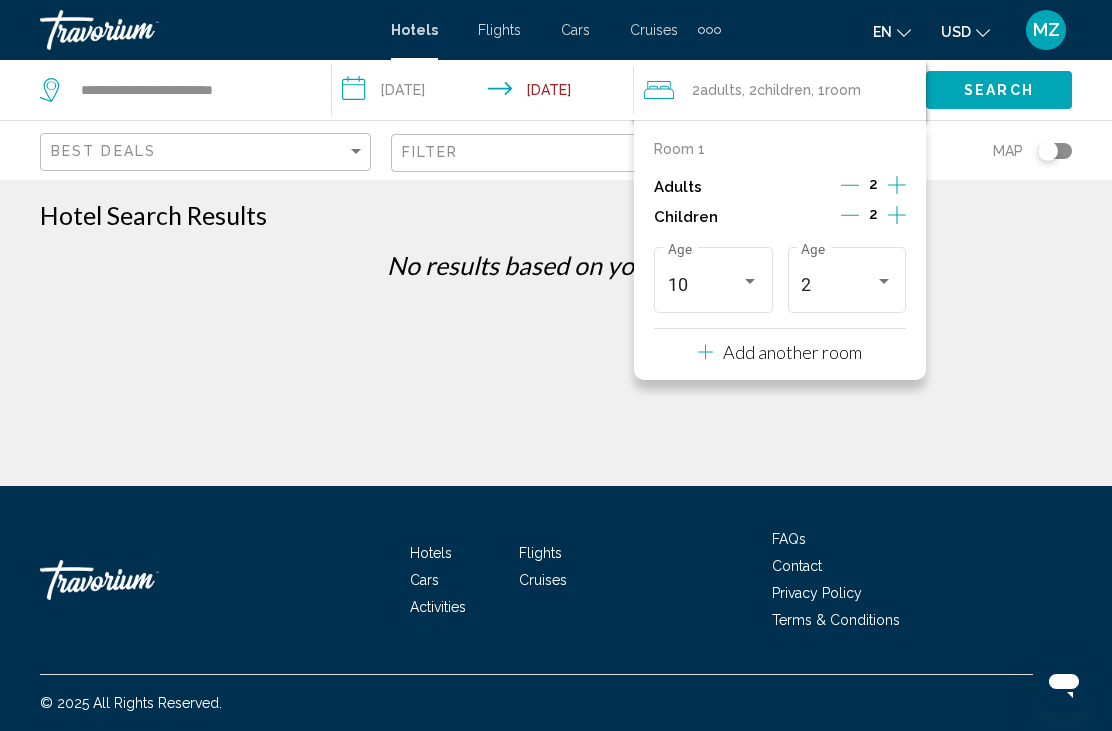 click 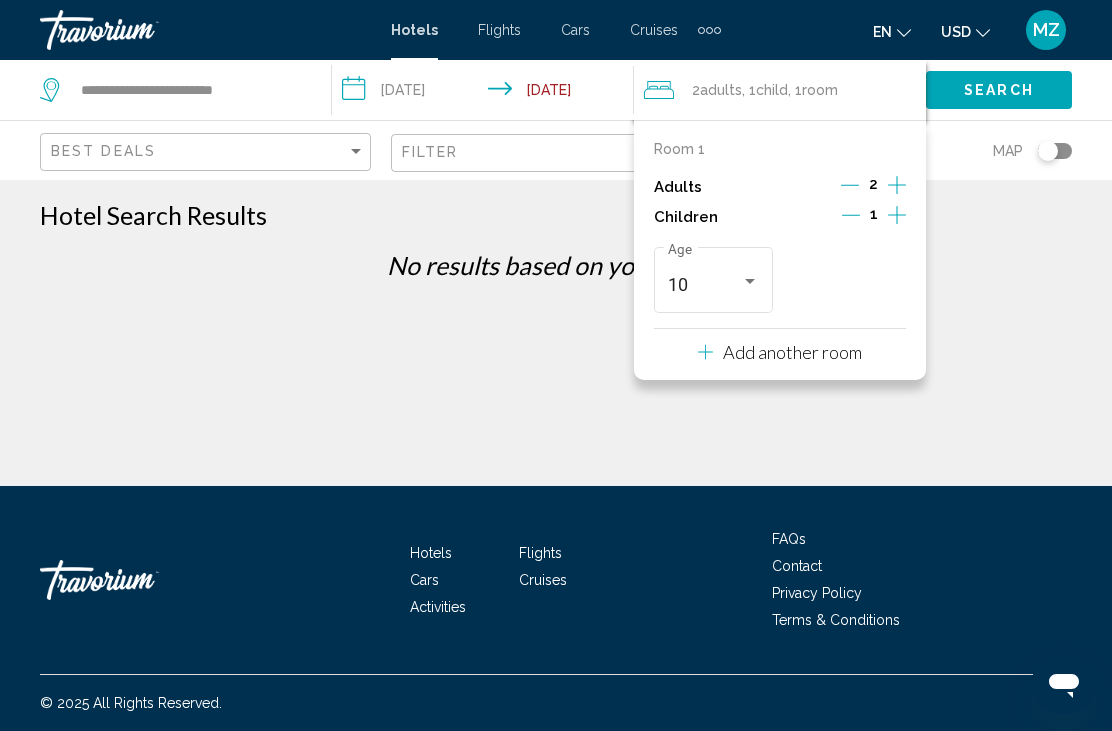 click 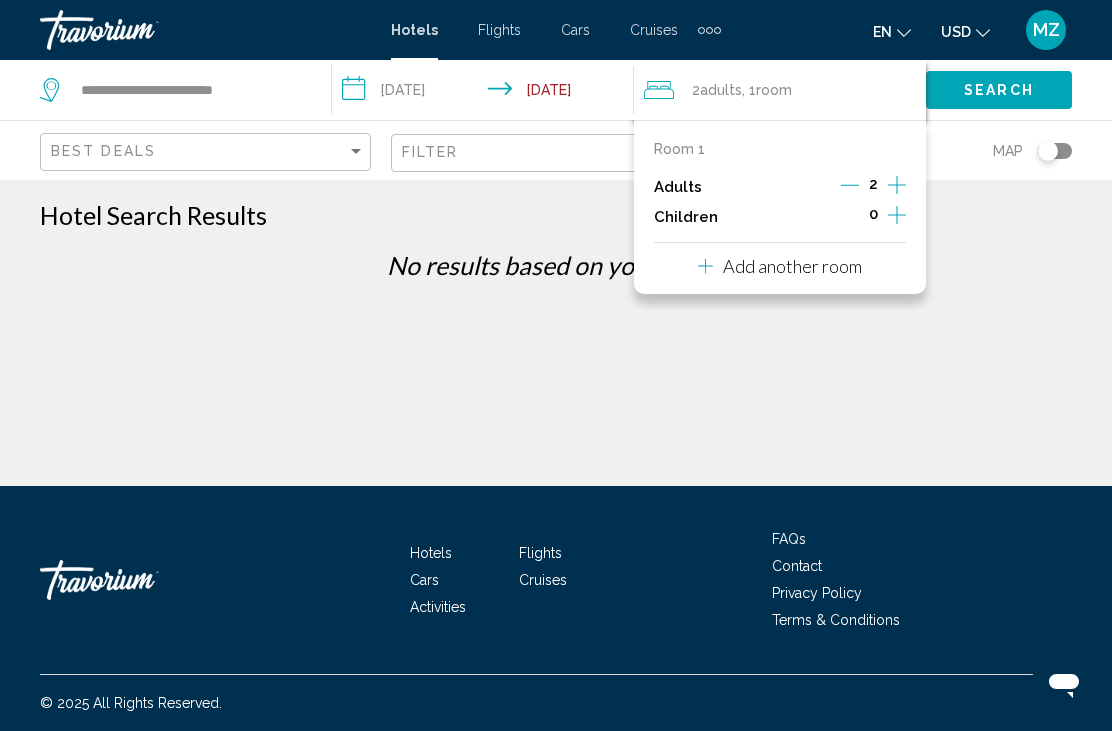 click on "**********" 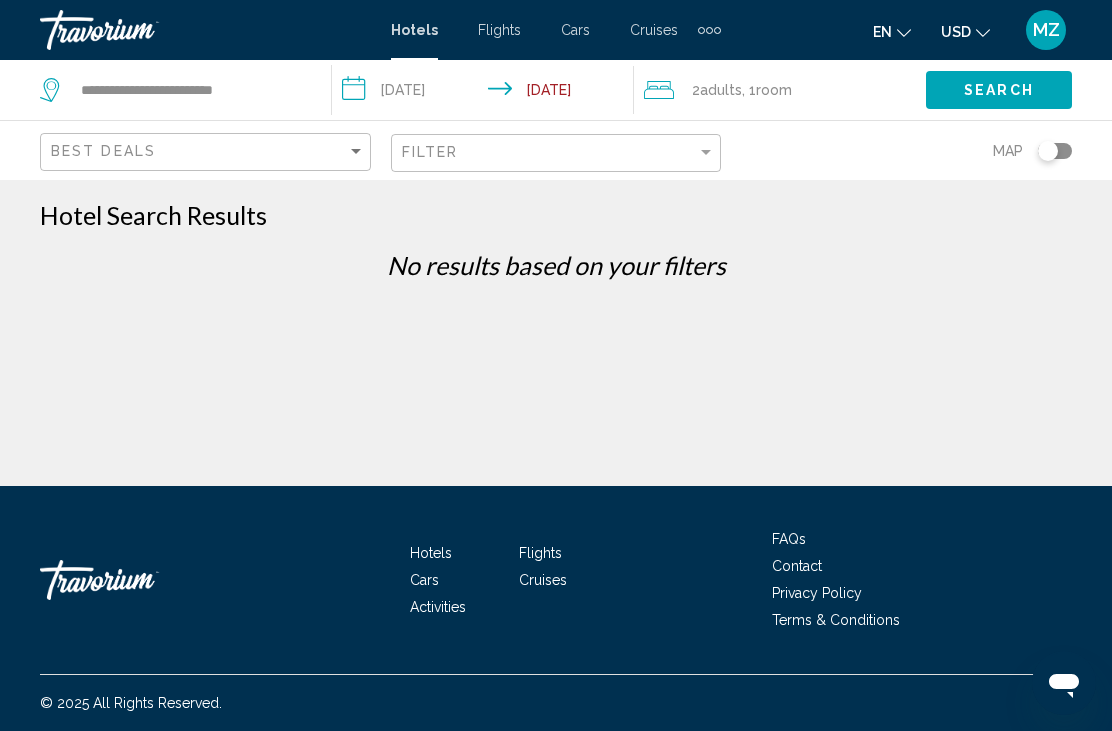 click on "Search" 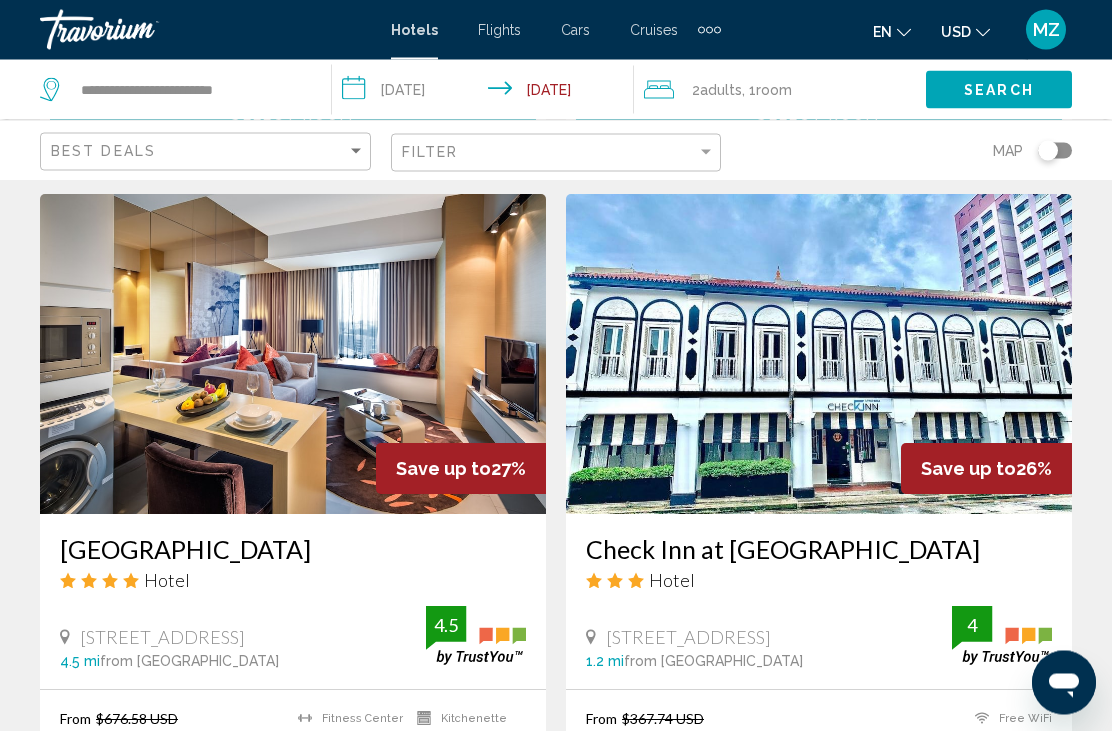 scroll, scrollTop: 2914, scrollLeft: 0, axis: vertical 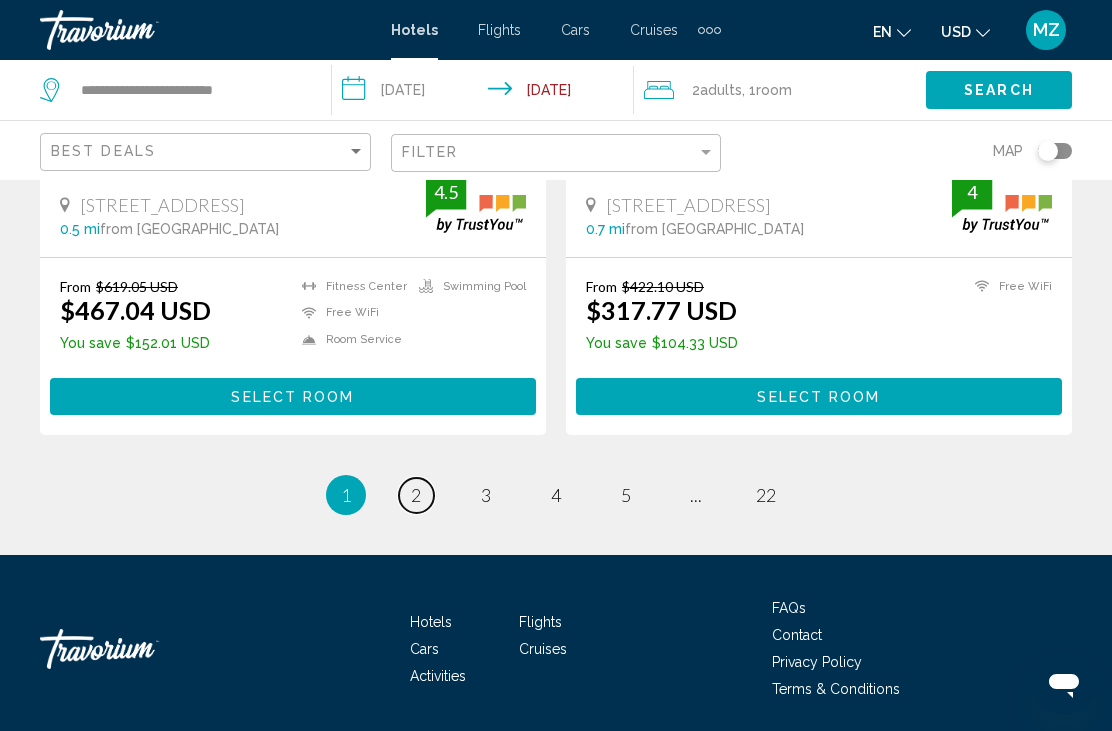 click on "page  2" at bounding box center (416, 495) 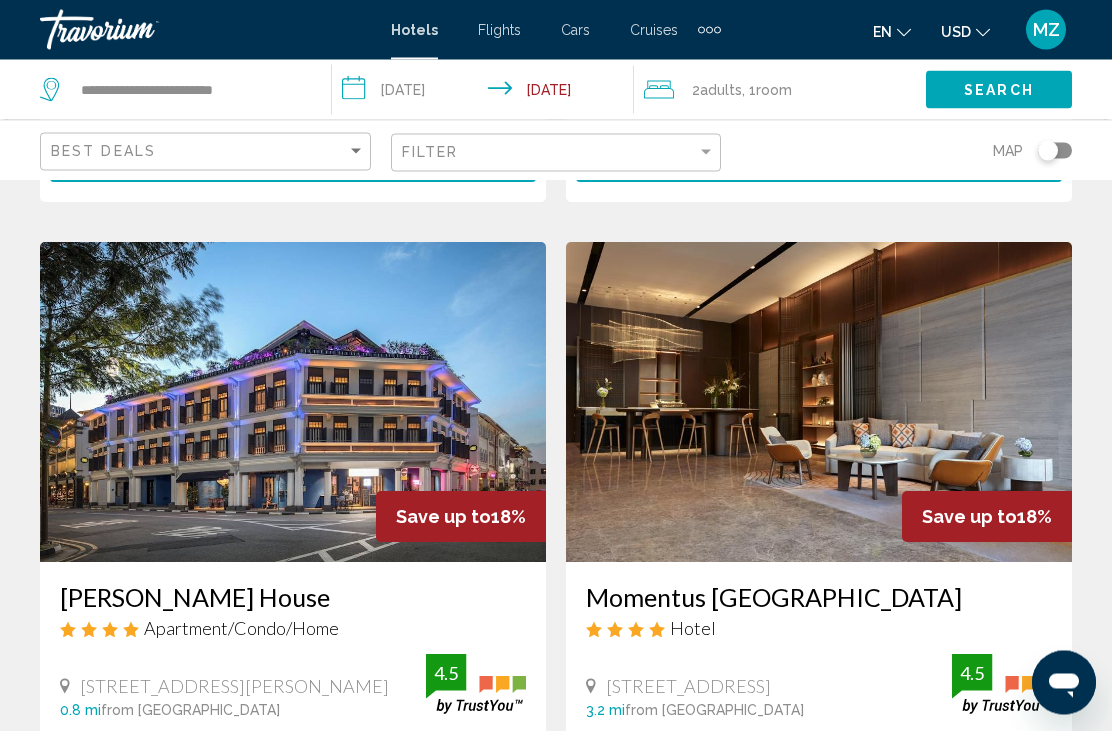 scroll, scrollTop: 3669, scrollLeft: 0, axis: vertical 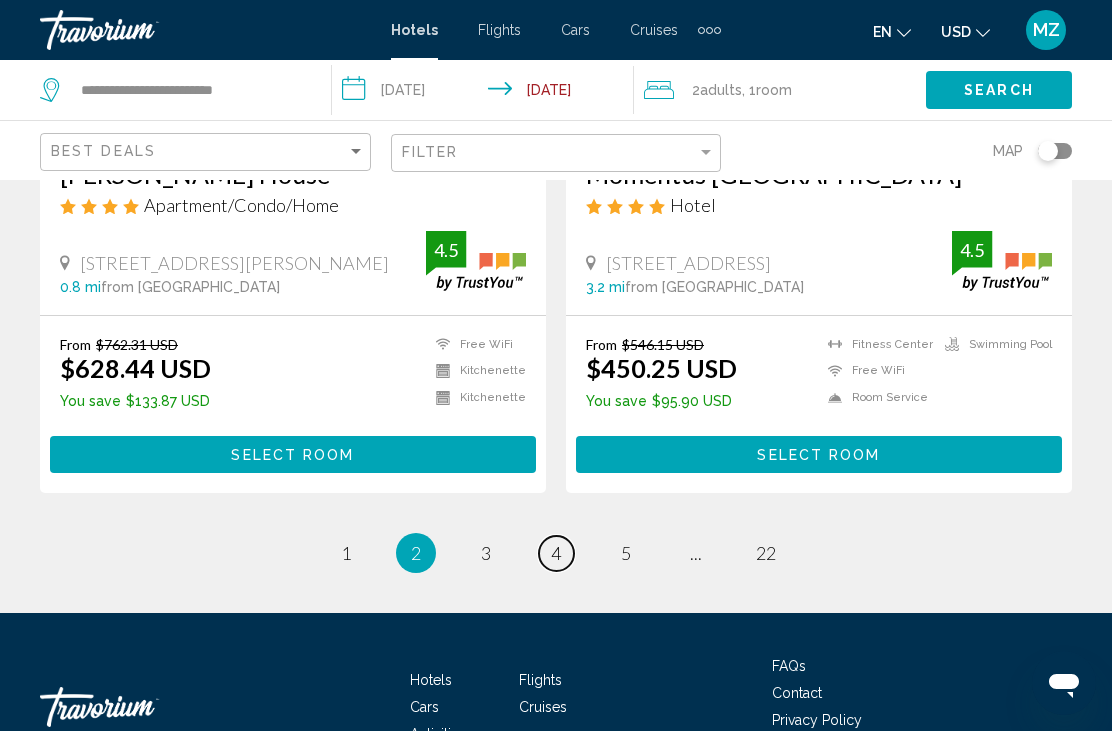 click on "page  4" at bounding box center (556, 553) 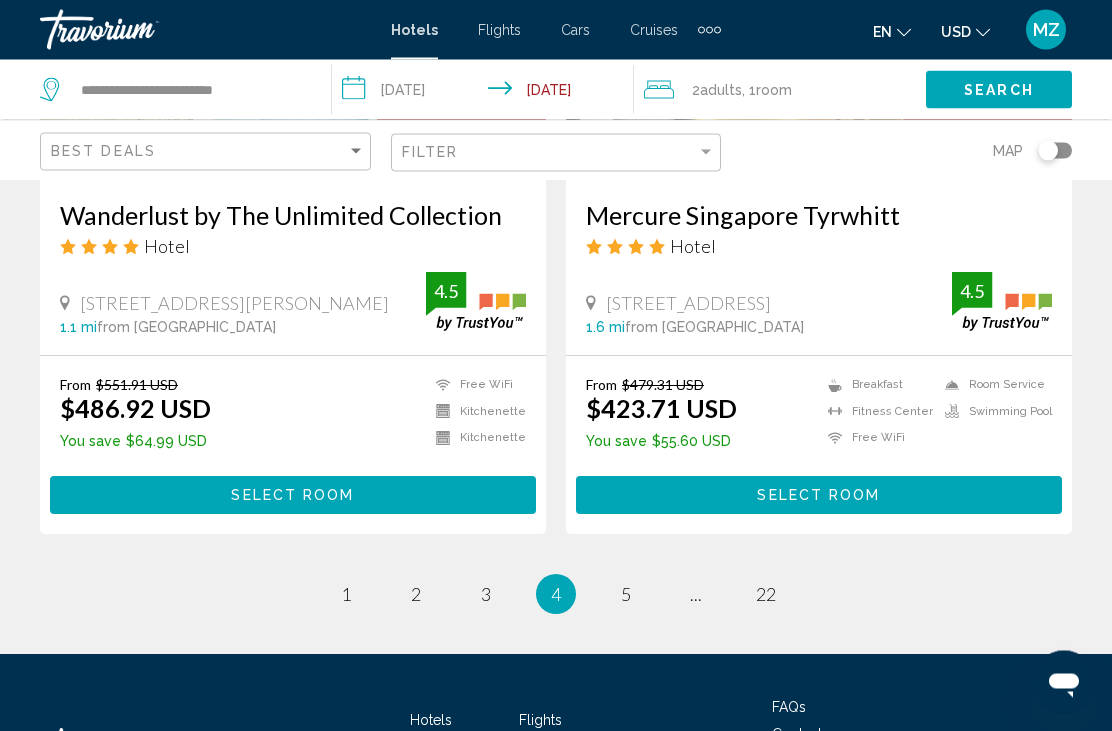 scroll, scrollTop: 4179, scrollLeft: 0, axis: vertical 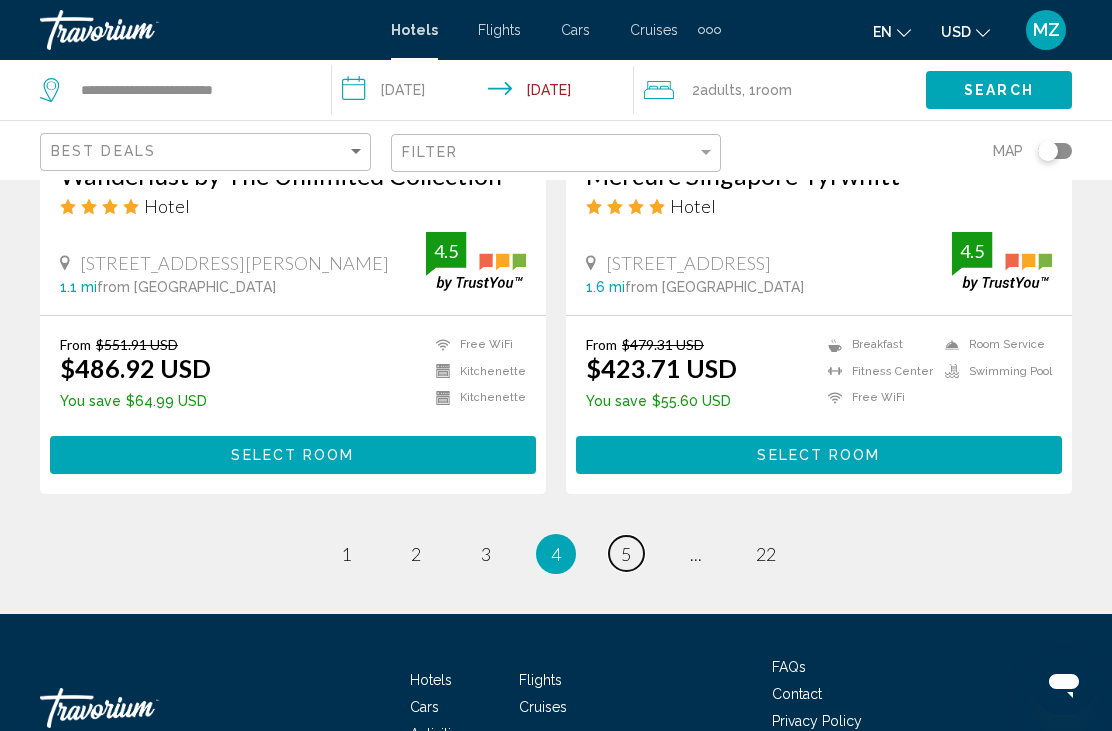 click on "page  5" at bounding box center (626, 553) 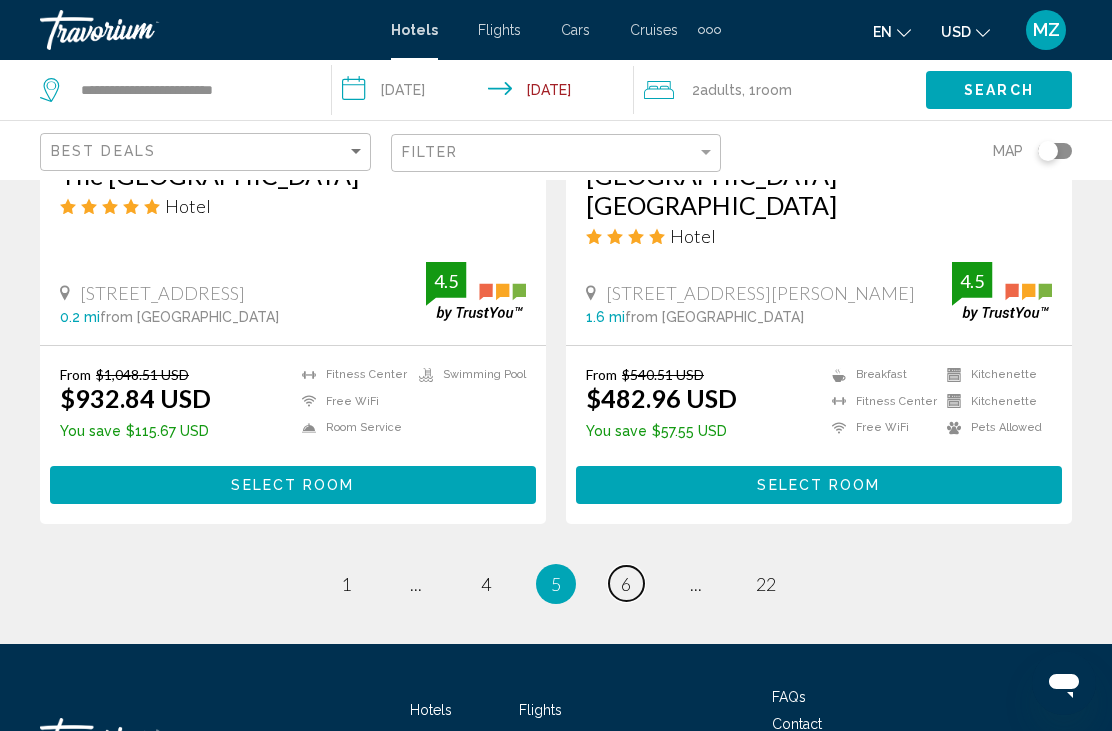 click on "page  6" at bounding box center (626, 583) 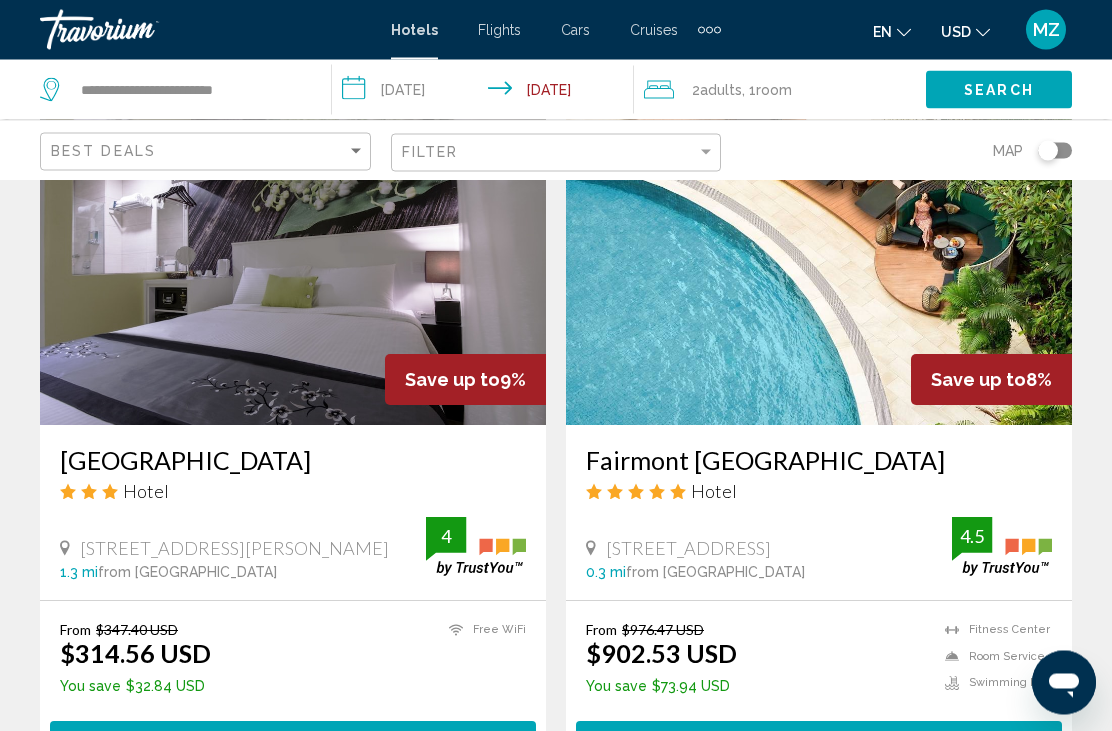 scroll, scrollTop: 3835, scrollLeft: 0, axis: vertical 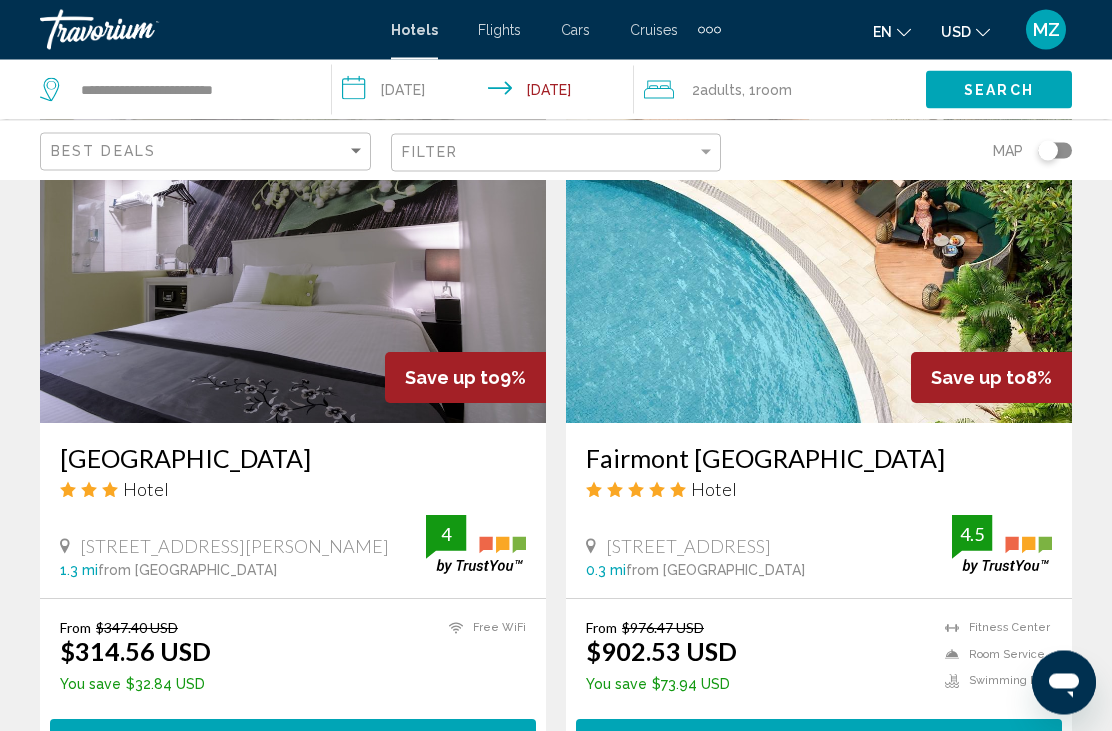 click at bounding box center [819, 264] 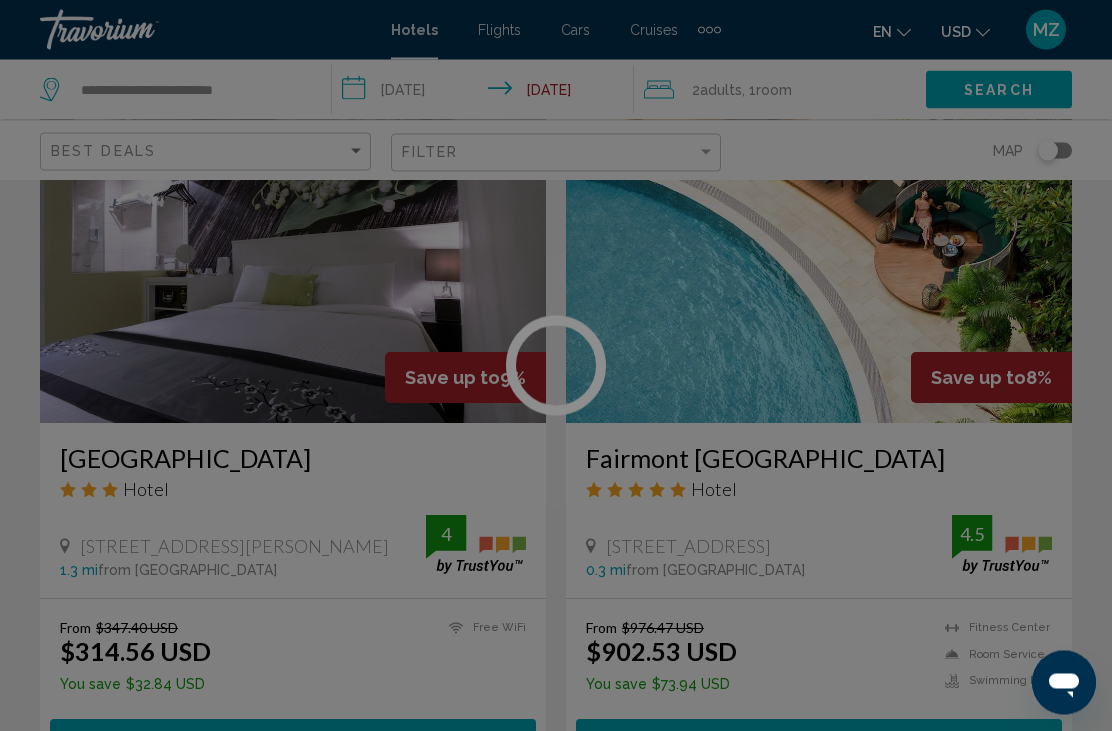 scroll, scrollTop: 3836, scrollLeft: 0, axis: vertical 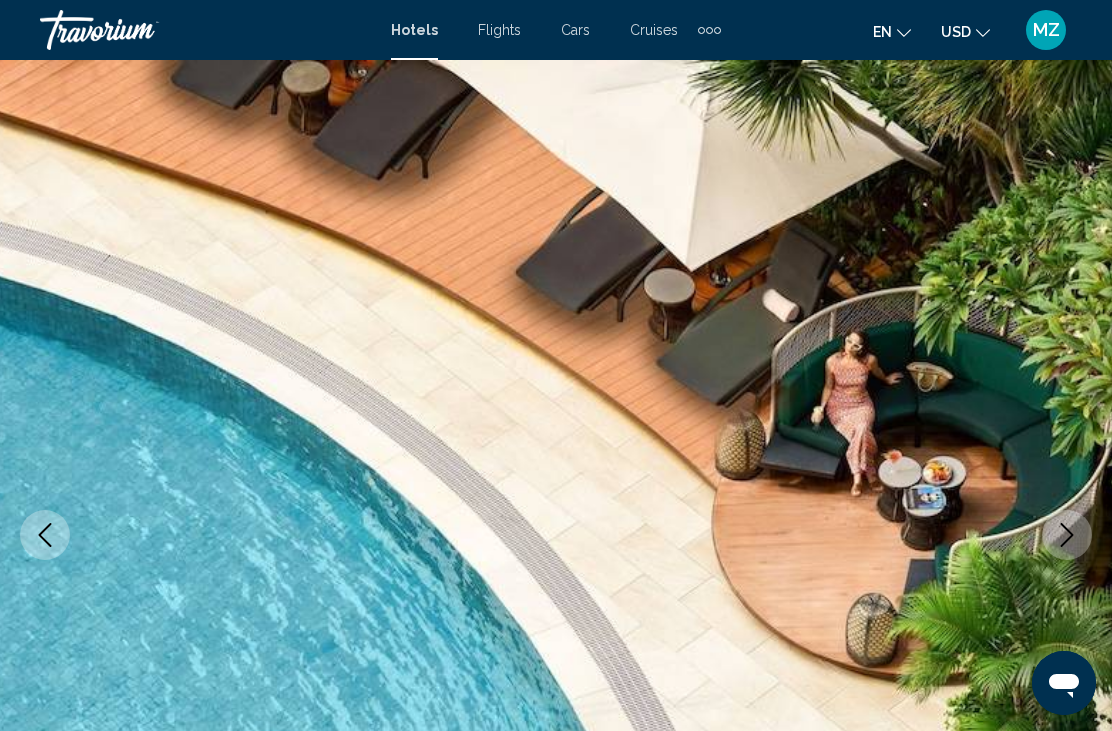 click 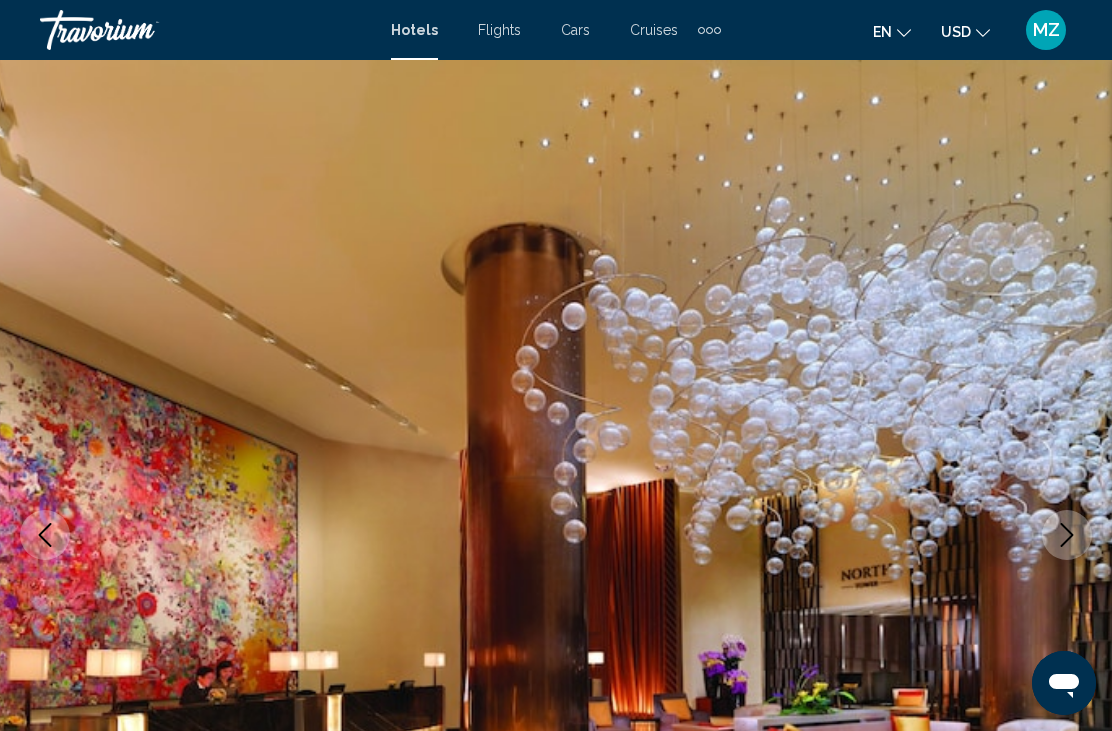 click 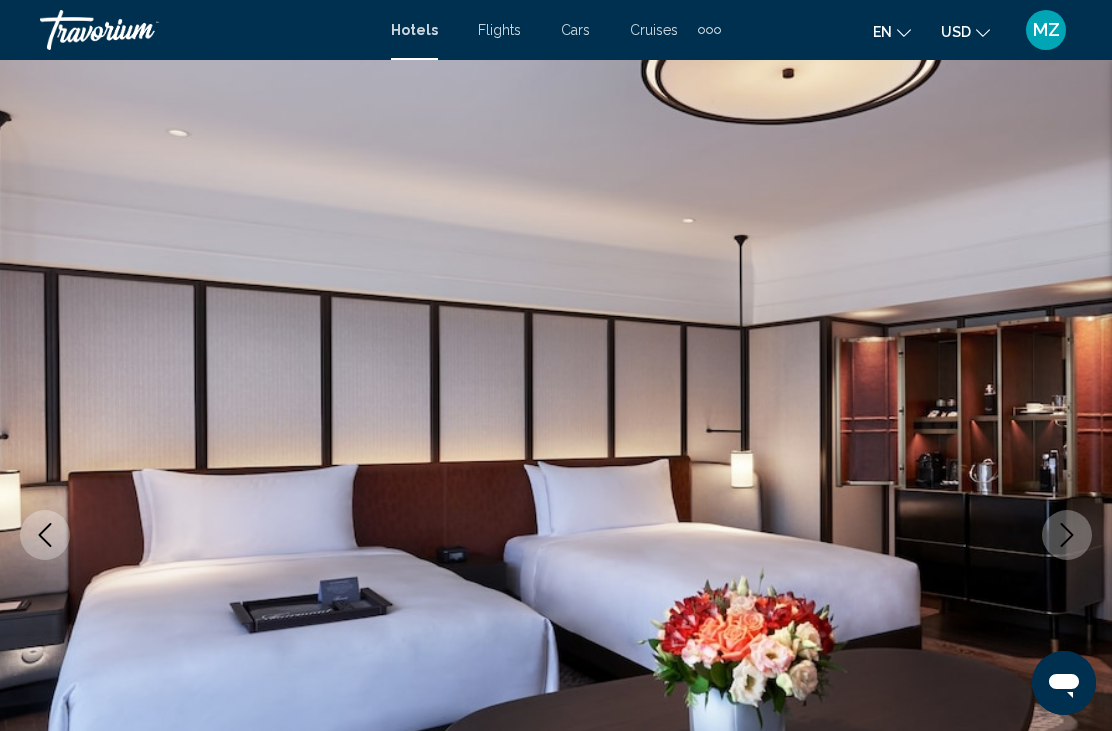 click at bounding box center [1067, 535] 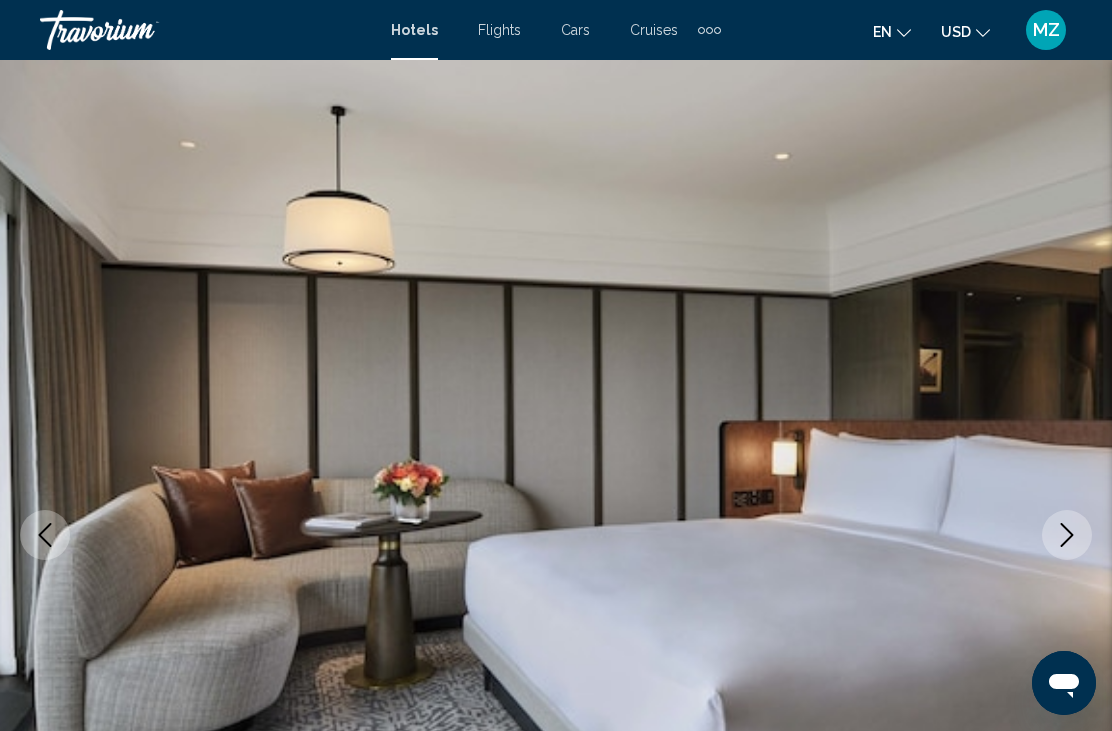 click 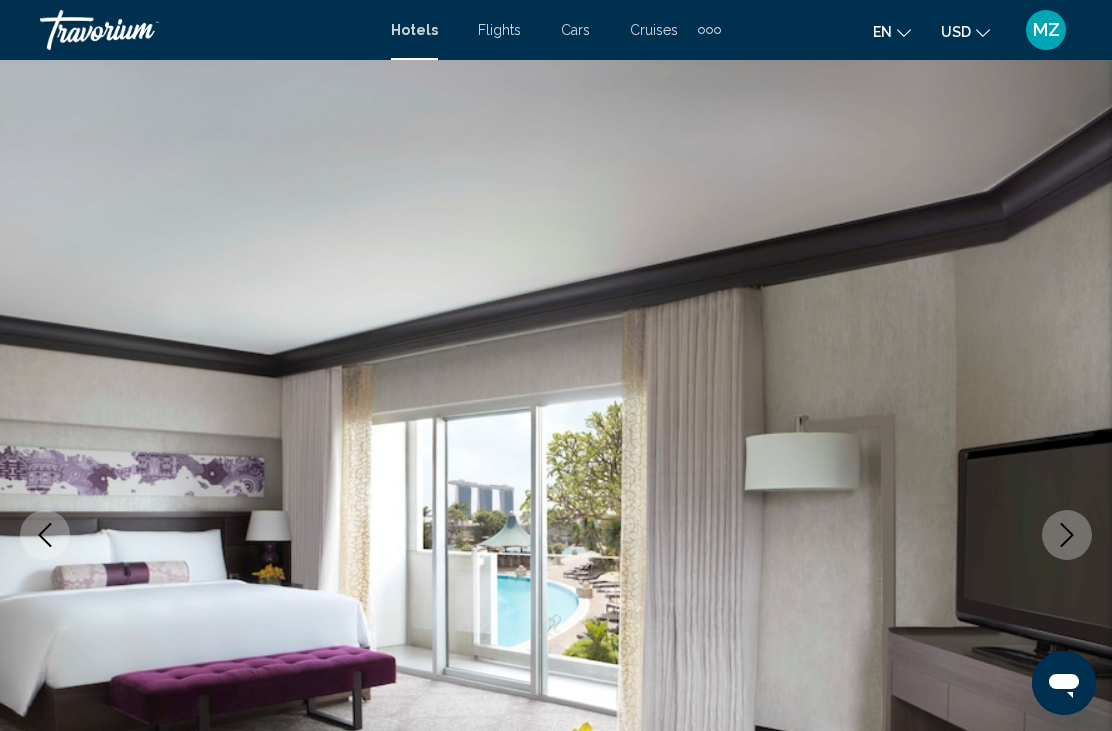 click 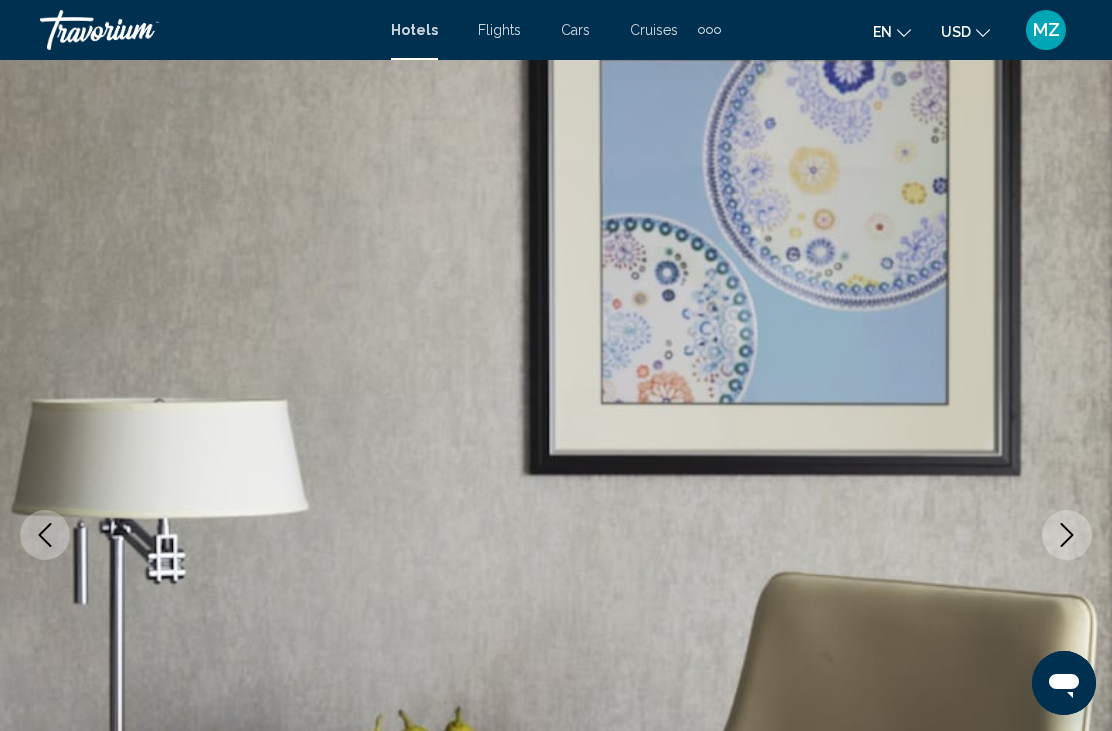 click 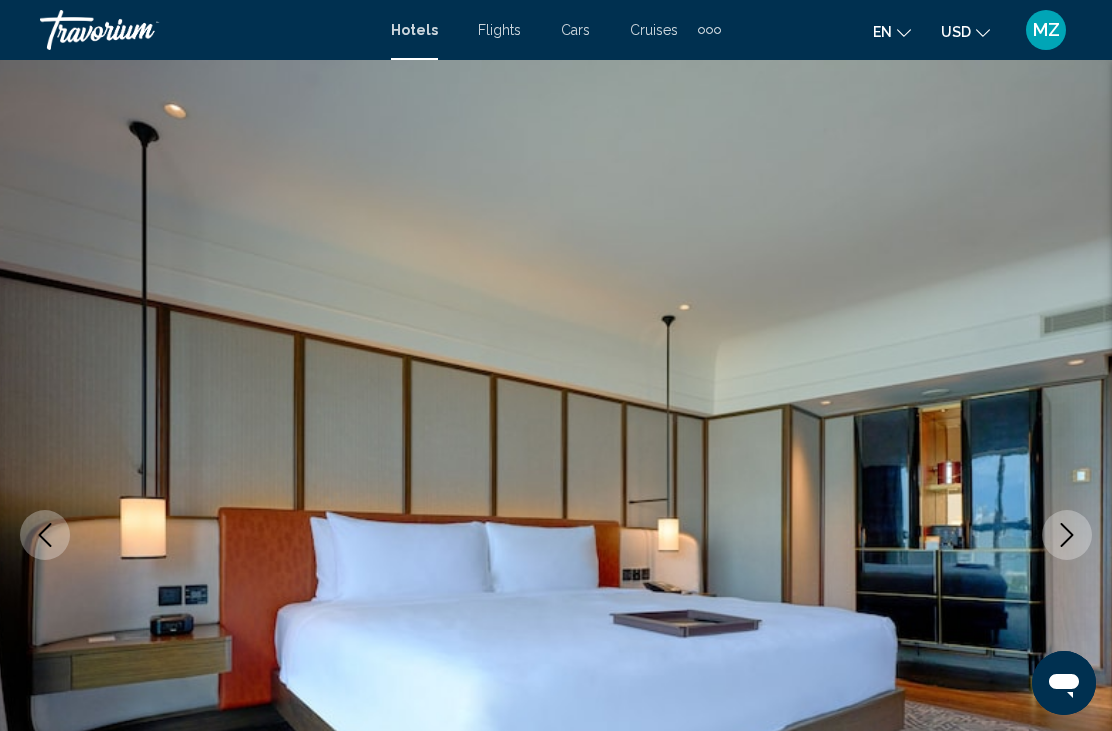 click 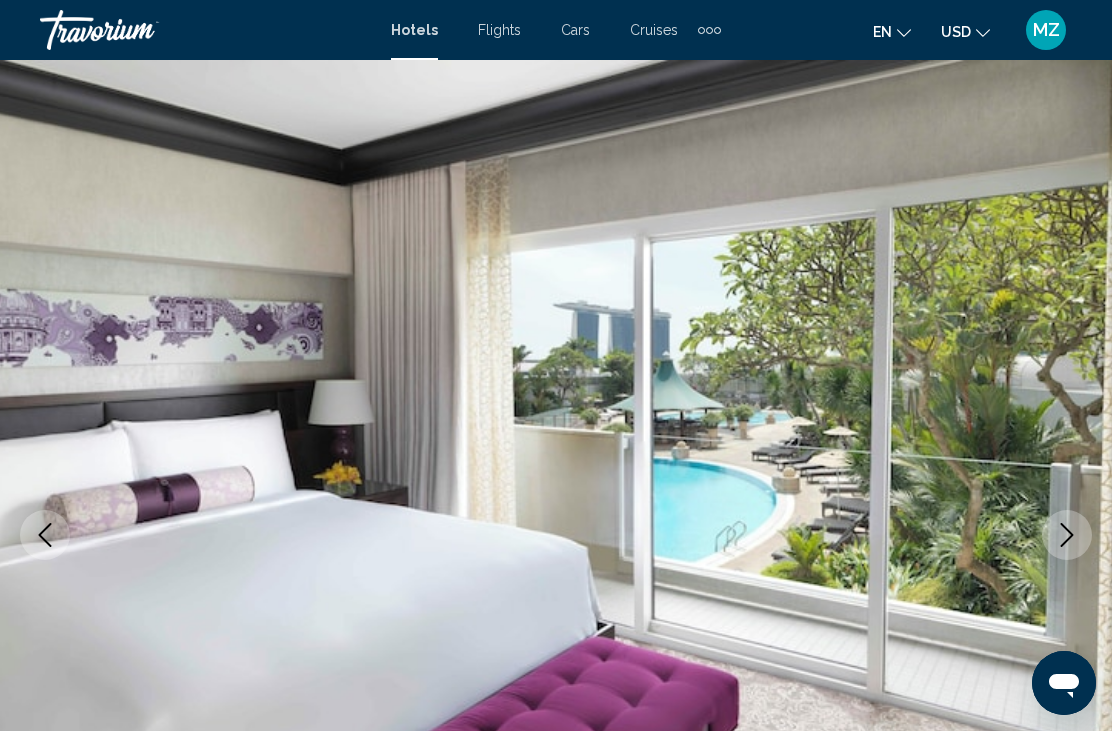 click at bounding box center (1067, 535) 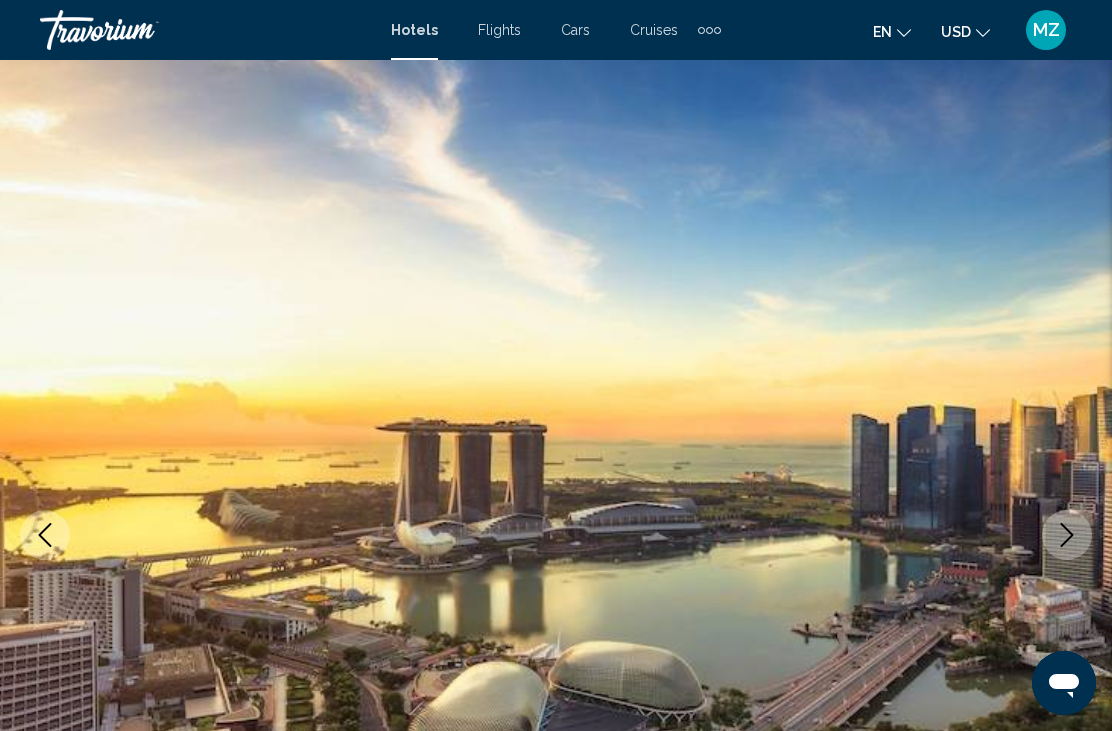 click 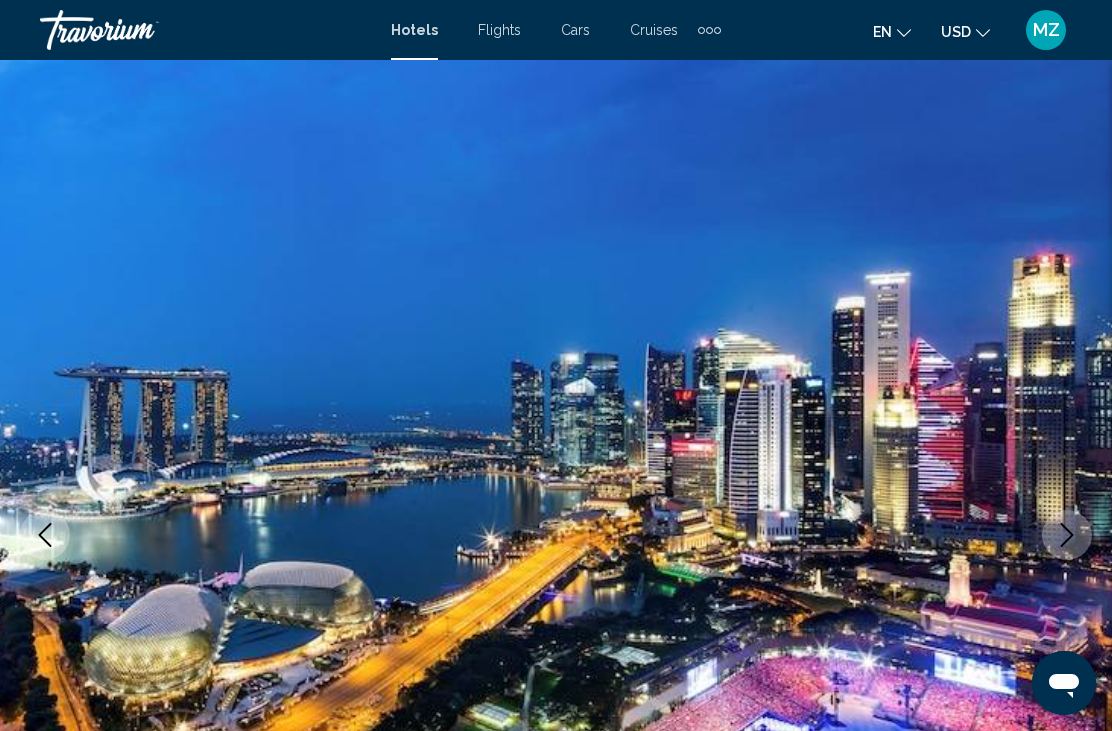 click 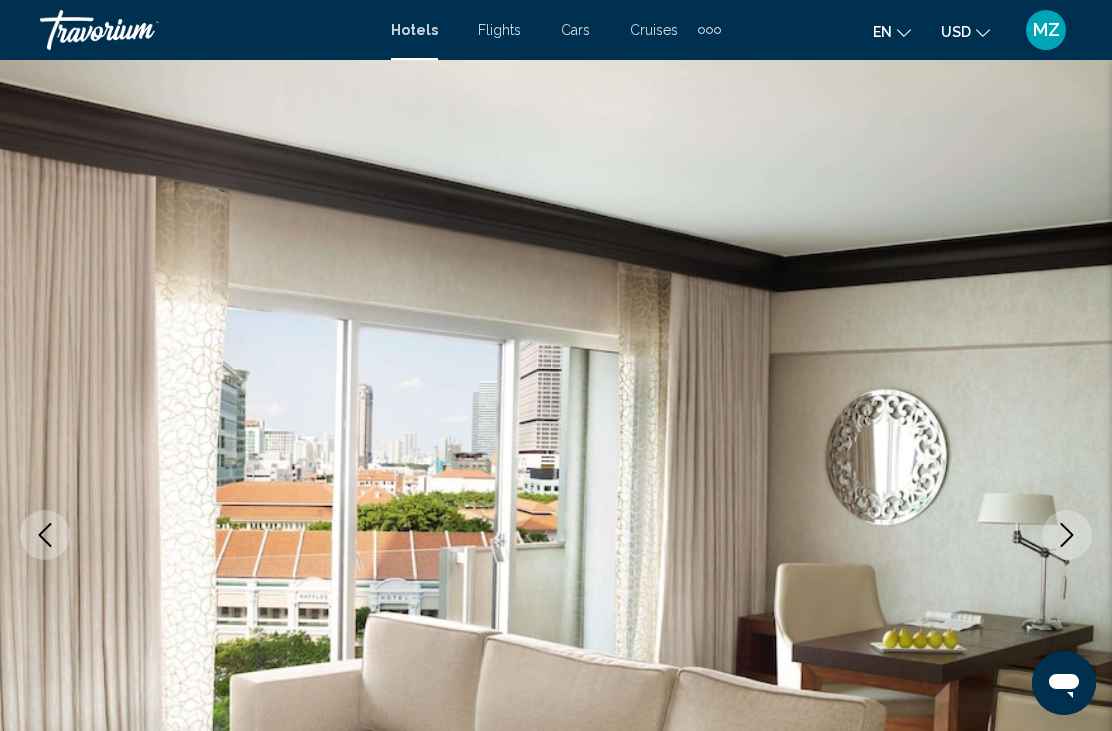 click 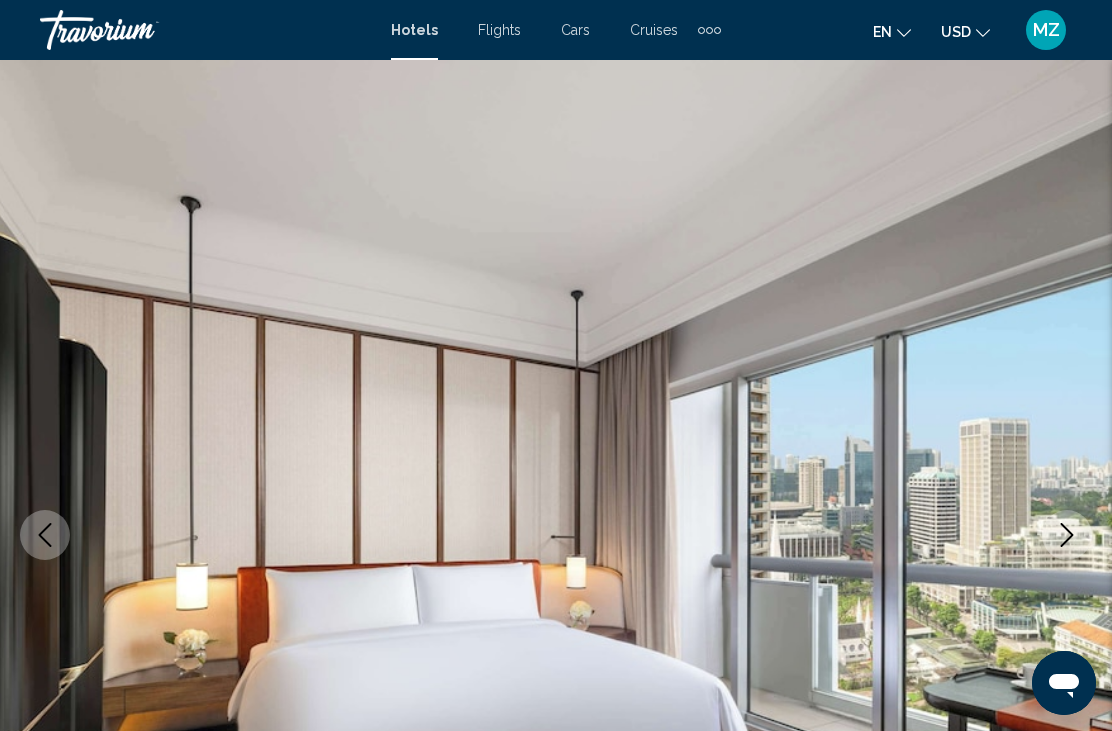 click 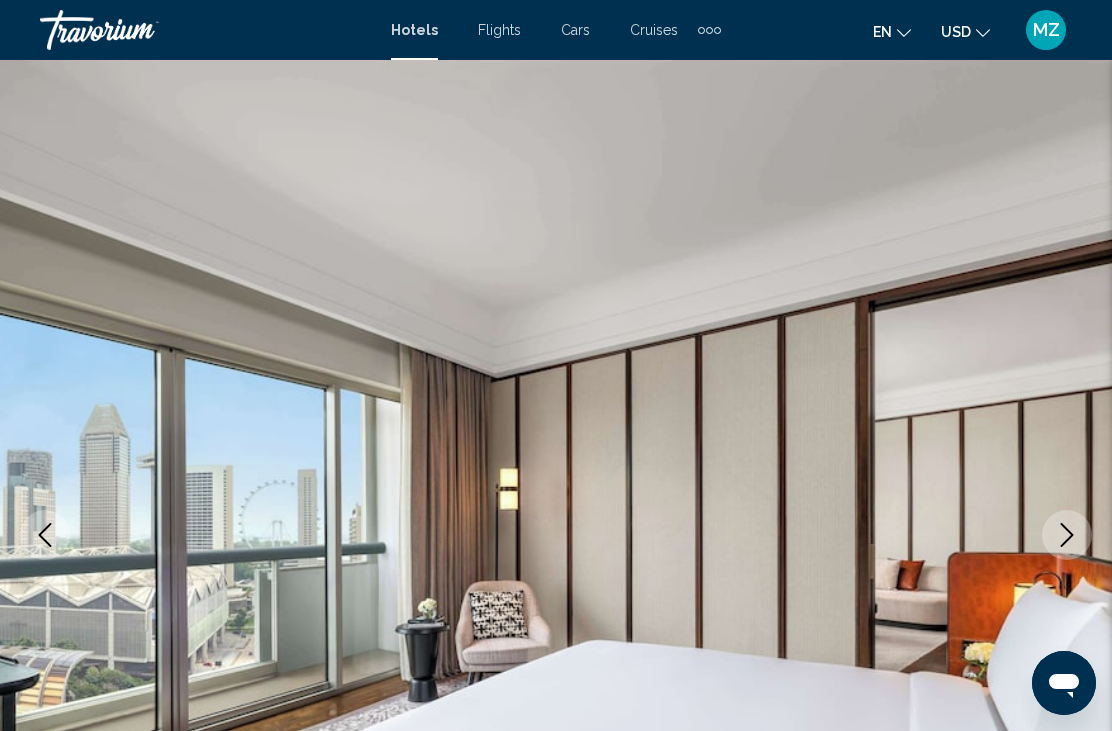 click 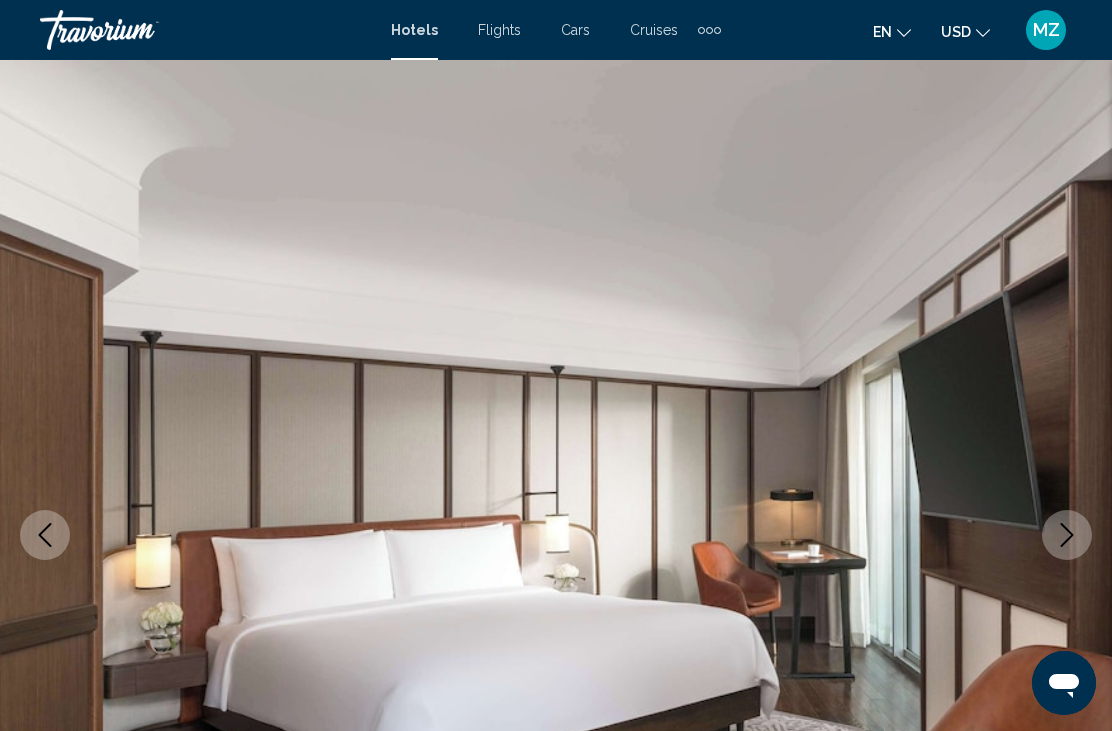 click 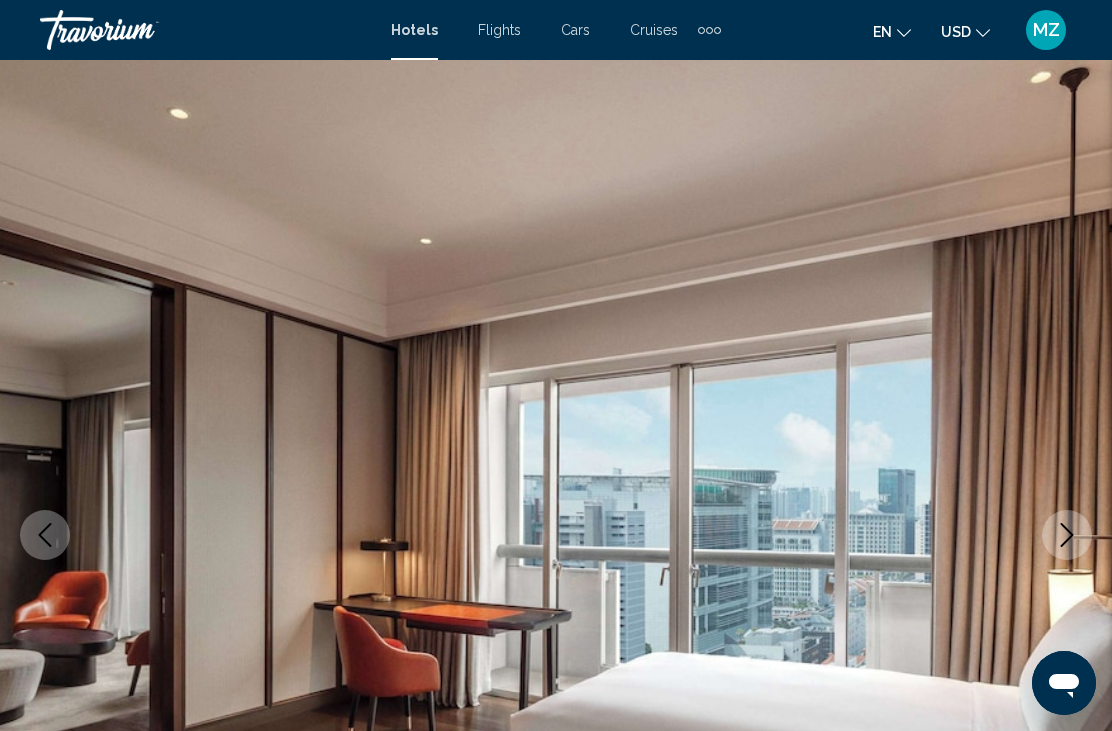 click 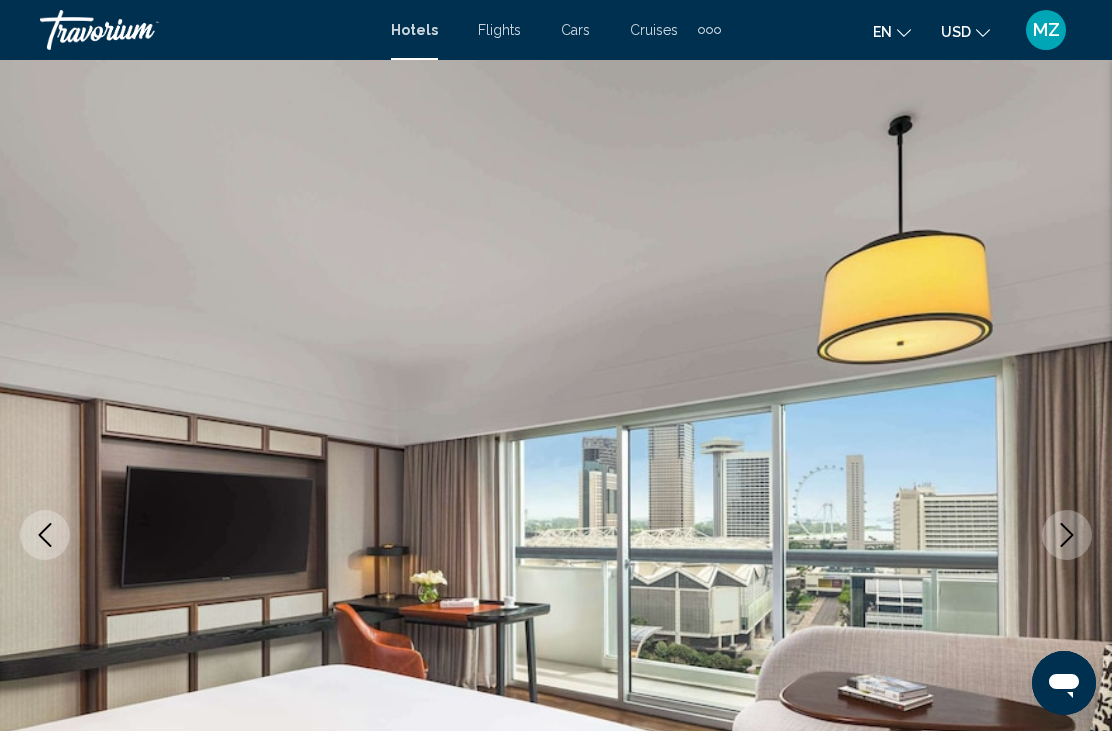 click 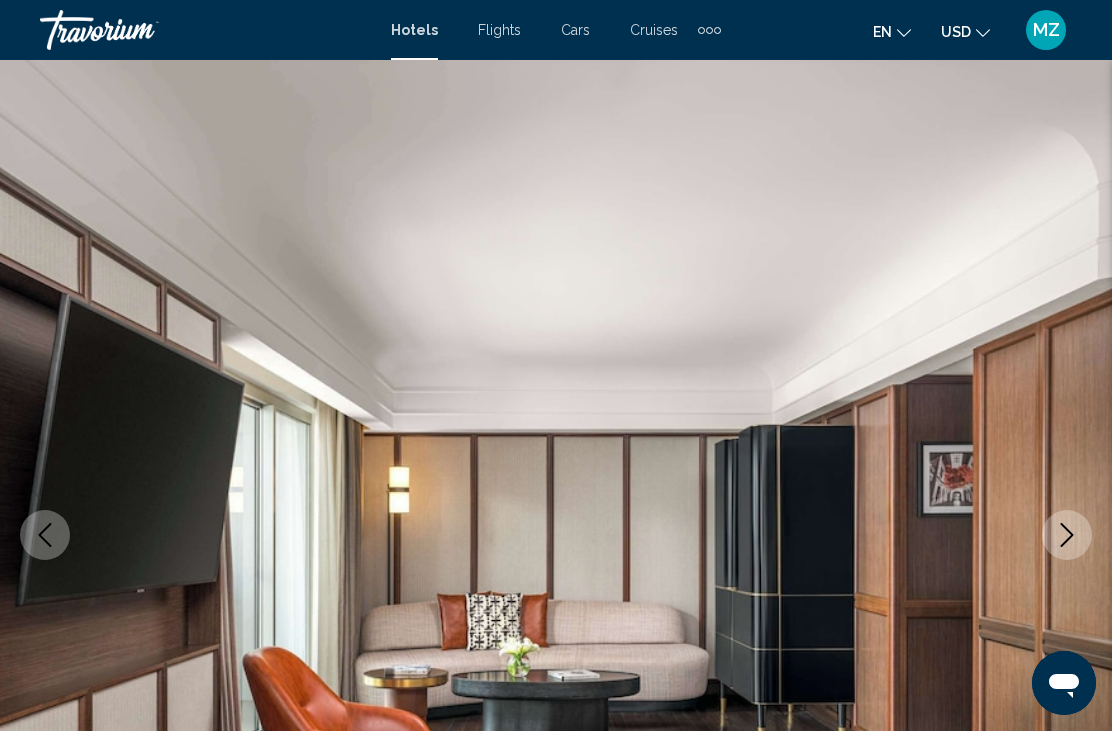 click 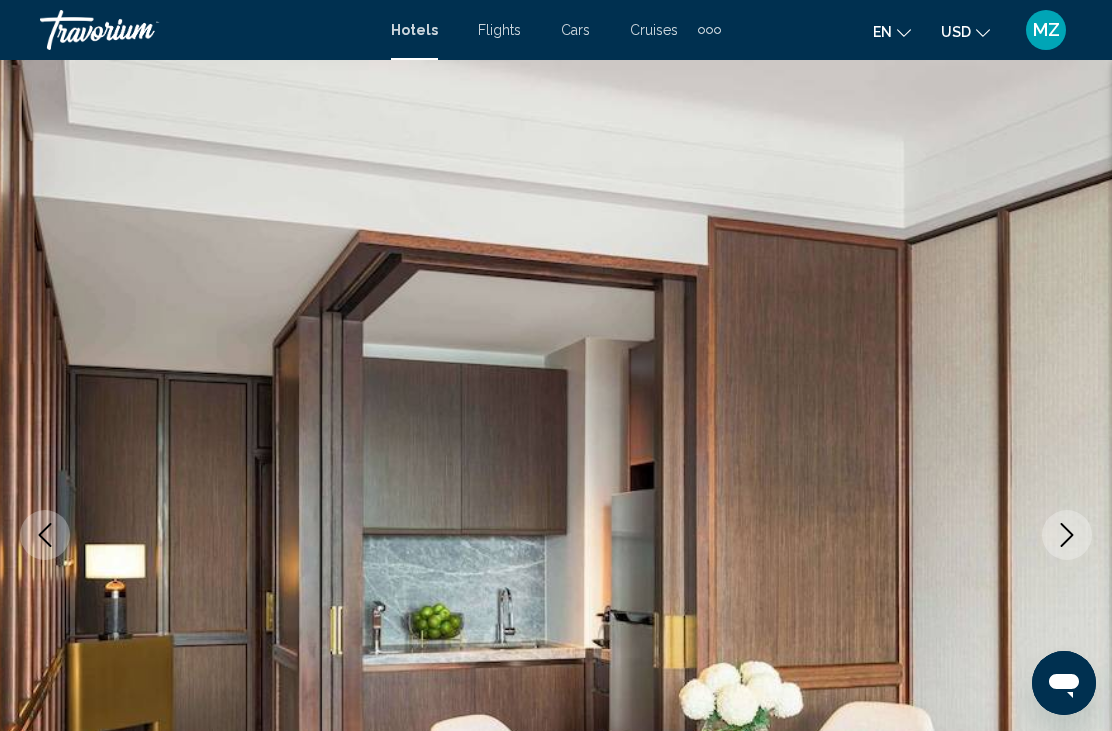 click 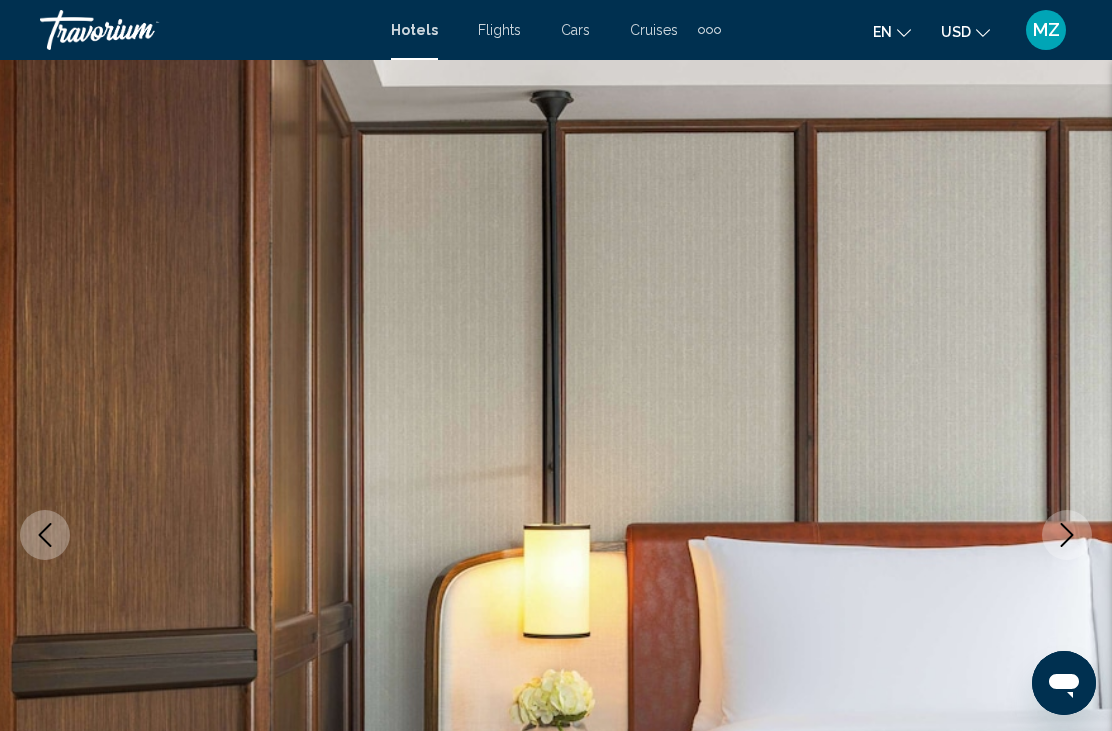 click at bounding box center (1067, 535) 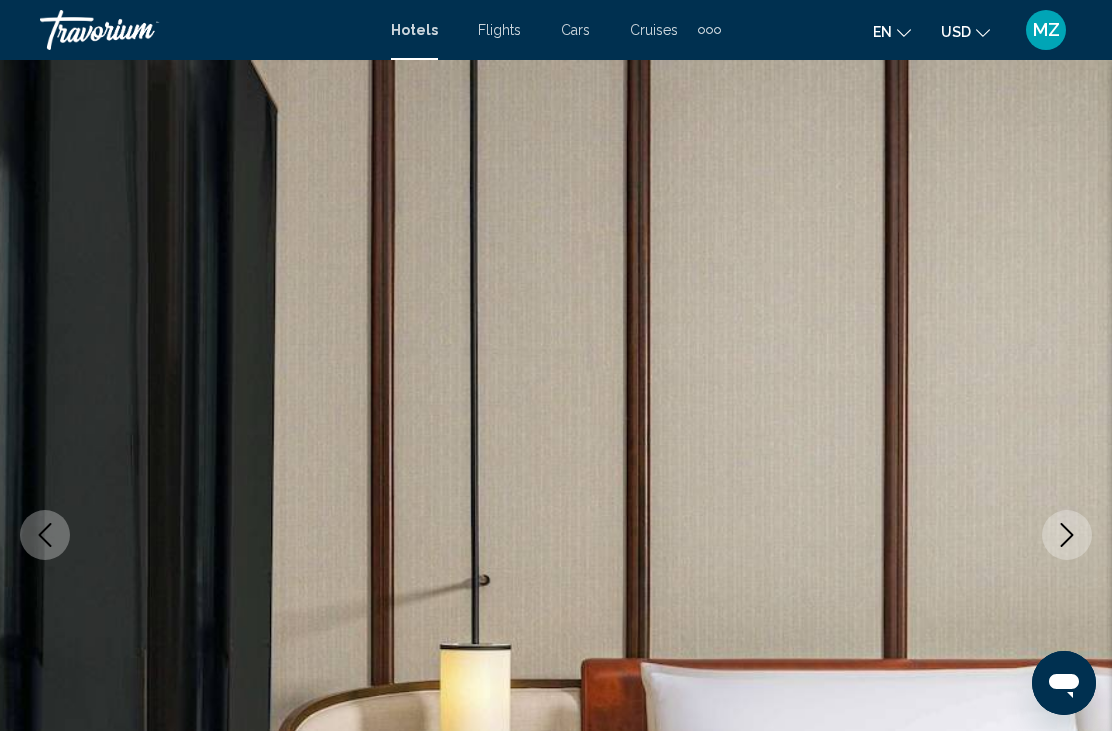 click 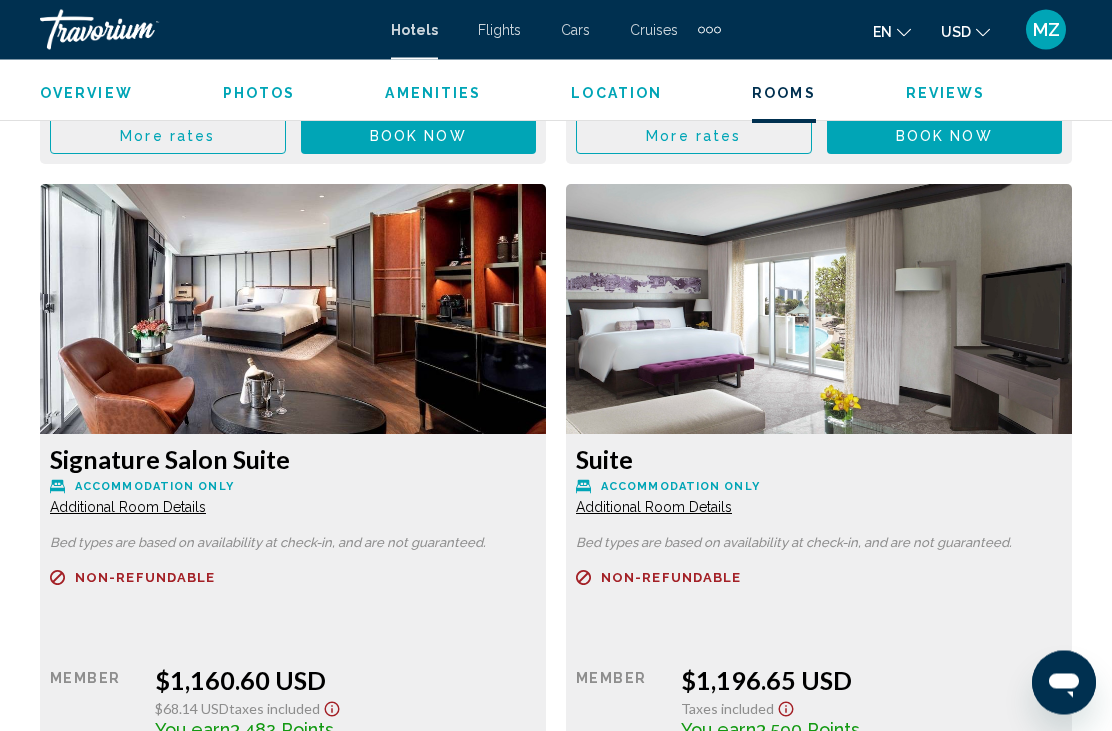 scroll, scrollTop: 4998, scrollLeft: 0, axis: vertical 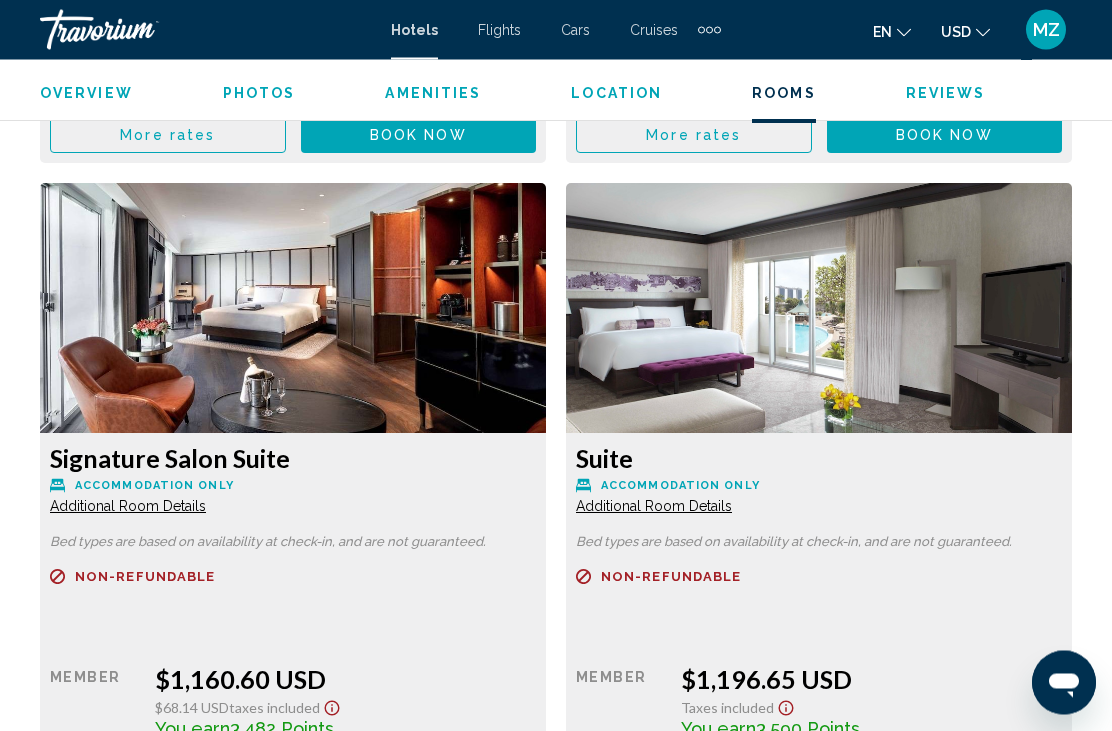 click at bounding box center [293, -1691] 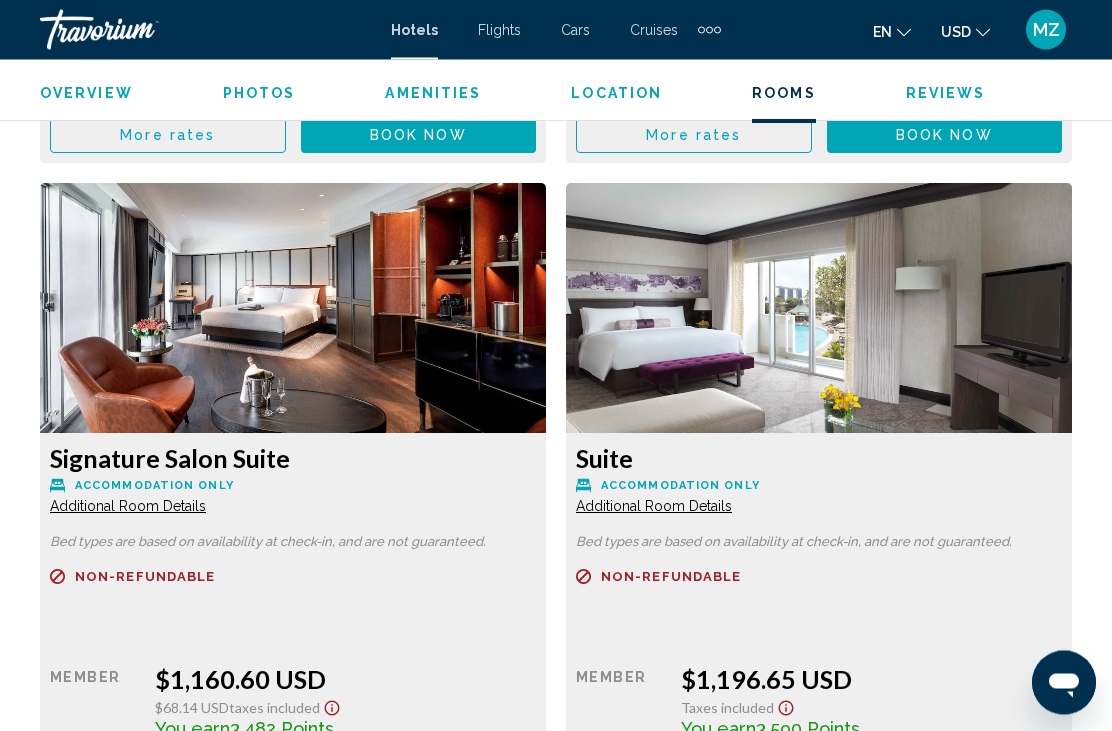 click at bounding box center (293, -1691) 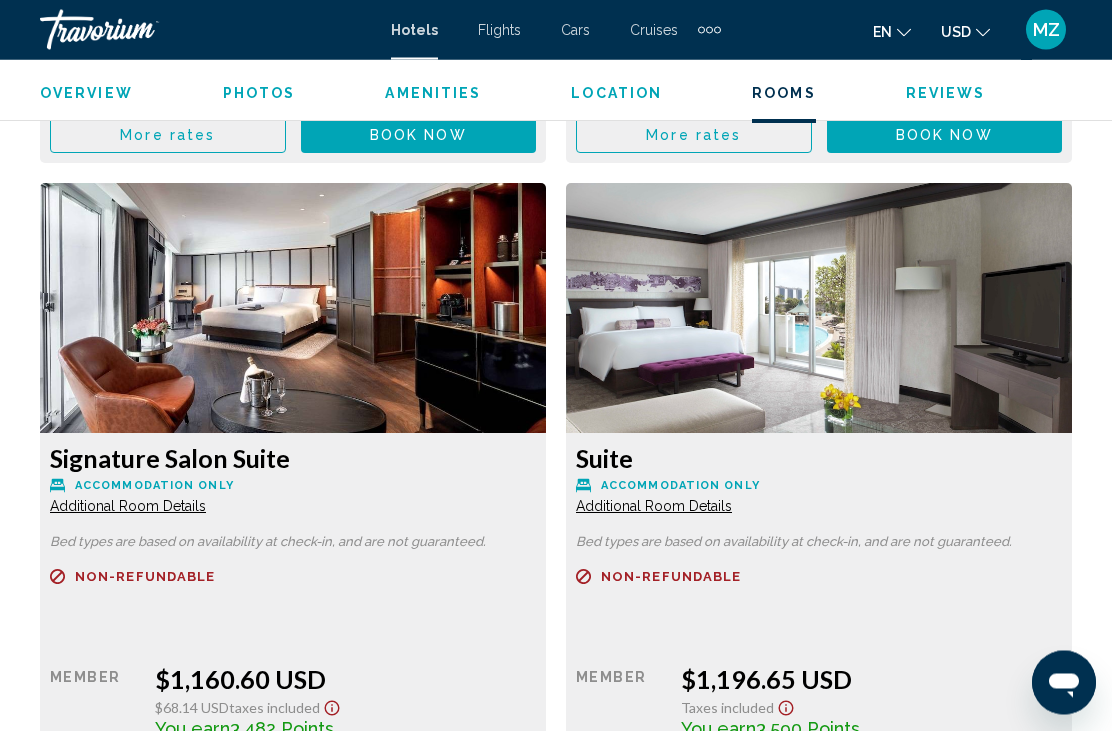 click at bounding box center (293, -1691) 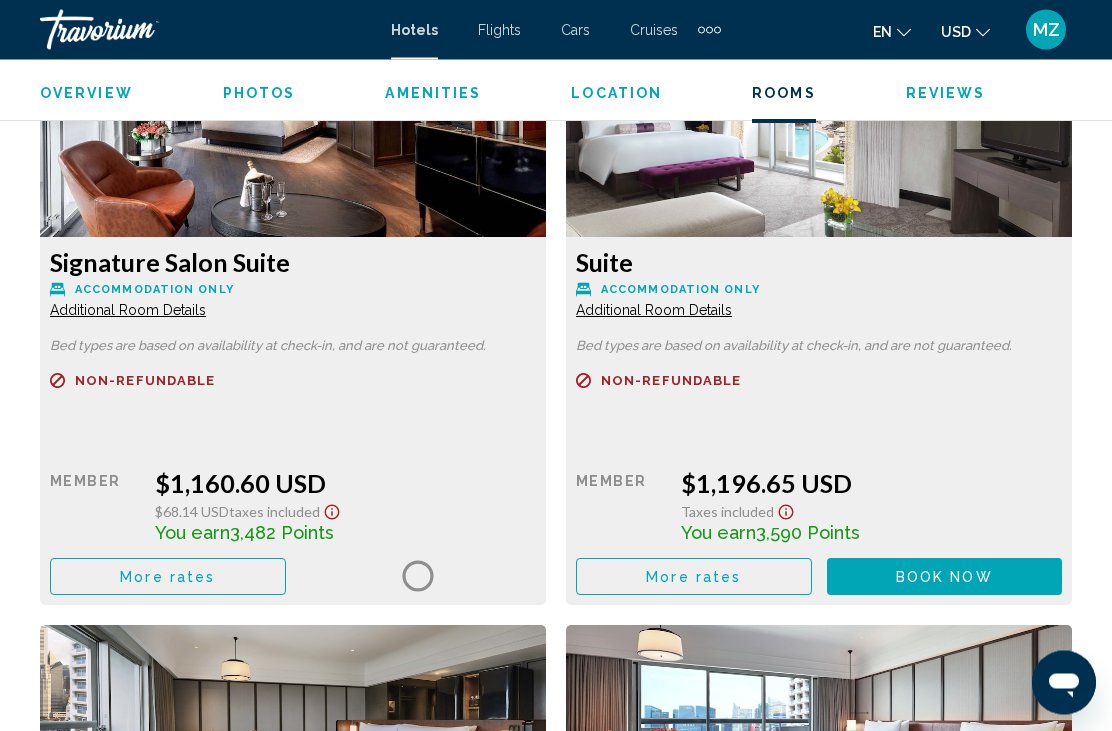 scroll, scrollTop: 5199, scrollLeft: 0, axis: vertical 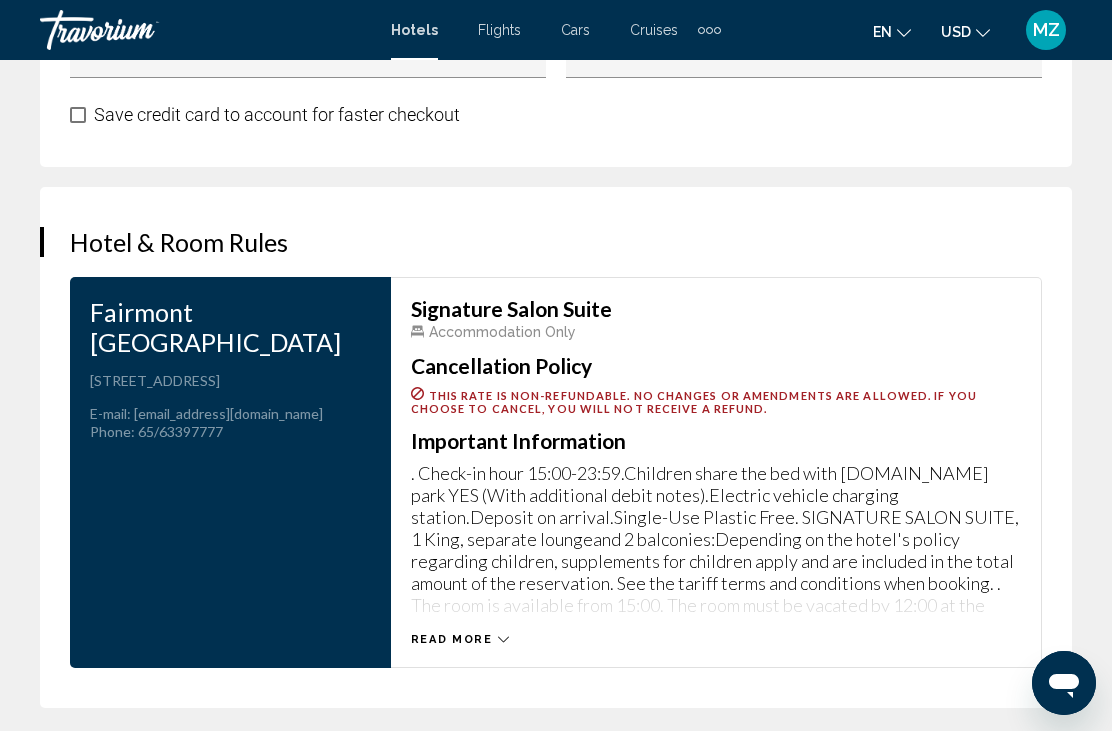 click 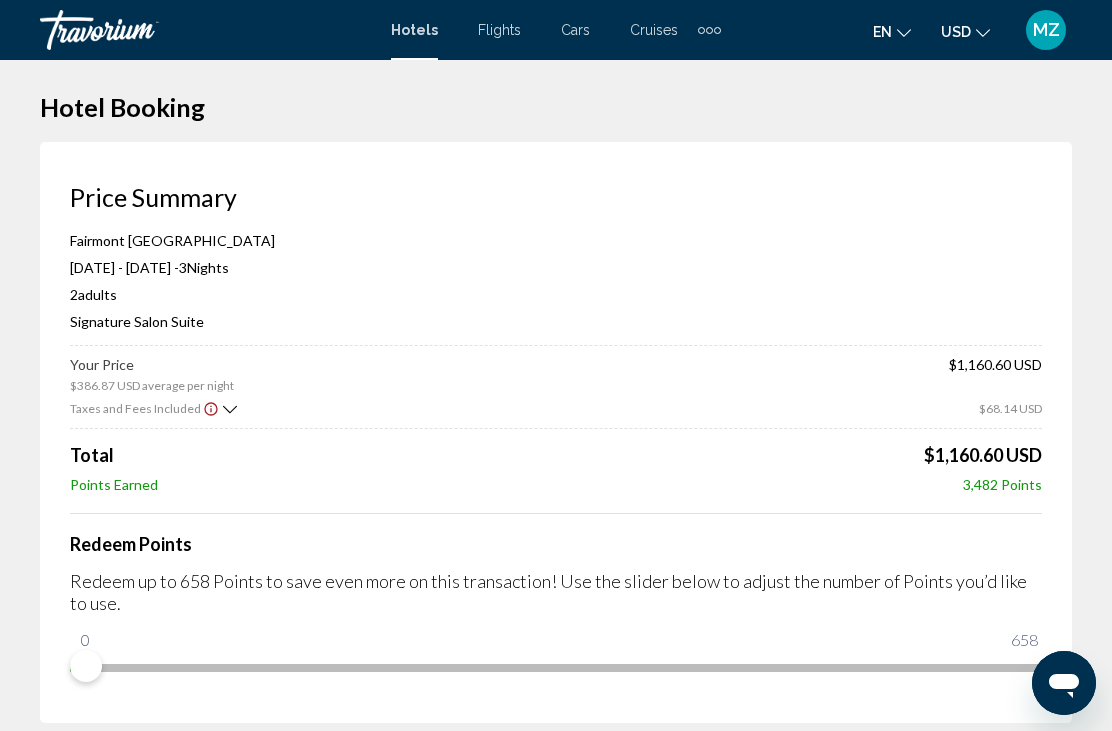 scroll, scrollTop: 0, scrollLeft: 0, axis: both 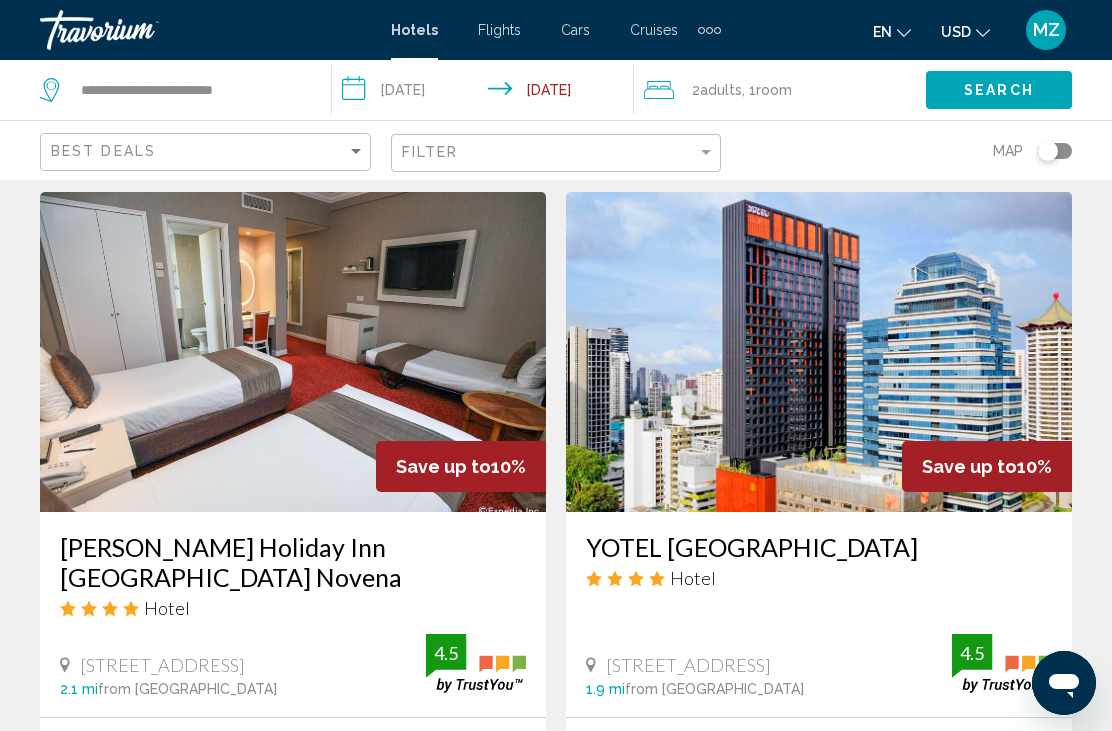 click at bounding box center (819, 352) 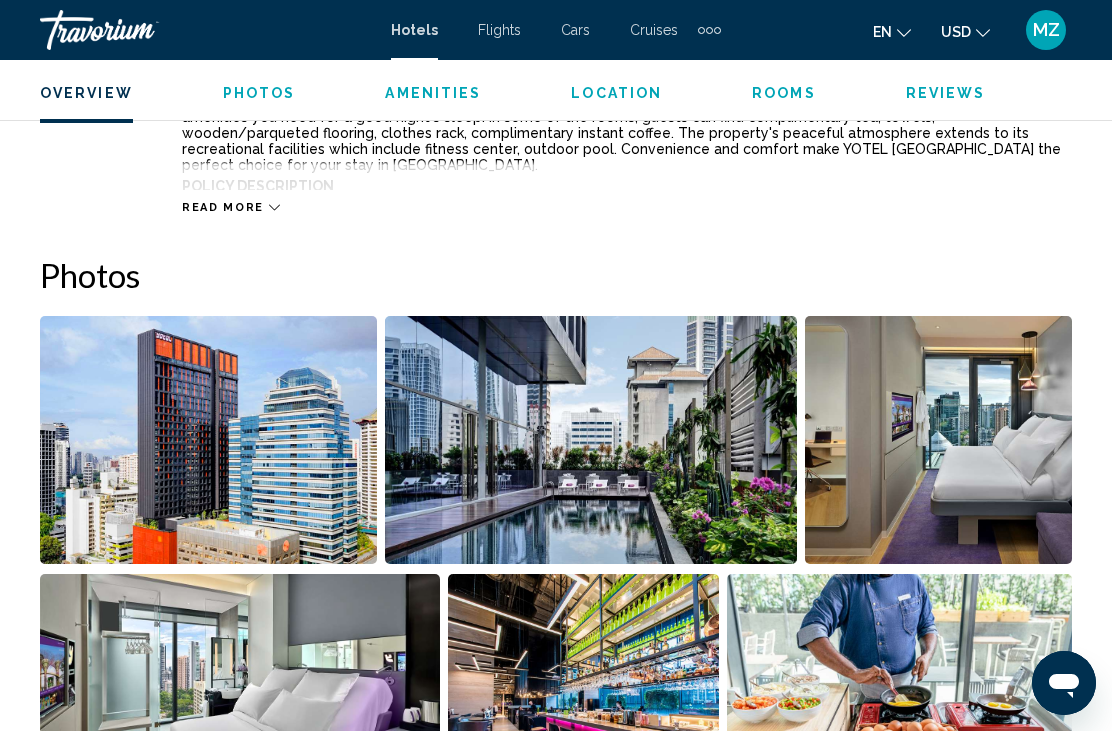 scroll, scrollTop: 1194, scrollLeft: 0, axis: vertical 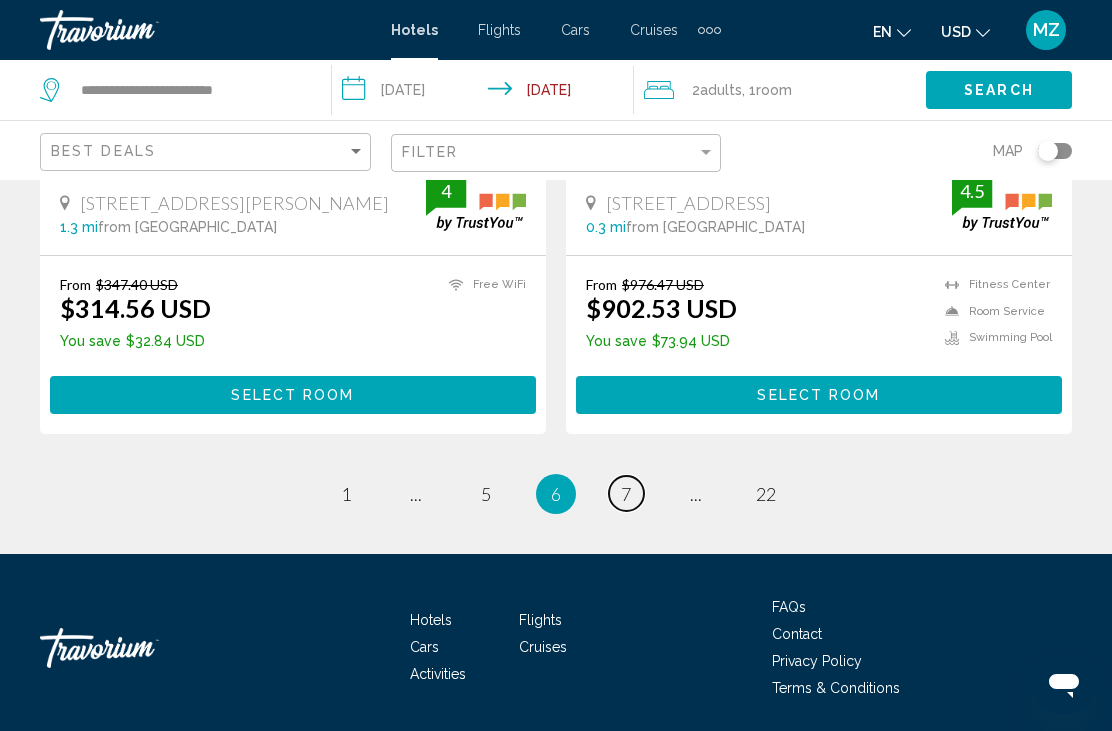click on "page  7" at bounding box center (626, 493) 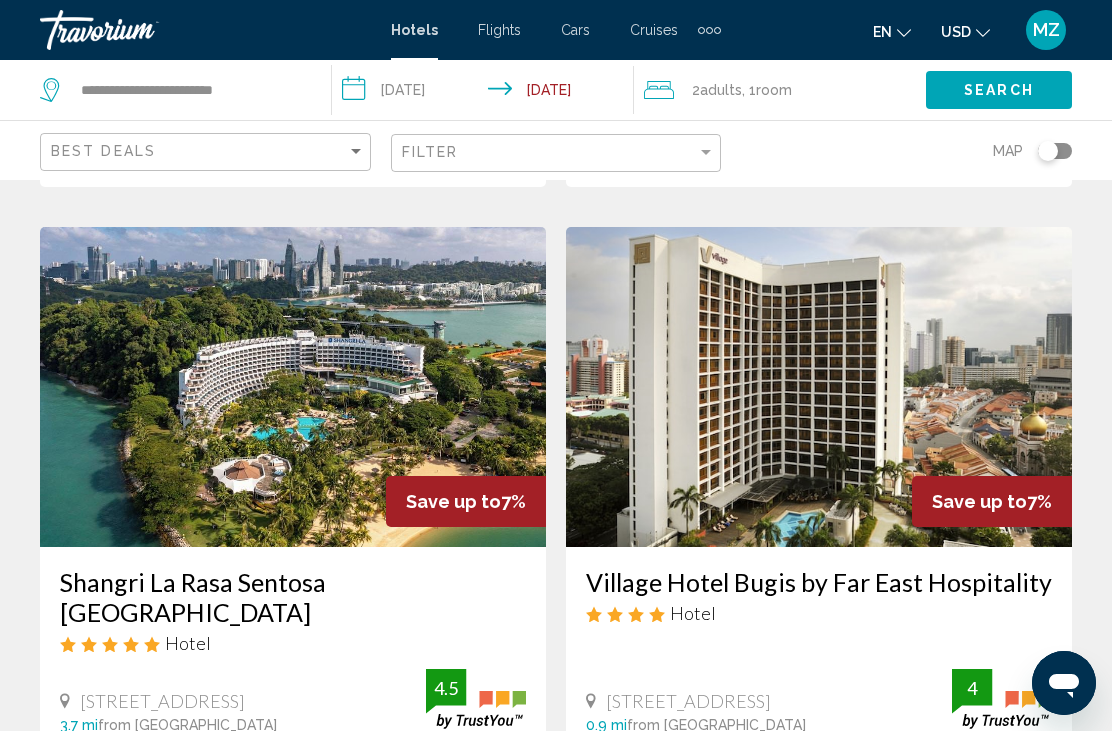 scroll, scrollTop: 2936, scrollLeft: 0, axis: vertical 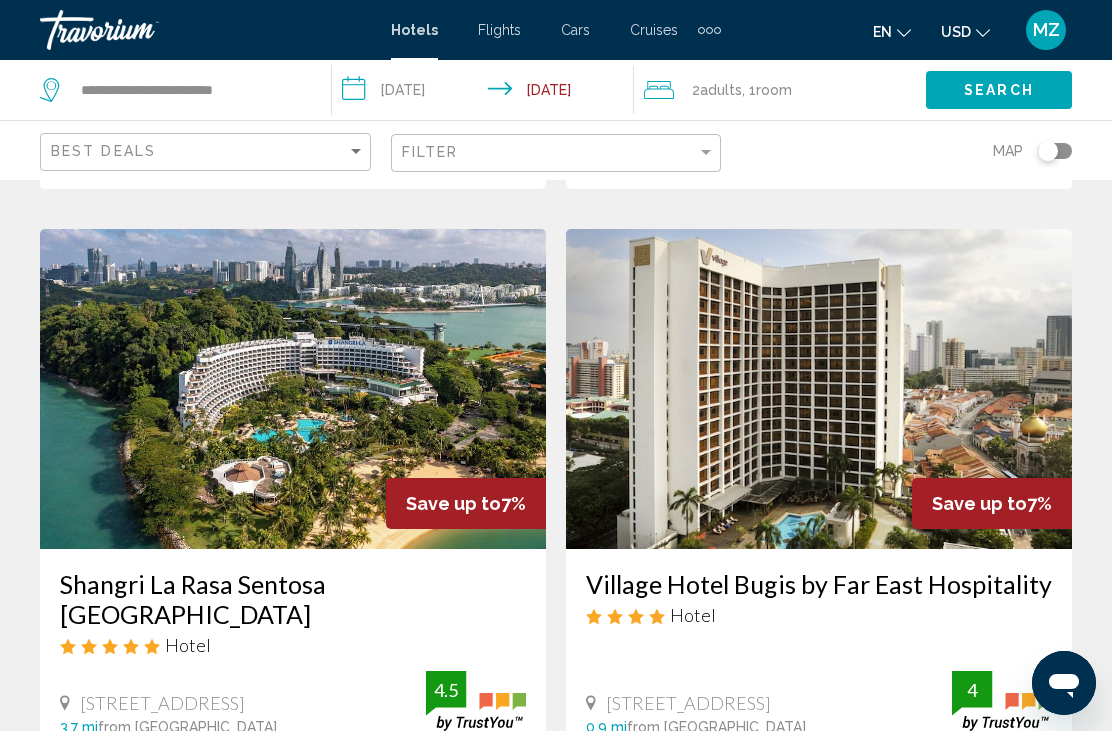 click at bounding box center (293, 389) 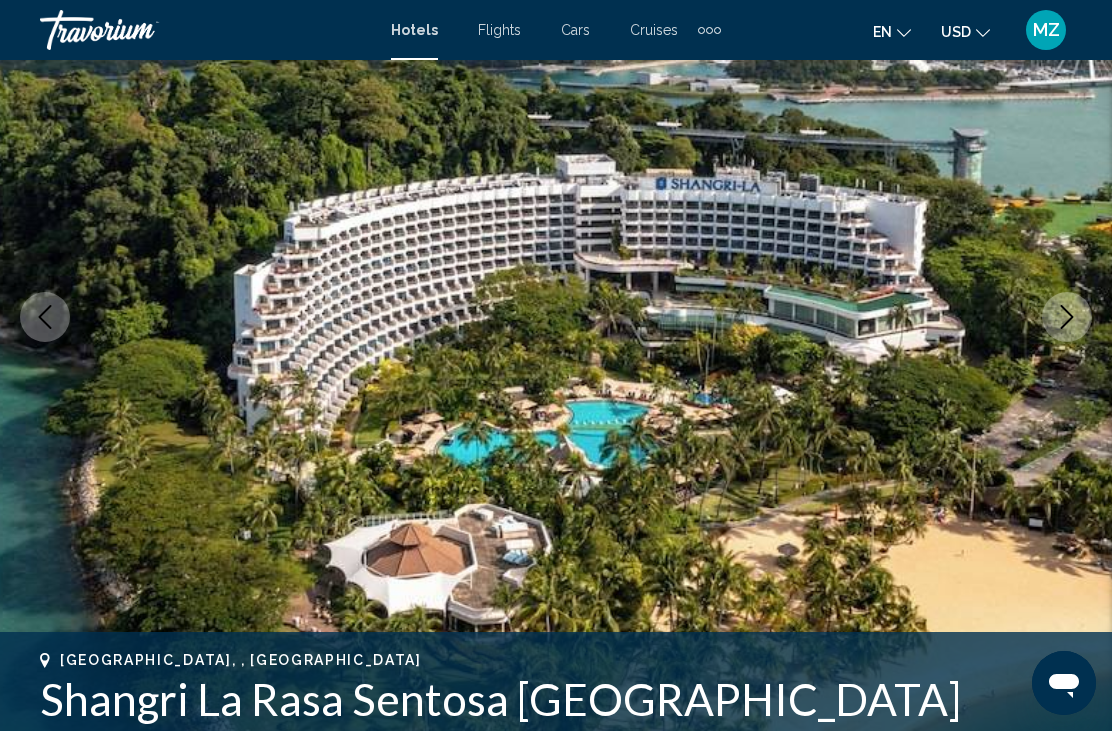 scroll, scrollTop: 225, scrollLeft: 0, axis: vertical 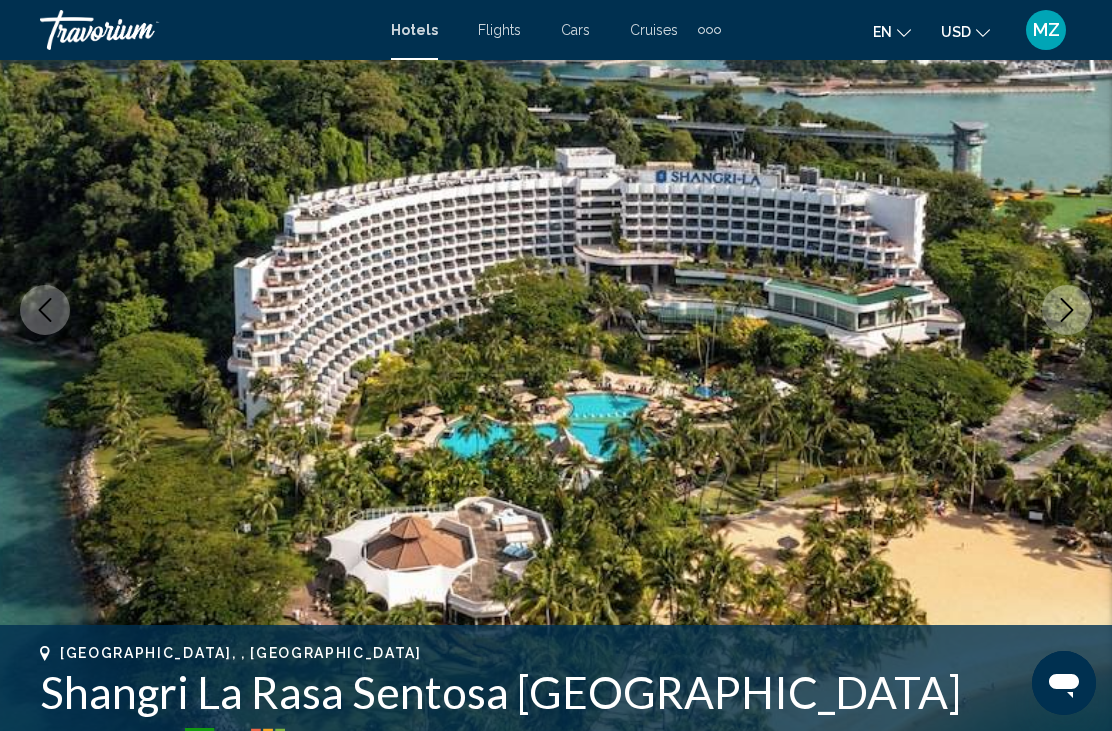 click 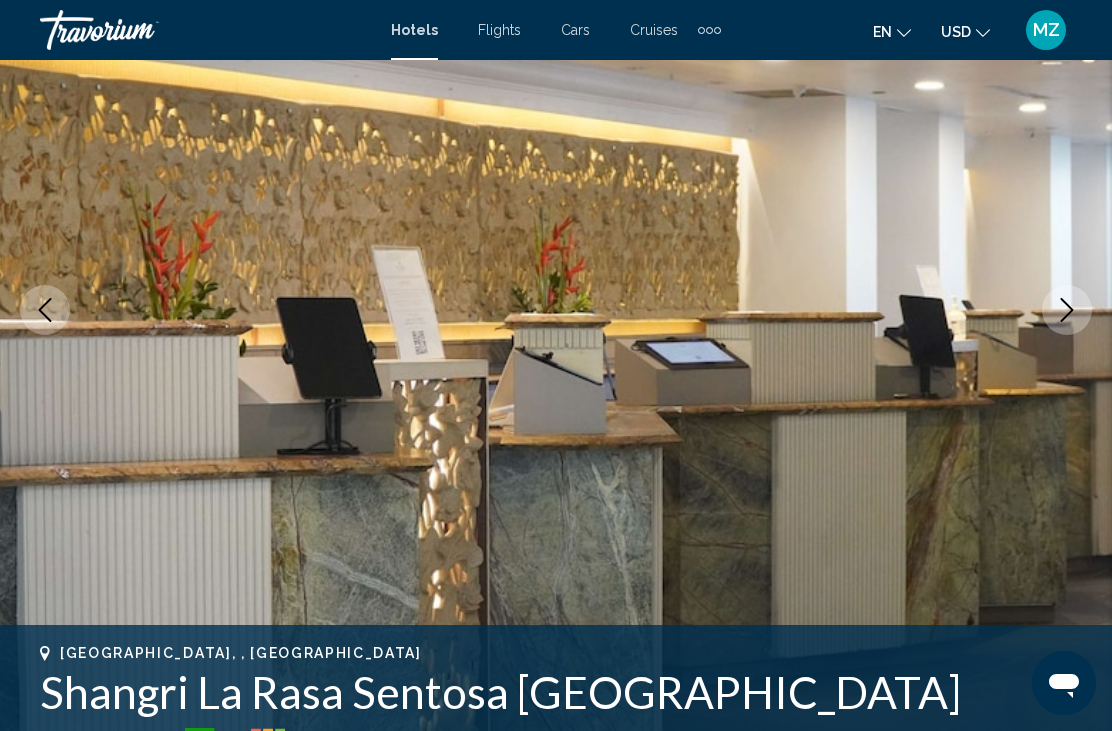 click at bounding box center [1067, 310] 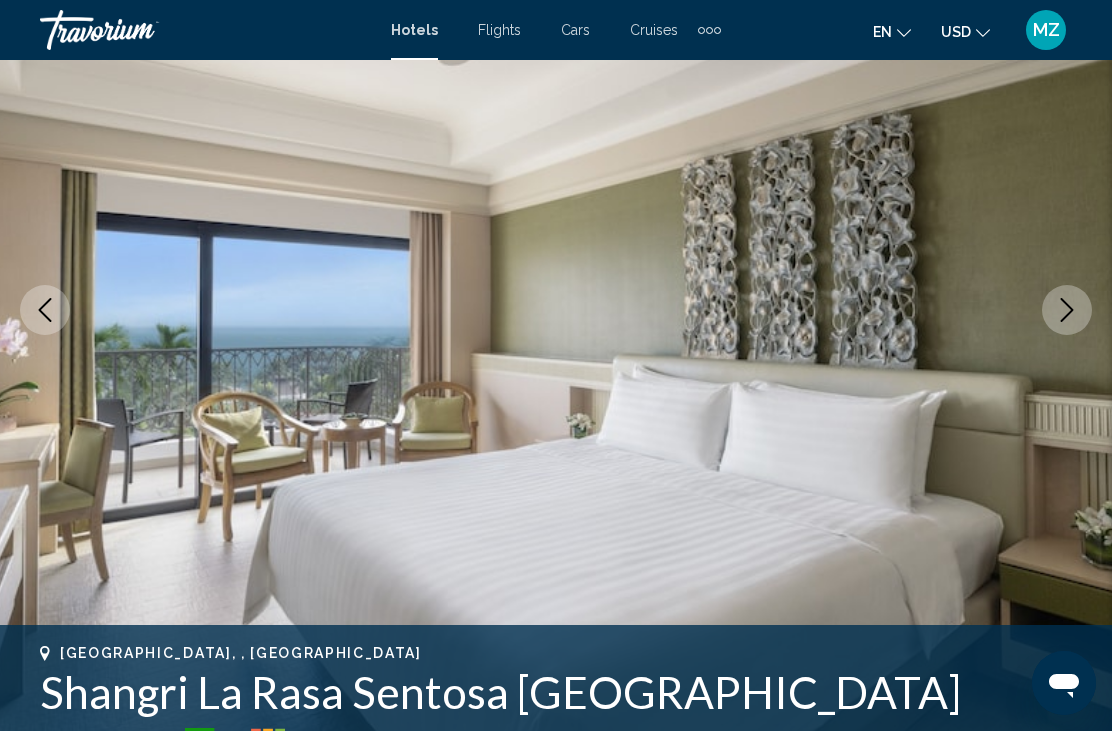 click at bounding box center [556, 310] 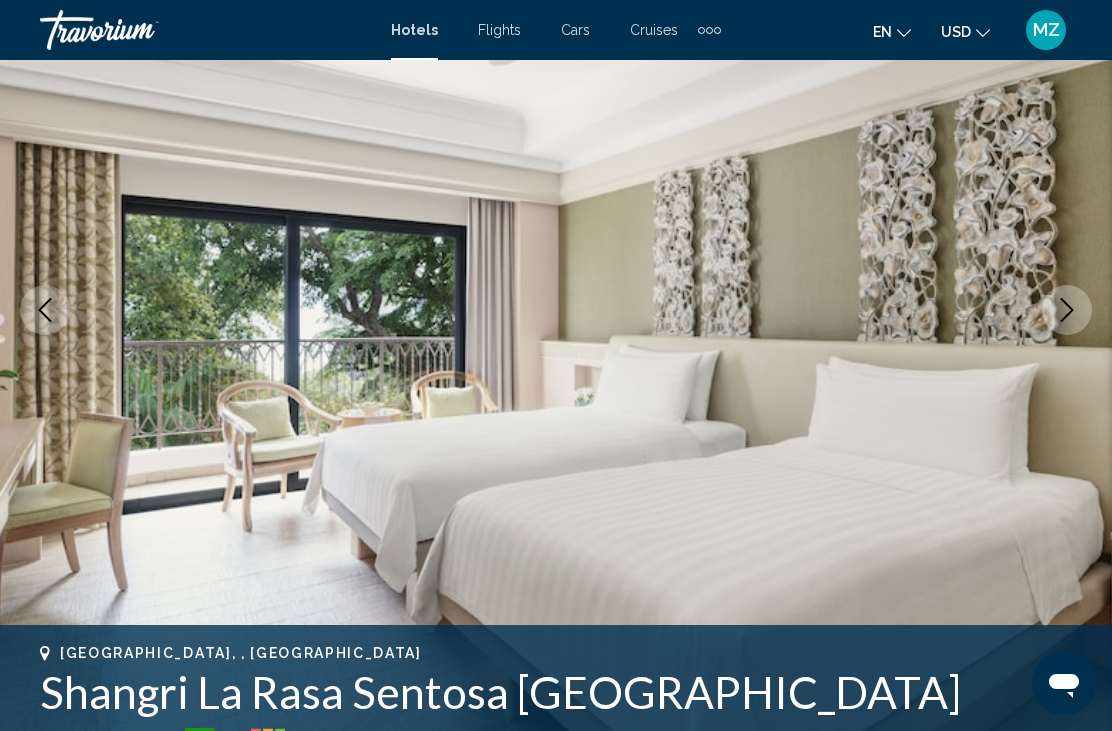 click 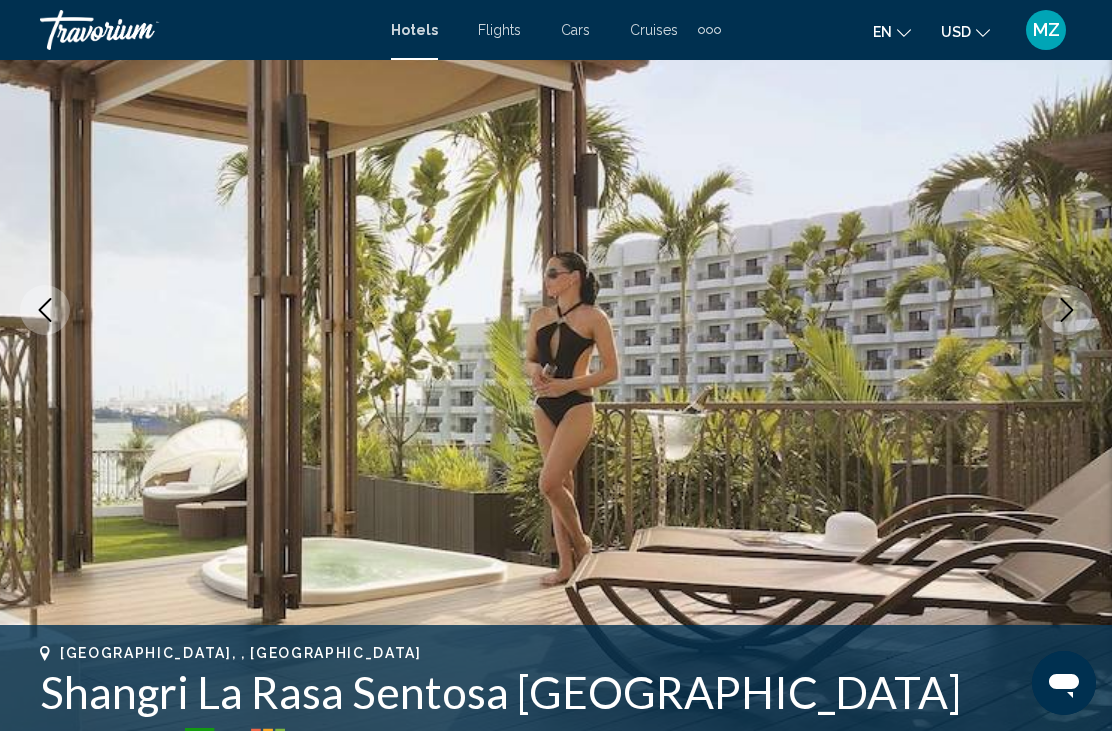 click 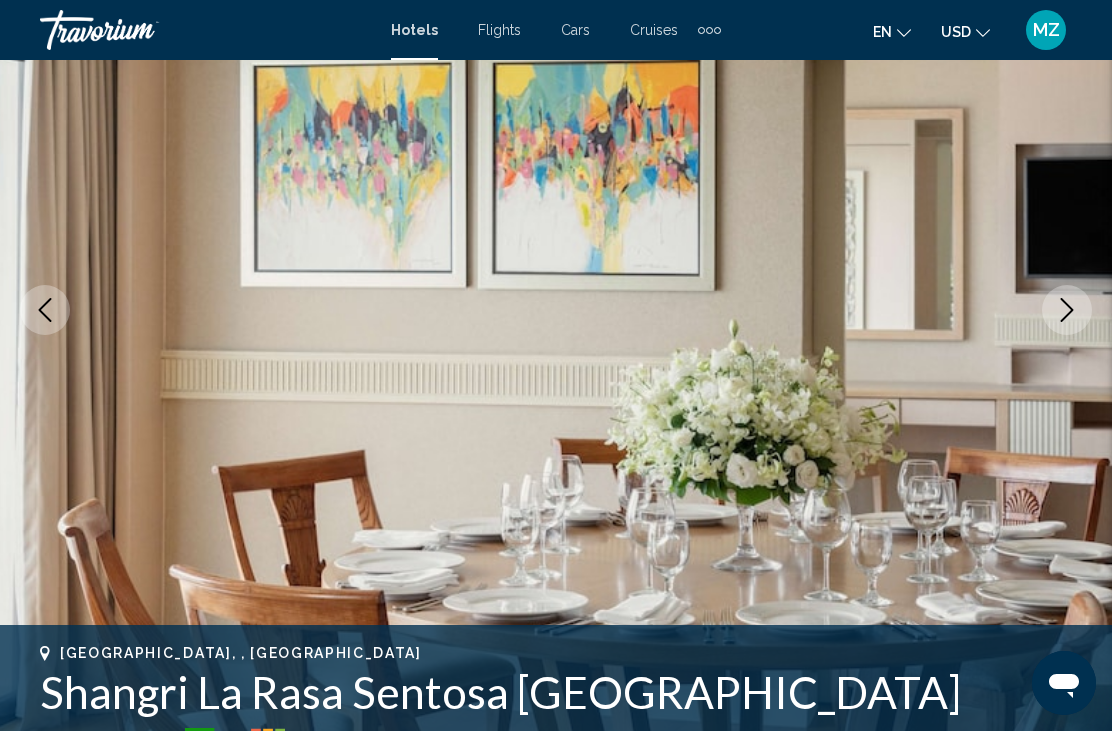 click 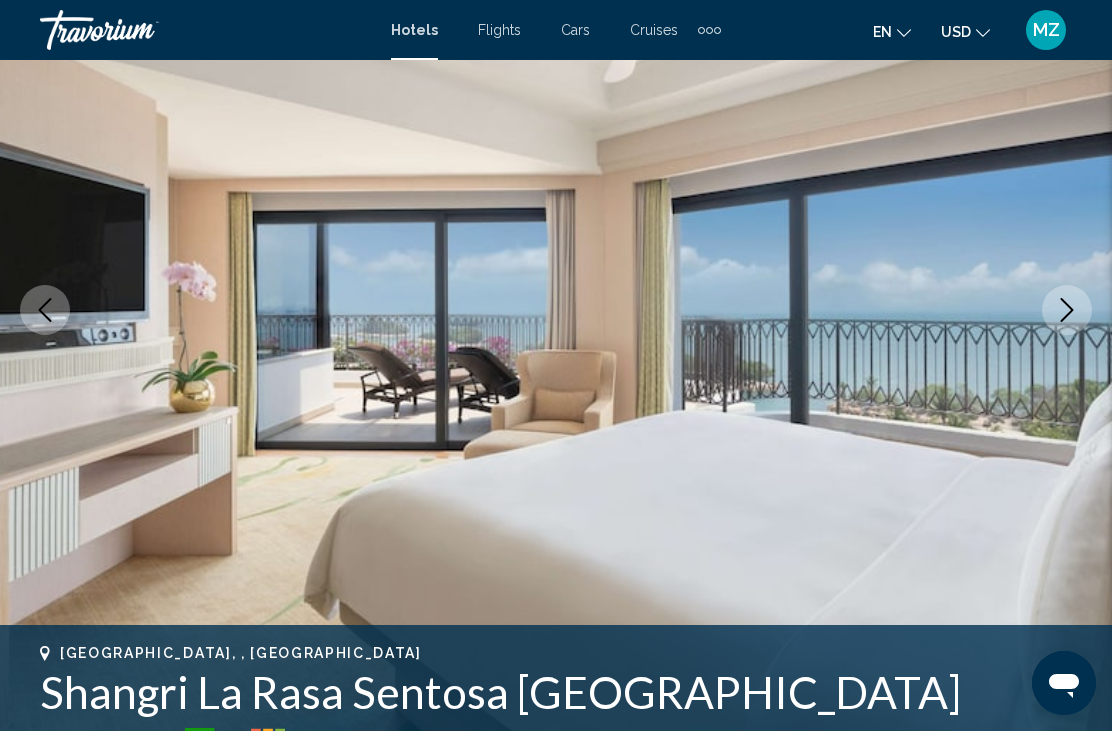 click 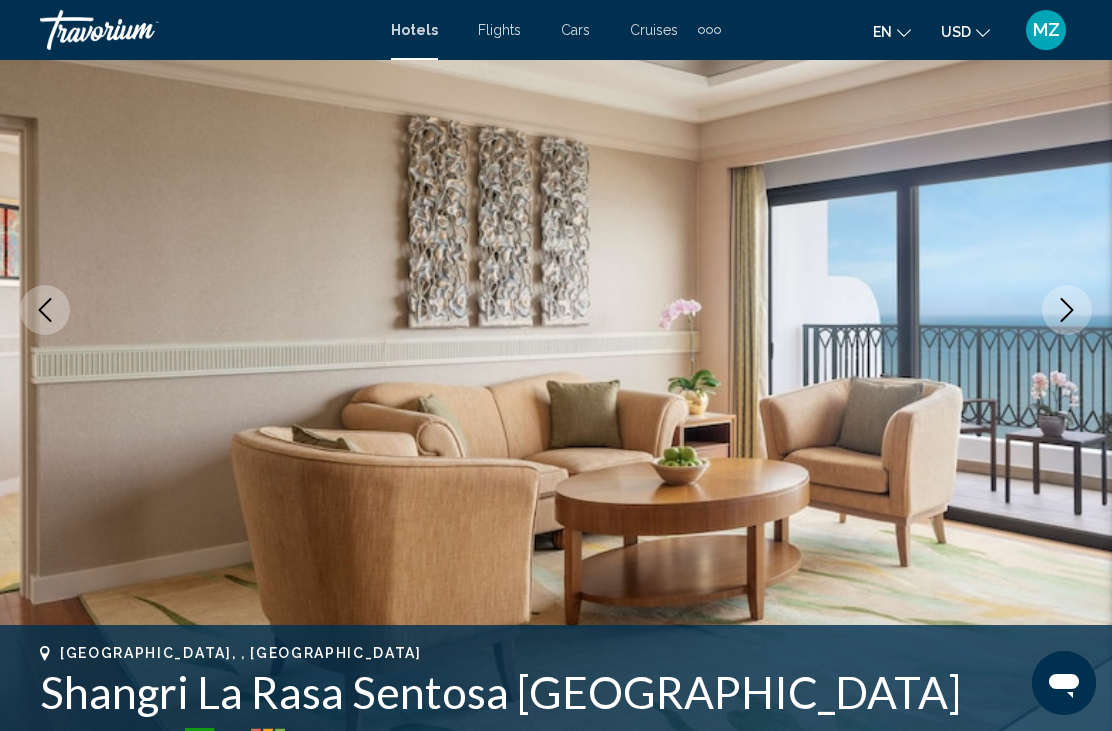 click 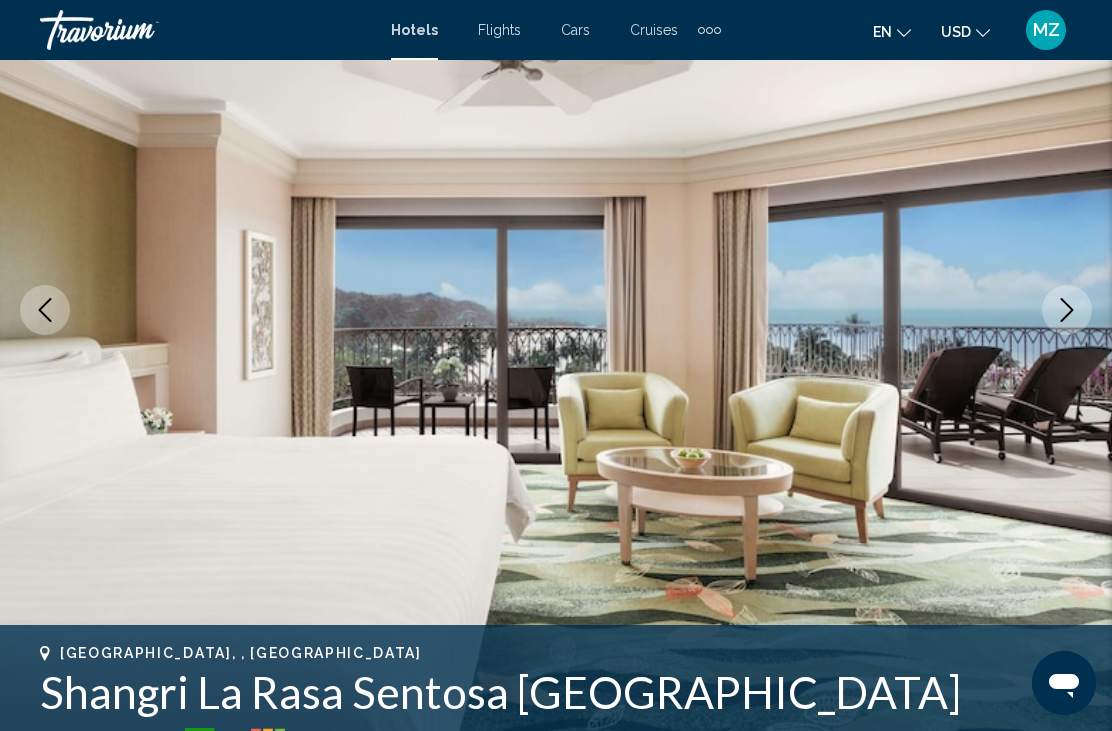 click 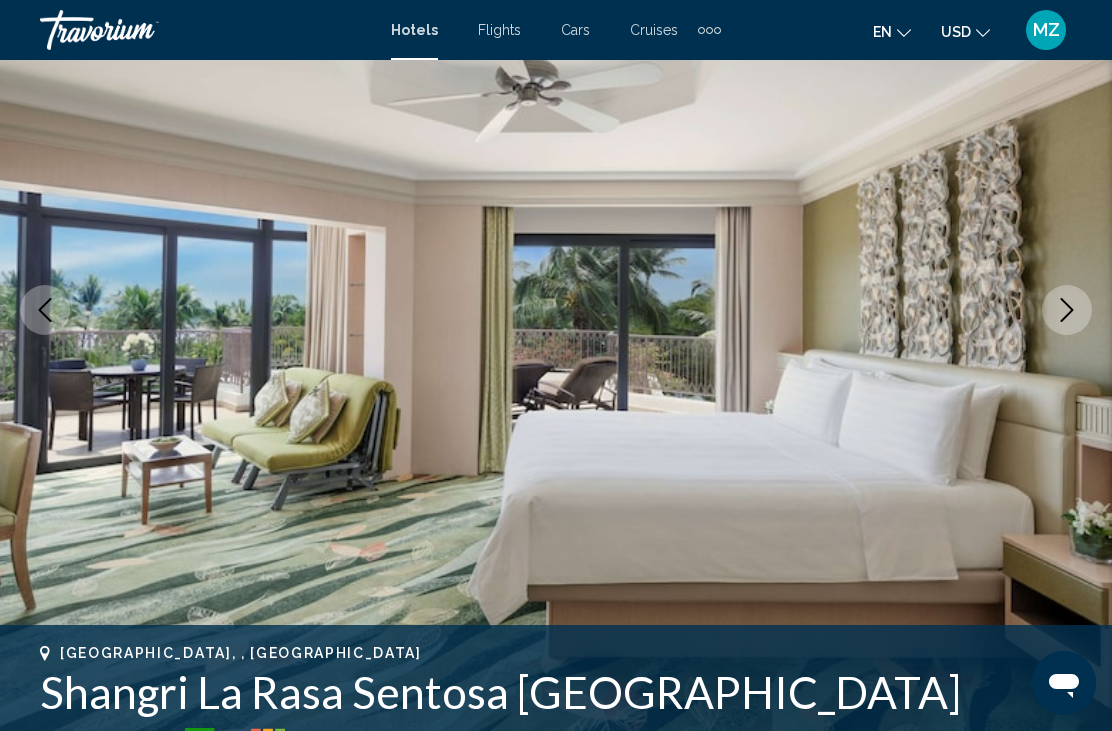click at bounding box center [1067, 310] 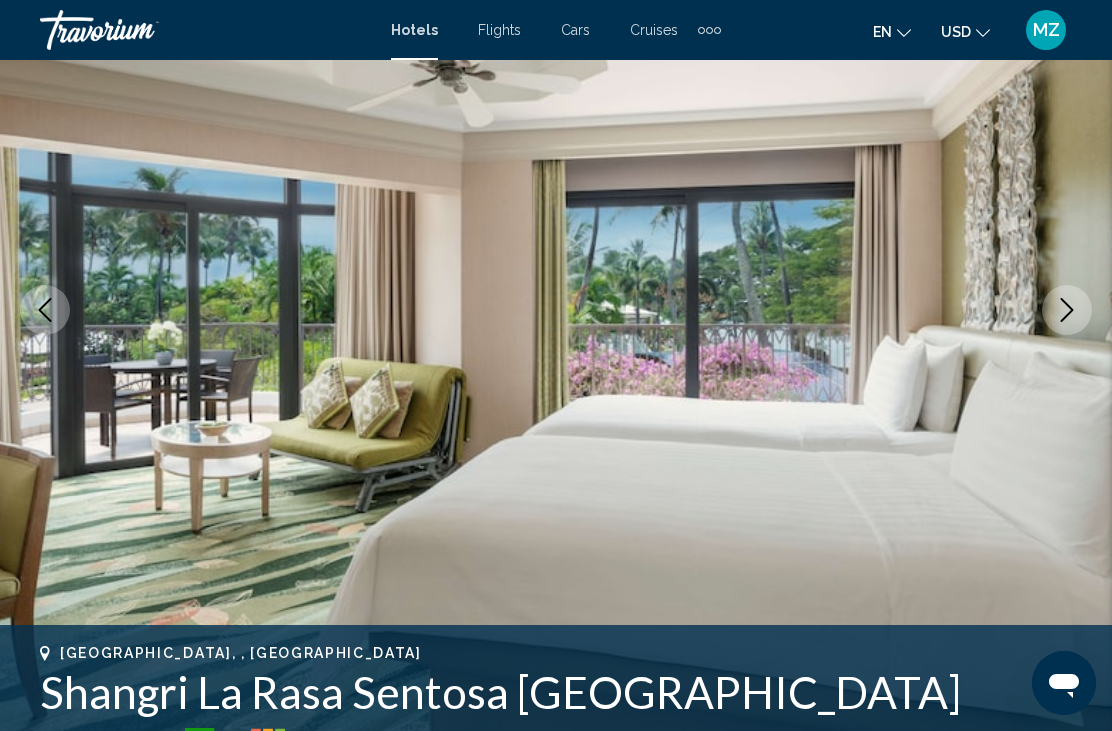 click 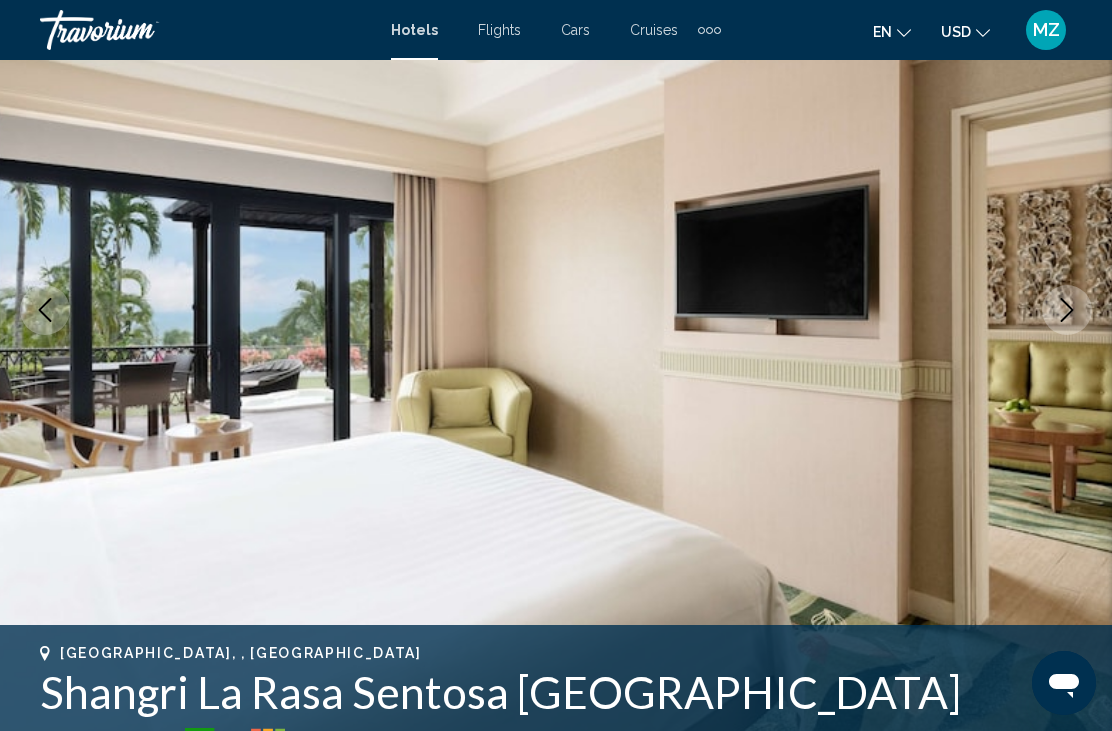 click 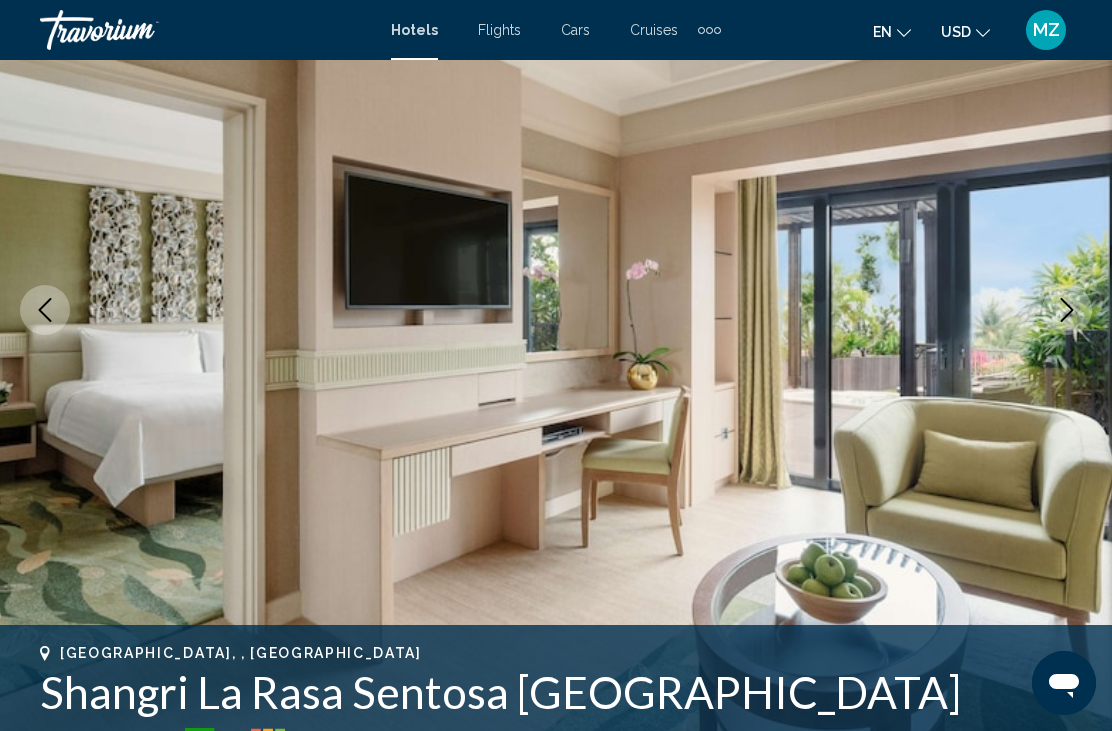 click at bounding box center [1067, 310] 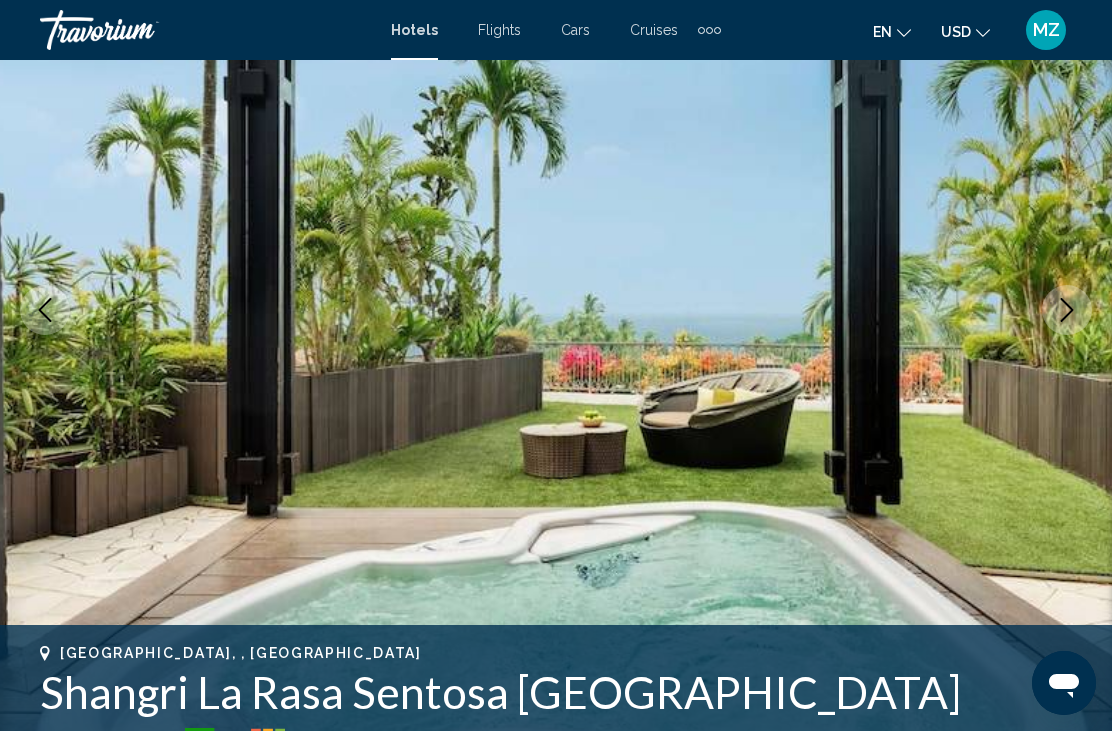 click 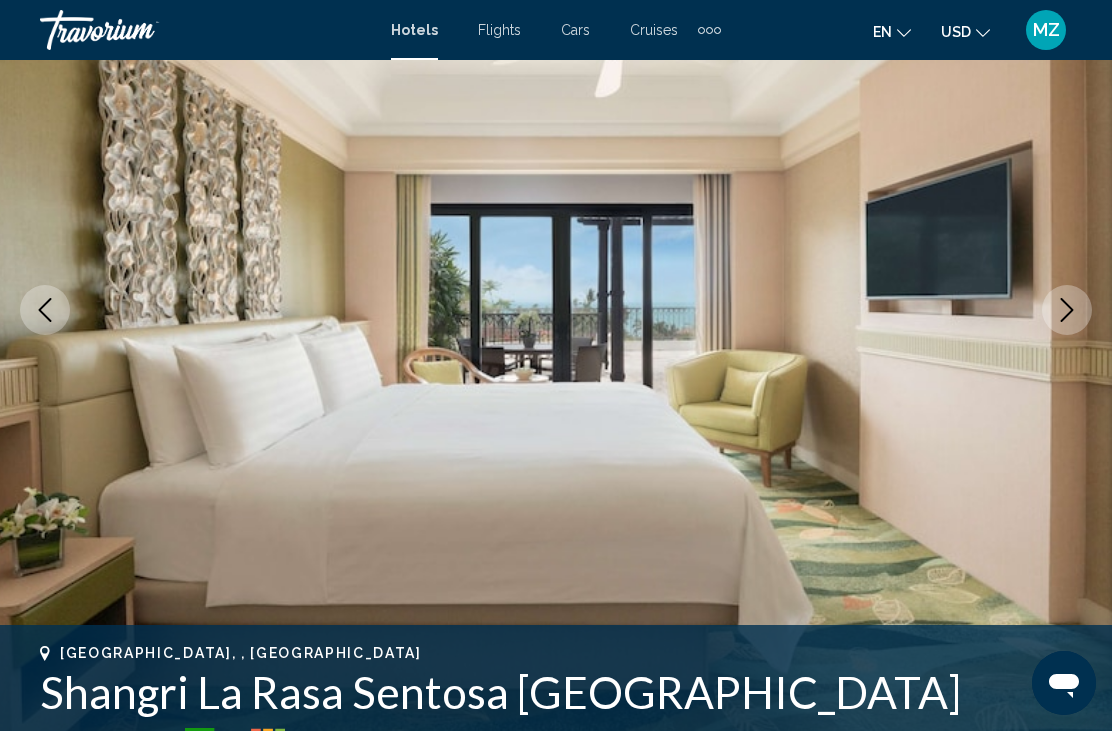 click 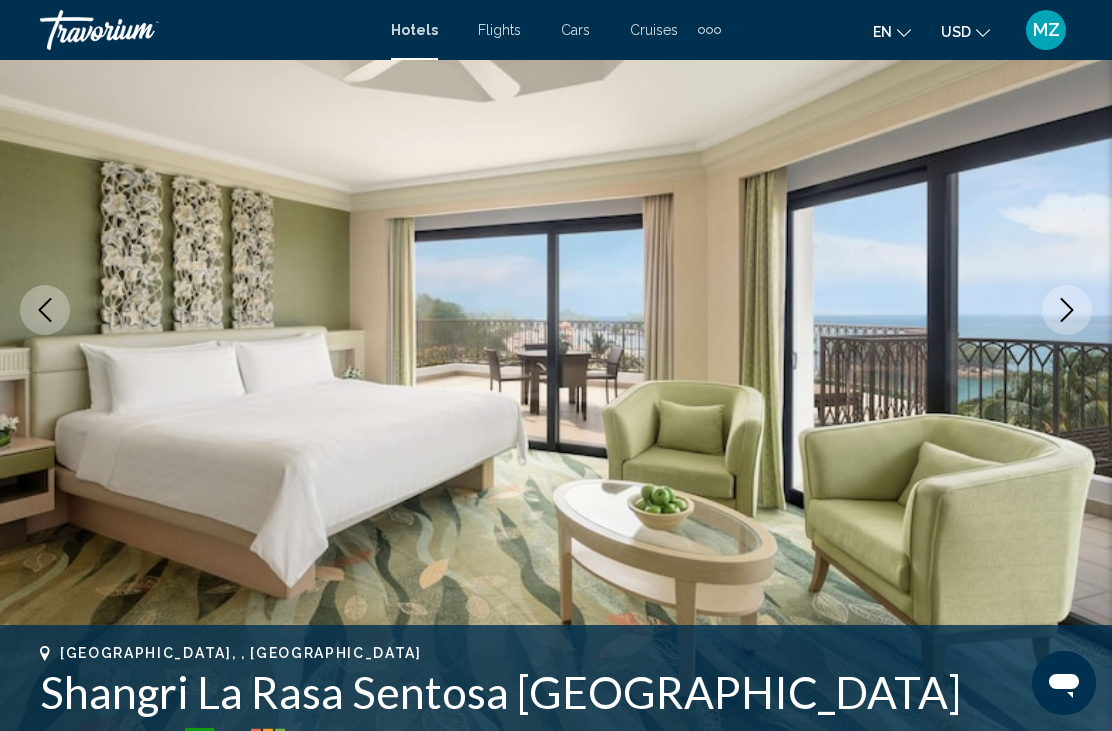 click 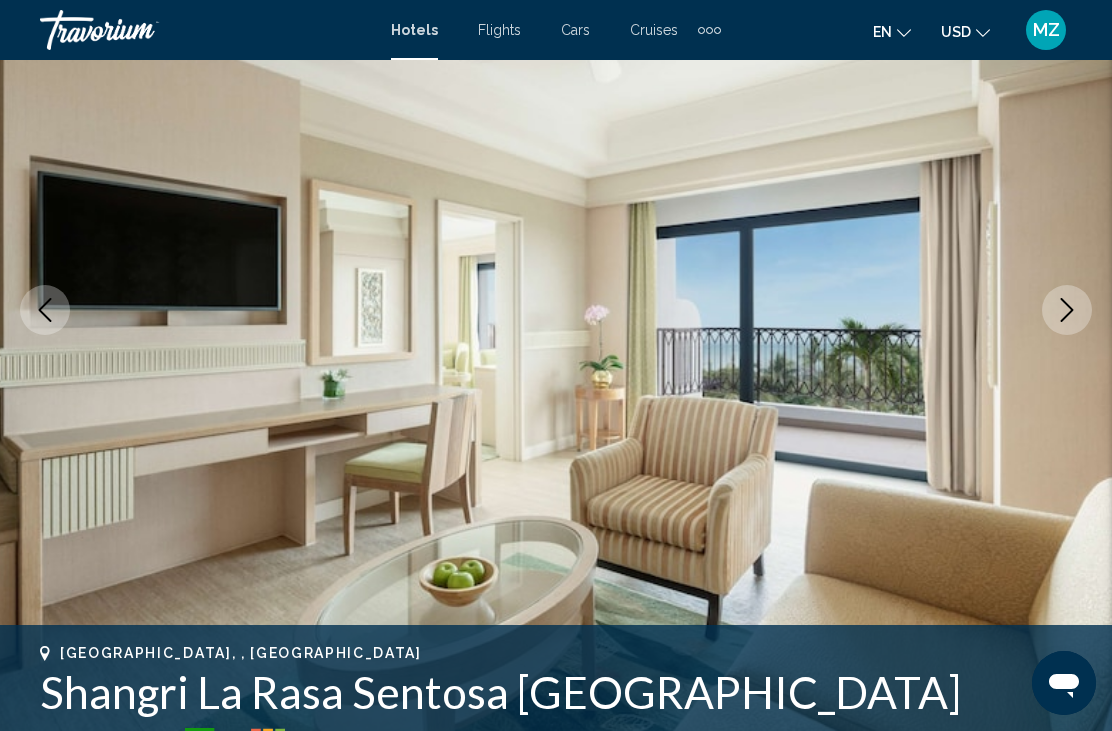 click 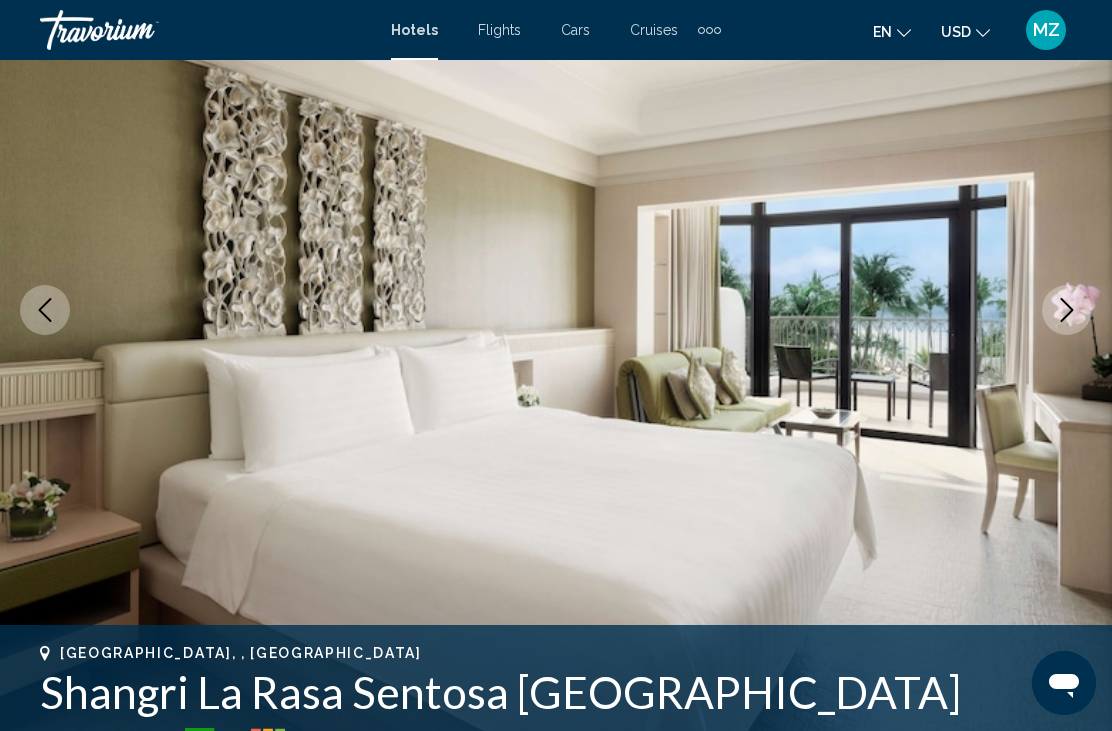 click 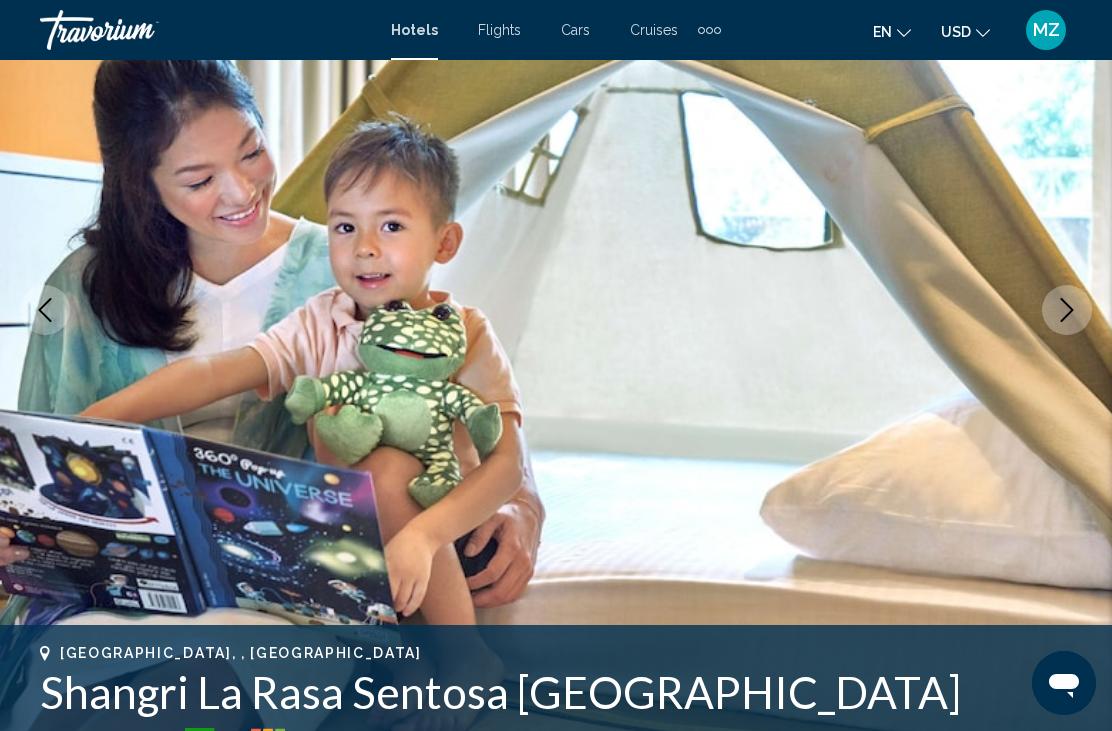 click at bounding box center [1067, 310] 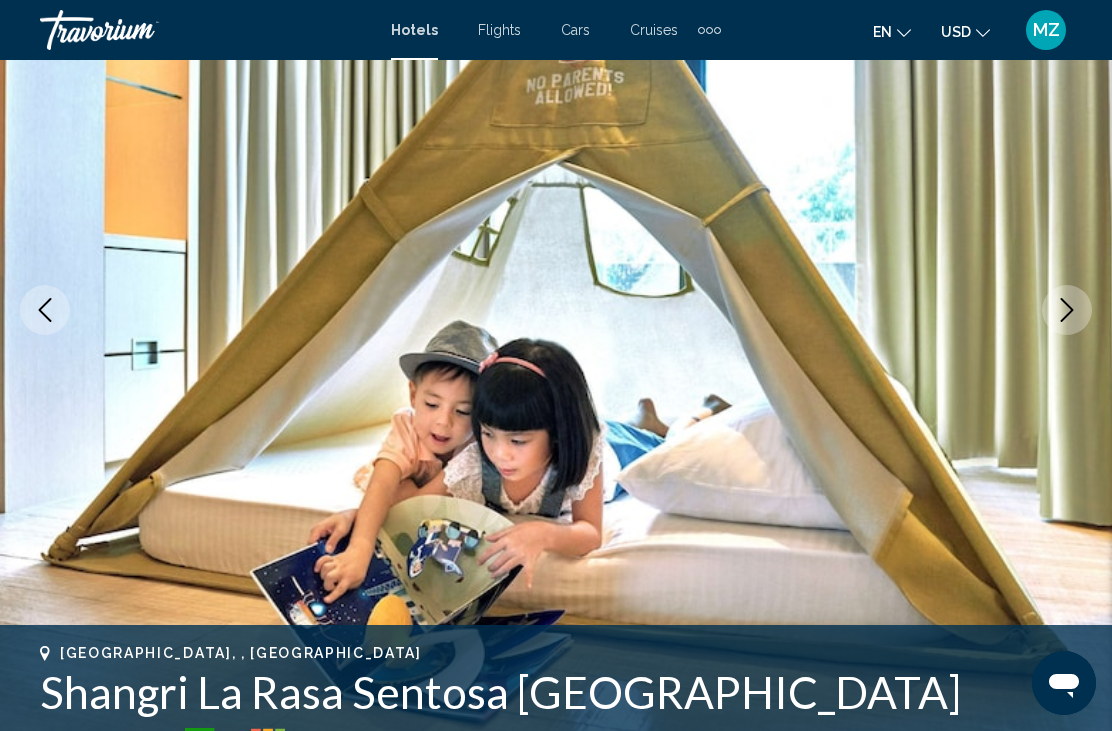 click 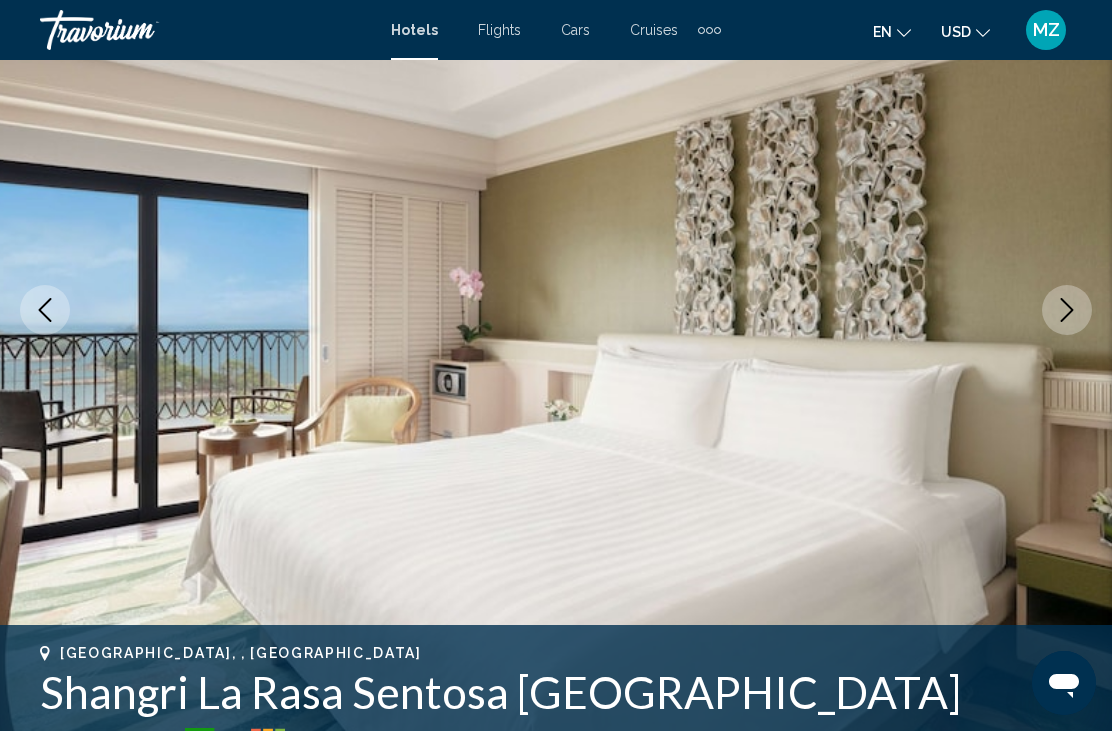 click 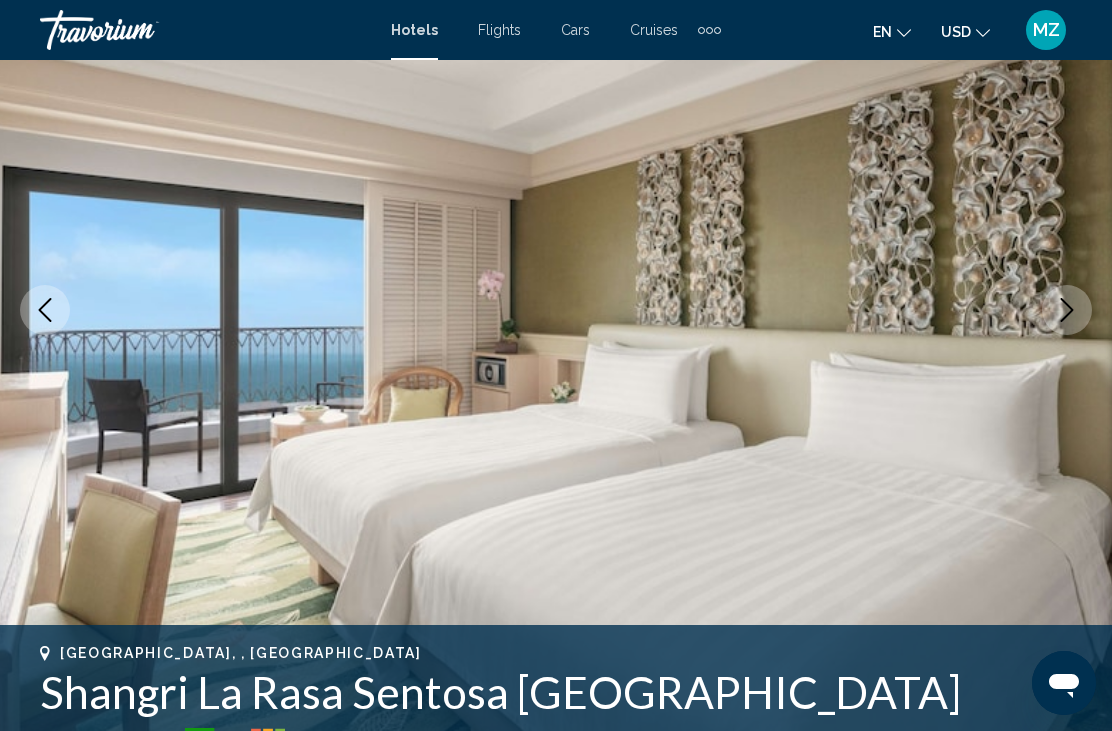 click 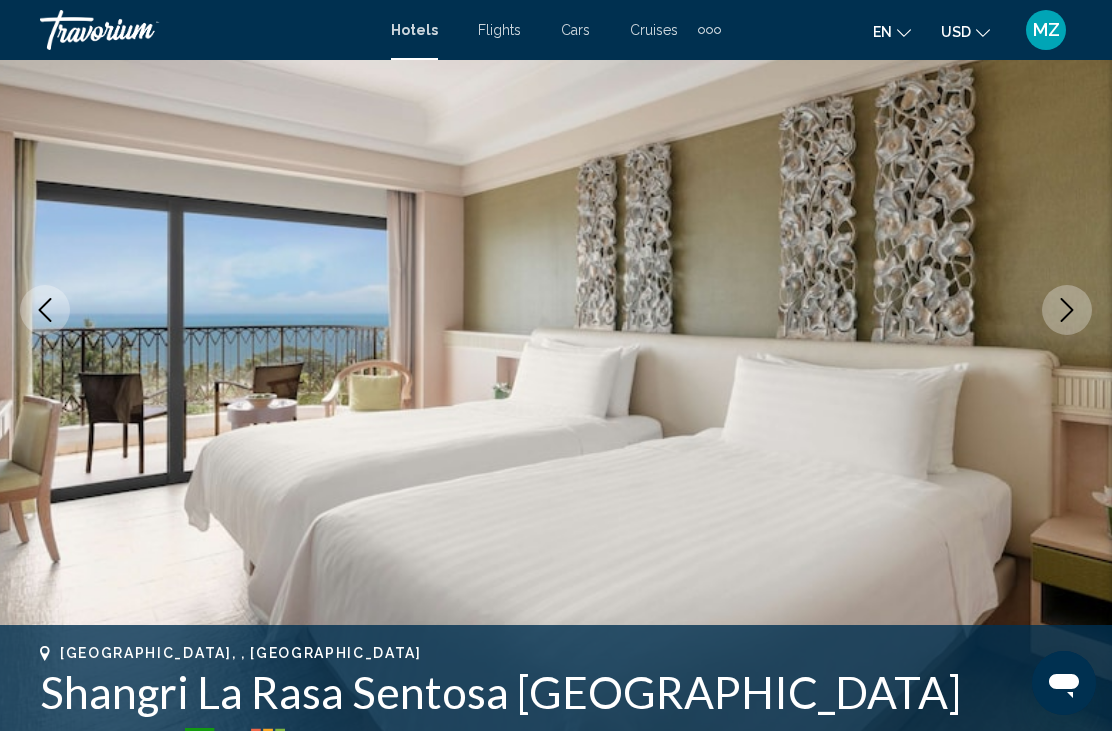 click 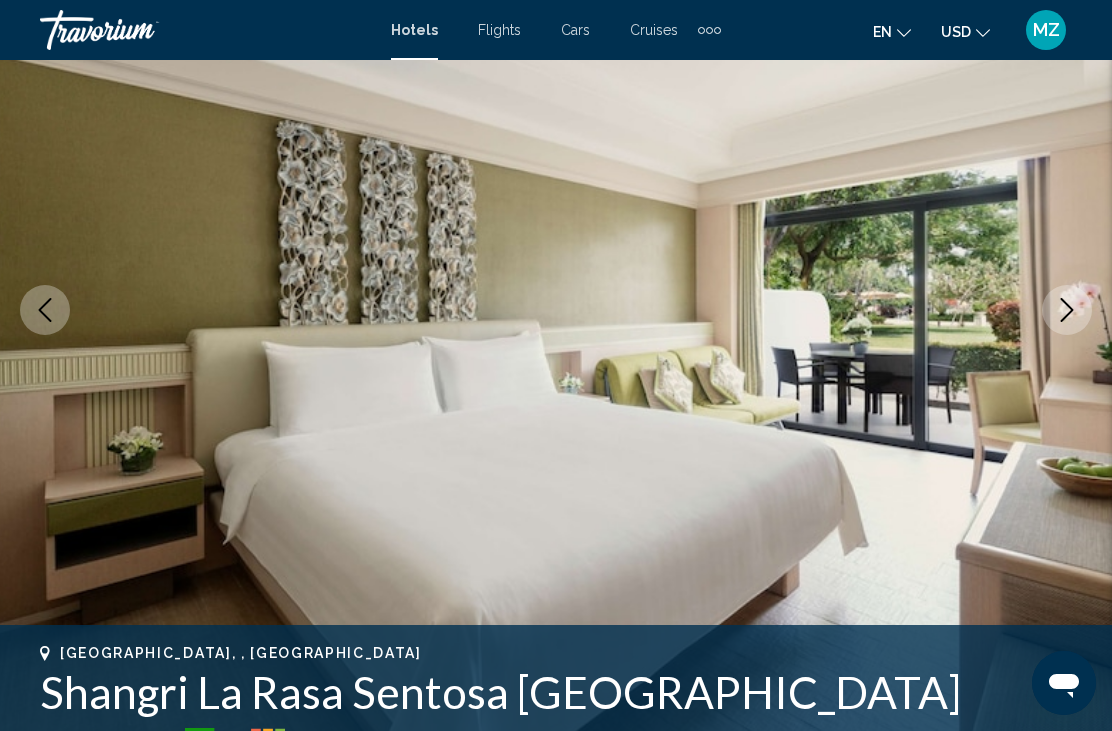 click 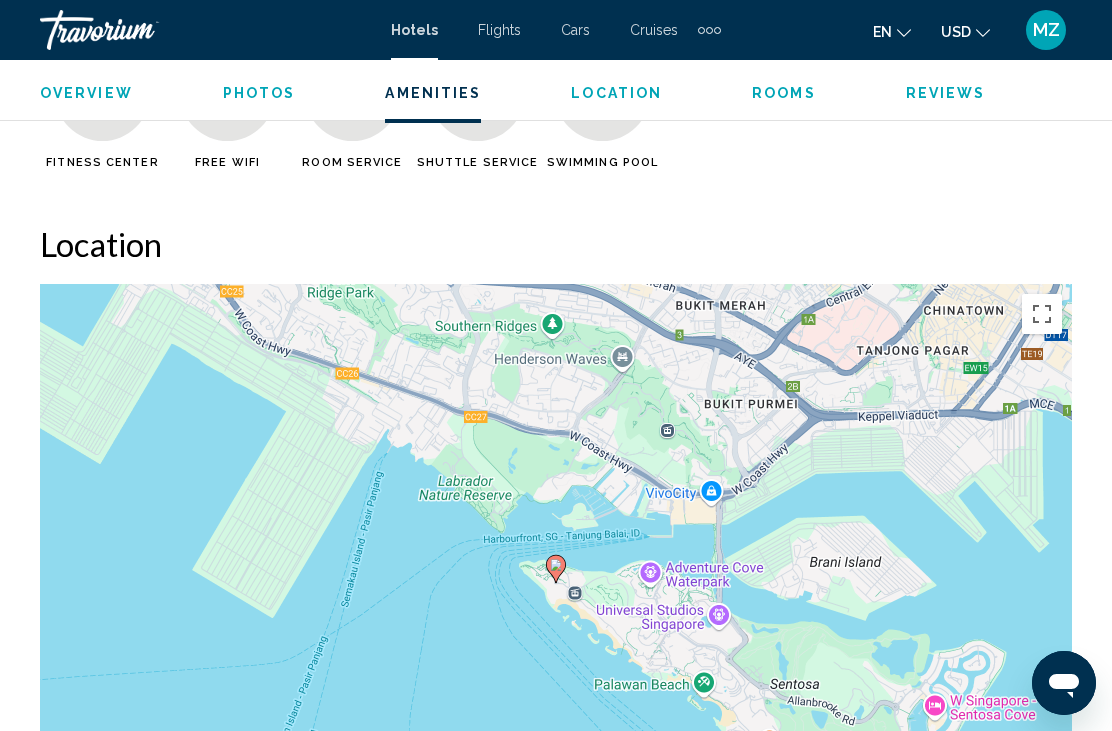 scroll, scrollTop: 2111, scrollLeft: 0, axis: vertical 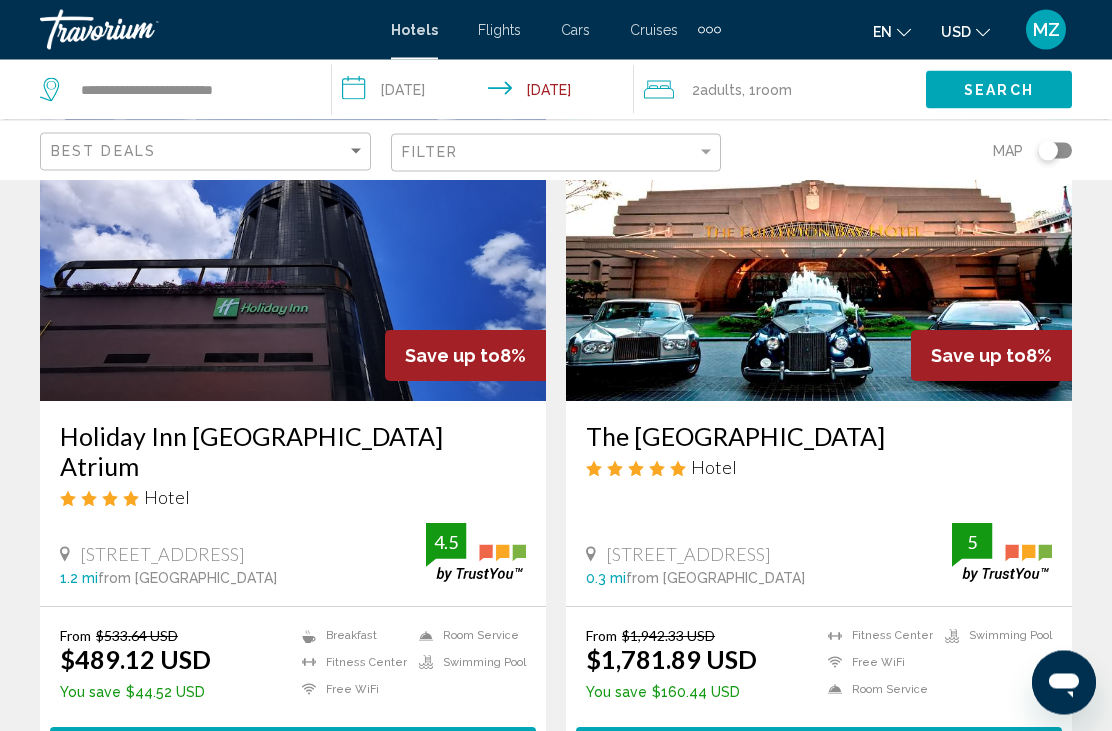 click at bounding box center [819, 242] 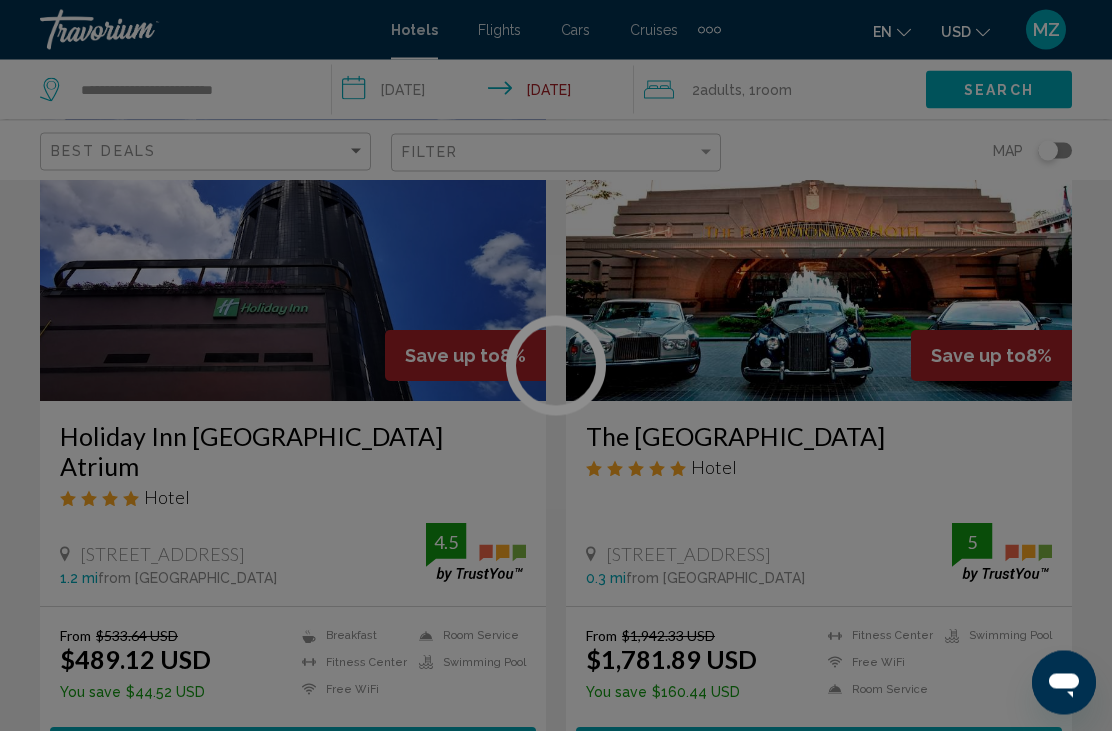 scroll, scrollTop: 169, scrollLeft: 0, axis: vertical 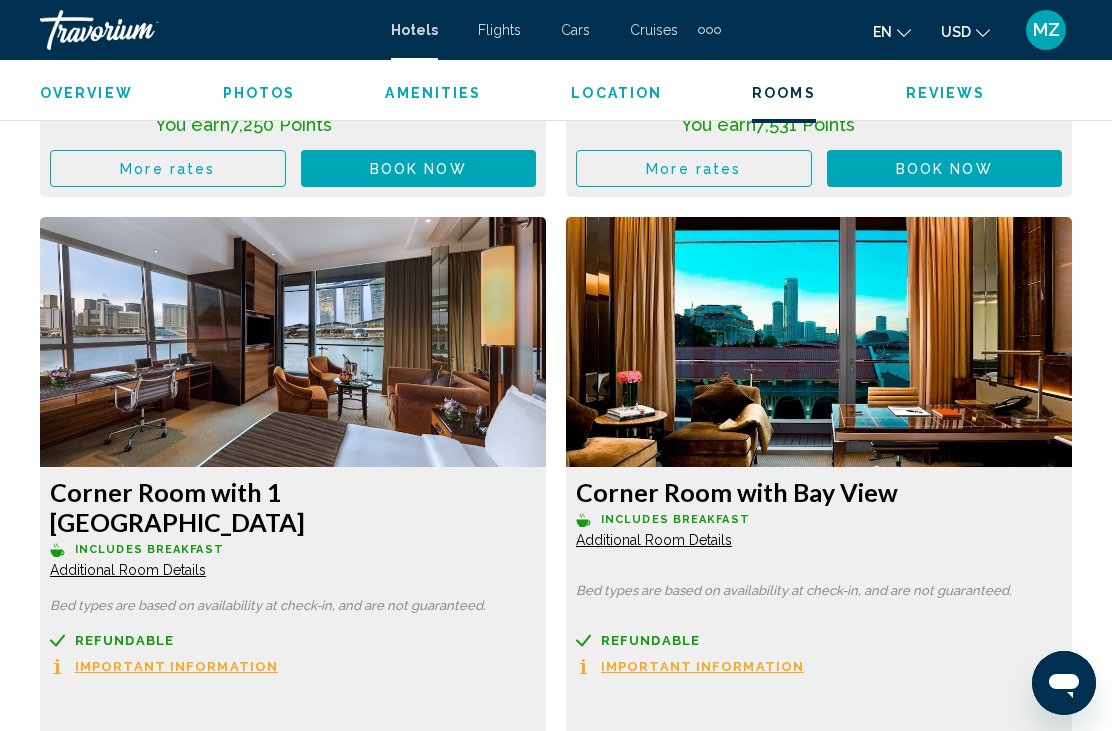 click at bounding box center [293, -5687] 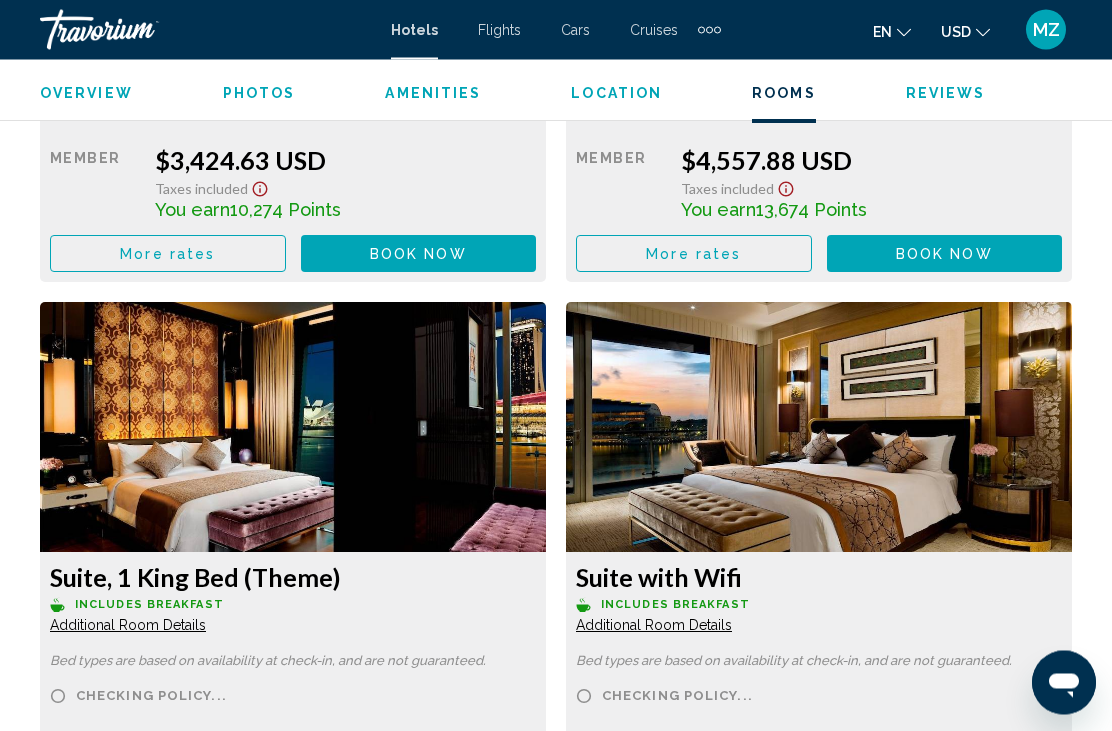 scroll, scrollTop: 10252, scrollLeft: 0, axis: vertical 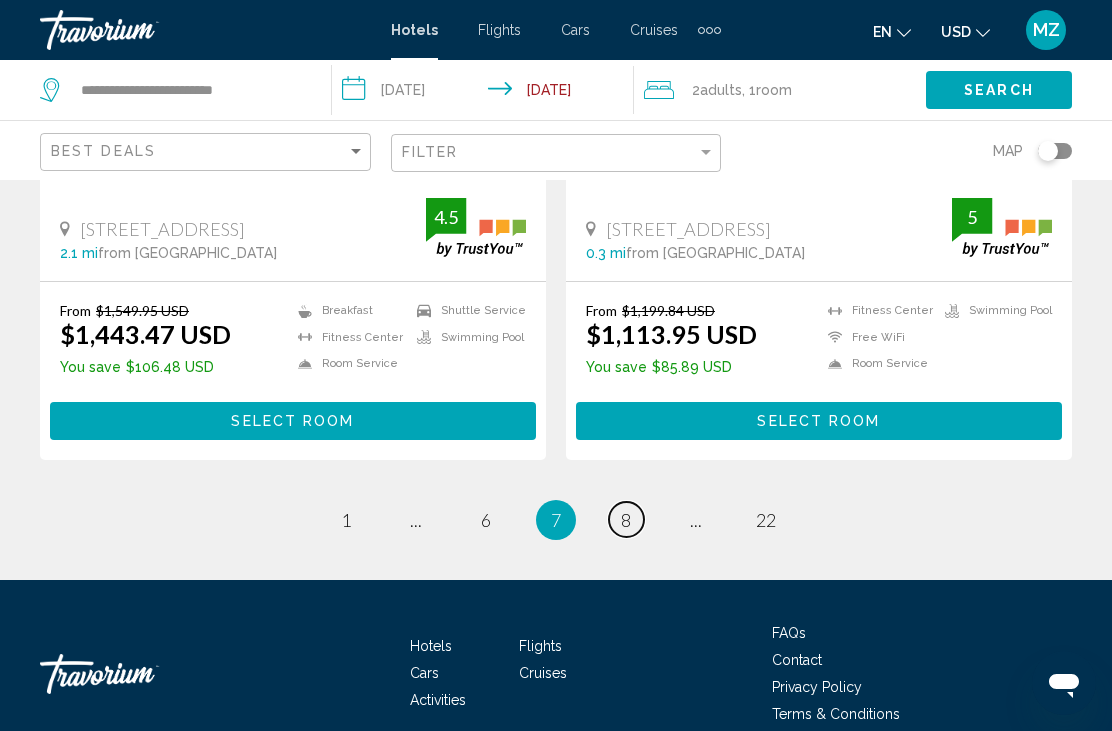 click on "page  8" at bounding box center (626, 519) 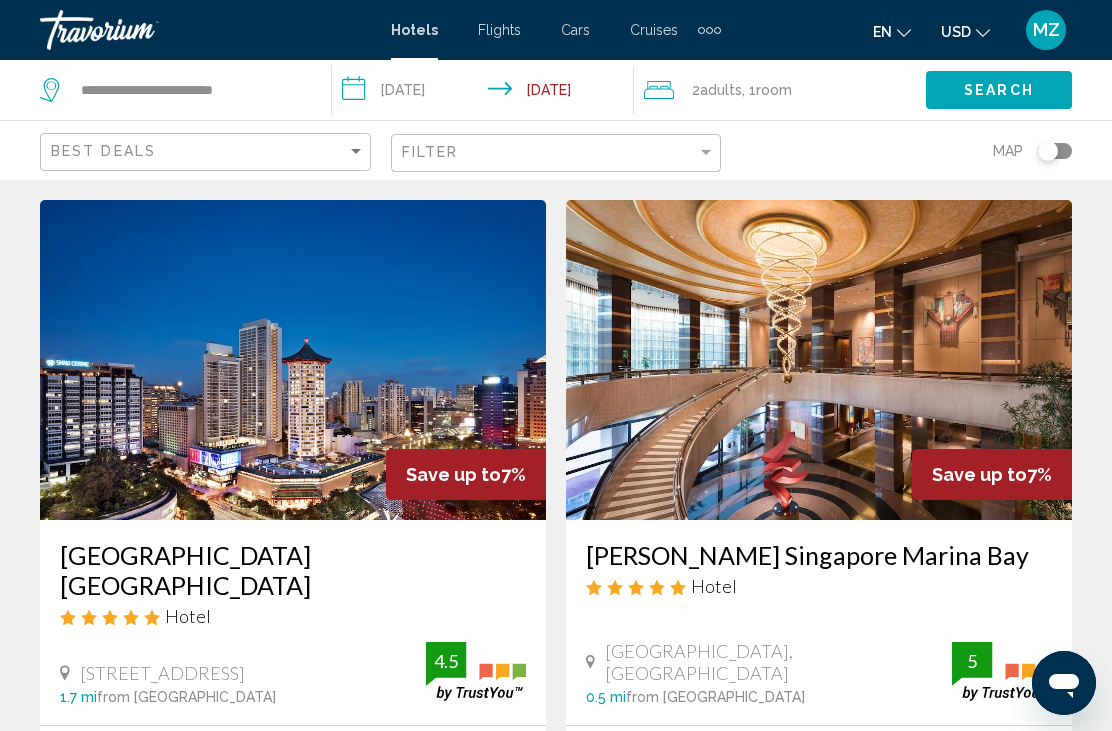 scroll, scrollTop: 49, scrollLeft: 0, axis: vertical 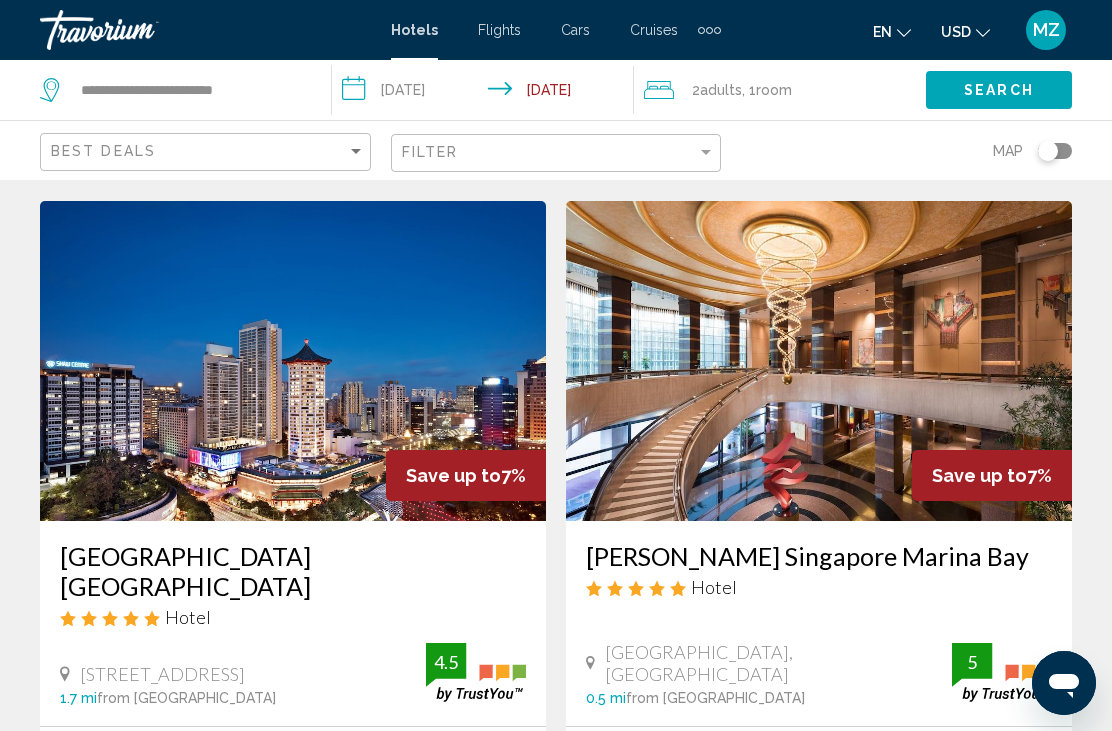 click at bounding box center (819, 361) 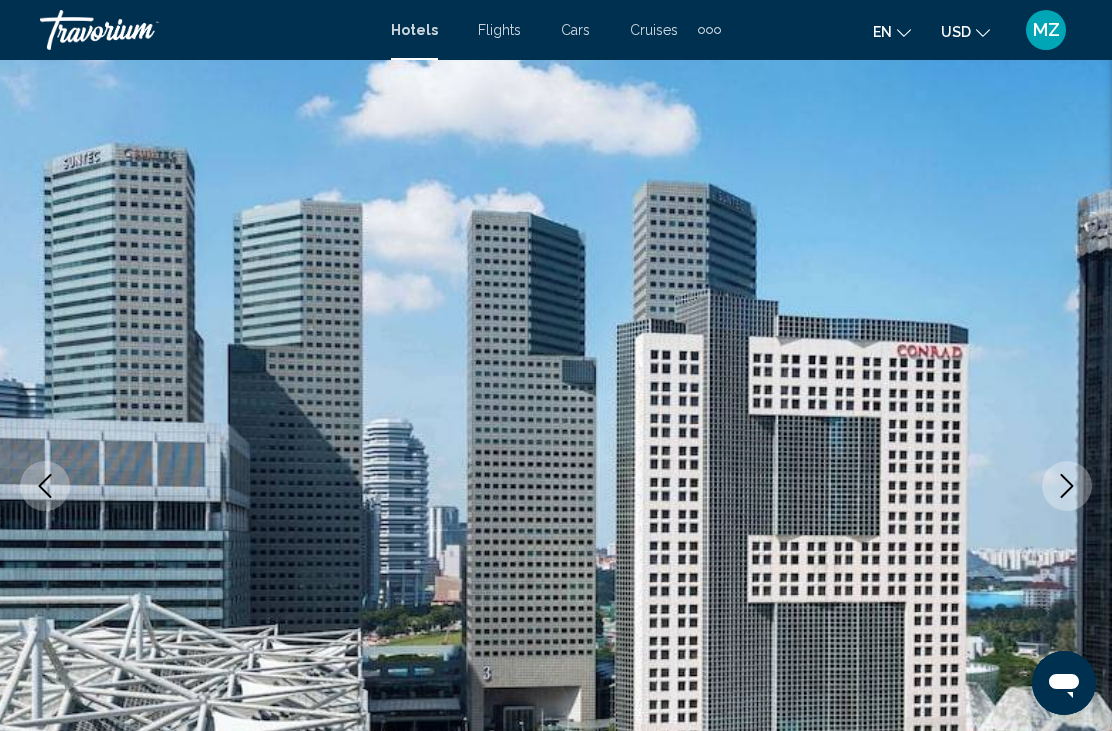 scroll, scrollTop: 0, scrollLeft: 0, axis: both 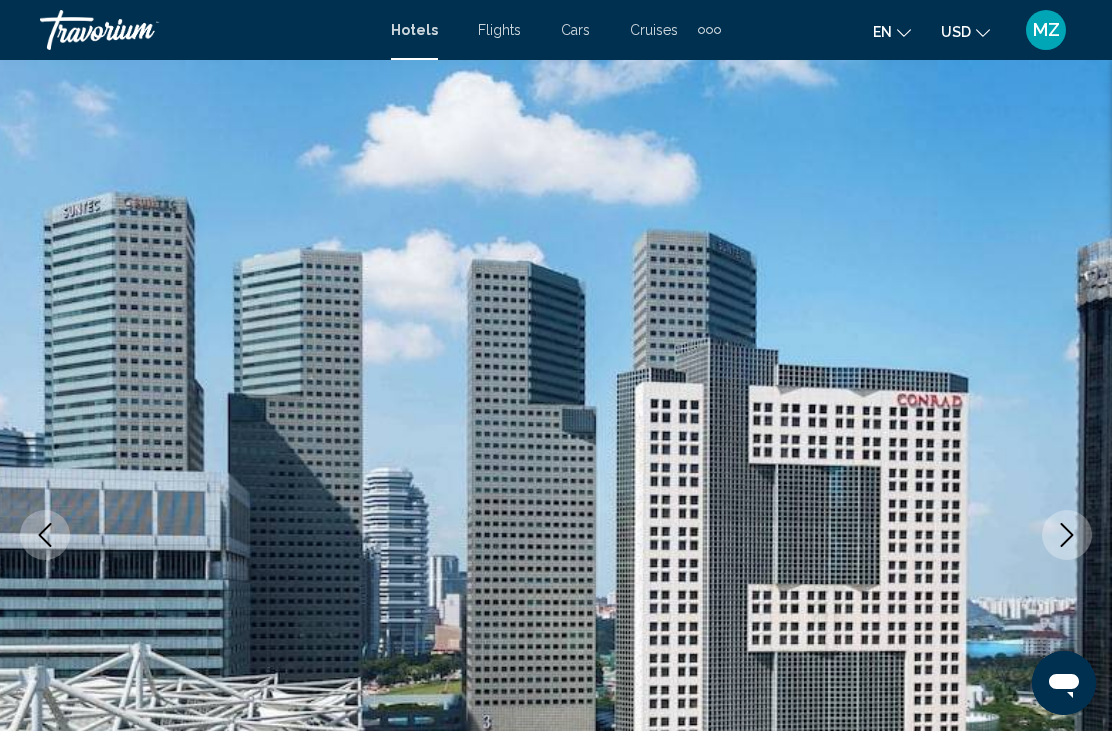 click at bounding box center (1067, 535) 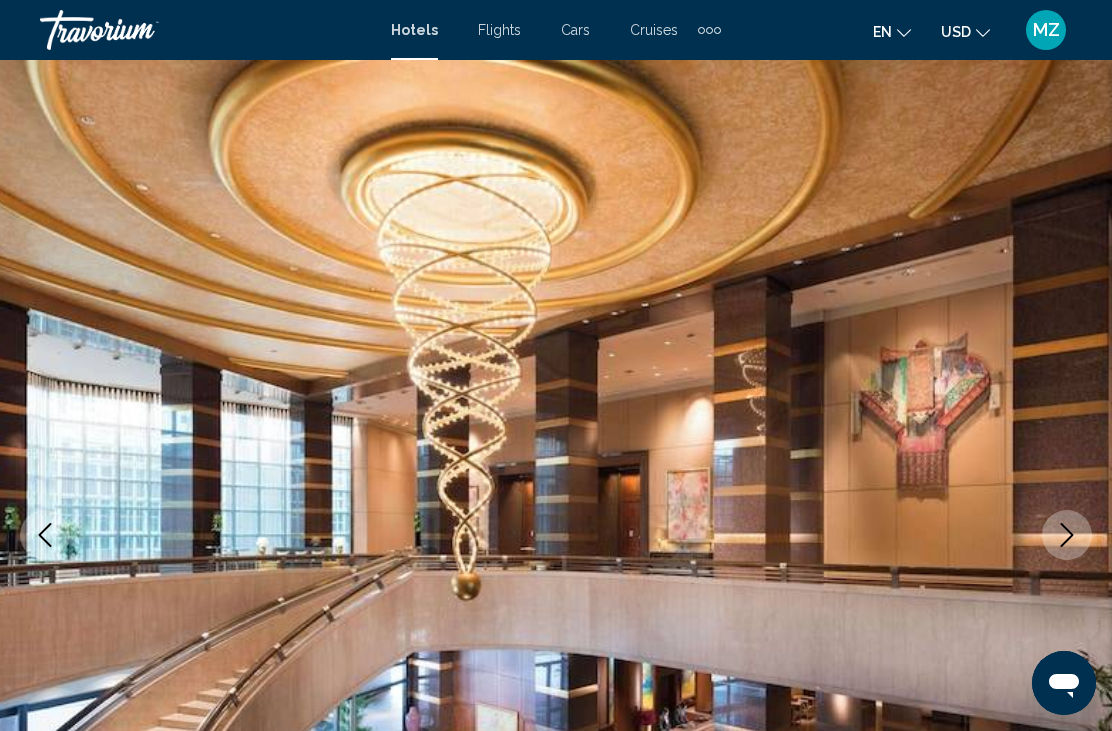 click 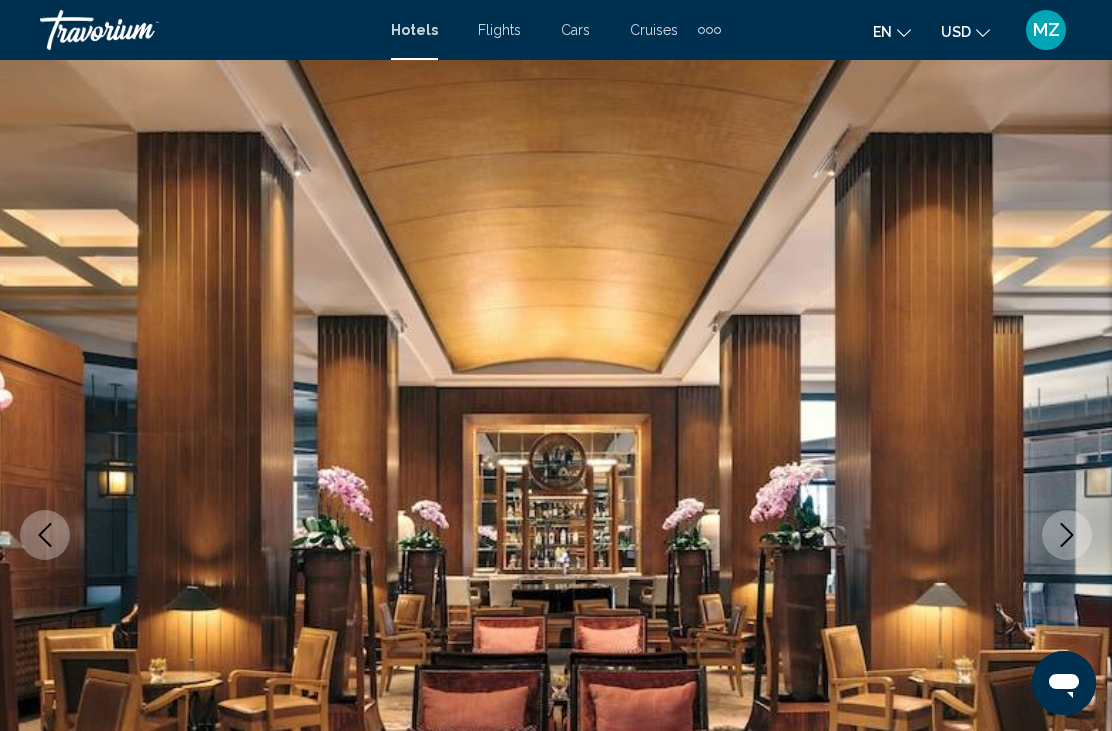 click at bounding box center (1067, 535) 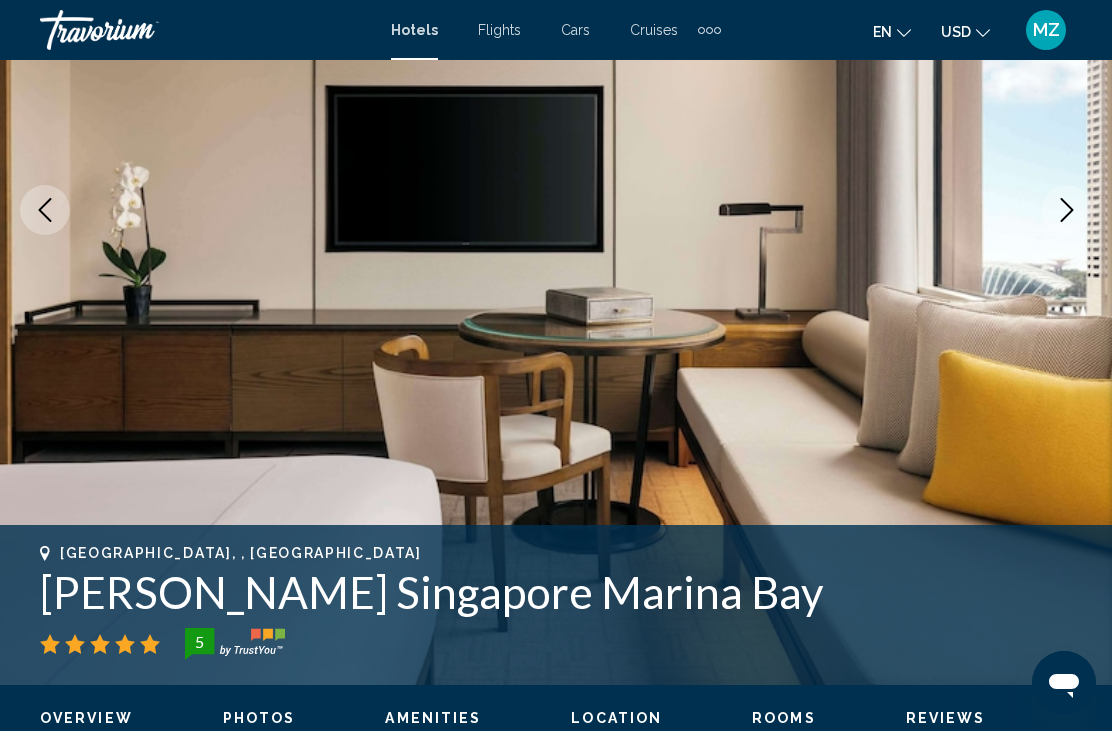 scroll, scrollTop: 316, scrollLeft: 0, axis: vertical 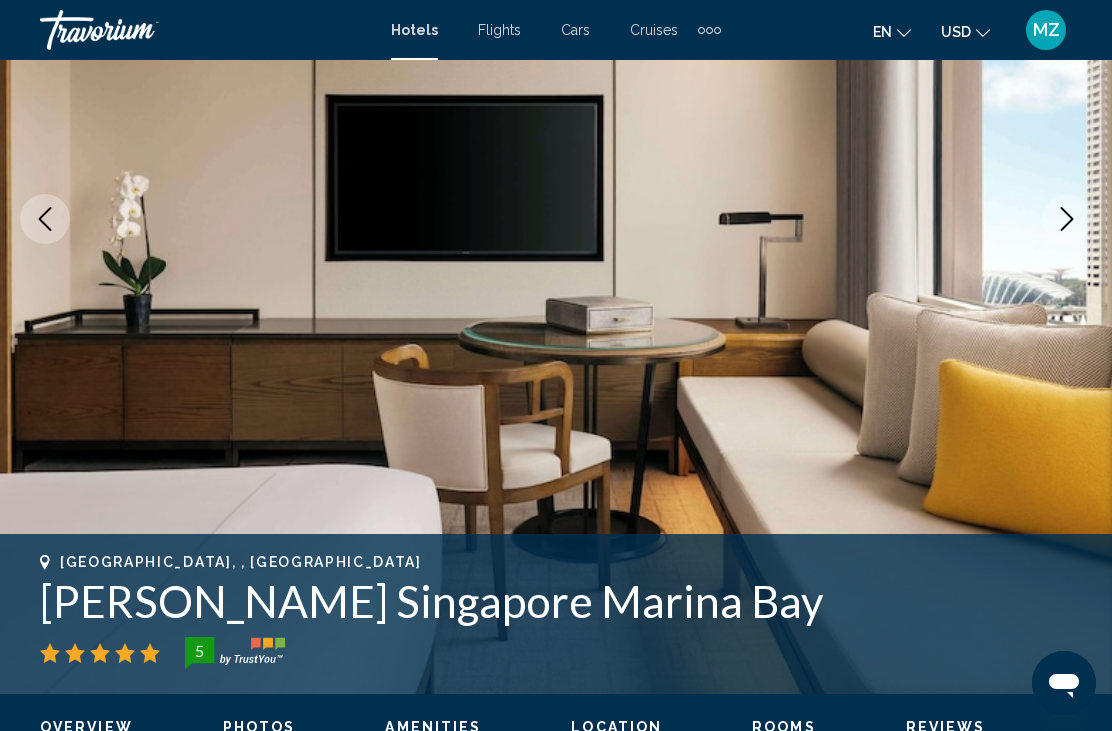 click at bounding box center [1067, 219] 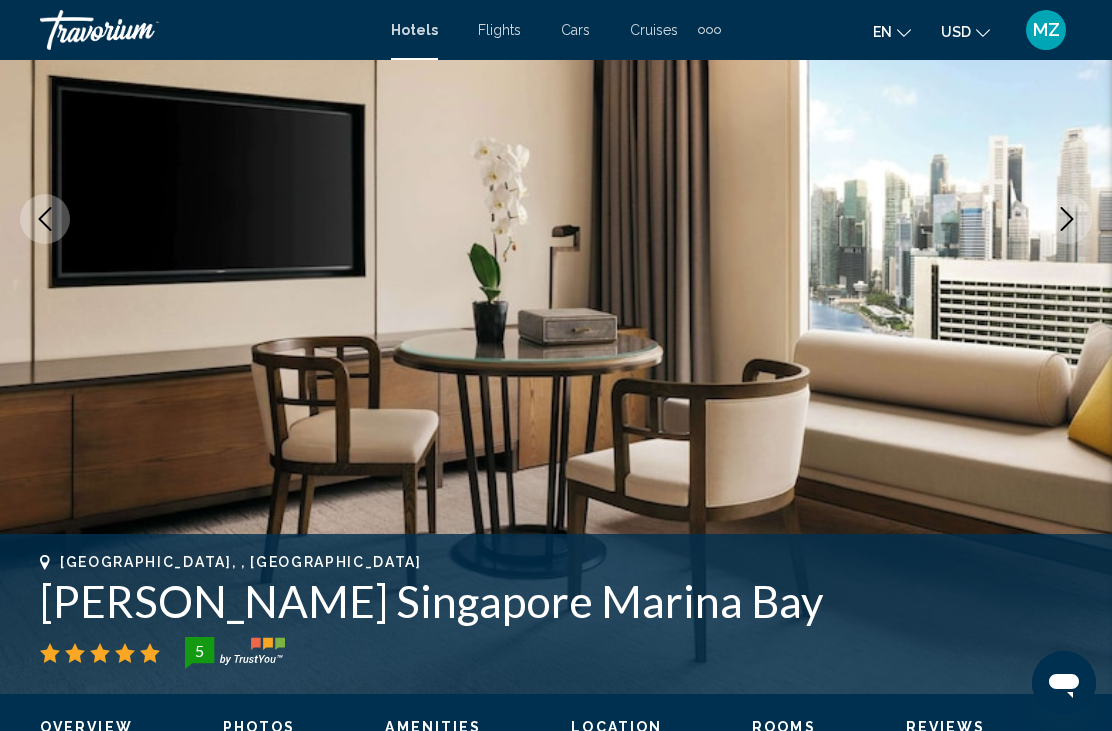 click 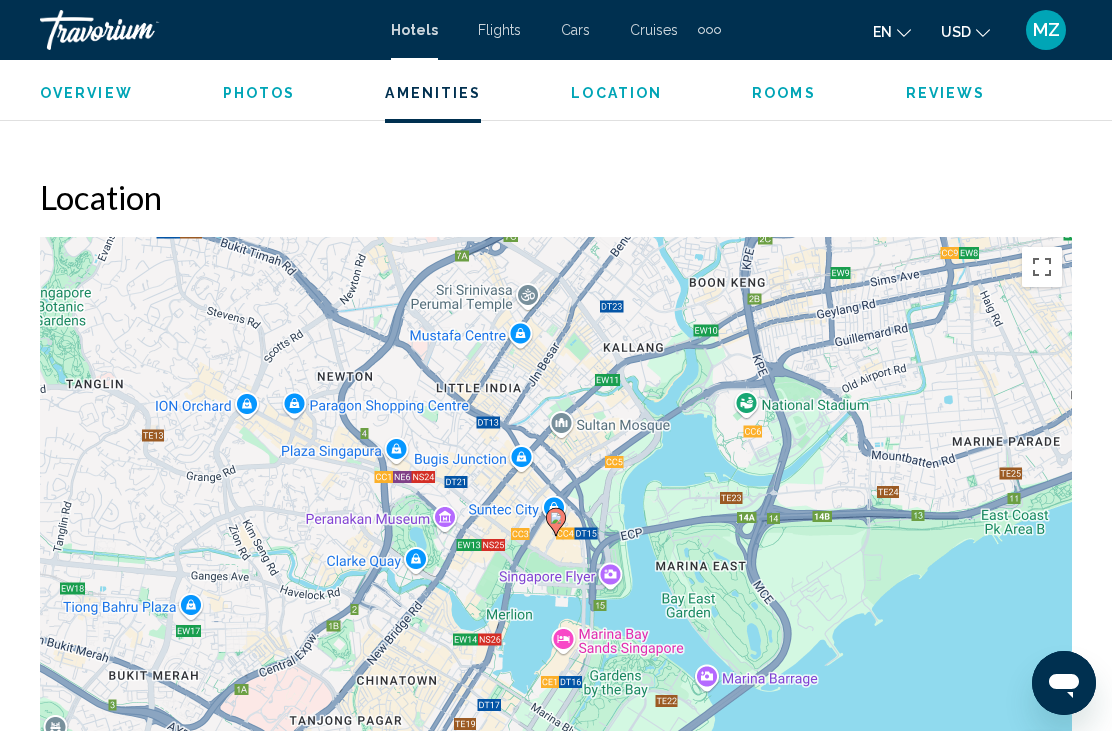 scroll, scrollTop: 2126, scrollLeft: 0, axis: vertical 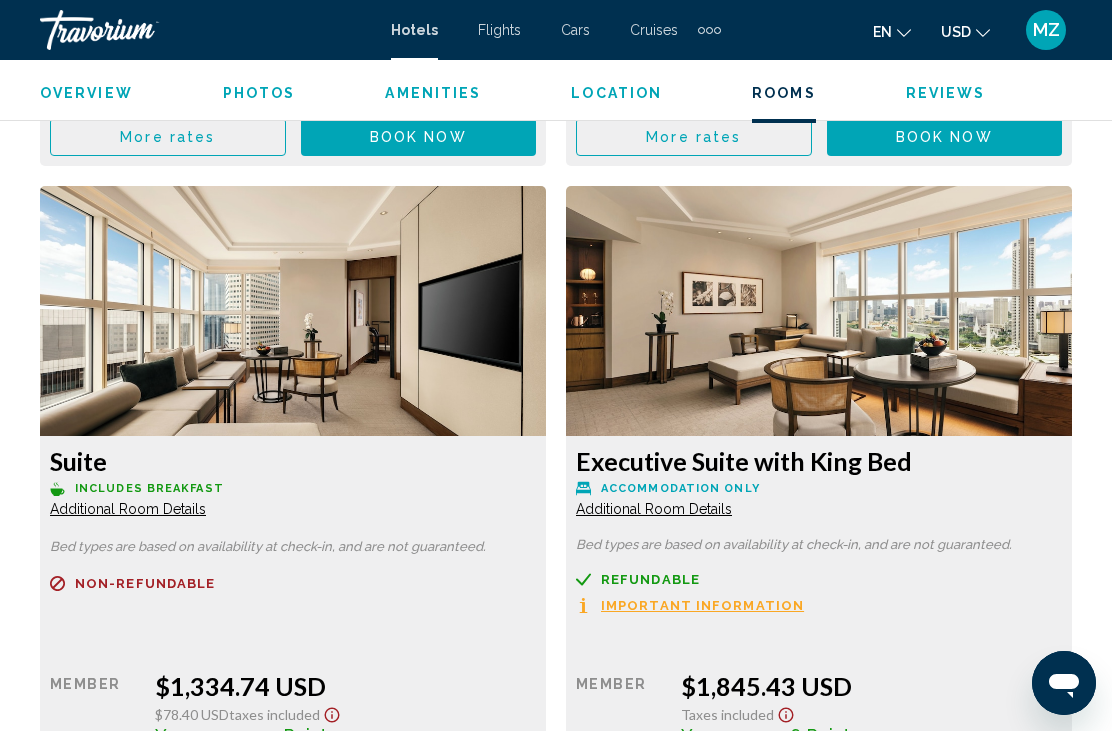 click at bounding box center (293, -6291) 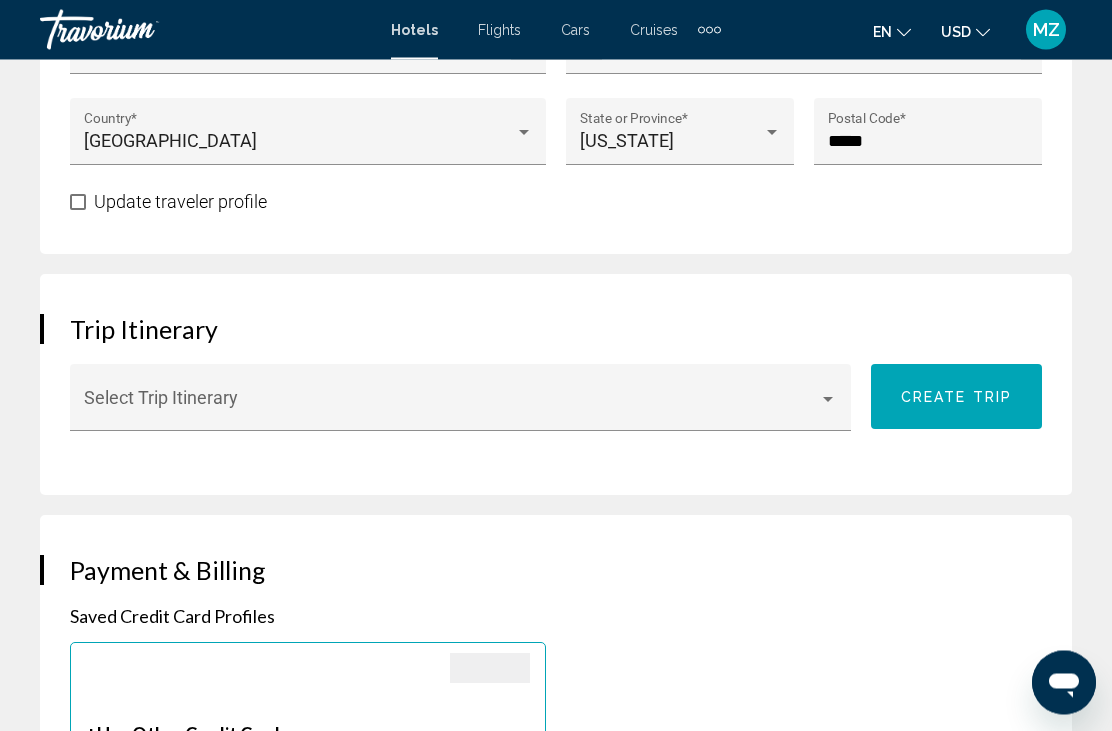 scroll, scrollTop: 1591, scrollLeft: 0, axis: vertical 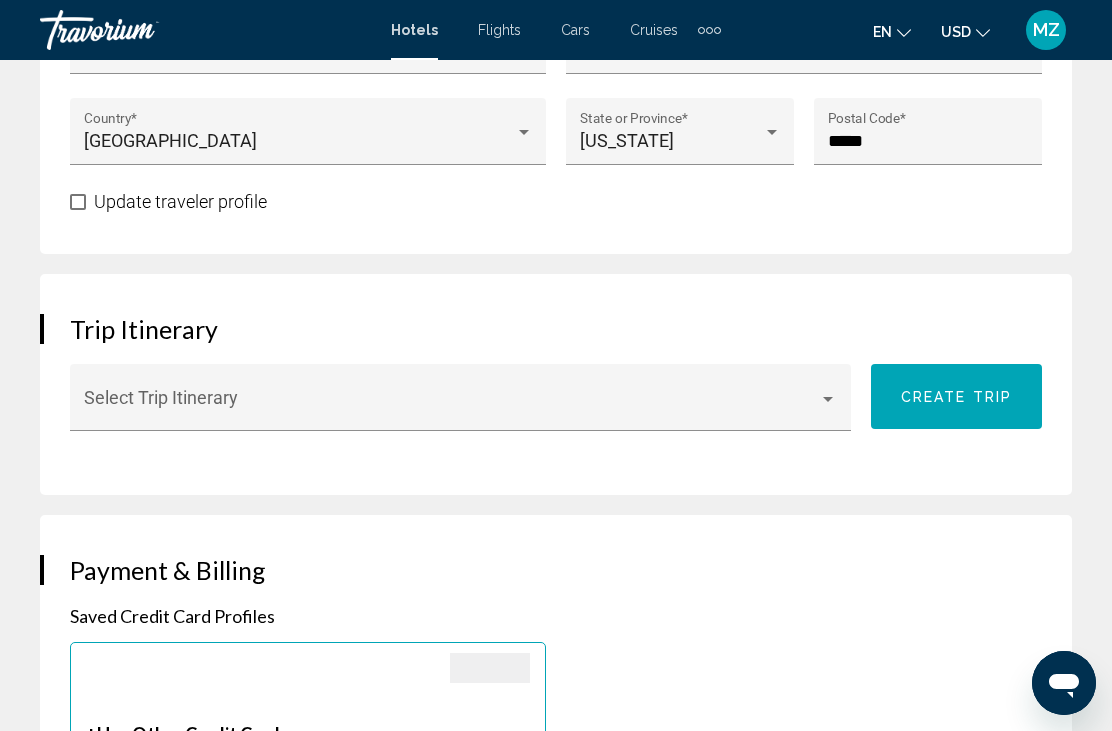 click at bounding box center [828, 399] 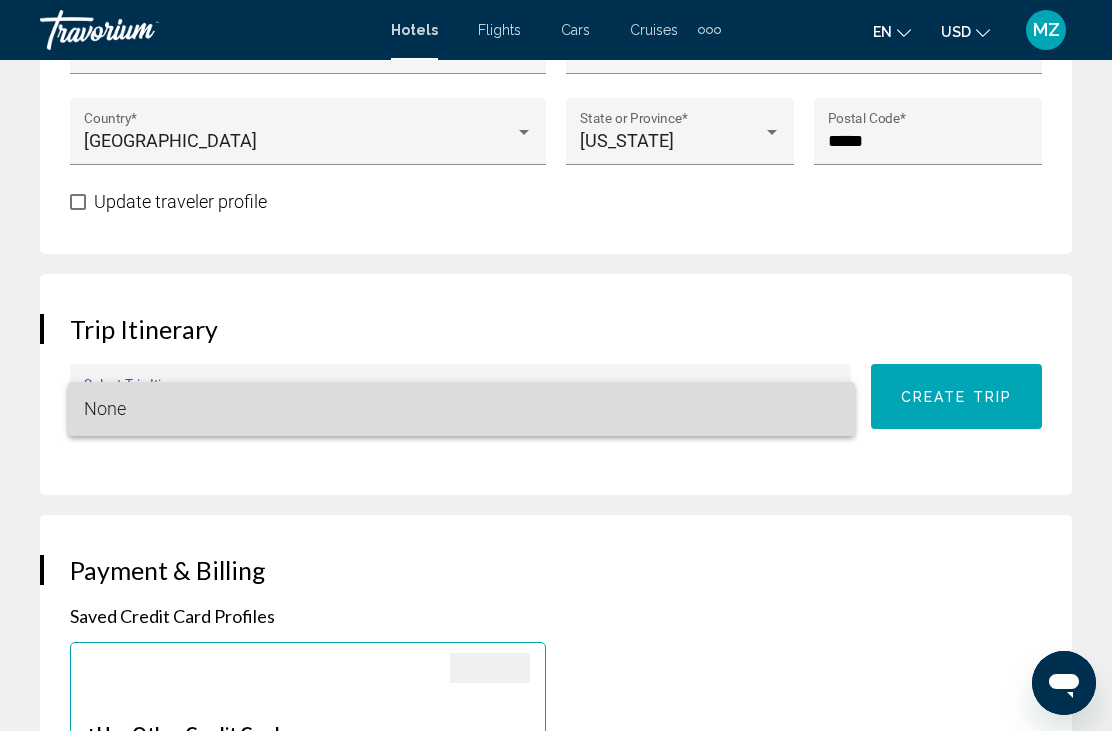 click on "None" at bounding box center (461, 409) 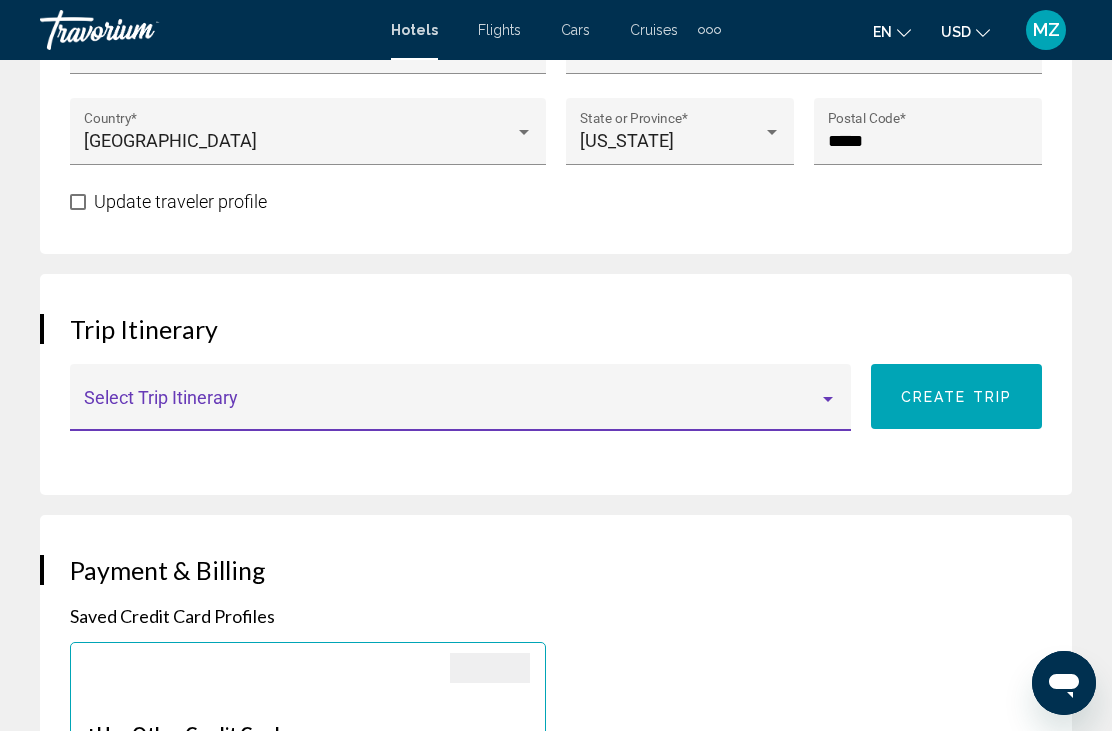 click at bounding box center [828, 399] 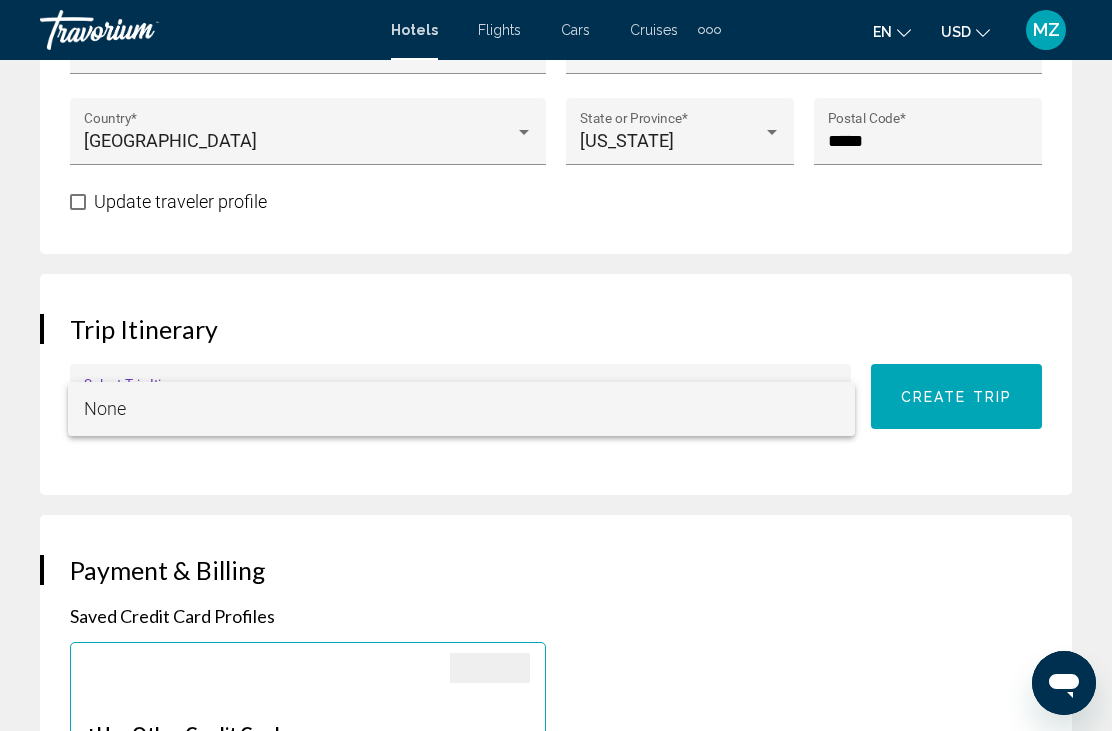 click at bounding box center [556, 365] 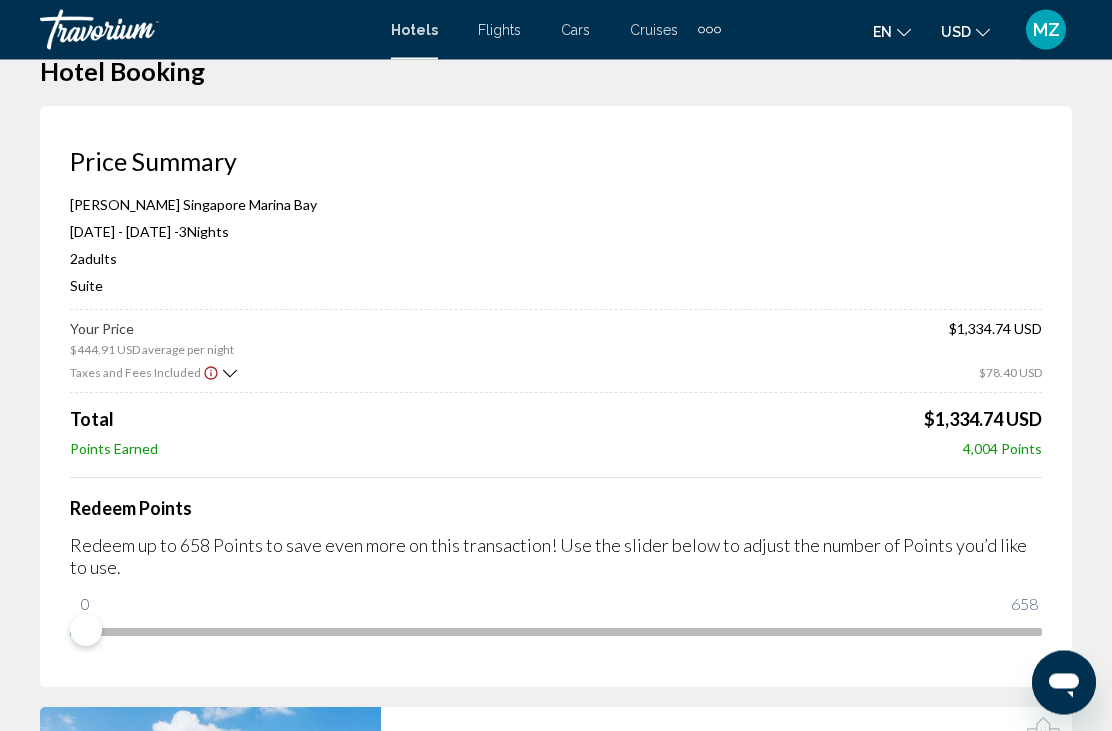 scroll, scrollTop: 0, scrollLeft: 0, axis: both 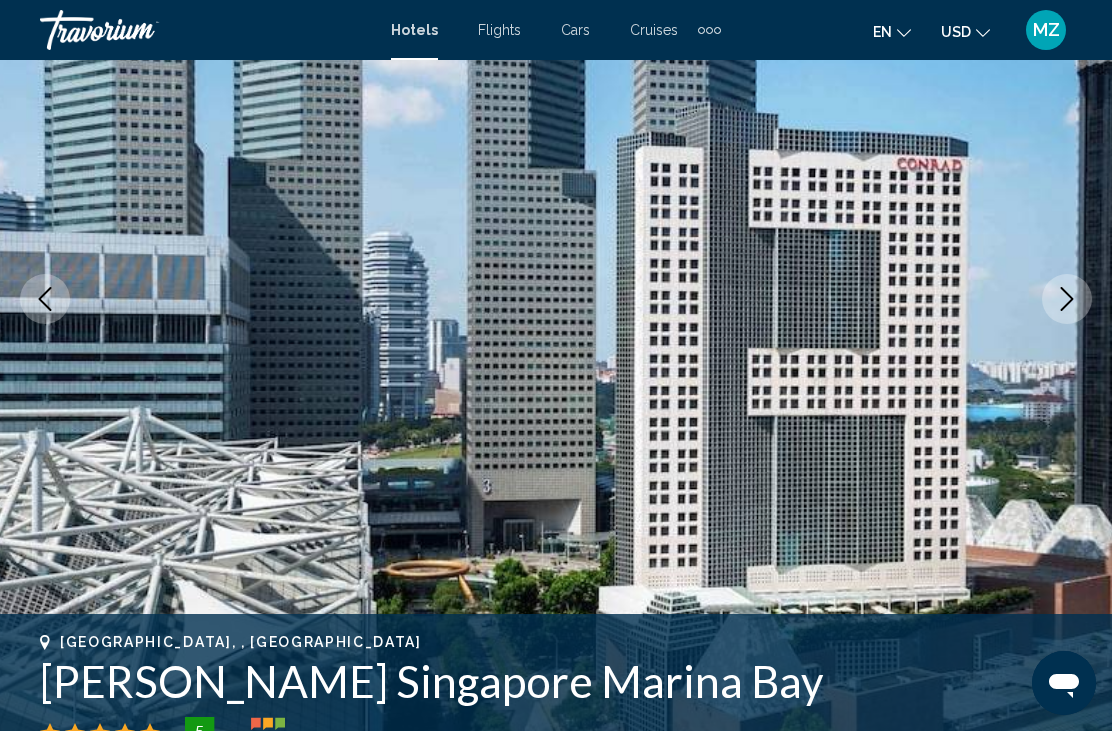 click at bounding box center (1067, 299) 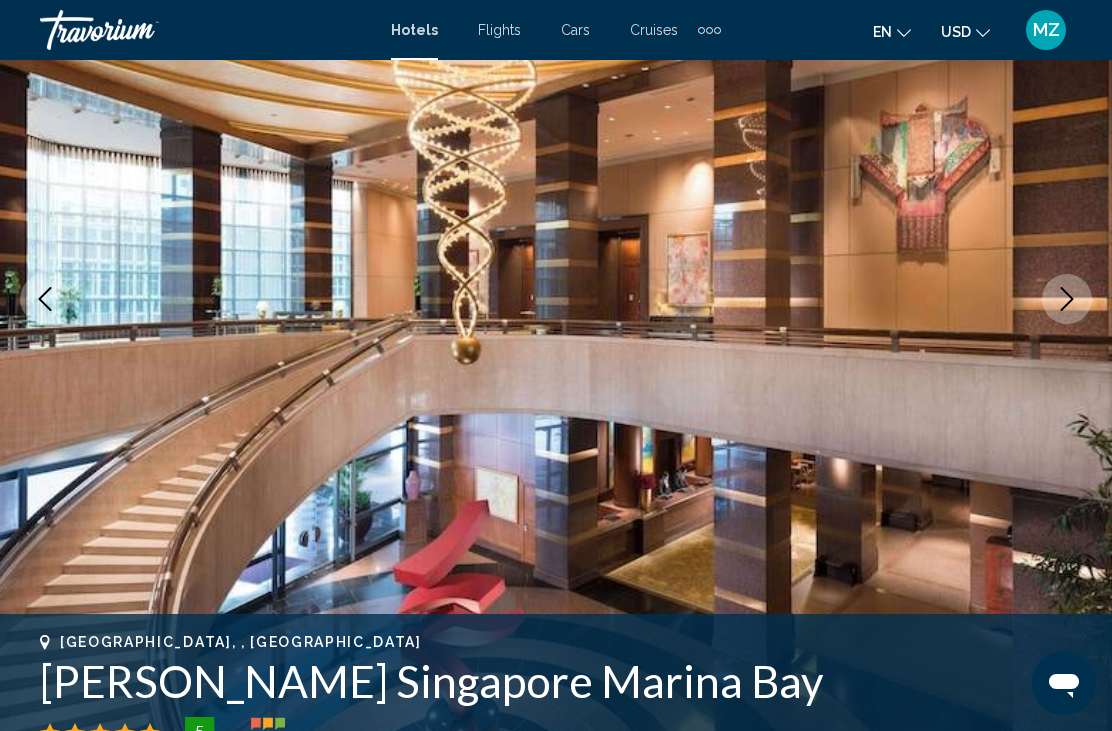 click 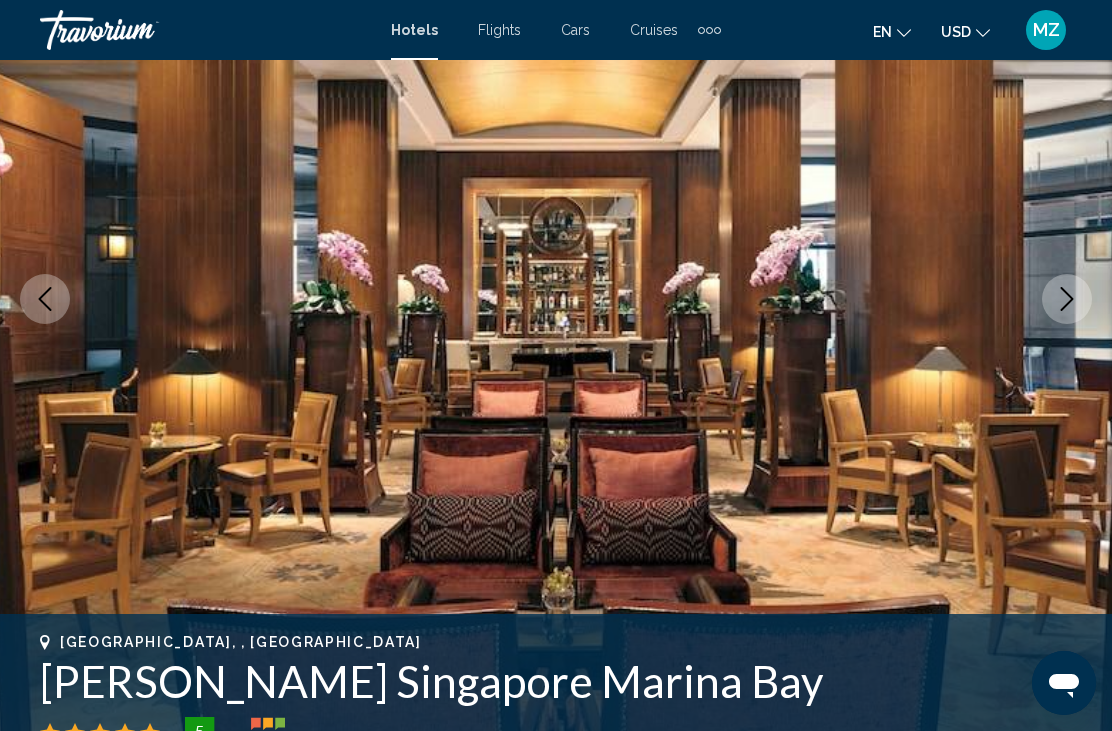 click at bounding box center (1067, 299) 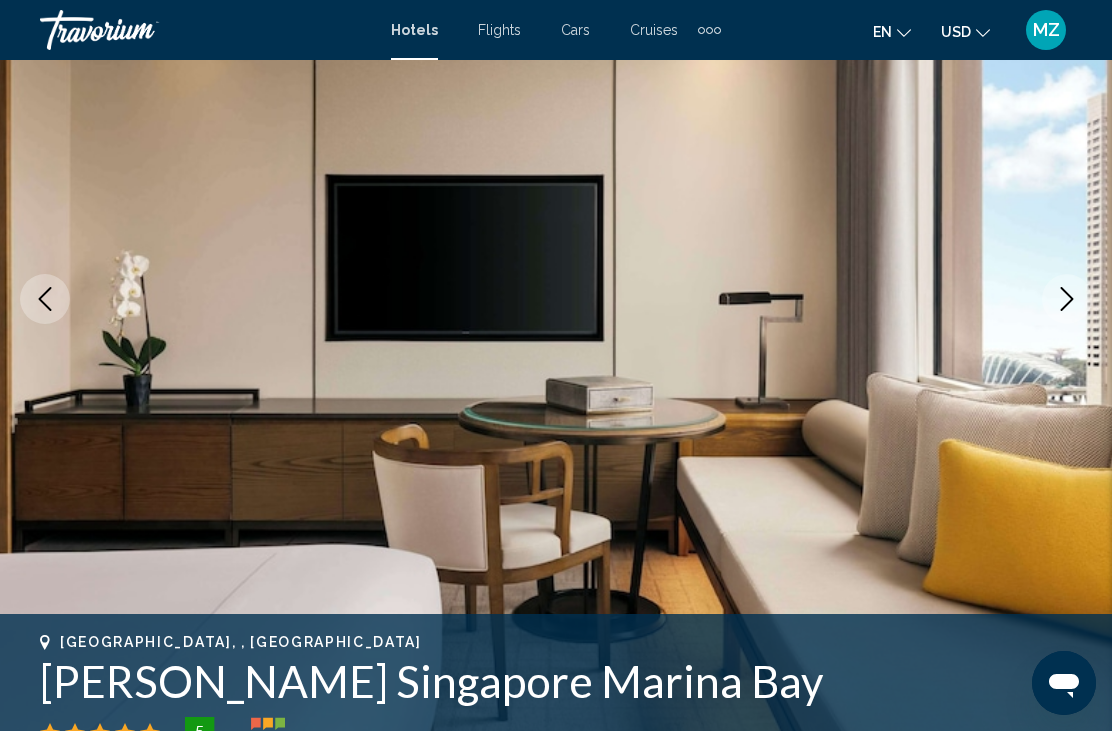 click at bounding box center (1067, 299) 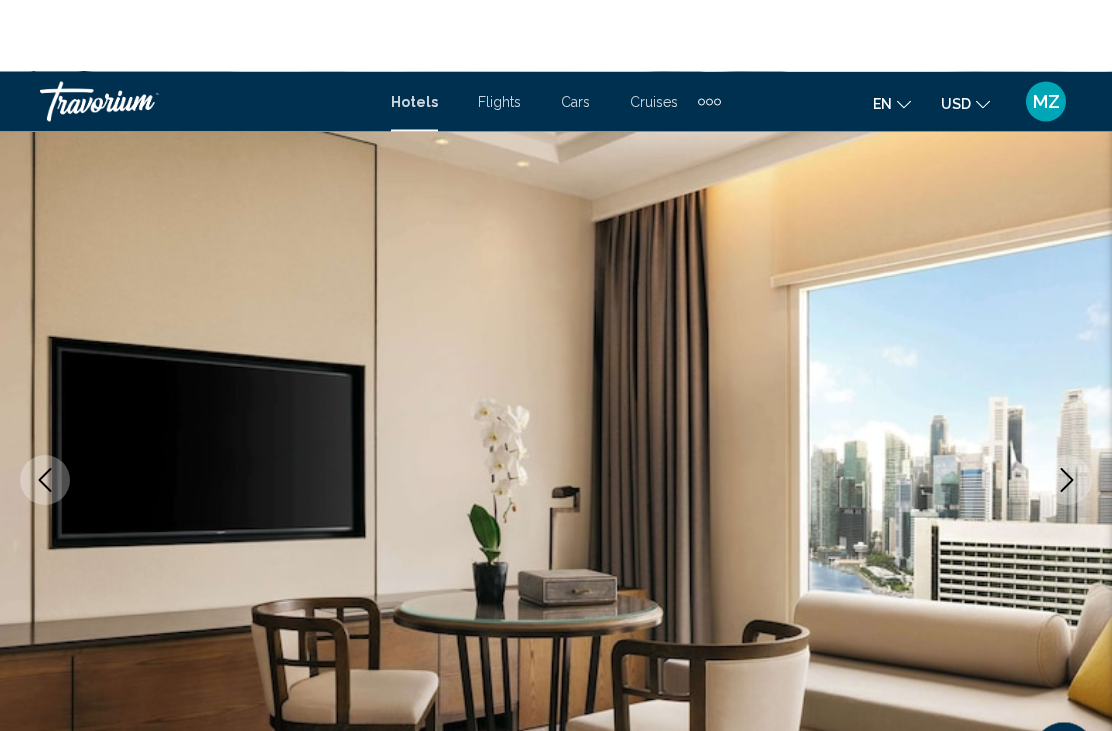 scroll, scrollTop: 0, scrollLeft: 0, axis: both 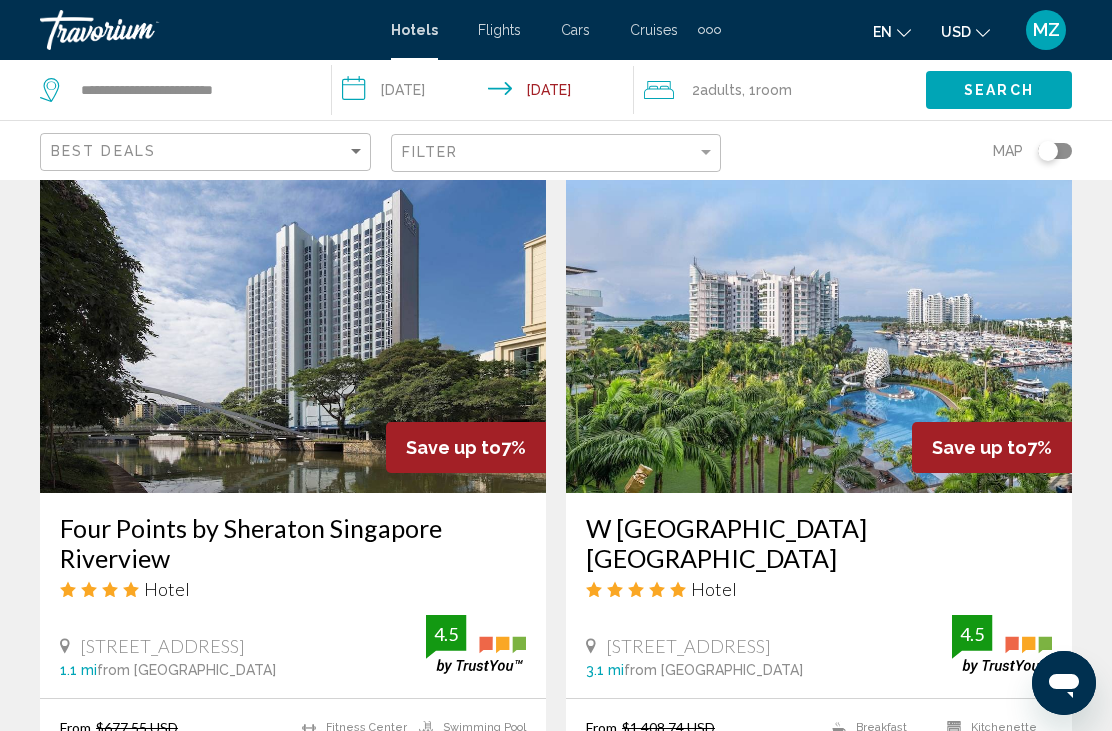 click at bounding box center (293, 333) 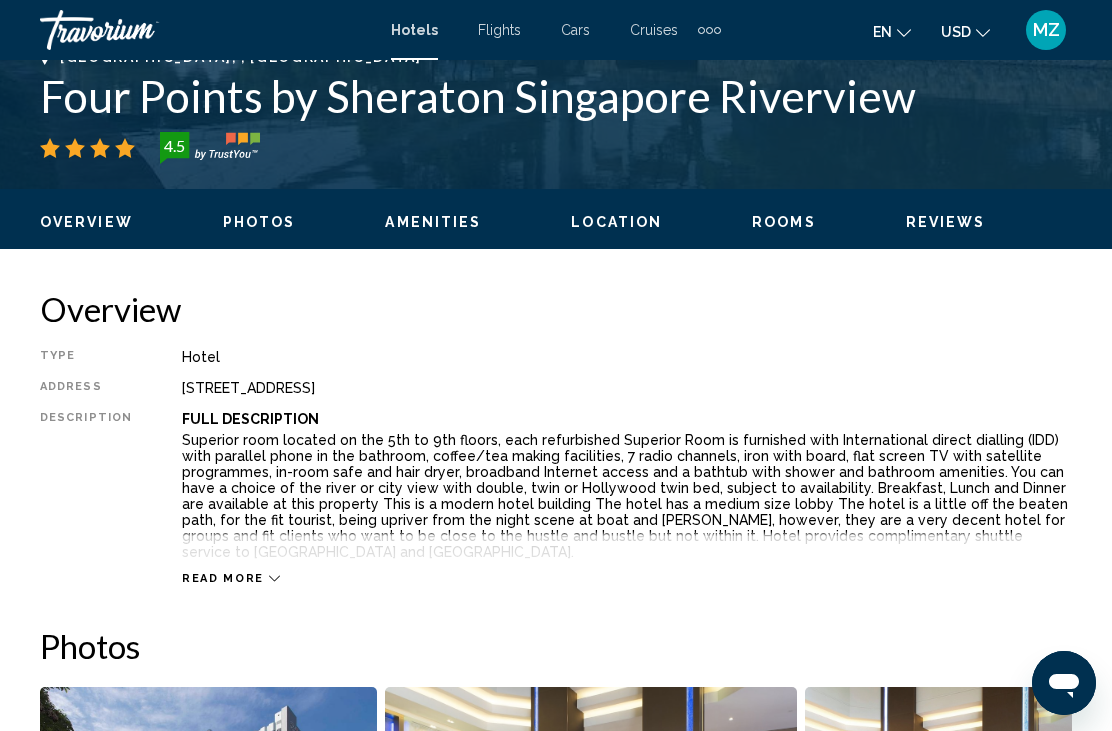scroll, scrollTop: 0, scrollLeft: 0, axis: both 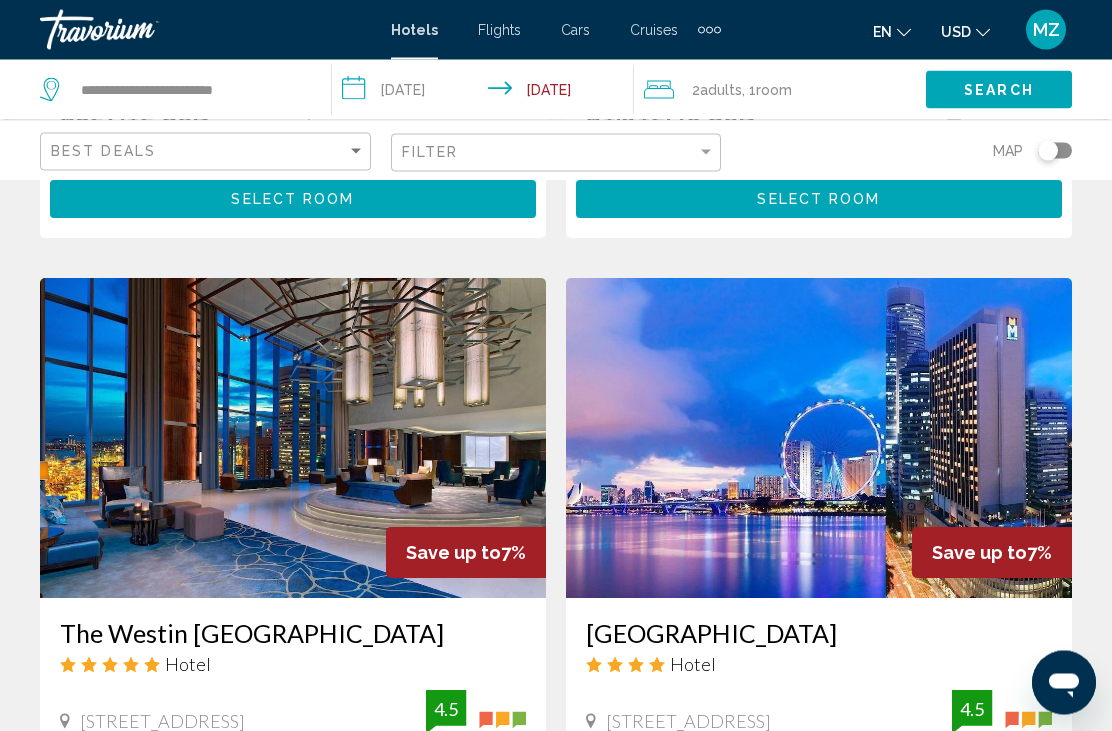 click at bounding box center [293, 439] 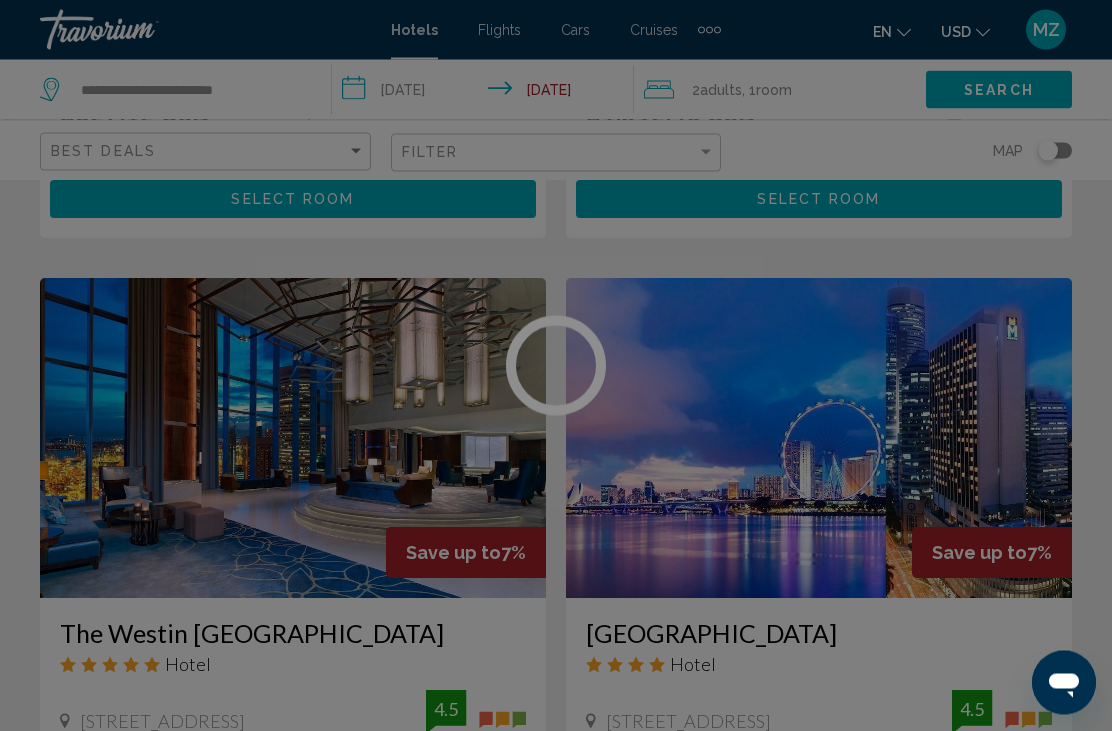 scroll, scrollTop: 1460, scrollLeft: 0, axis: vertical 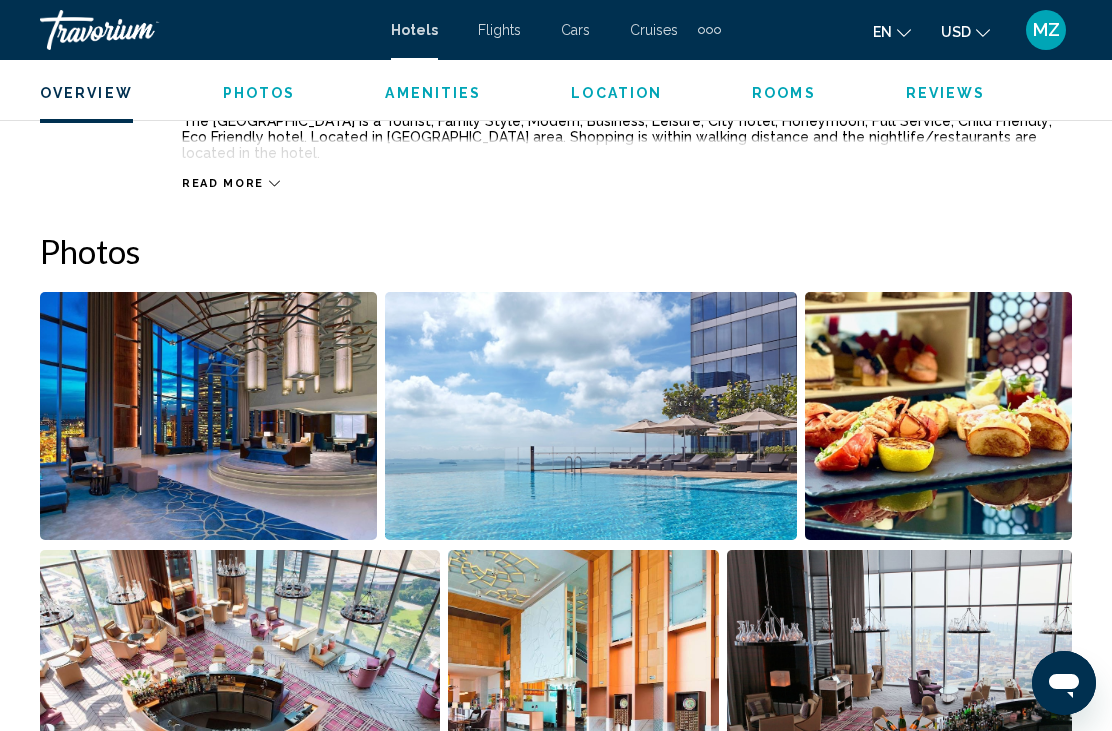 click at bounding box center (208, 416) 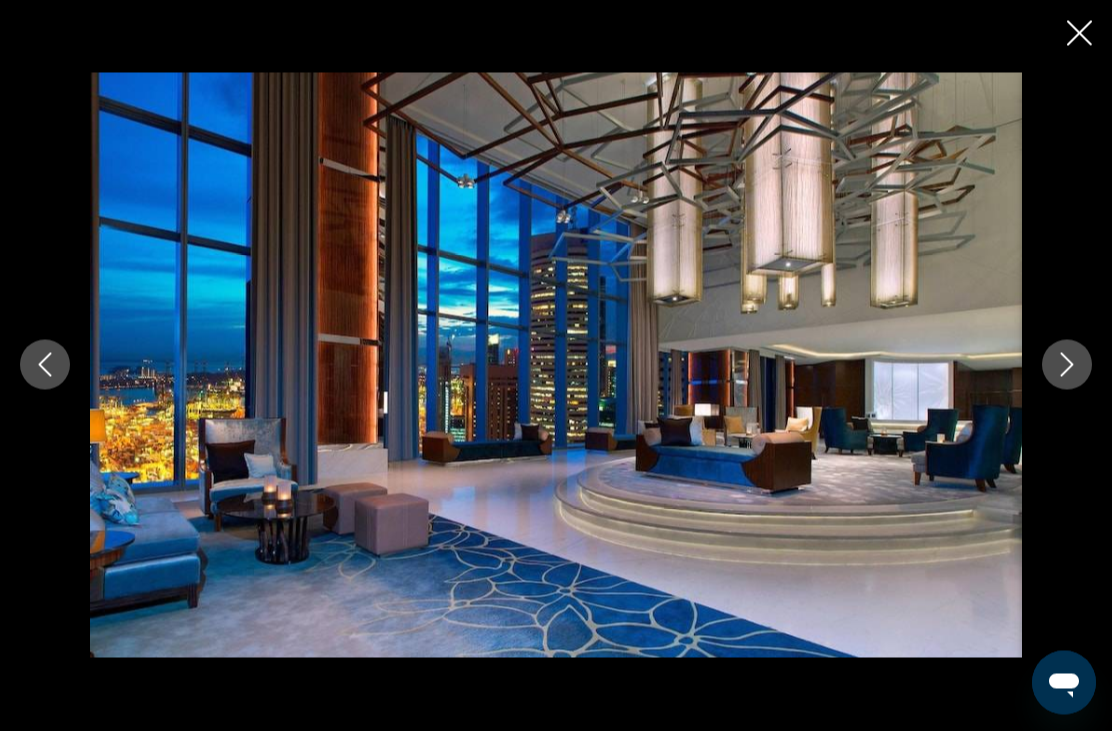 scroll, scrollTop: 803, scrollLeft: 0, axis: vertical 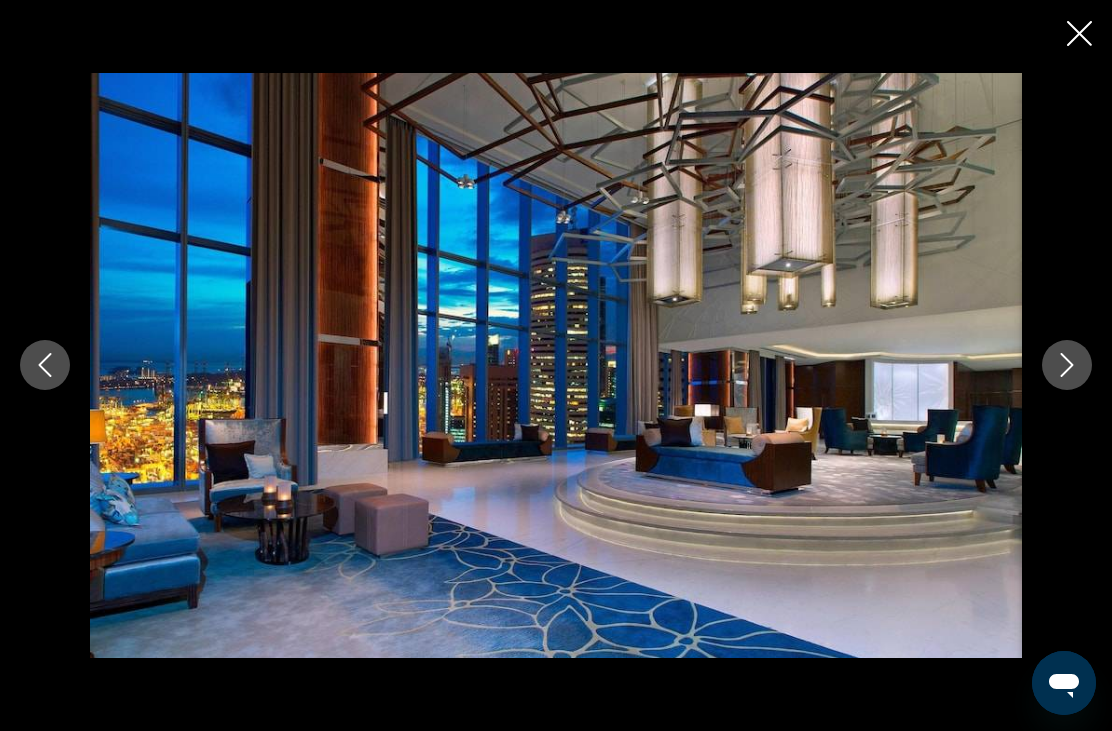 click 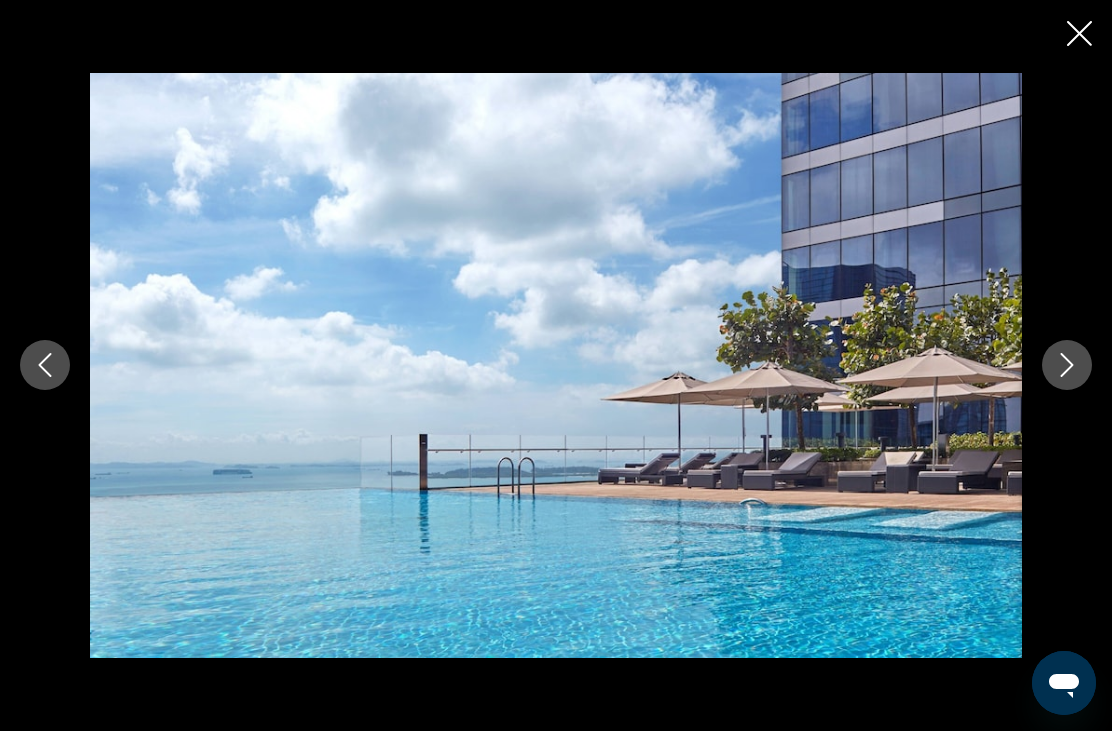 click at bounding box center (1067, 365) 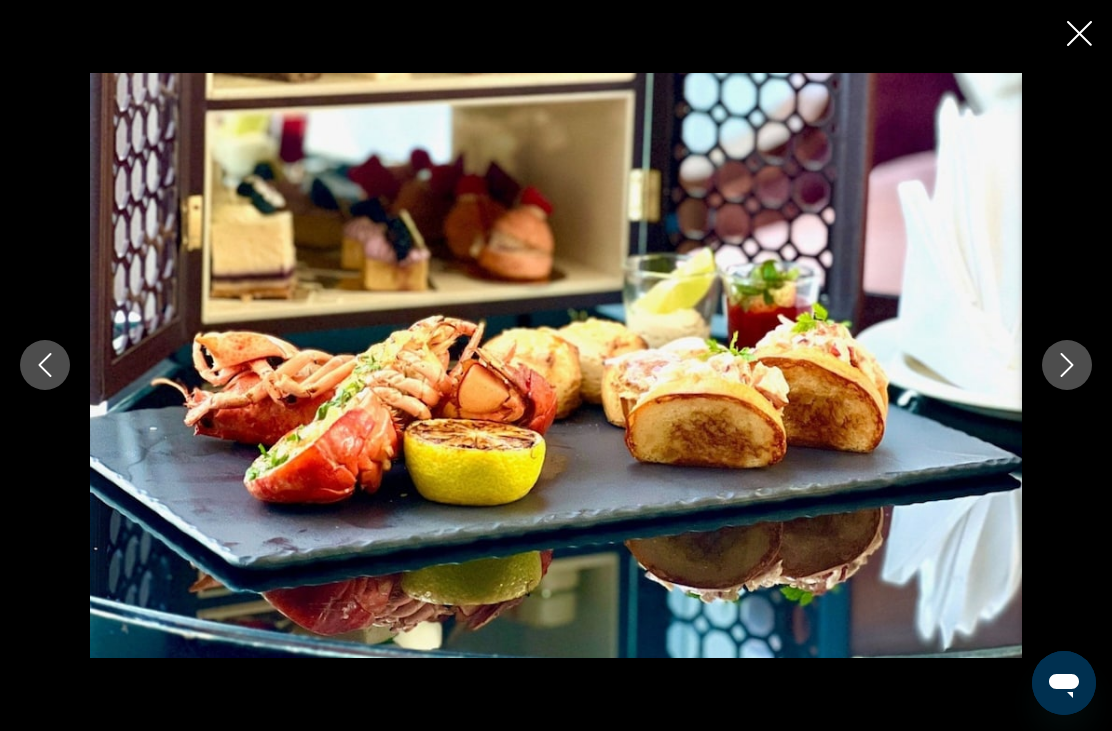 click at bounding box center (1067, 365) 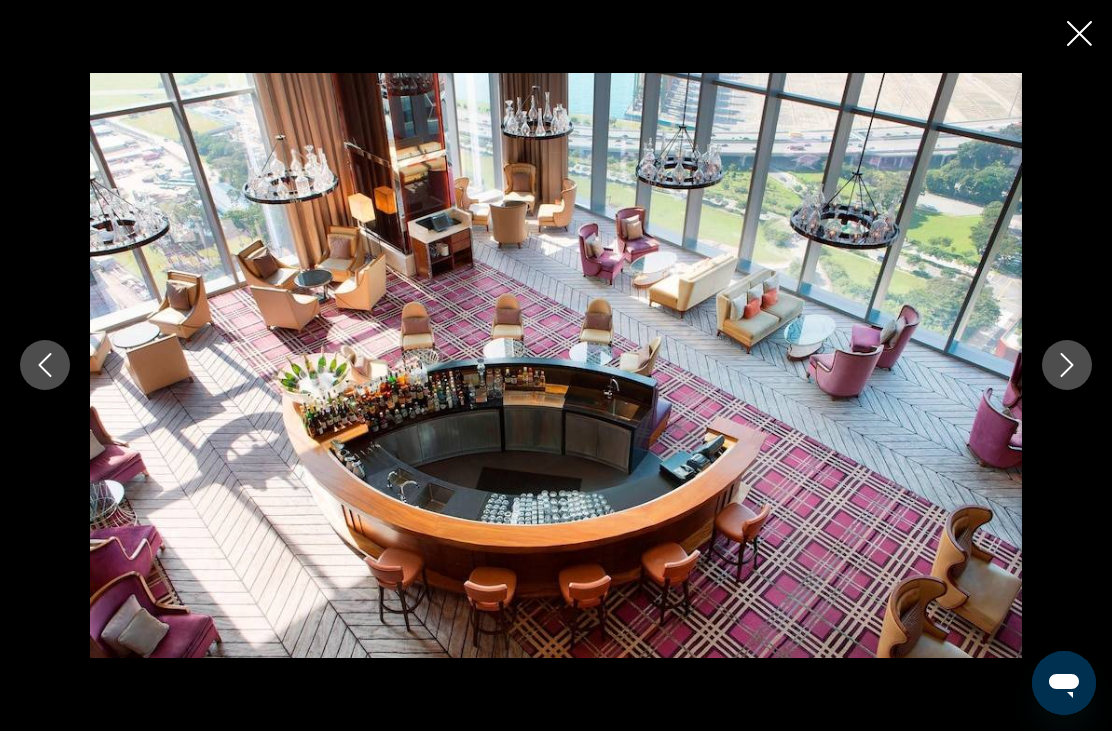 click 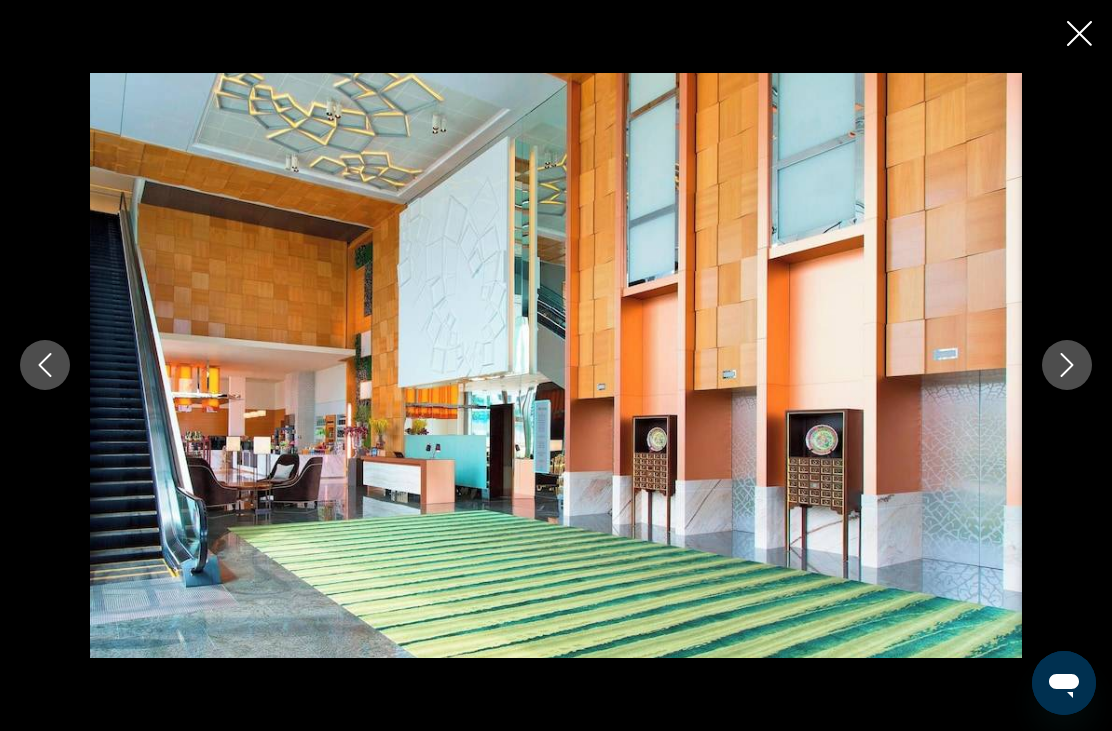 click at bounding box center [1067, 365] 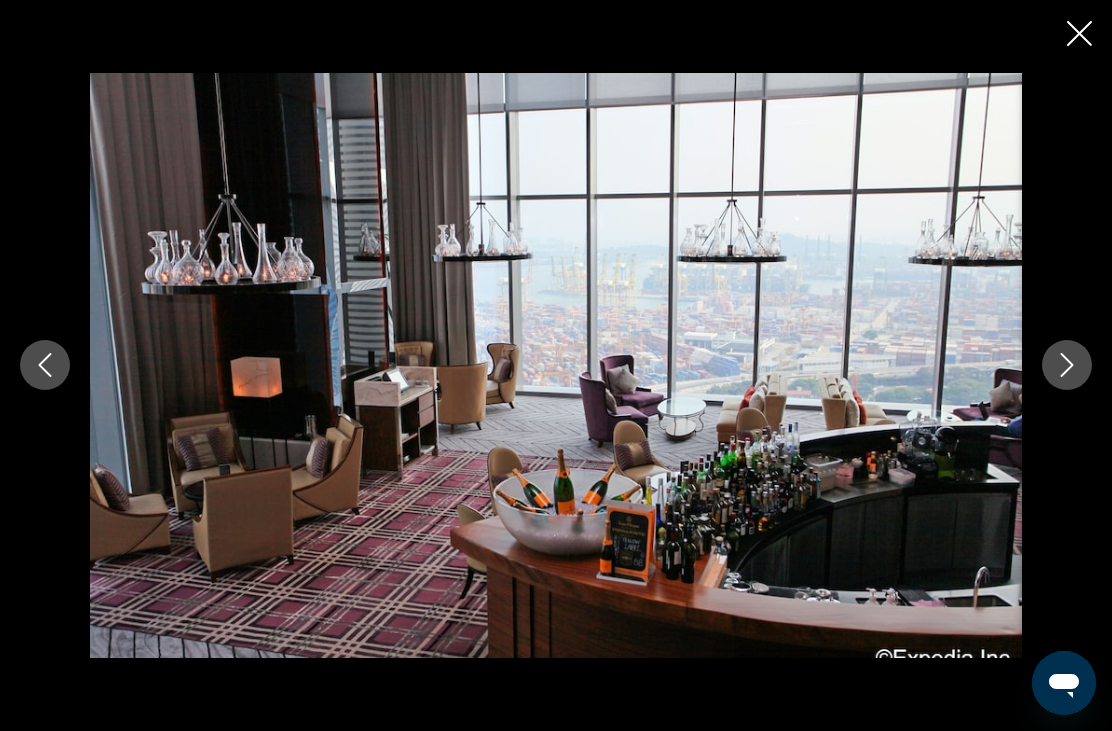 click at bounding box center (1067, 365) 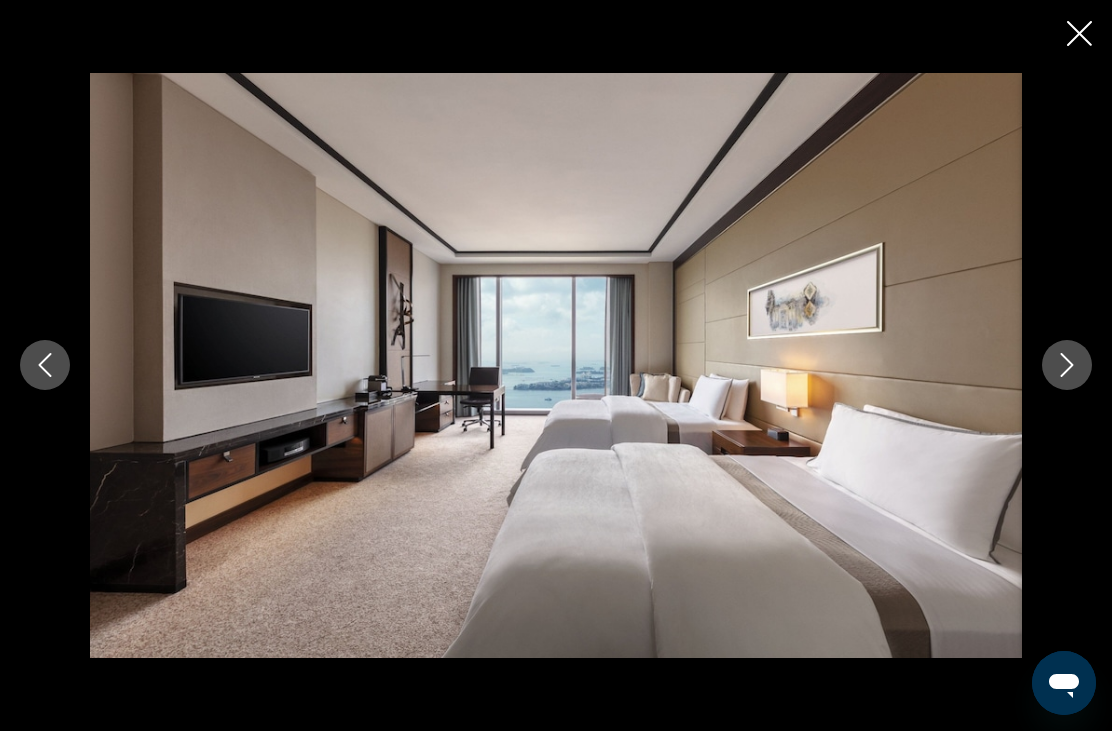 click 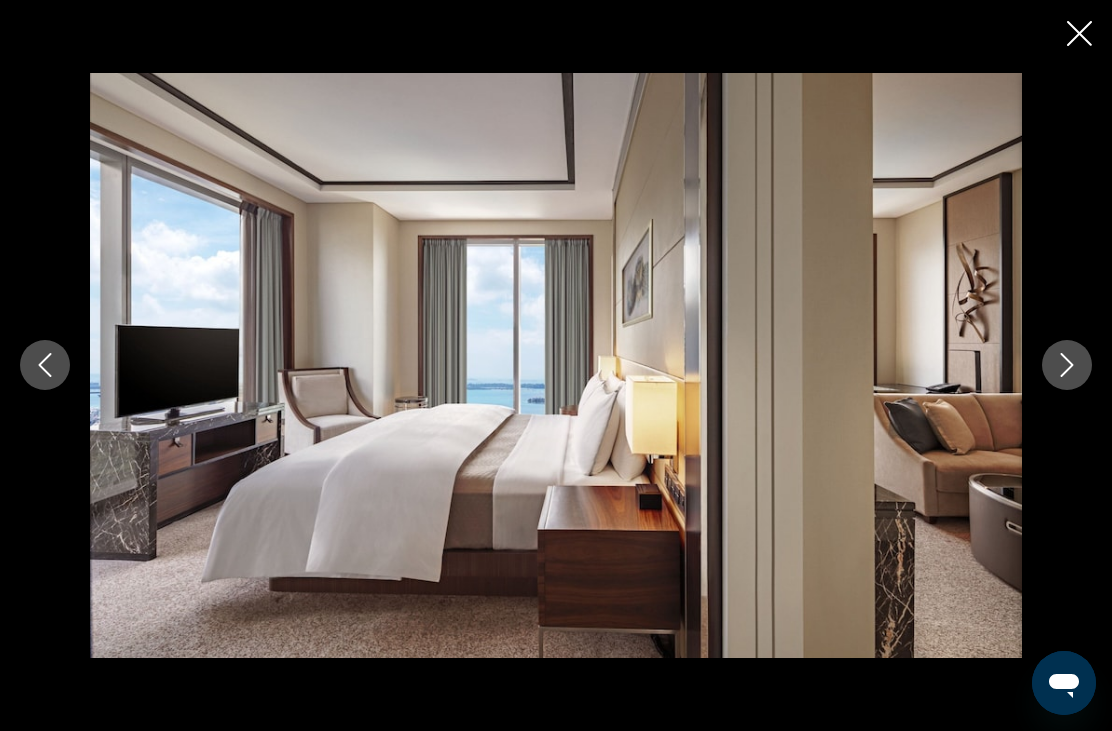 click 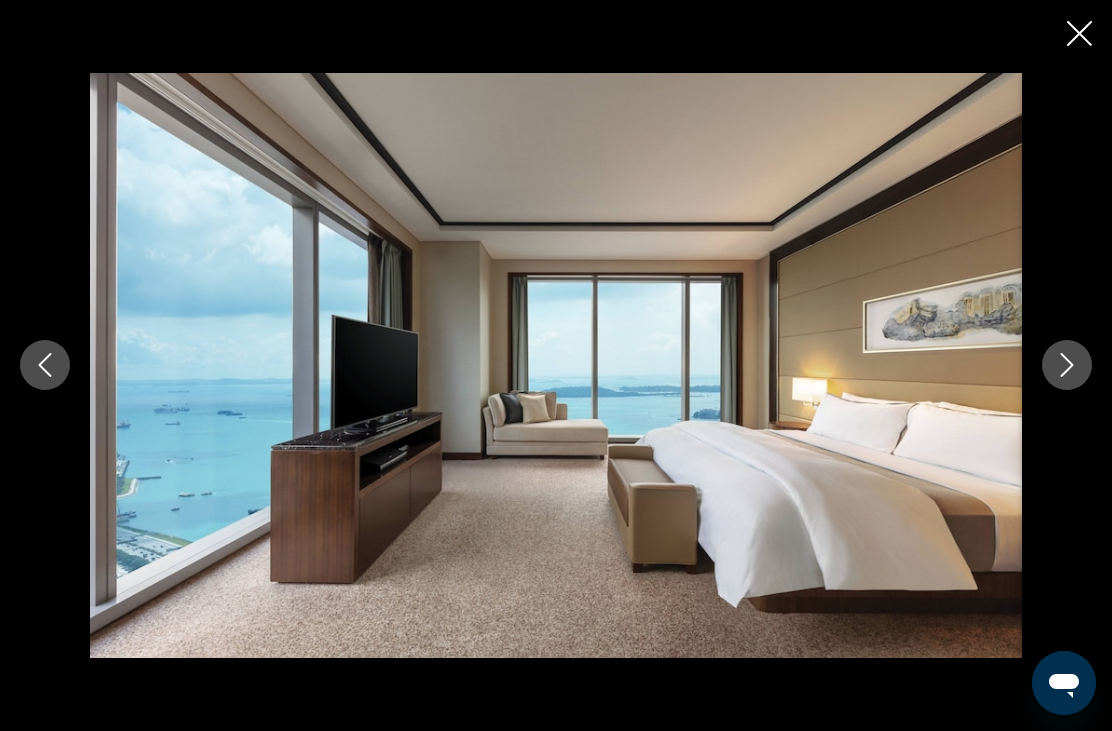 click 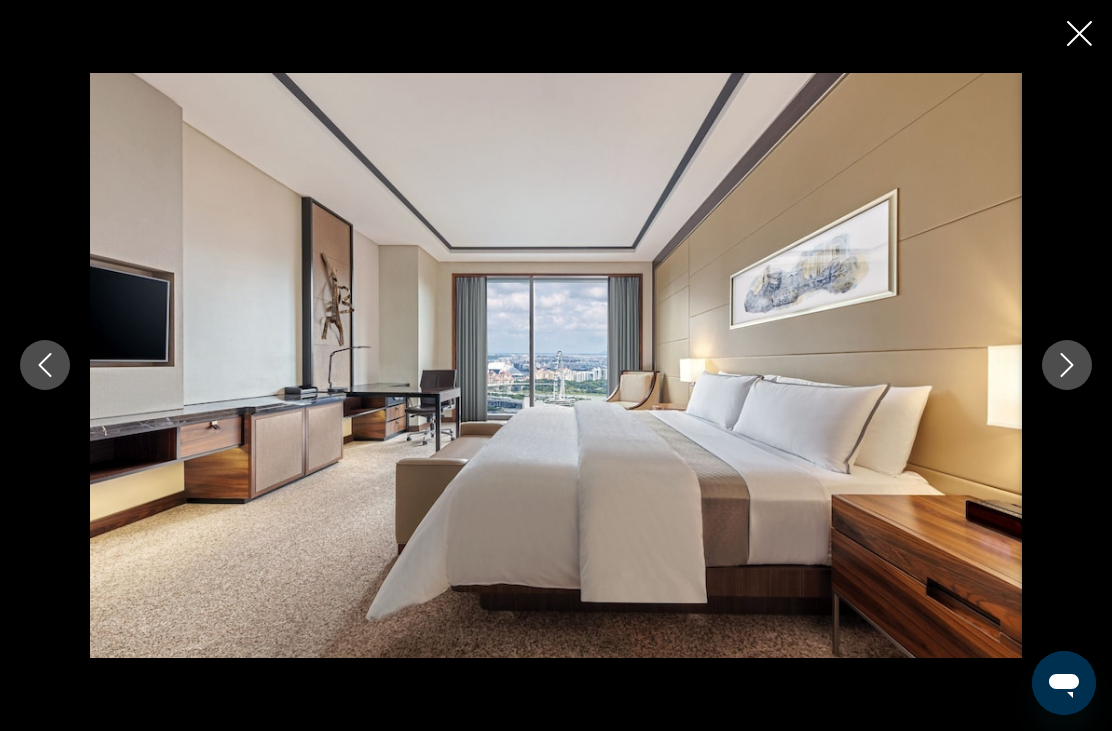 click 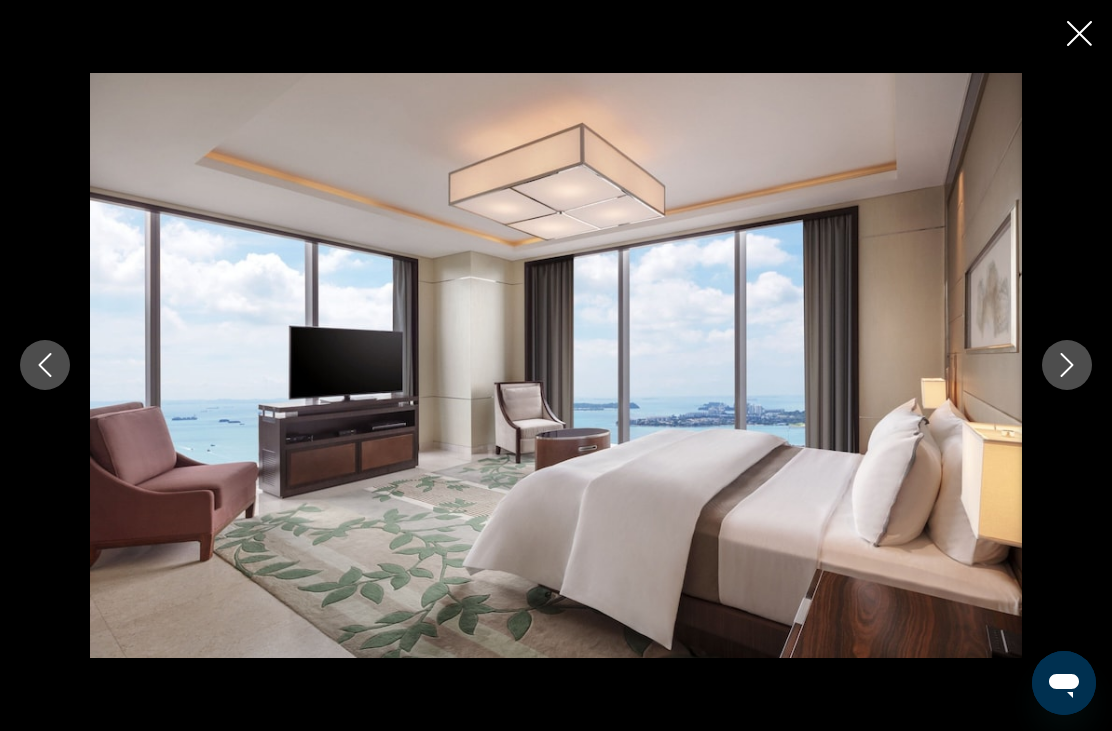 click 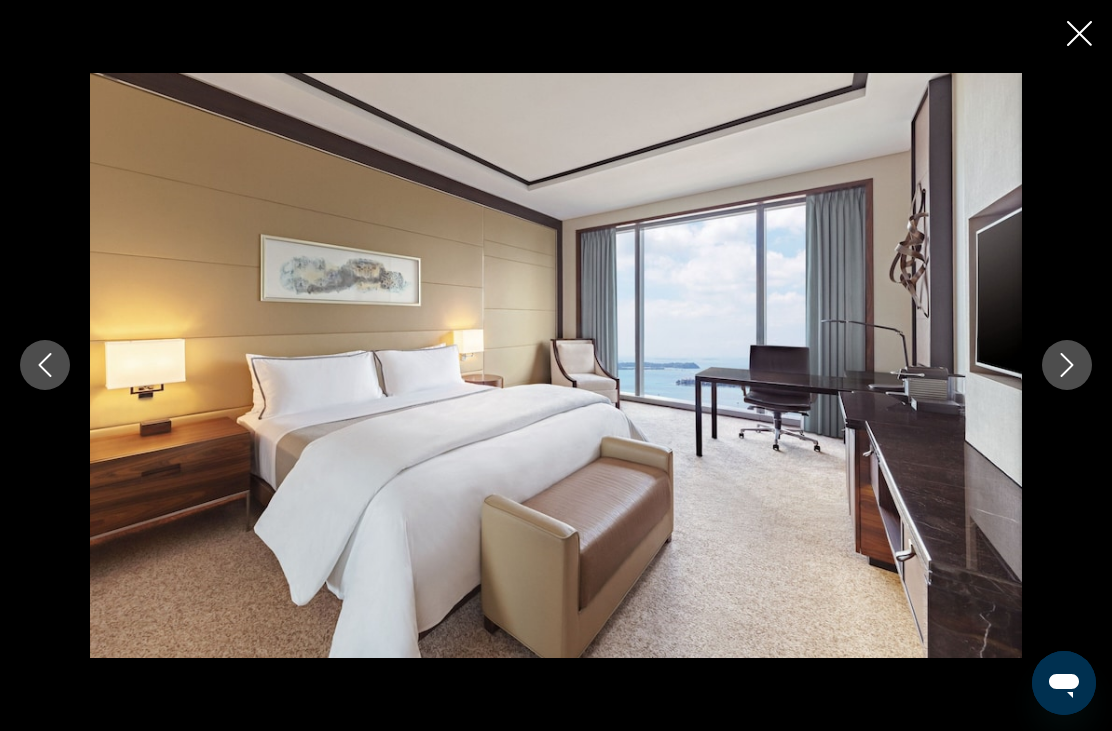 click 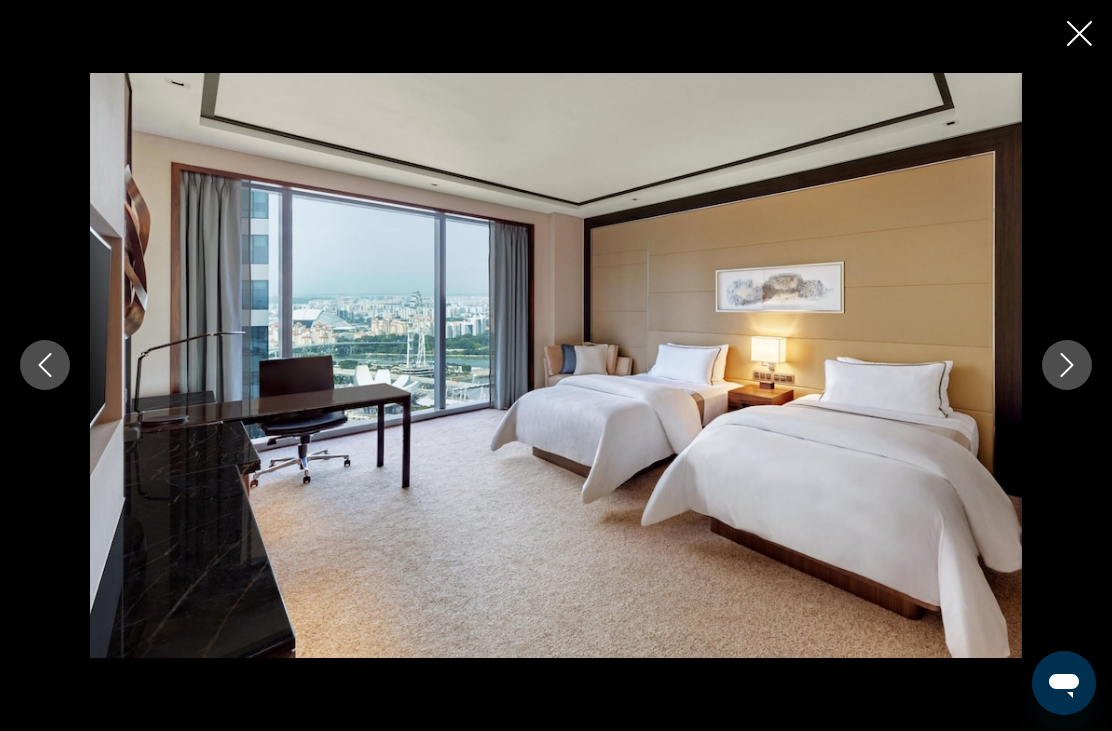 click 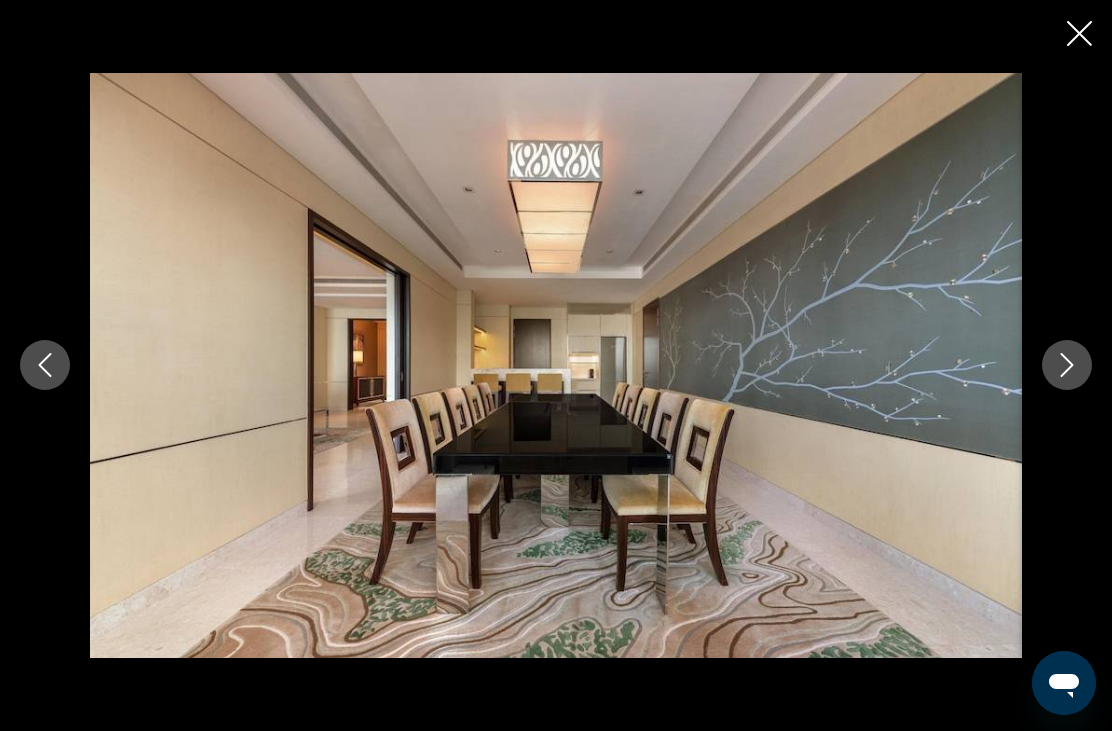click 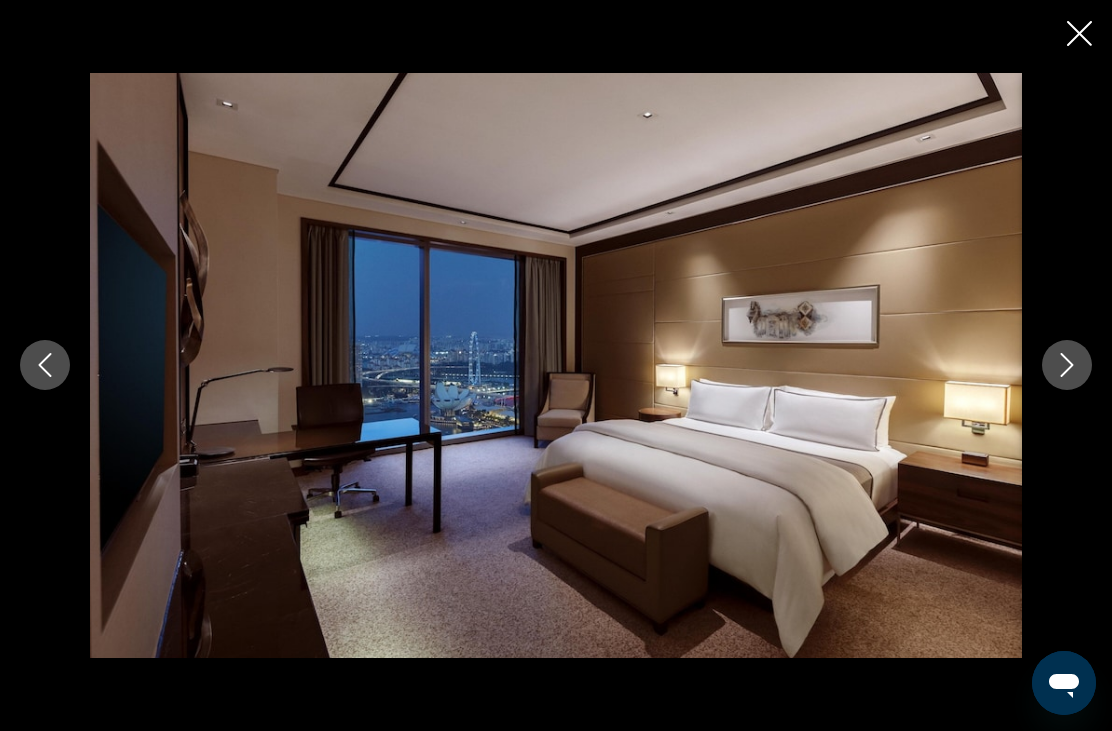 click 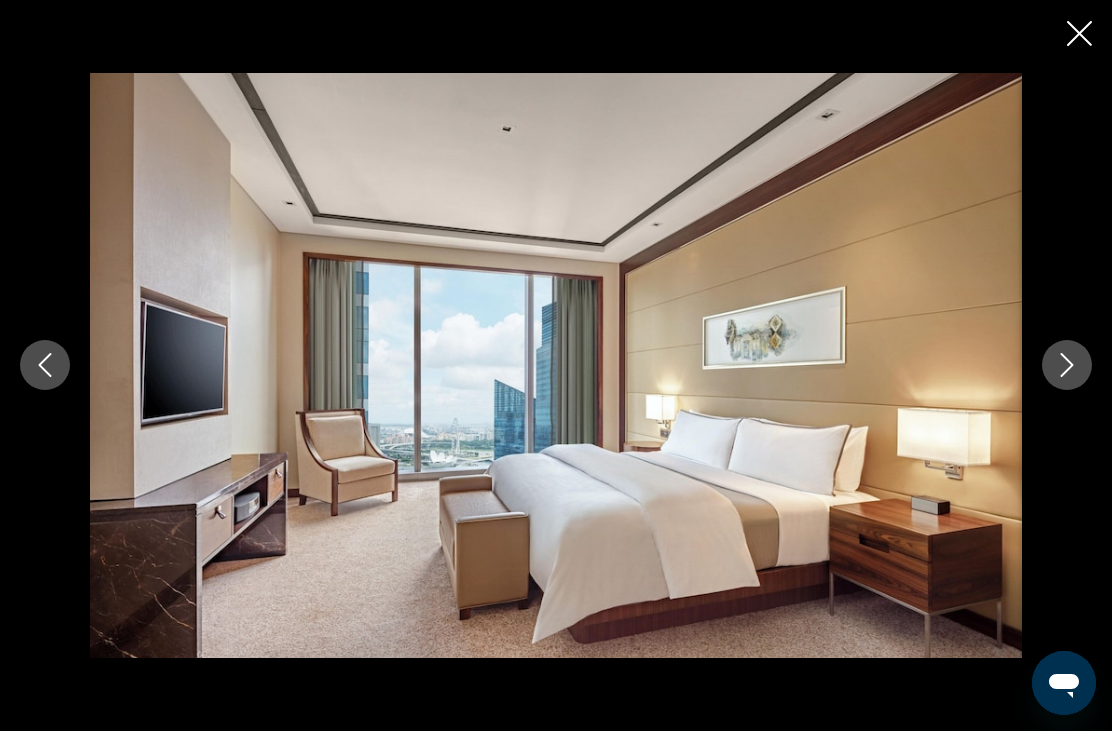 click 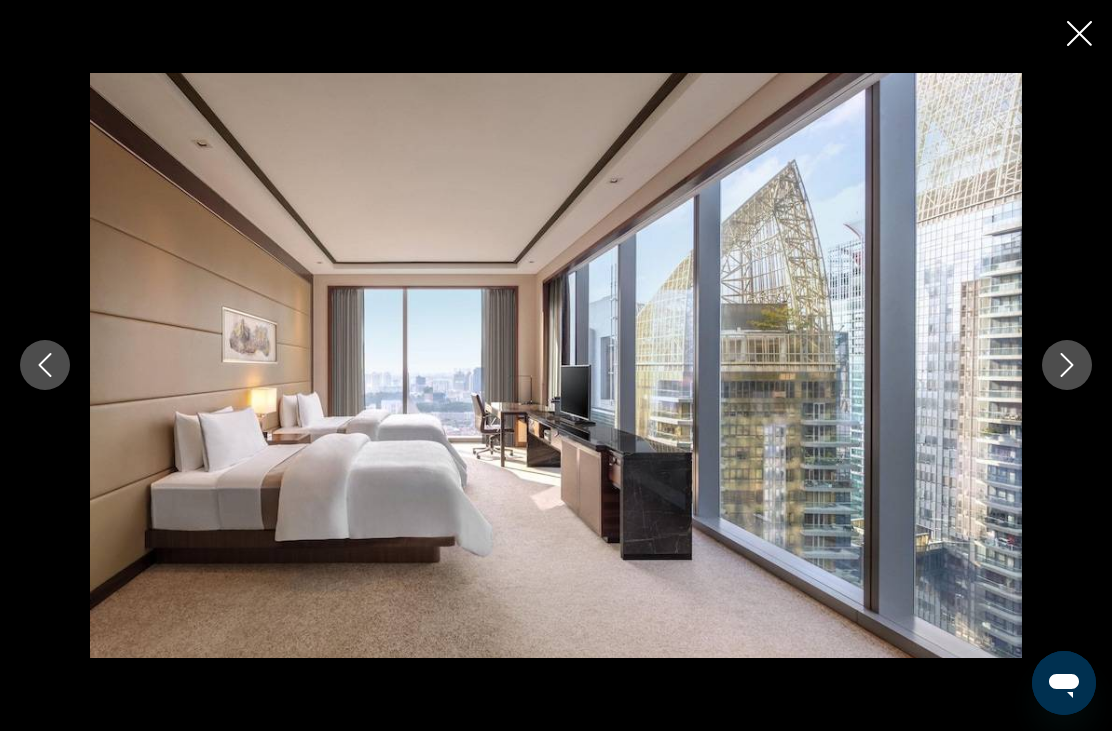 click at bounding box center [1067, 365] 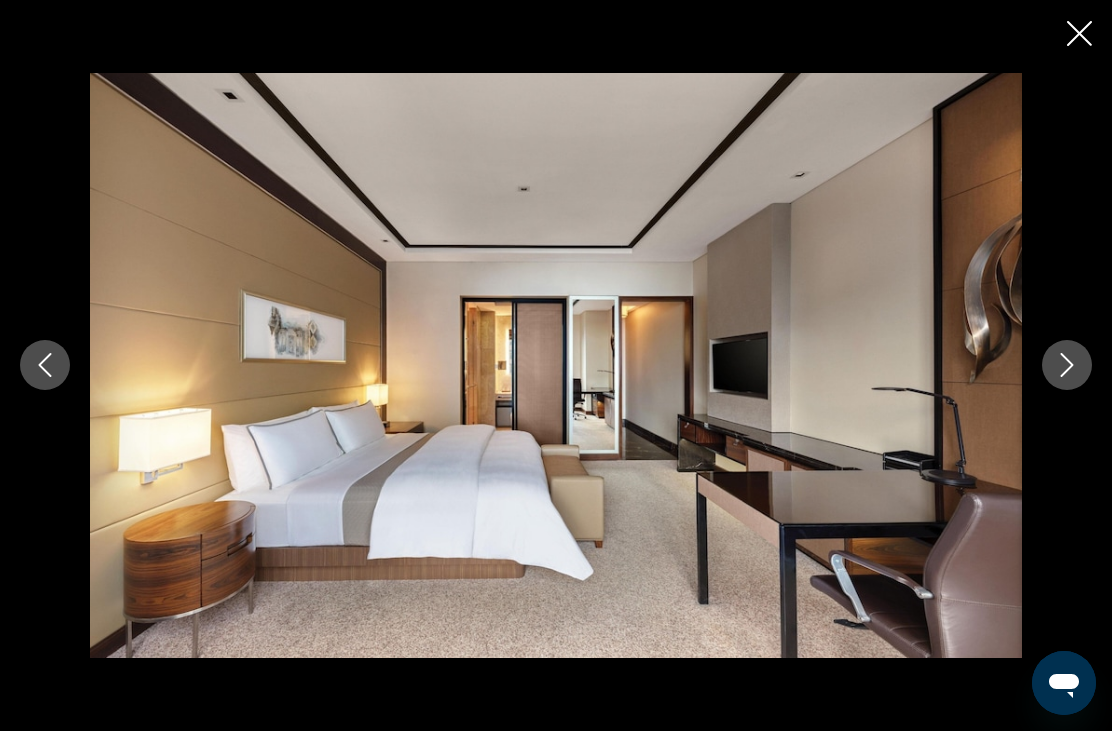 click 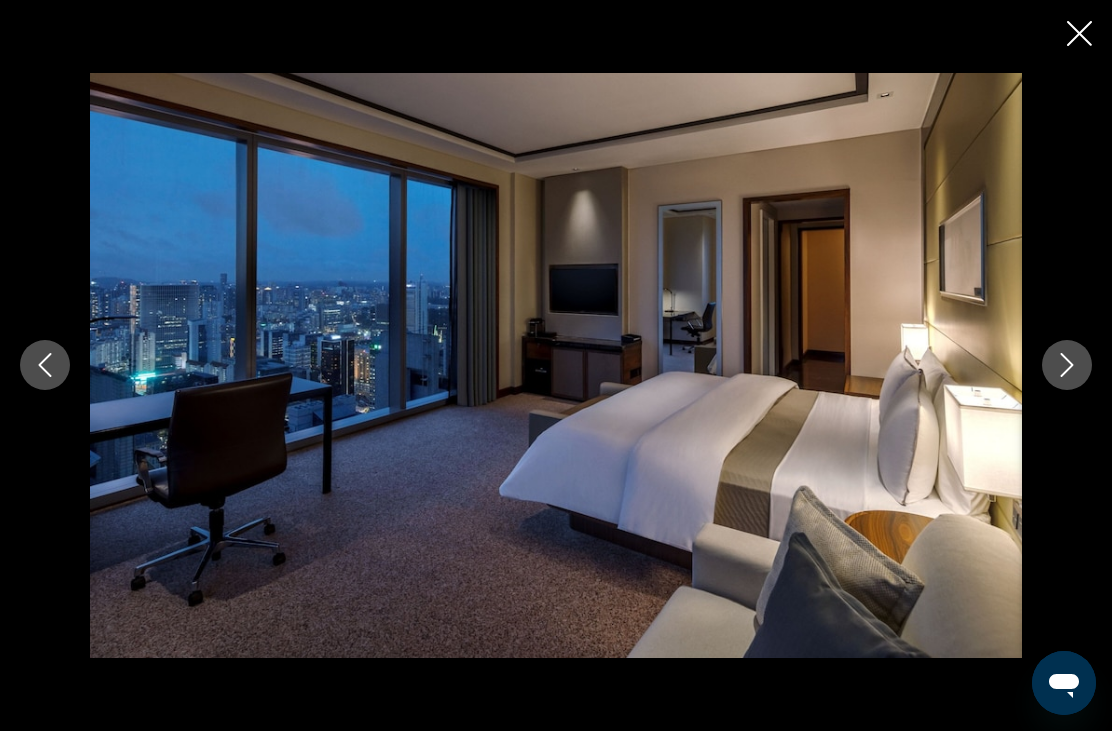click at bounding box center (1067, 365) 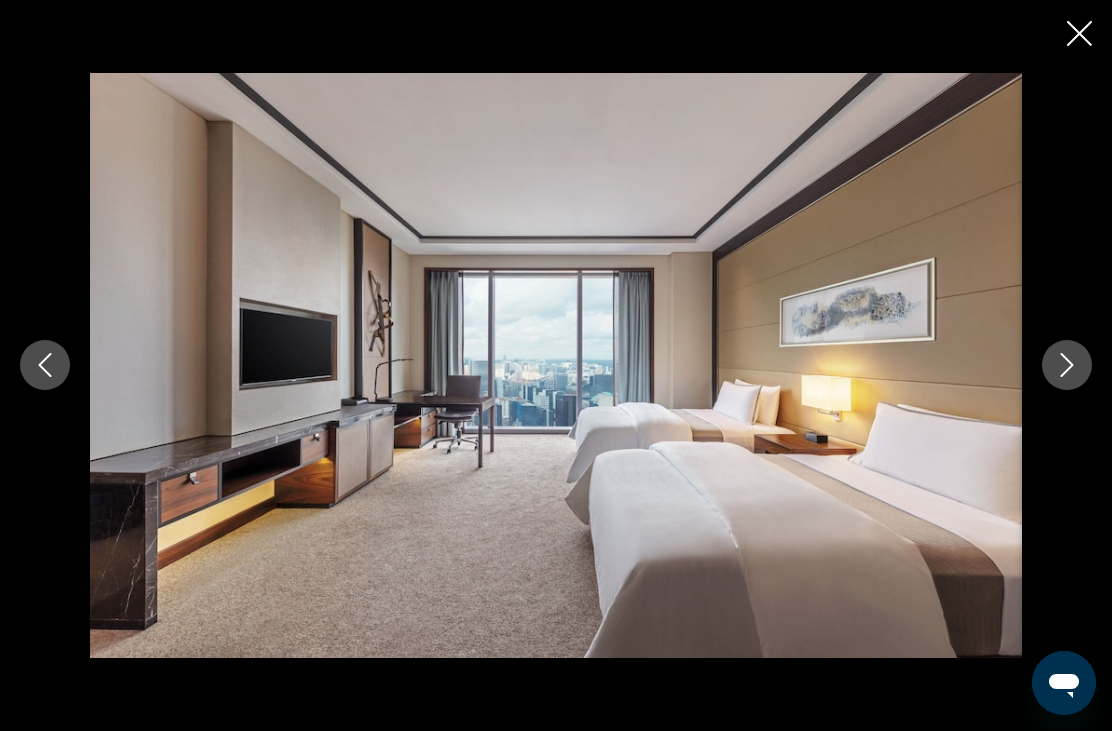 click at bounding box center [556, 365] 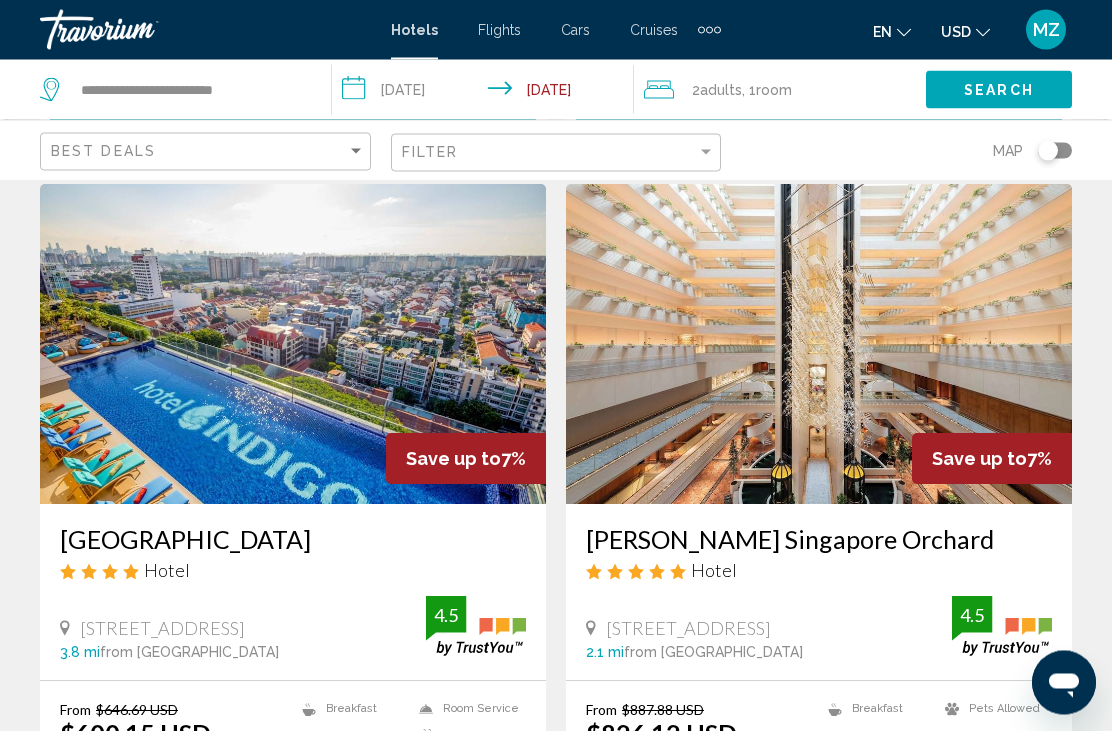 scroll, scrollTop: 3011, scrollLeft: 0, axis: vertical 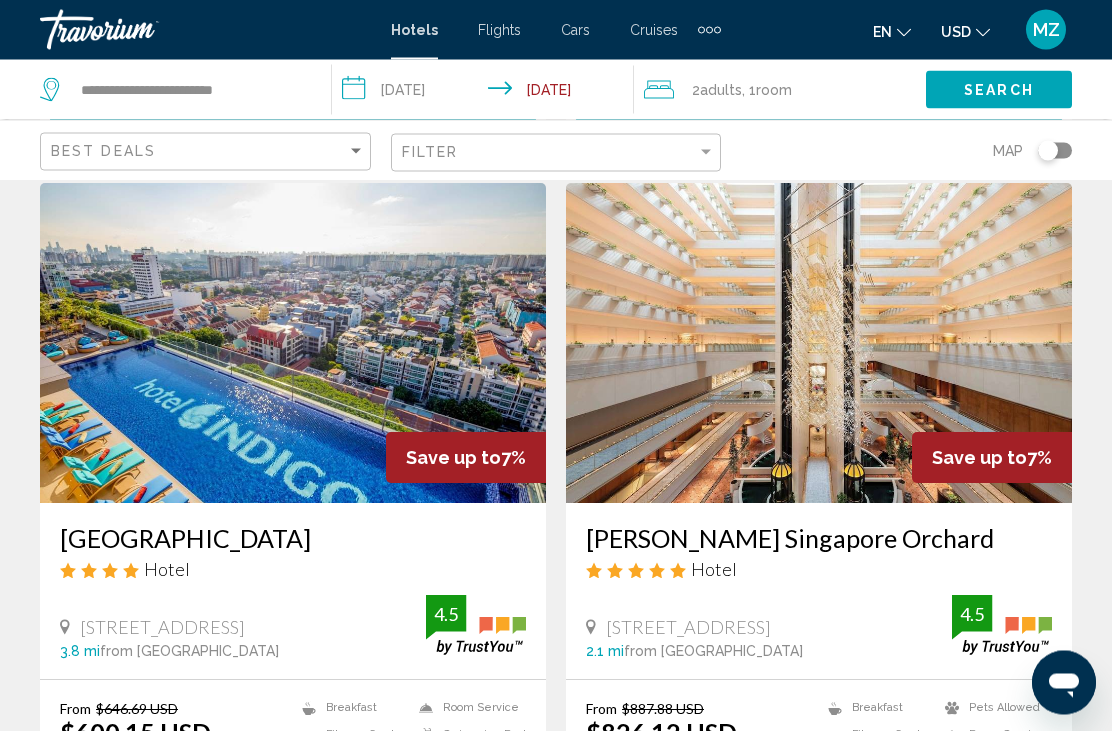 click at bounding box center (819, 344) 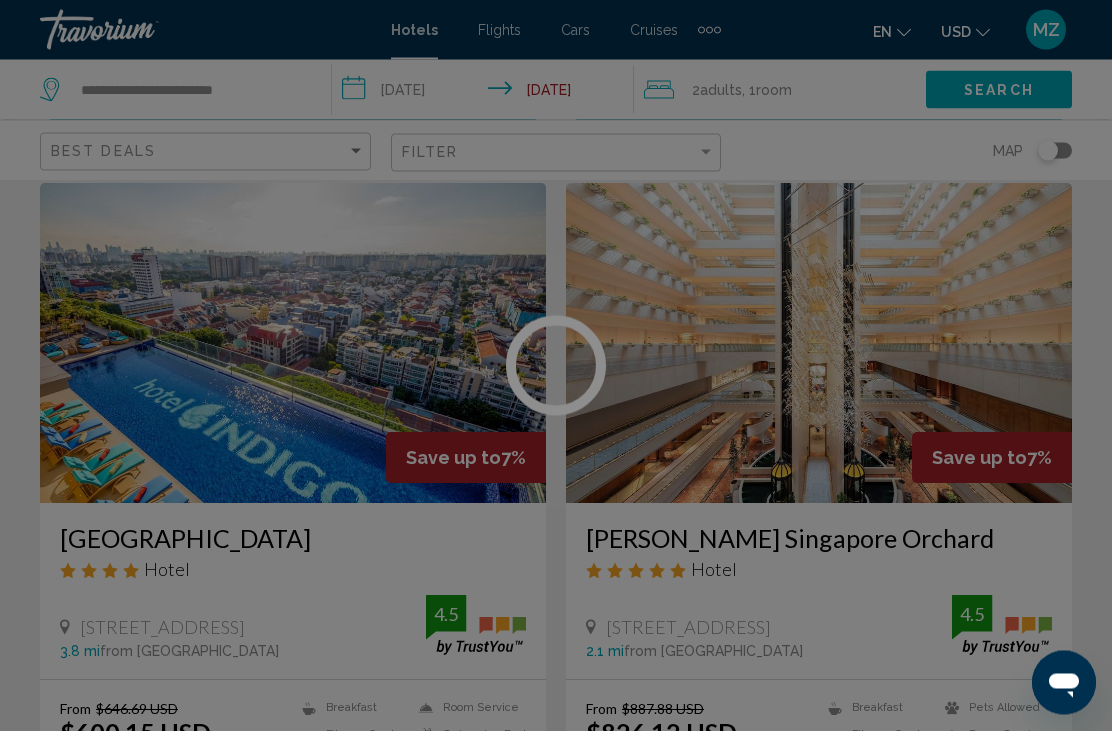 scroll, scrollTop: 3012, scrollLeft: 0, axis: vertical 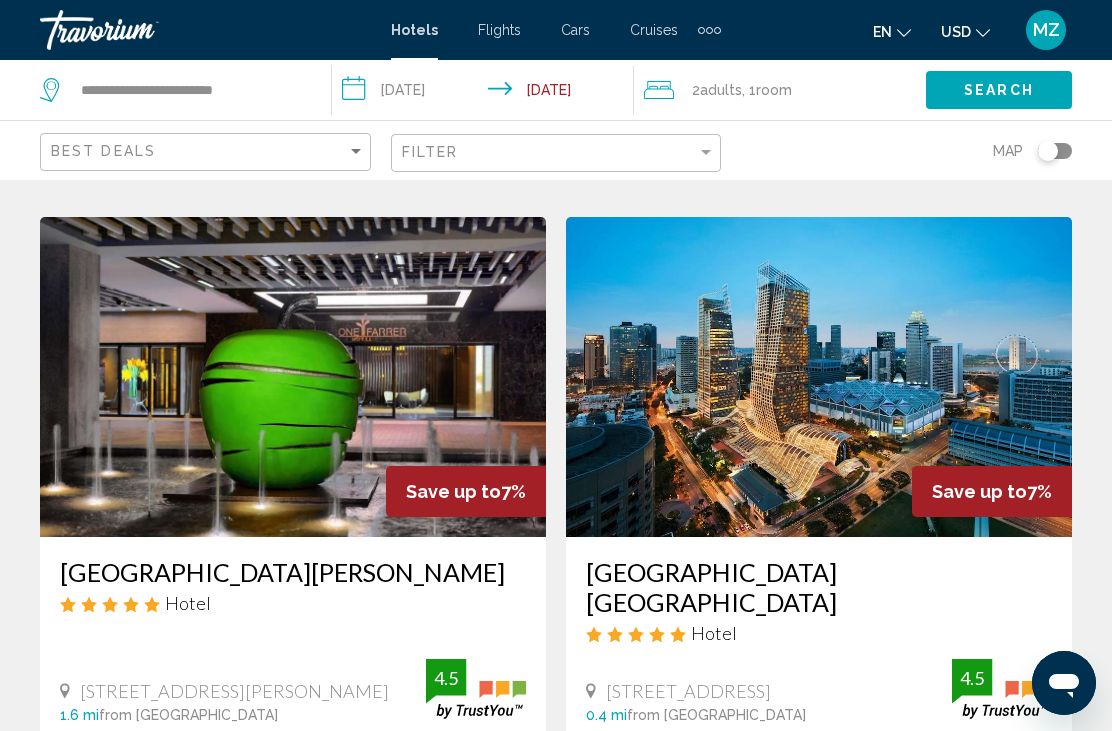 click at bounding box center [819, 377] 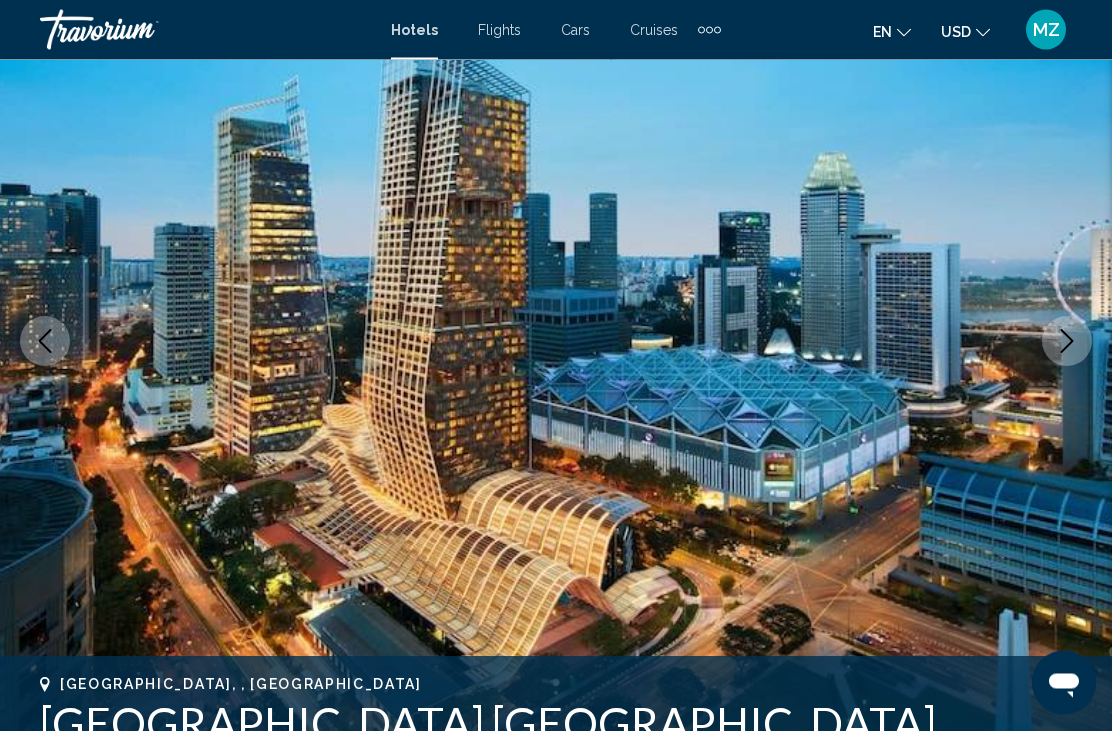 scroll, scrollTop: 204, scrollLeft: 0, axis: vertical 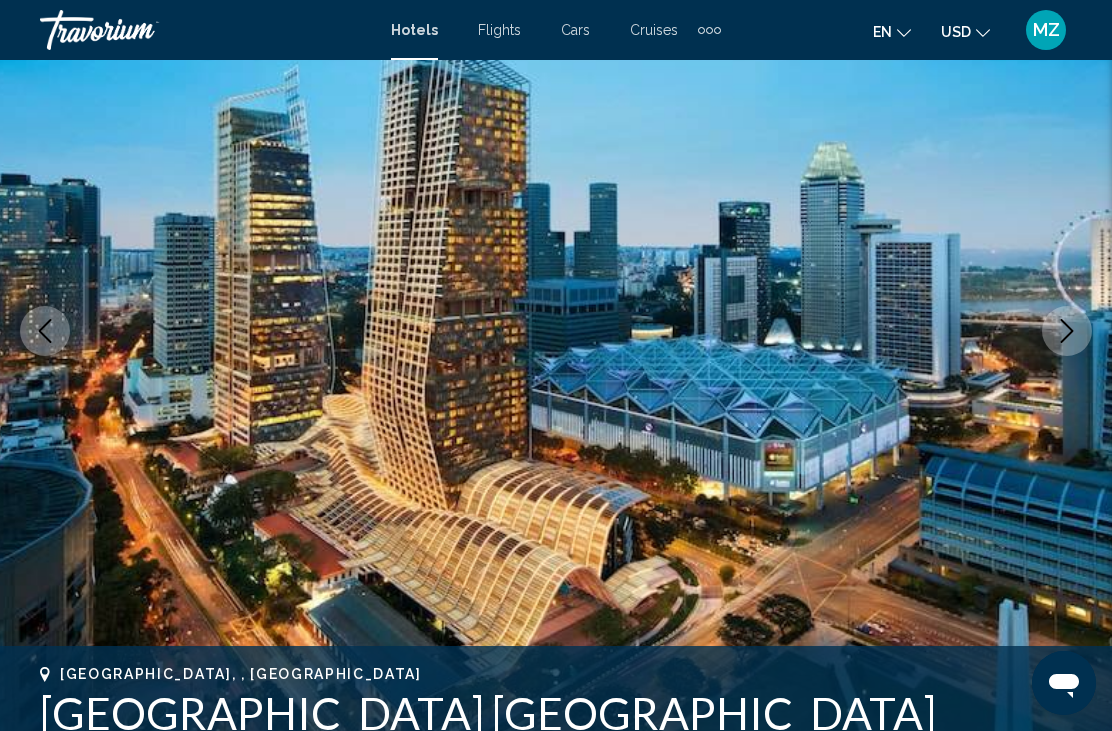 click 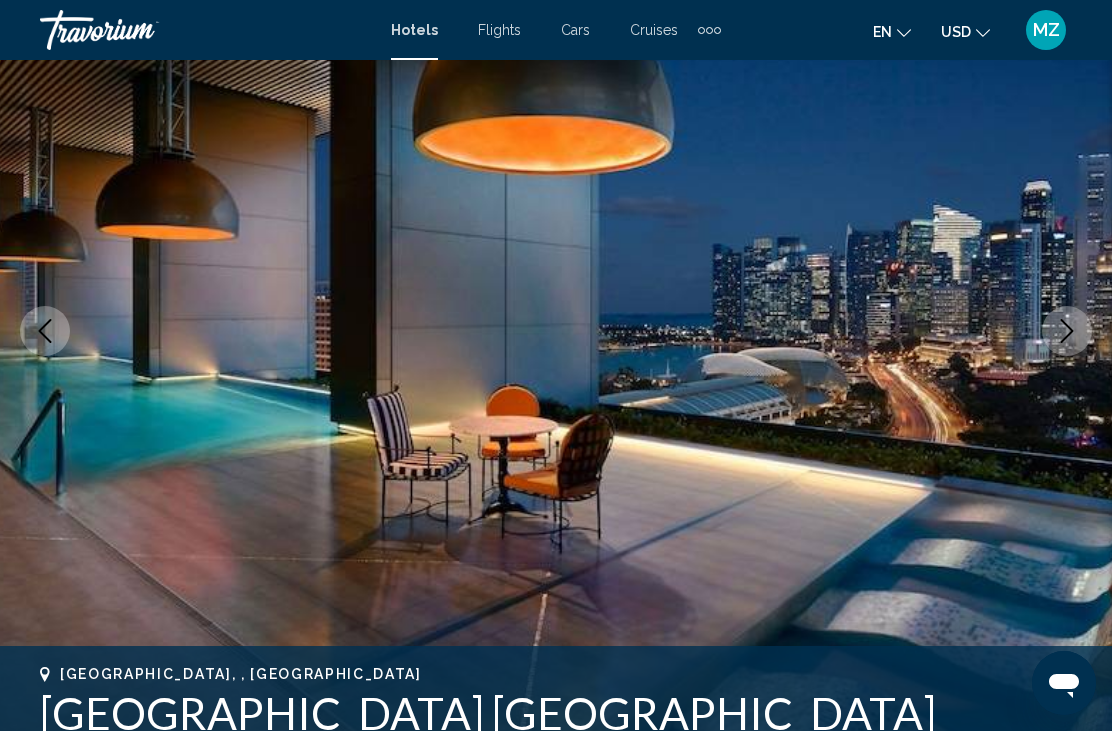 click at bounding box center (1067, 331) 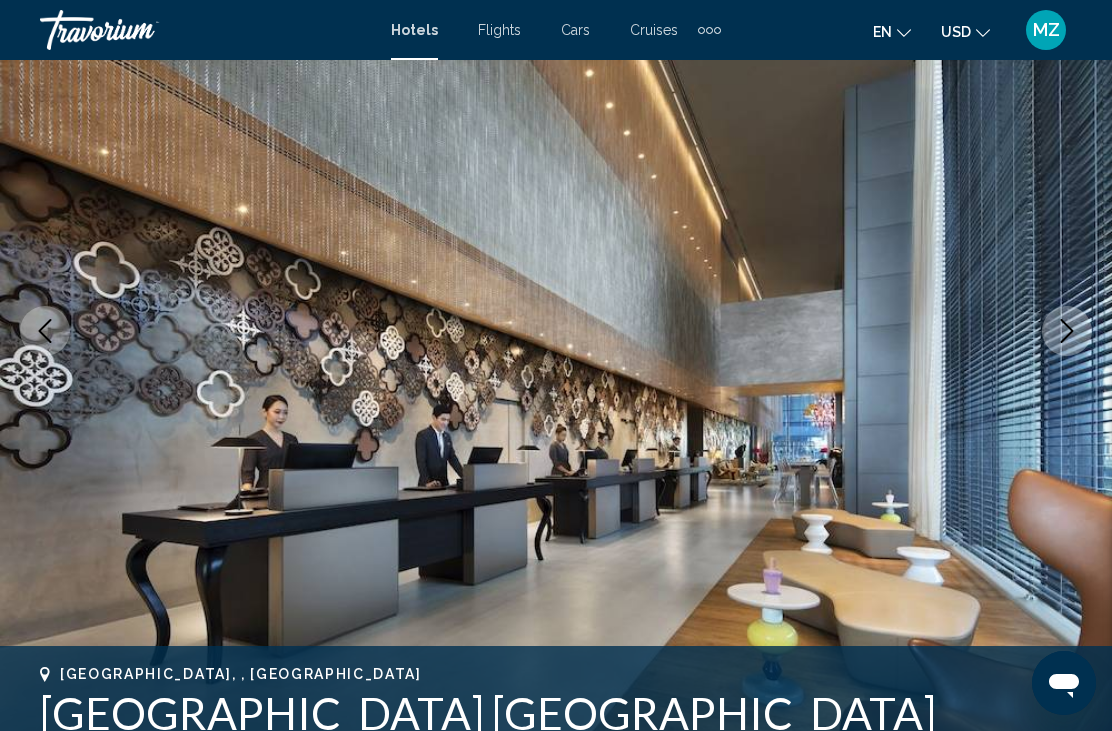 click at bounding box center (1067, 331) 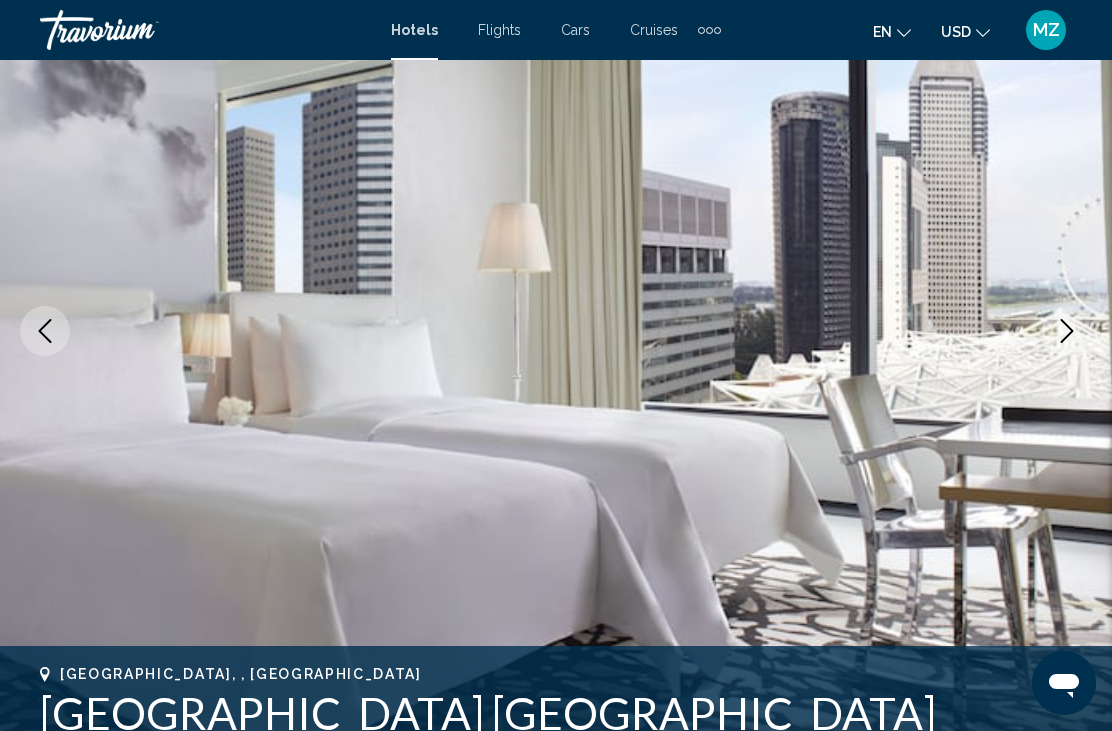 click 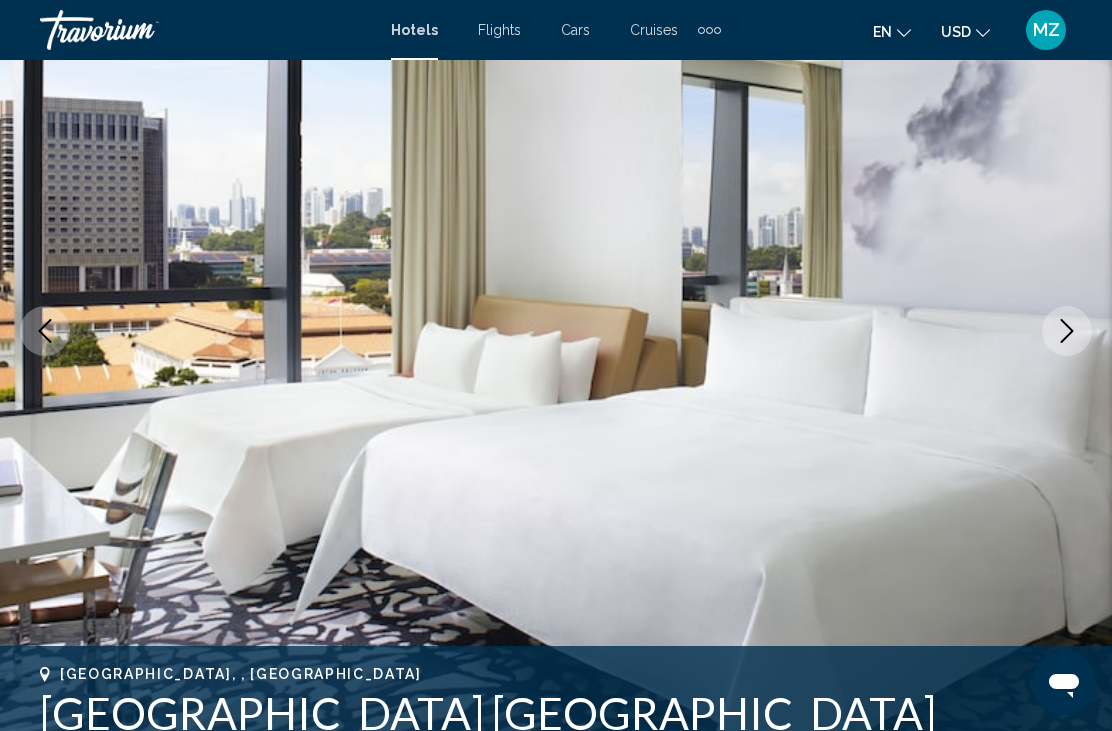 click 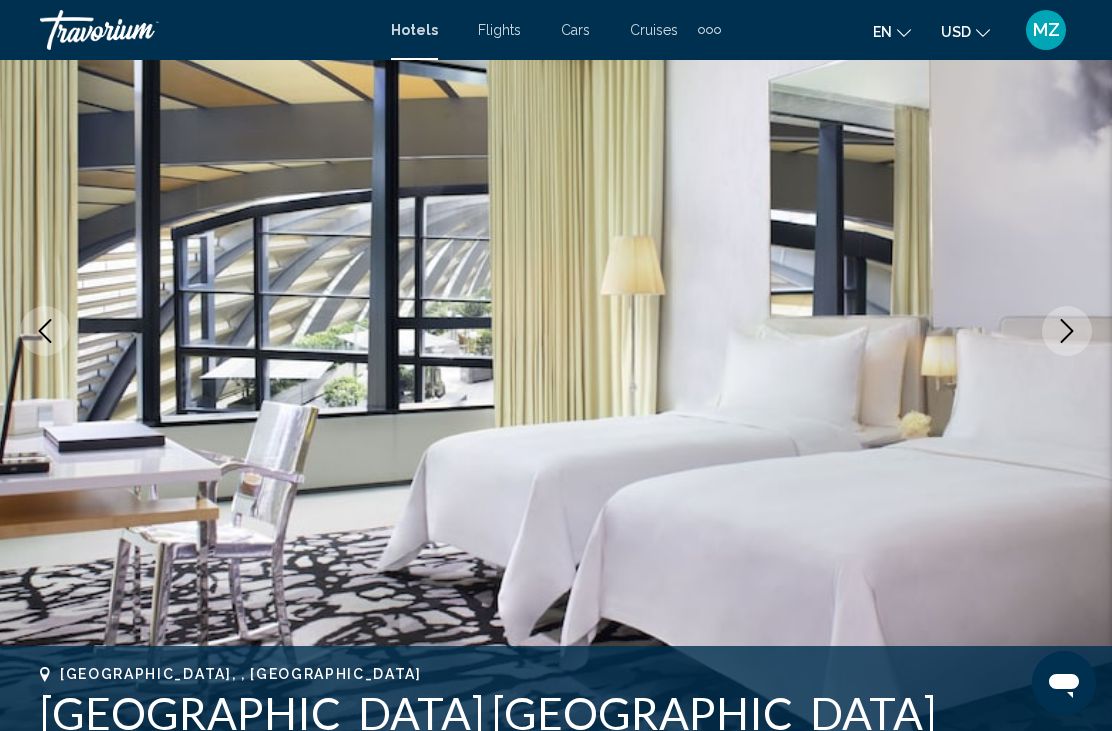 click 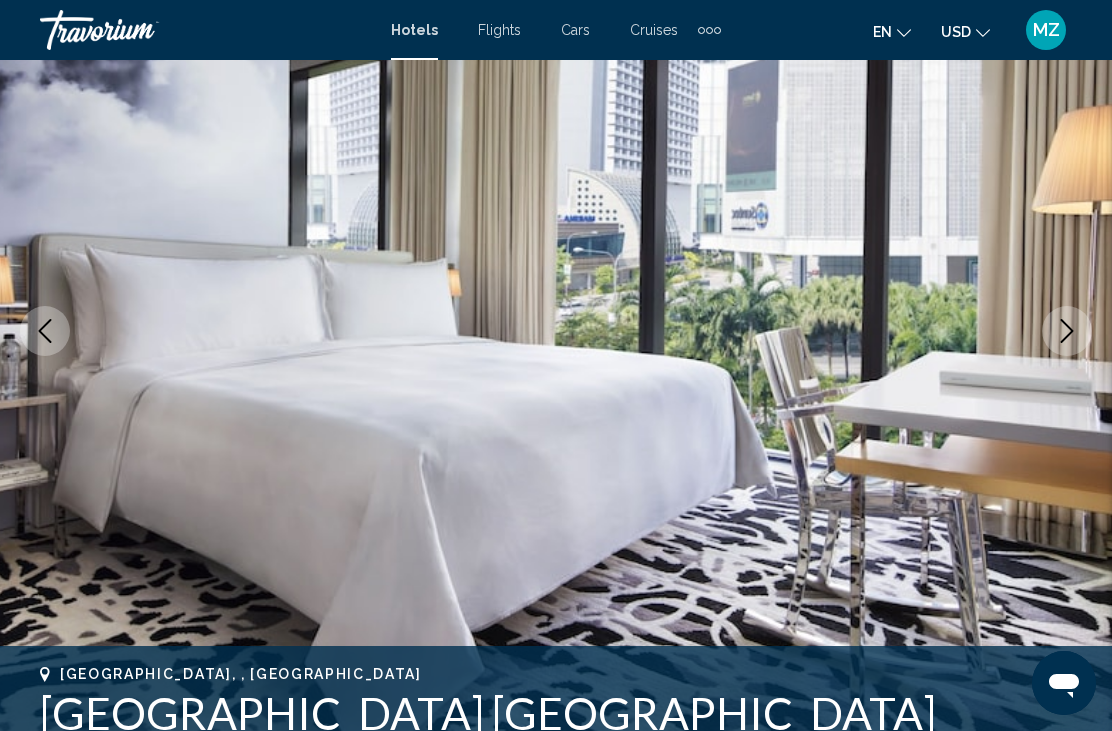 click 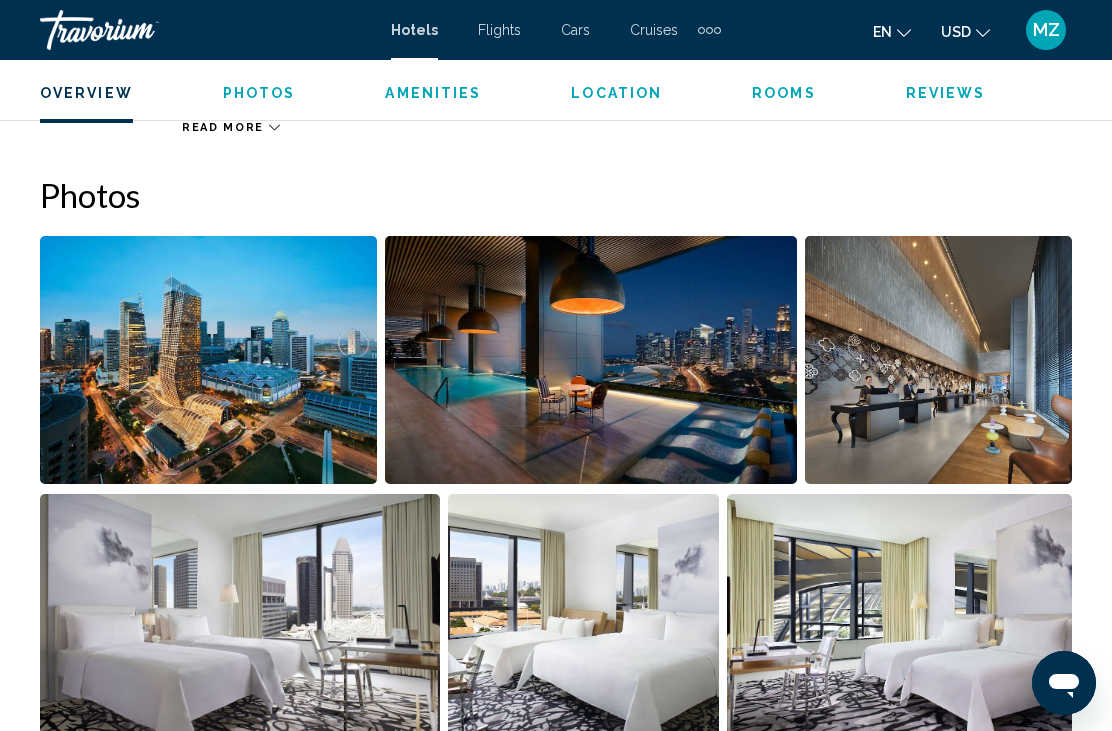 scroll, scrollTop: 1274, scrollLeft: 0, axis: vertical 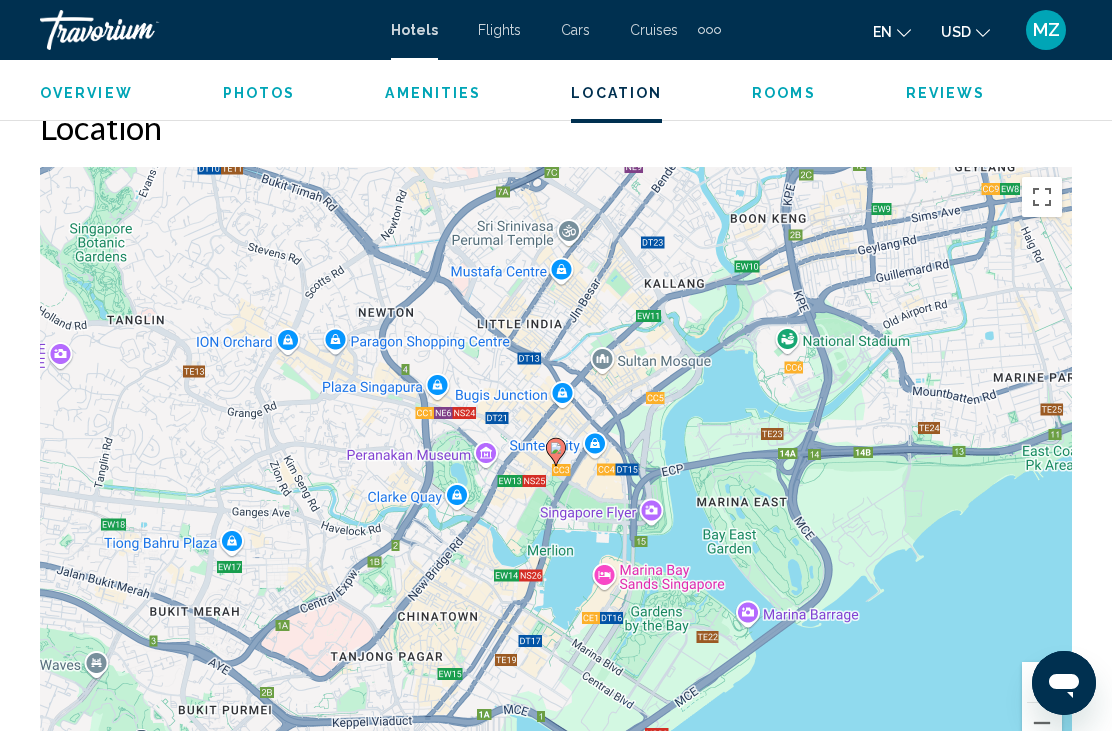 click on "To navigate, press the arrow keys. To activate drag with keyboard, press Alt + Enter. Once in keyboard drag state, use the arrow keys to move the marker. To complete the drag, press the Enter key. To cancel, press Escape." at bounding box center [556, 467] 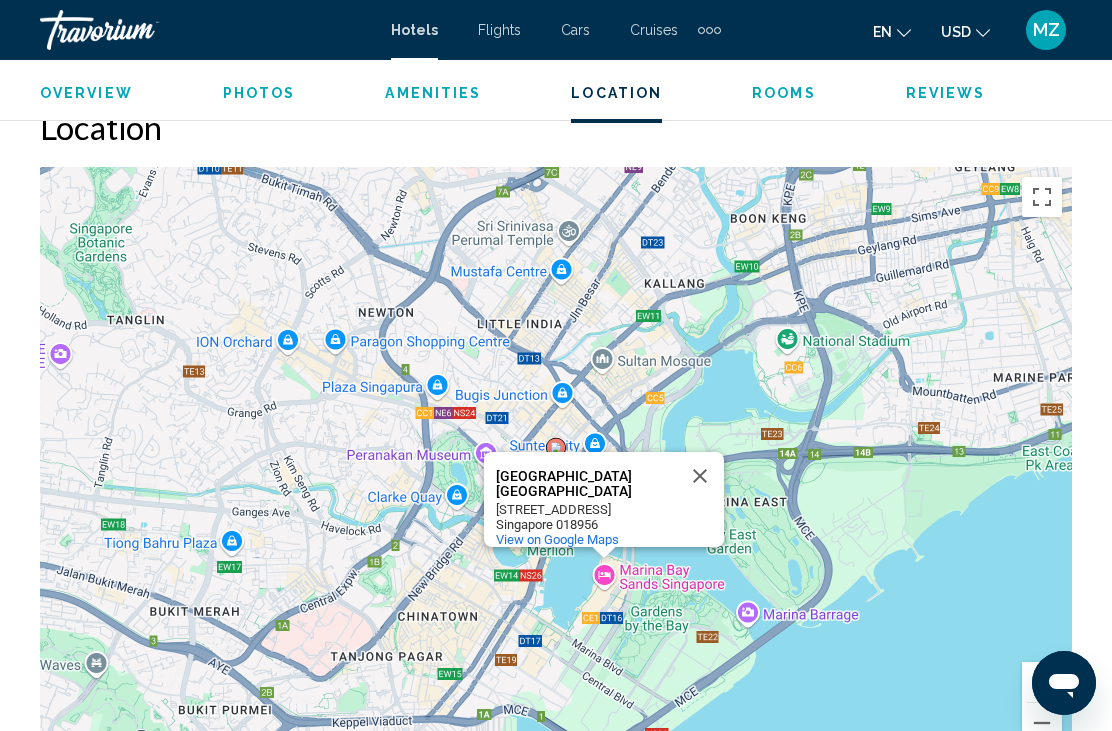 click on "To navigate, press the arrow keys. To activate drag with keyboard, press Alt + Enter. Once in keyboard drag state, use the arrow keys to move the marker. To complete the drag, press the Enter key. To cancel, press Escape.     Marina Bay Sands Singapore                     Marina Bay Sands Singapore                 10 Bayfront Ave Singapore 018956              View on Google Maps" at bounding box center (556, 467) 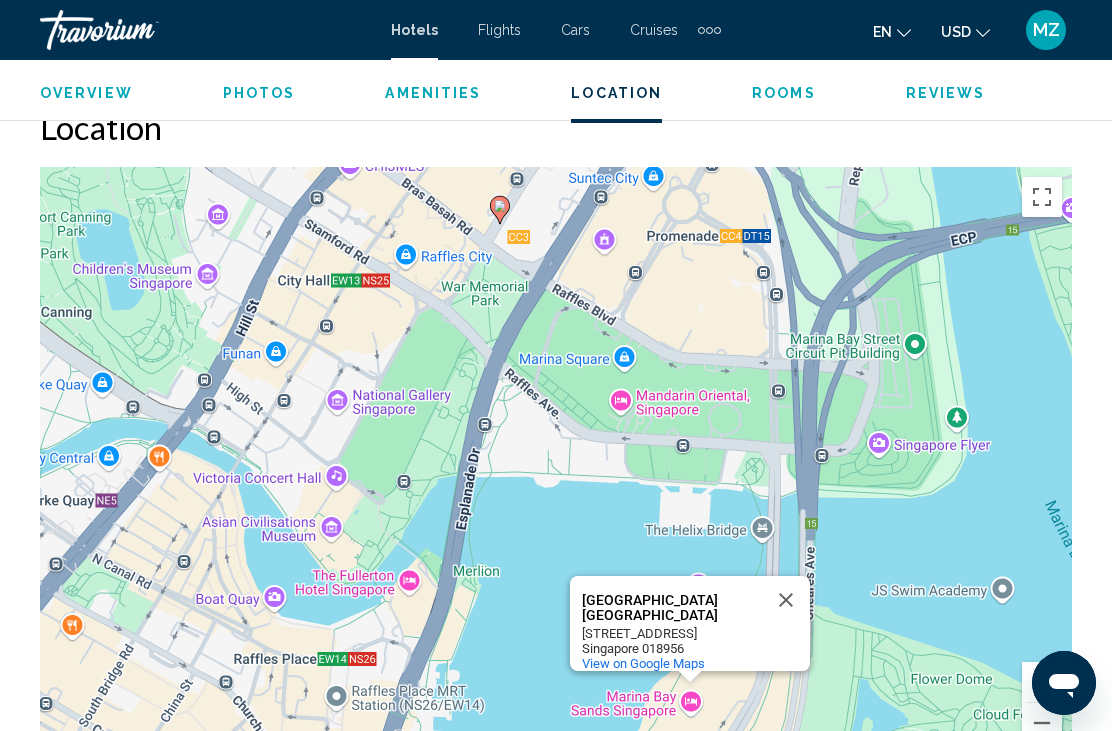 click on "To navigate, press the arrow keys. To activate drag with keyboard, press Alt + Enter. Once in keyboard drag state, use the arrow keys to move the marker. To complete the drag, press the Enter key. To cancel, press Escape.     Marina Bay Sands Singapore                     Marina Bay Sands Singapore                 10 Bayfront Ave Singapore 018956              View on Google Maps" at bounding box center [556, 467] 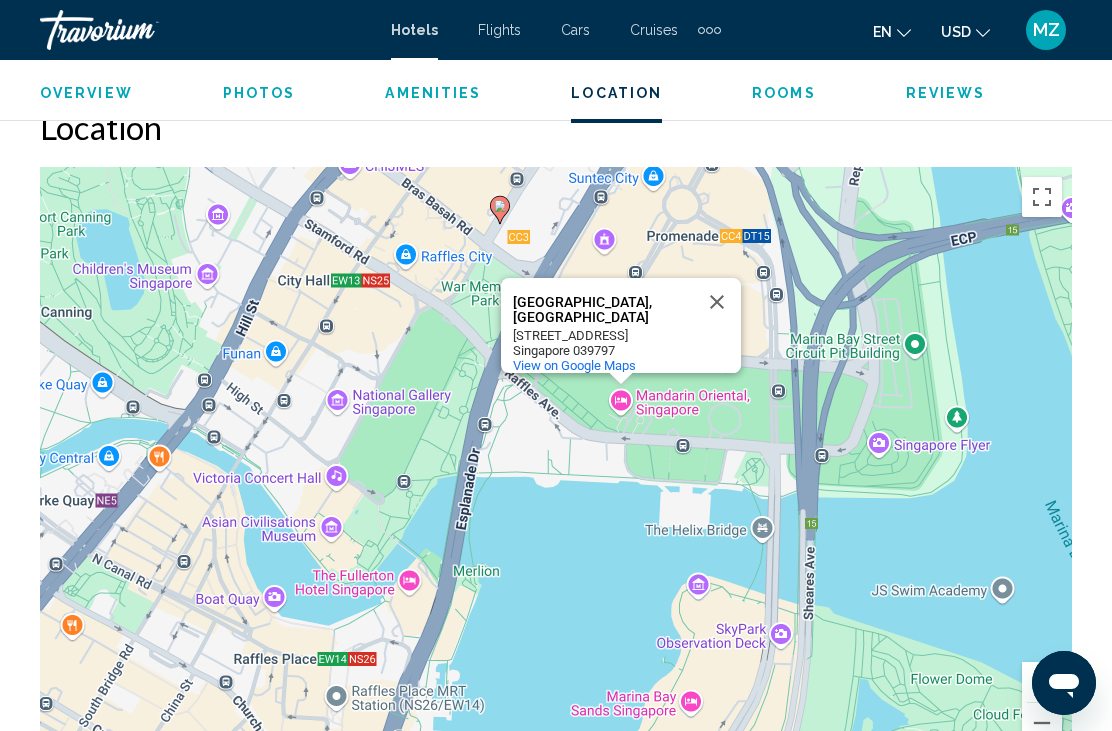 click on "View on Google Maps" at bounding box center (574, 365) 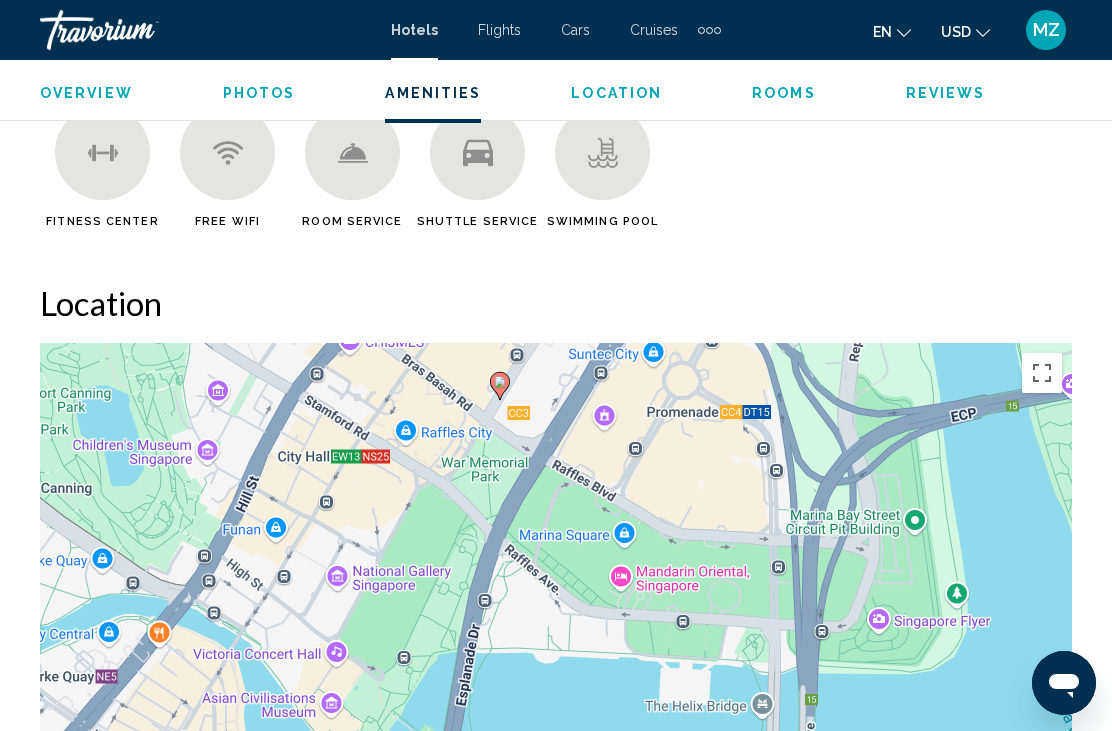 scroll, scrollTop: 2017, scrollLeft: 0, axis: vertical 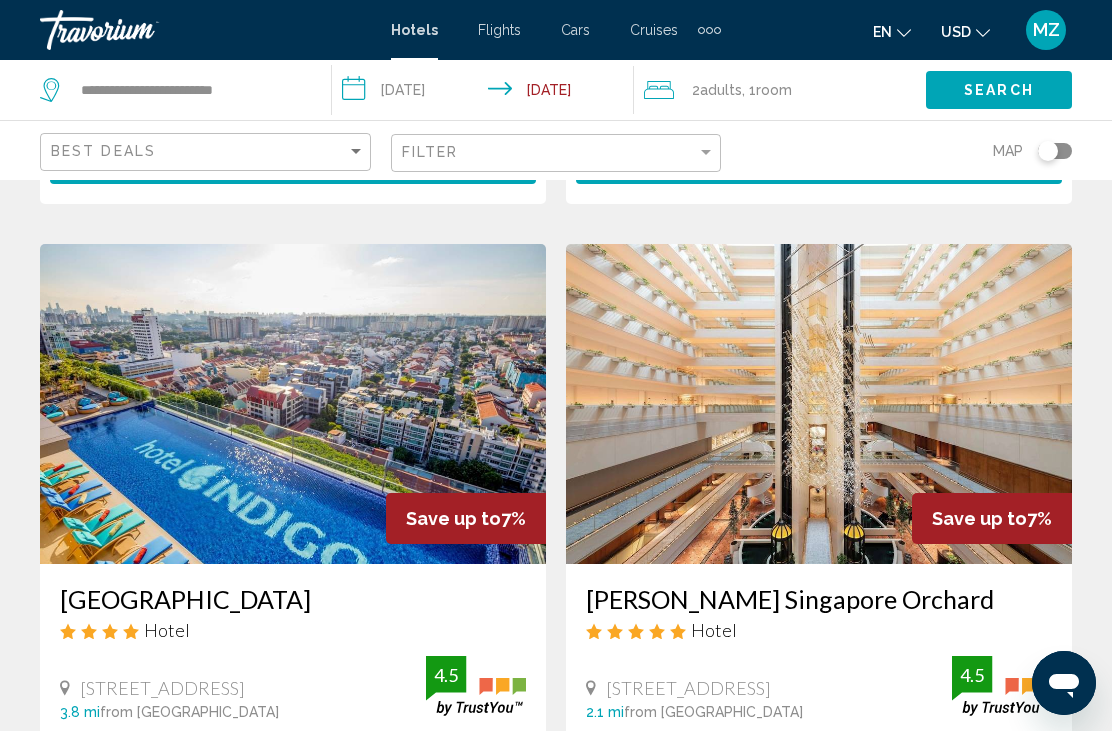 click at bounding box center [819, 404] 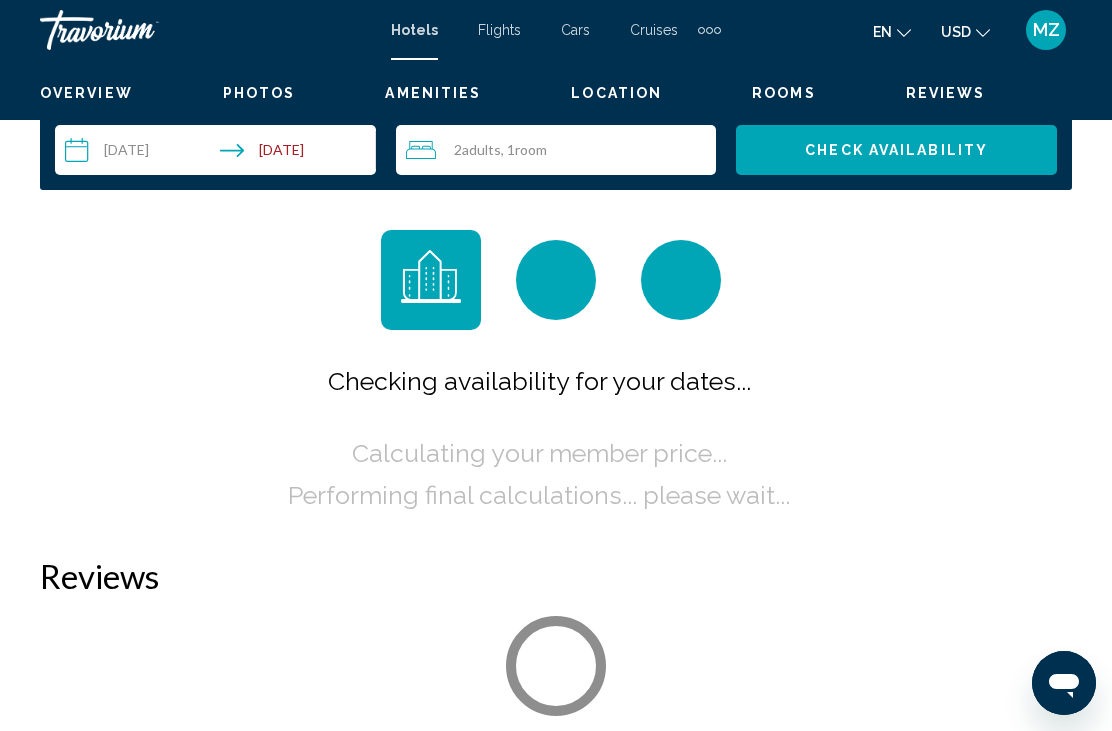 scroll, scrollTop: 0, scrollLeft: 0, axis: both 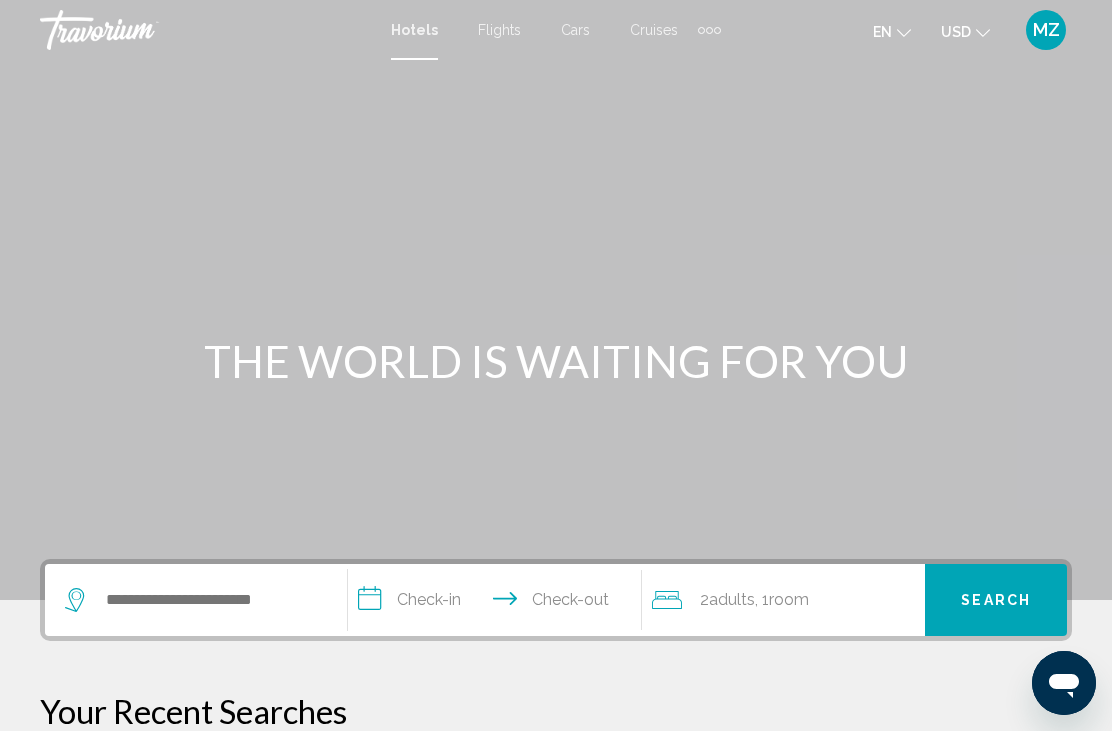 click 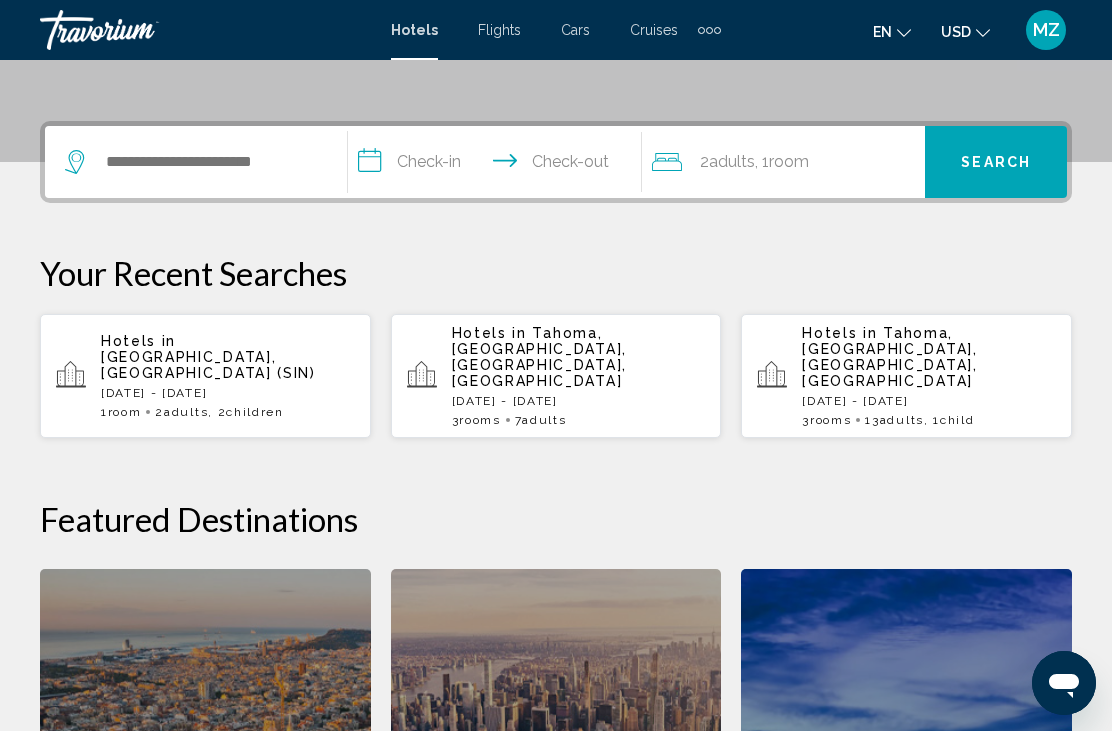 scroll, scrollTop: 494, scrollLeft: 0, axis: vertical 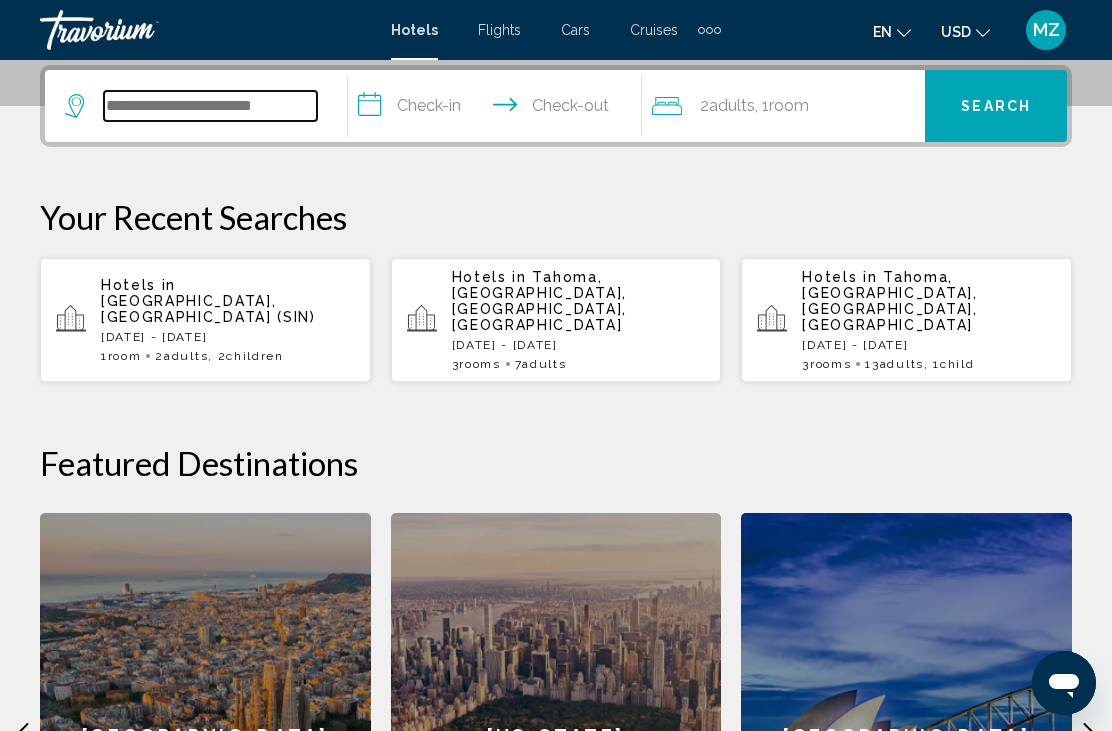 click at bounding box center (210, 106) 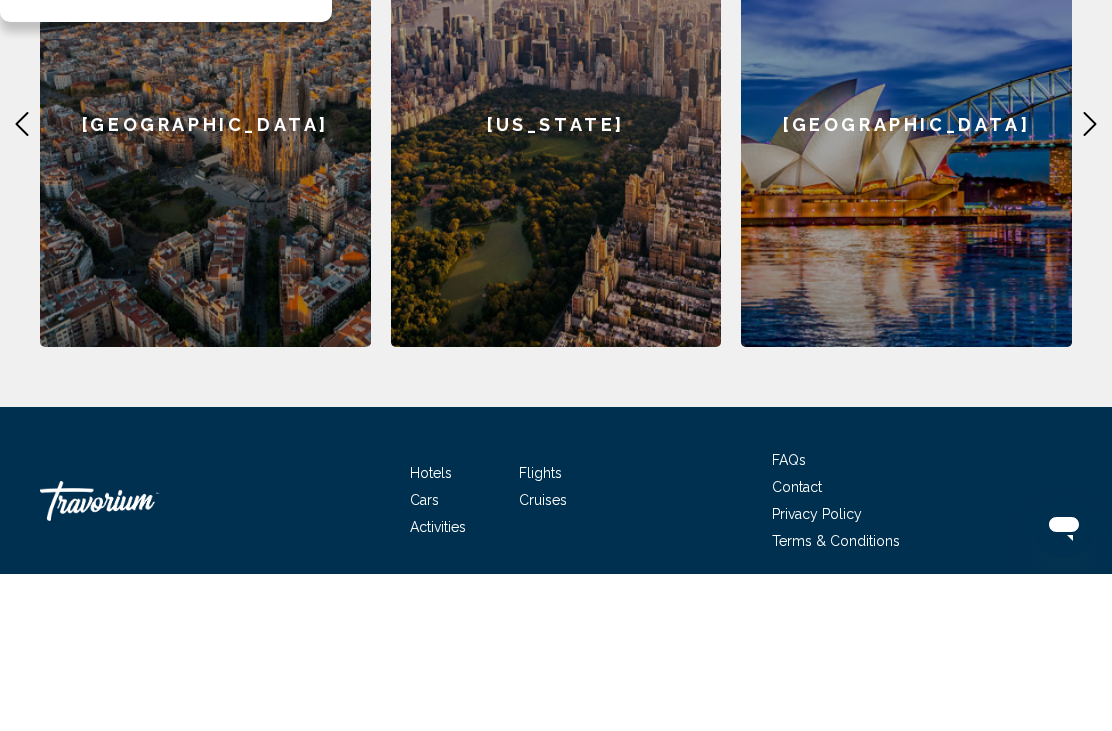 scroll, scrollTop: 992, scrollLeft: 0, axis: vertical 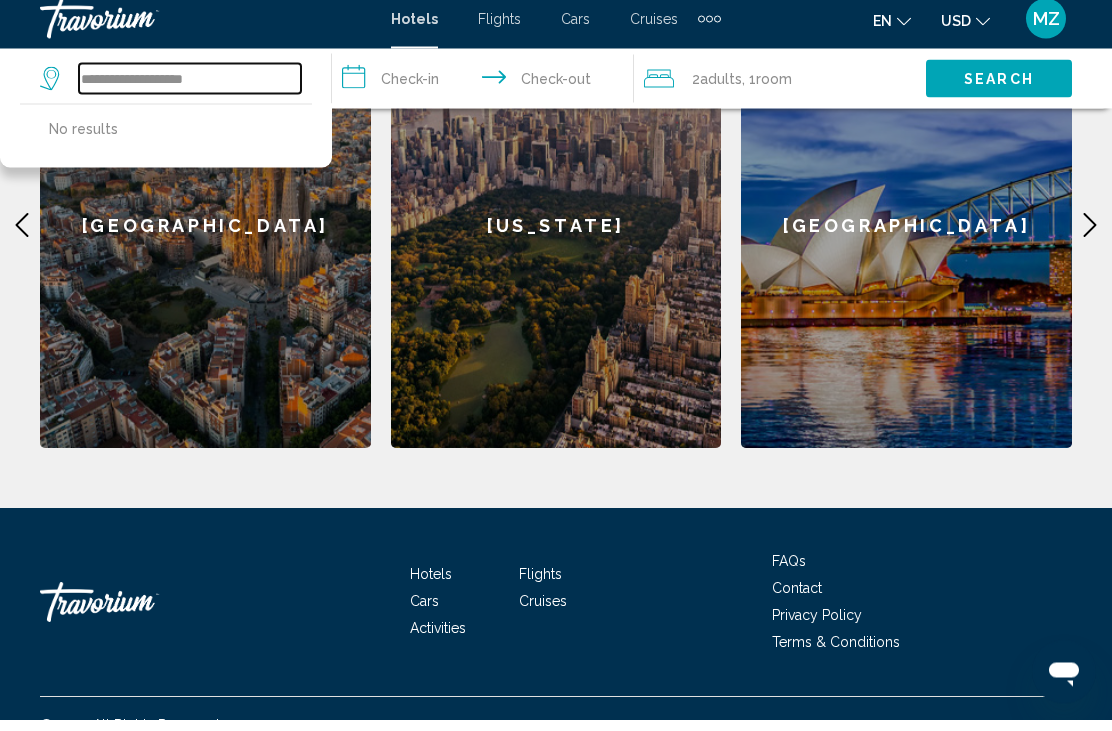 type on "**********" 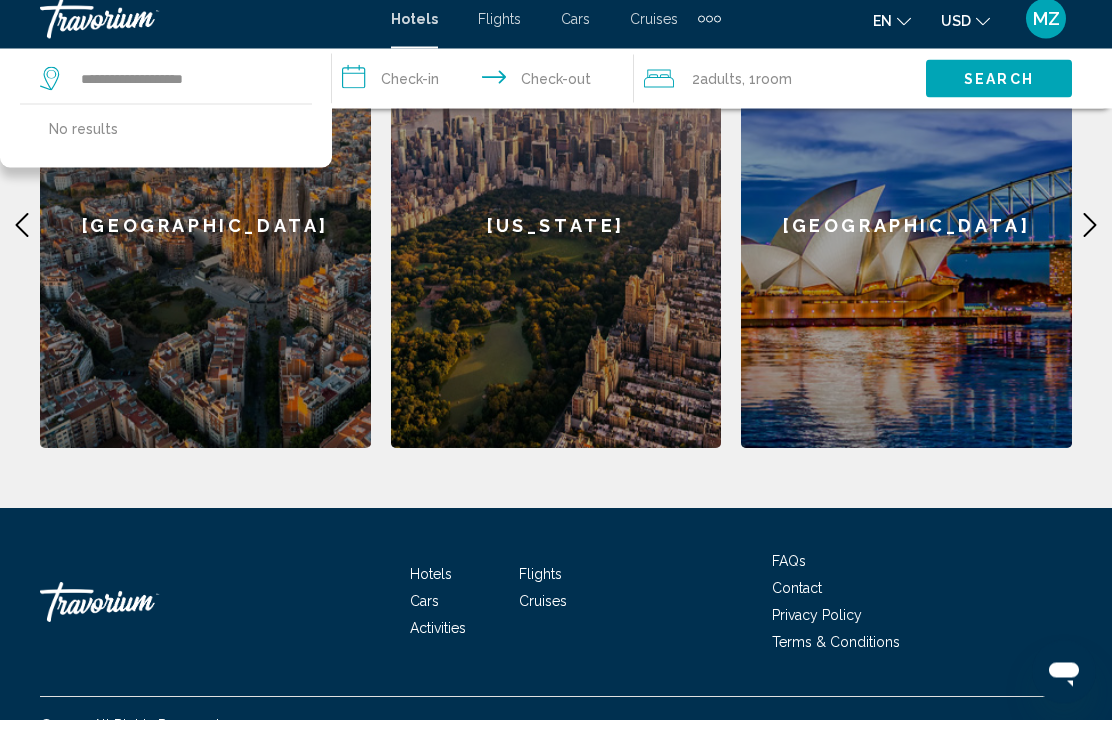 click 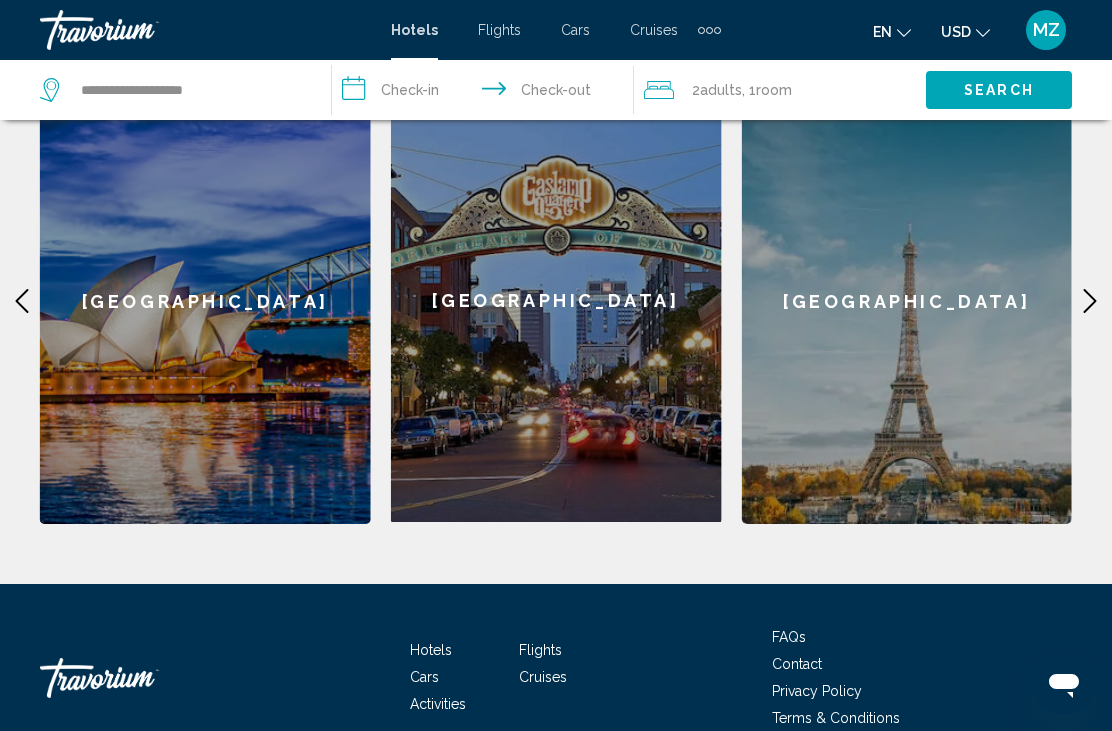 click on "**********" at bounding box center (556, 82) 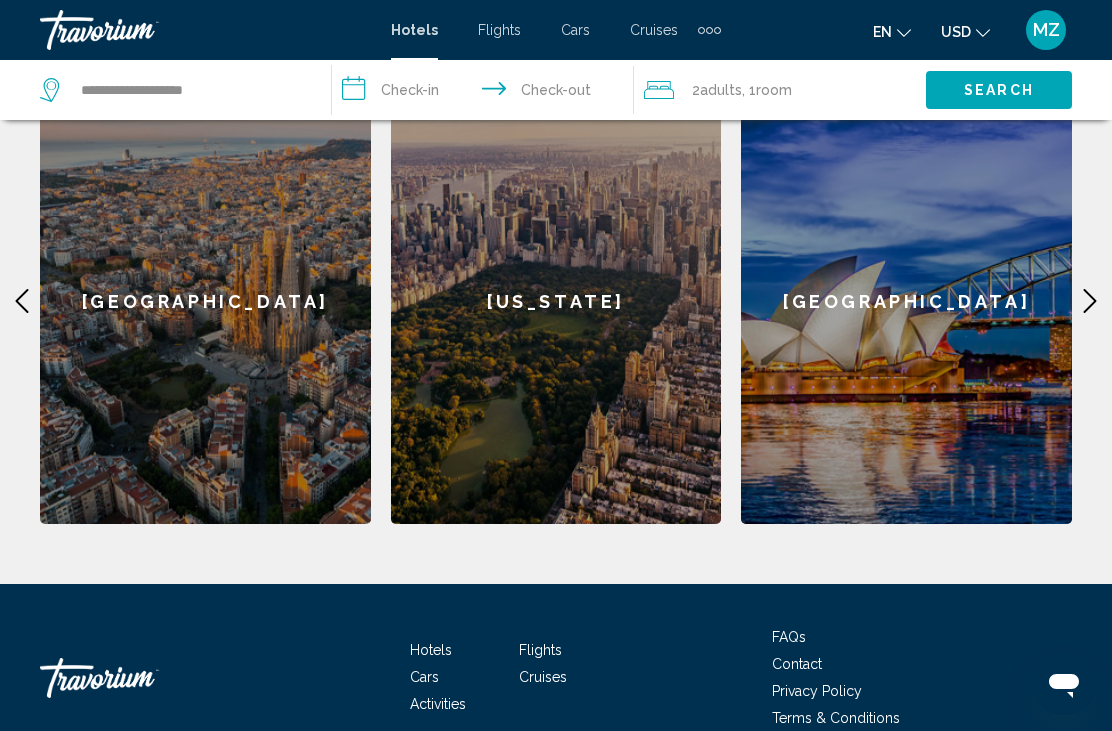click 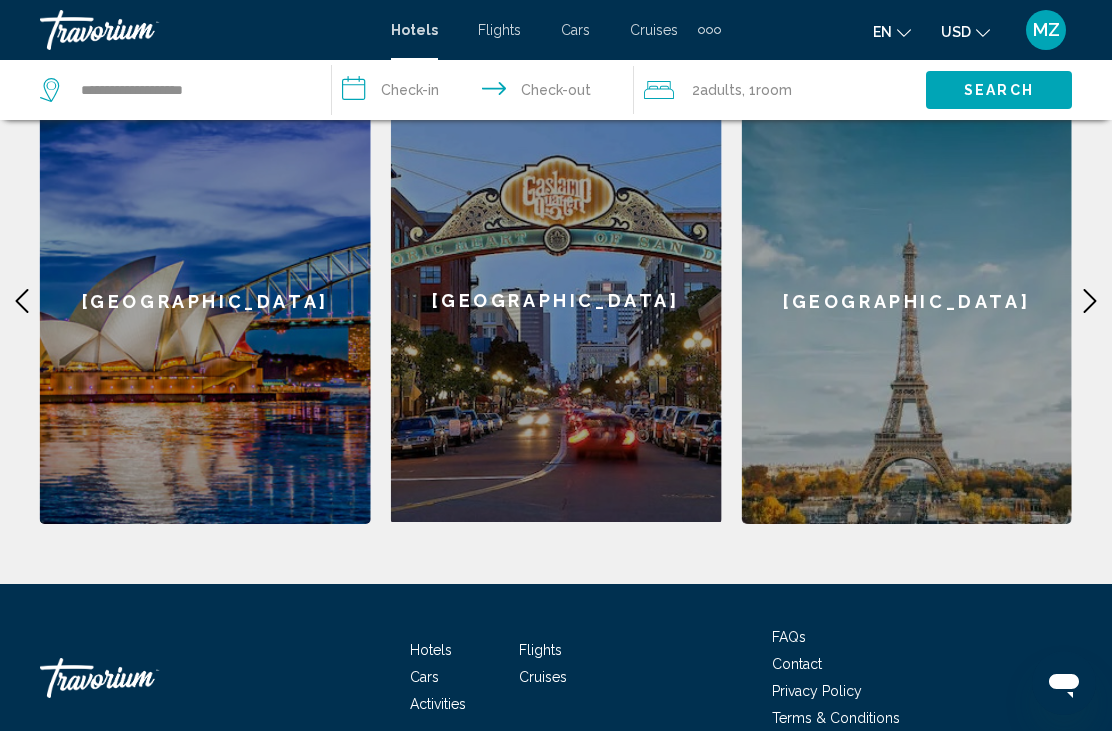 click 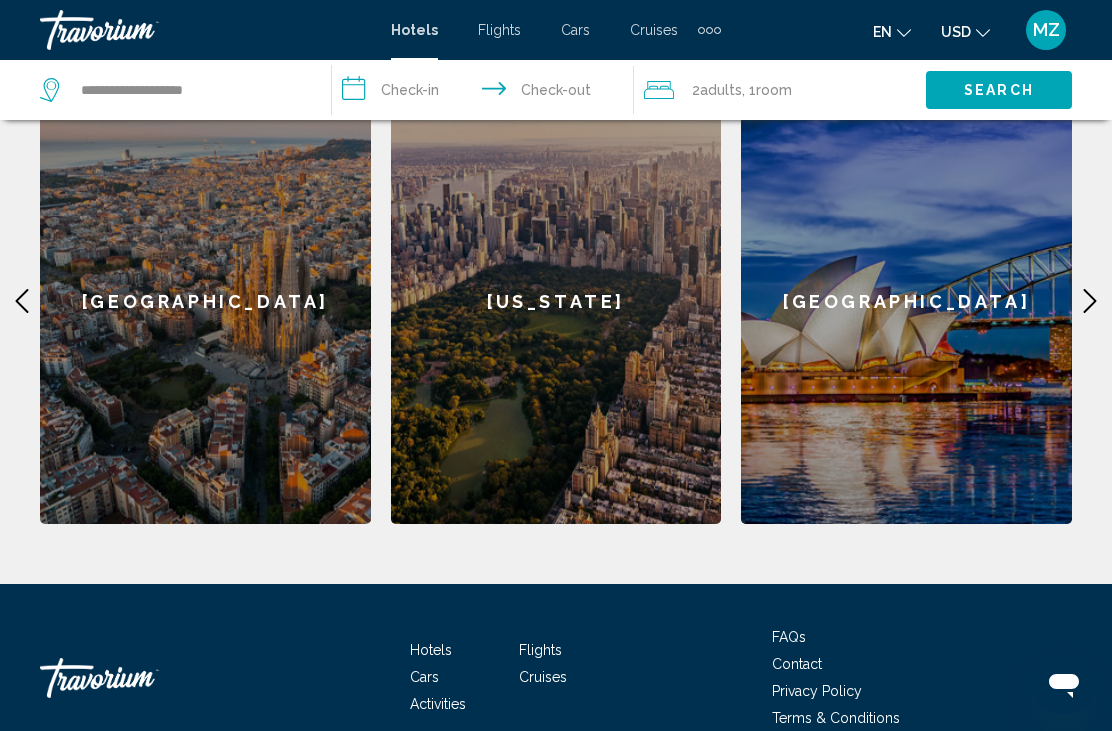 click 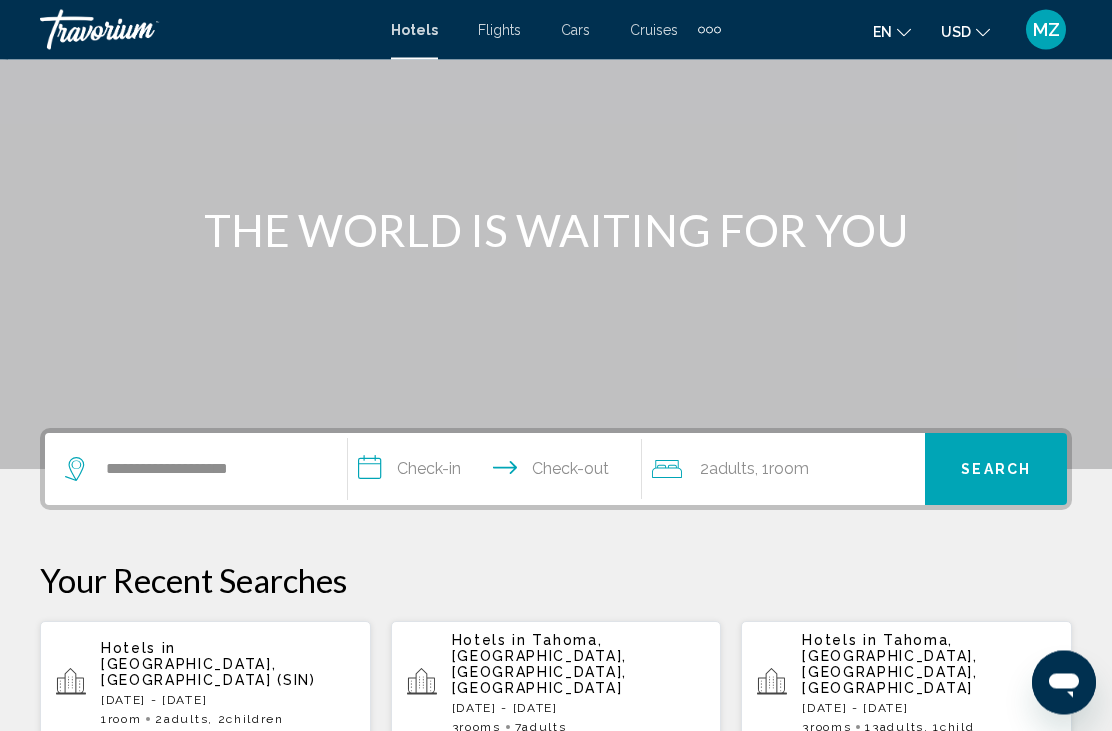 scroll, scrollTop: 114, scrollLeft: 0, axis: vertical 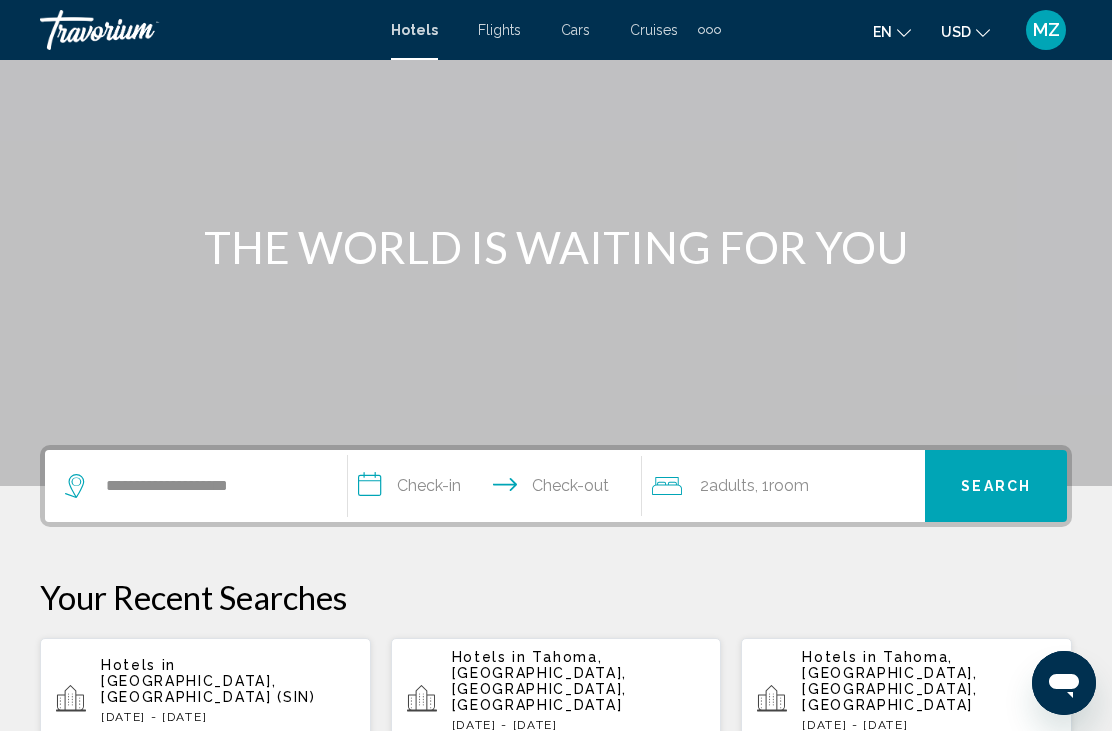 click on "Hotels" at bounding box center (414, 30) 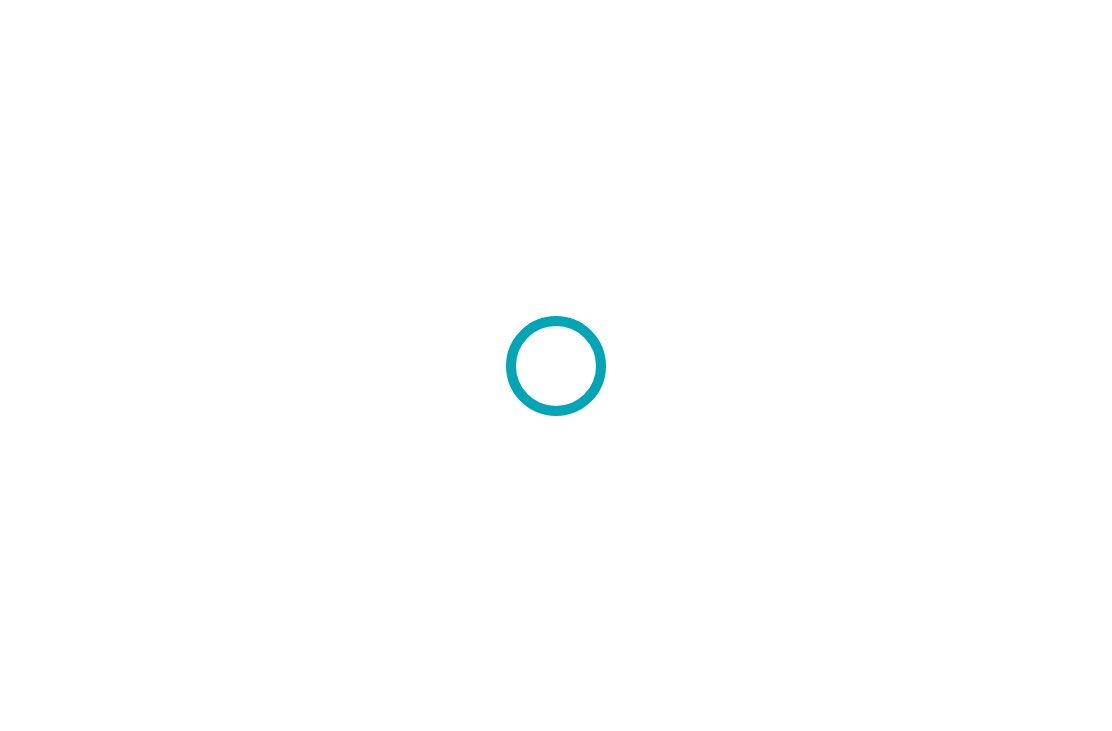 scroll, scrollTop: 0, scrollLeft: 0, axis: both 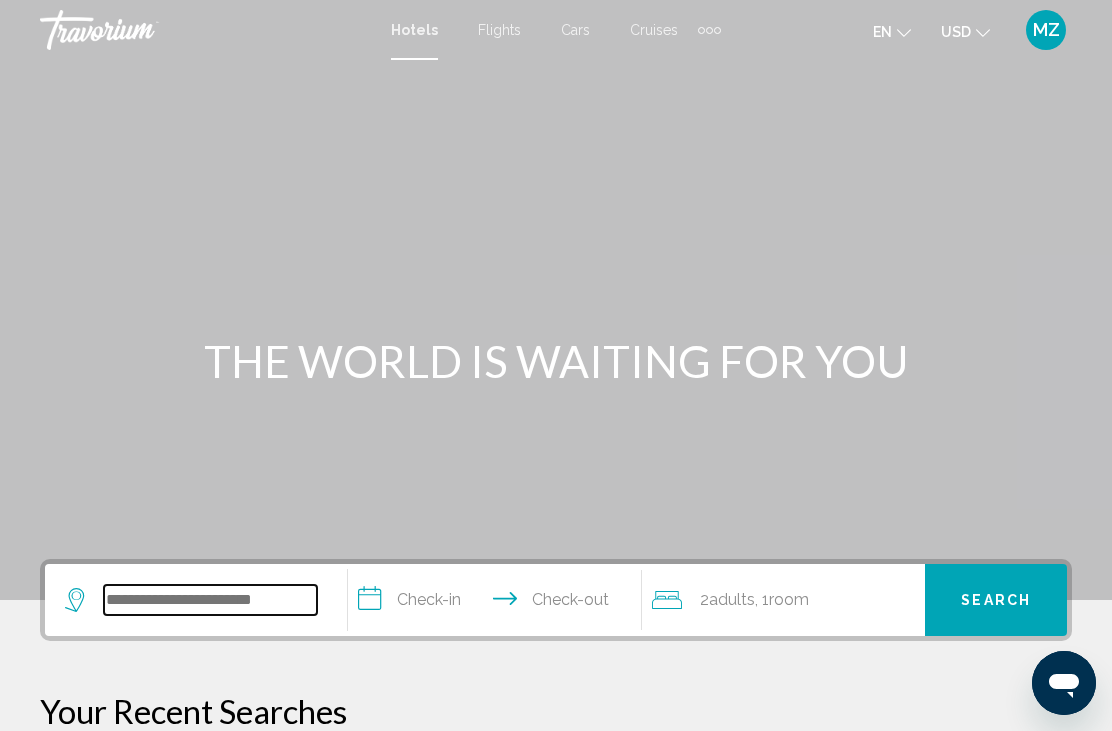 click at bounding box center (210, 600) 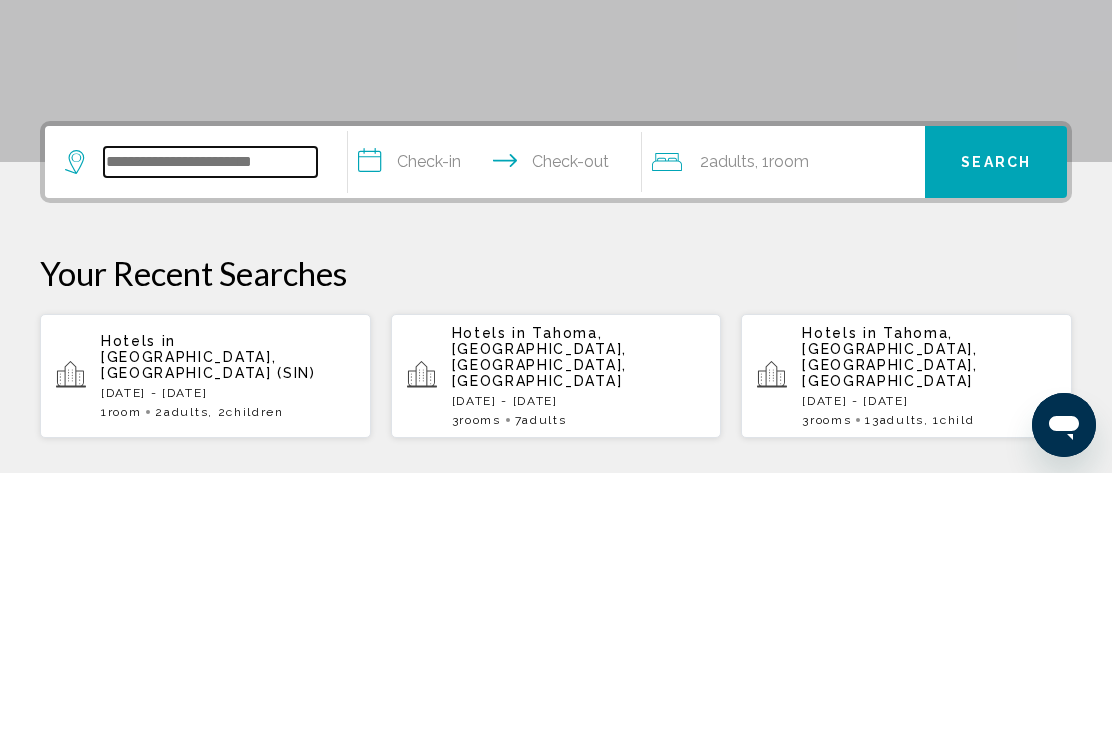 scroll, scrollTop: 181, scrollLeft: 0, axis: vertical 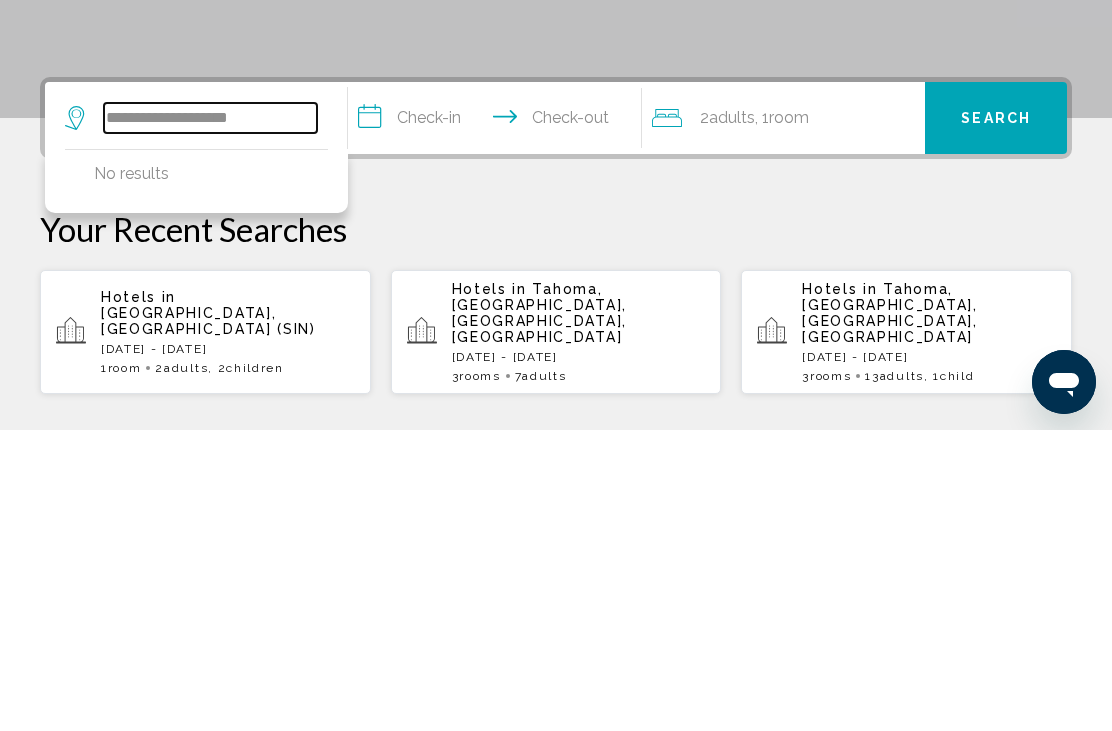 type on "**********" 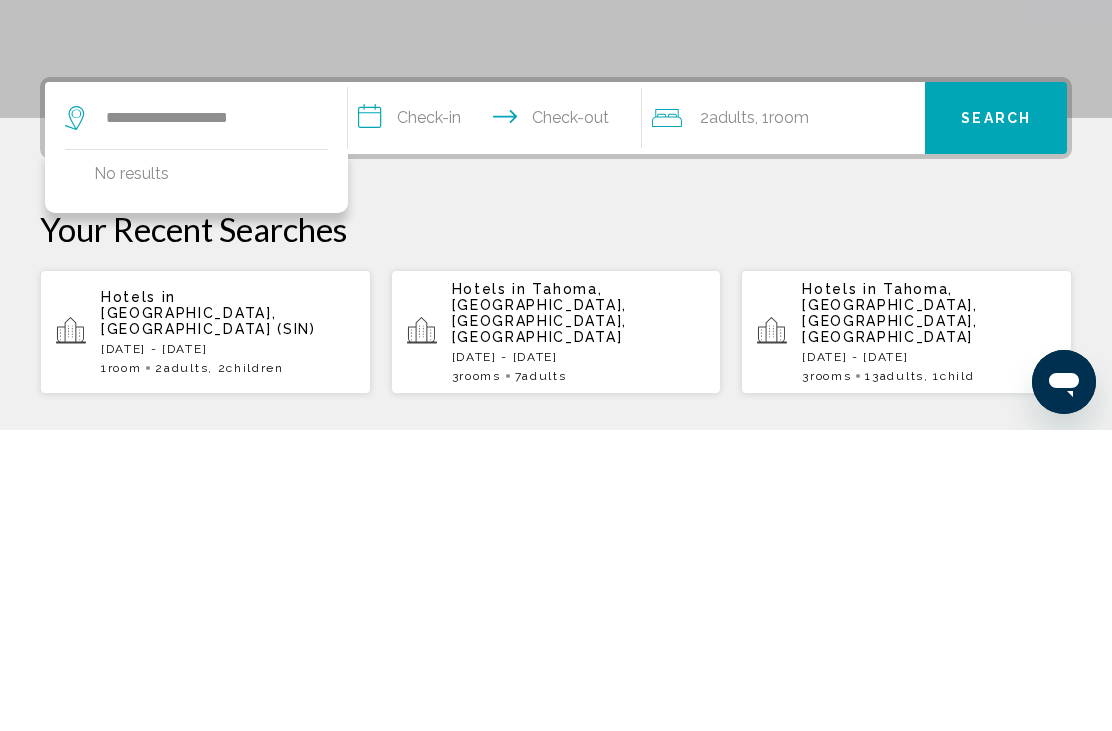 click on "**********" at bounding box center (498, 422) 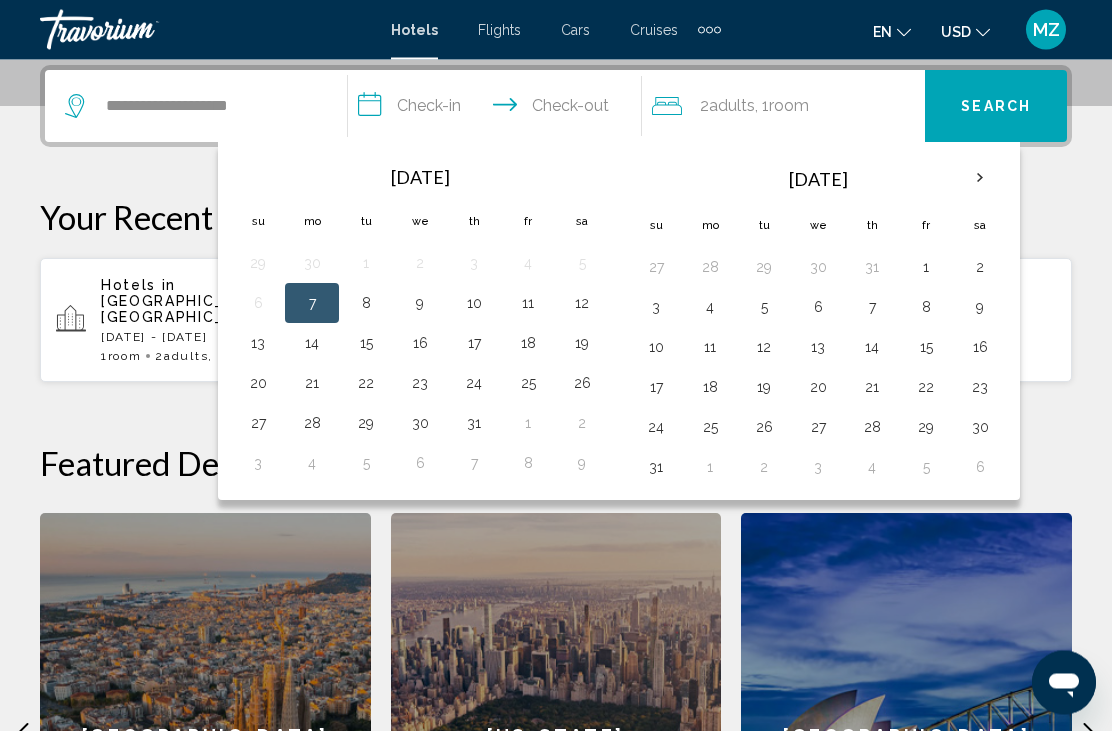 scroll, scrollTop: 494, scrollLeft: 0, axis: vertical 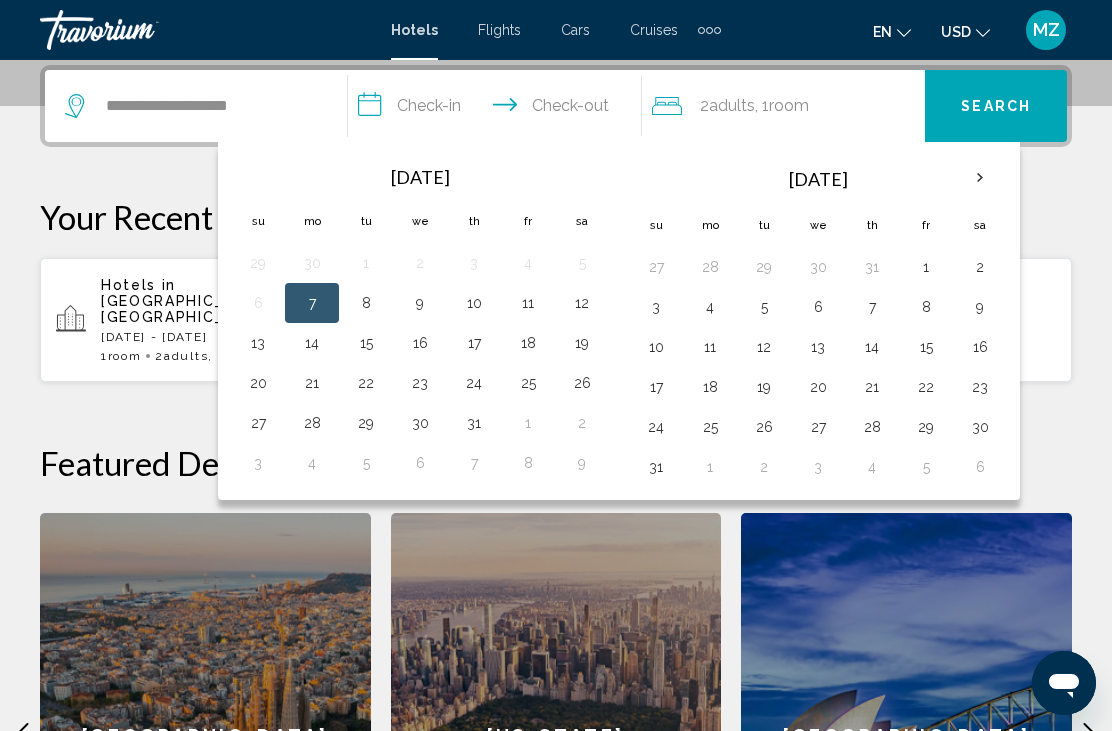 click on "16" at bounding box center (980, 347) 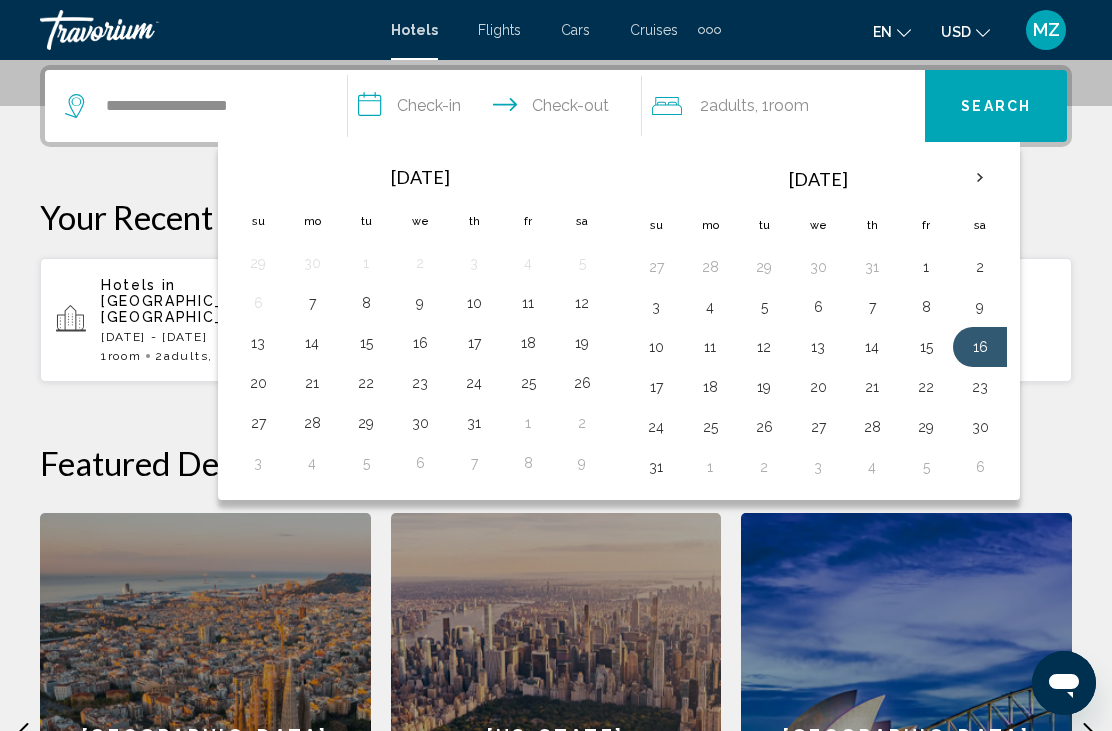 click on "19" at bounding box center (764, 387) 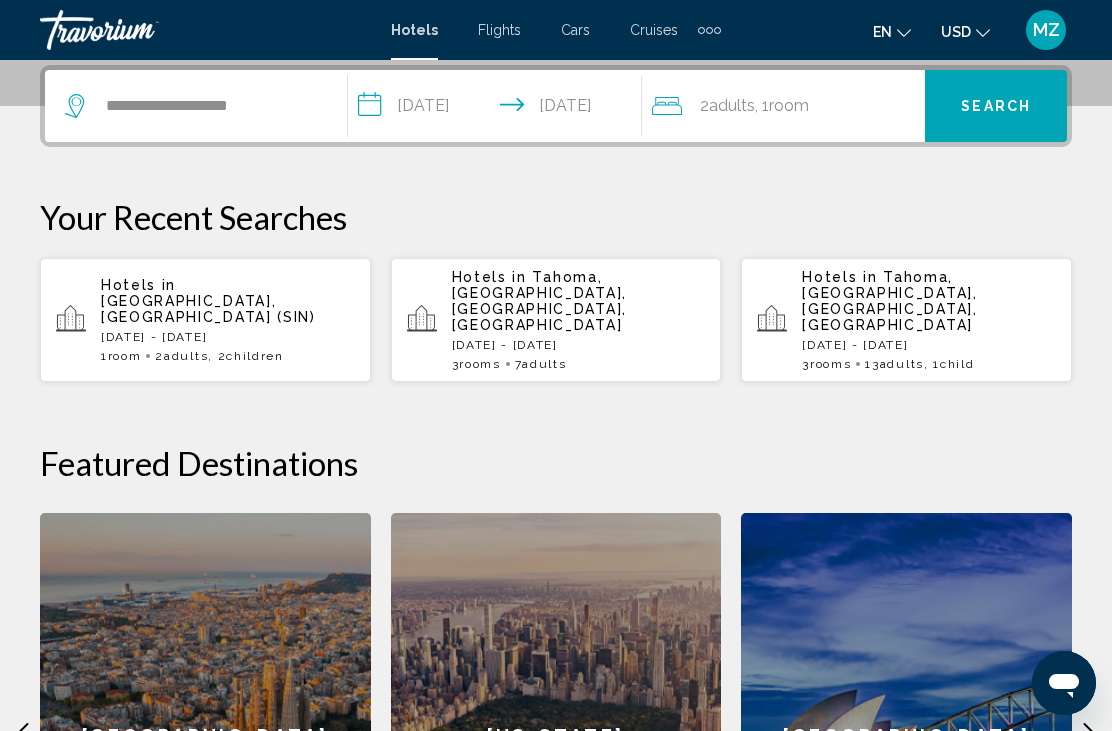 click on "**********" at bounding box center (498, 109) 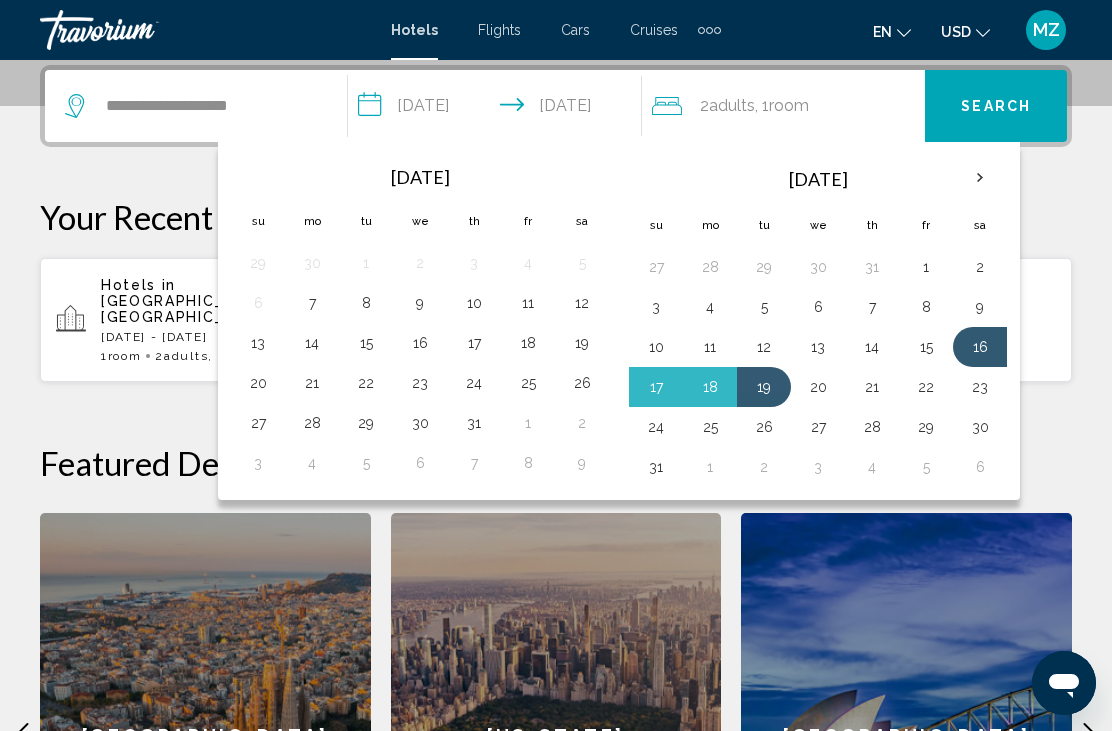 click on "20" at bounding box center (818, 387) 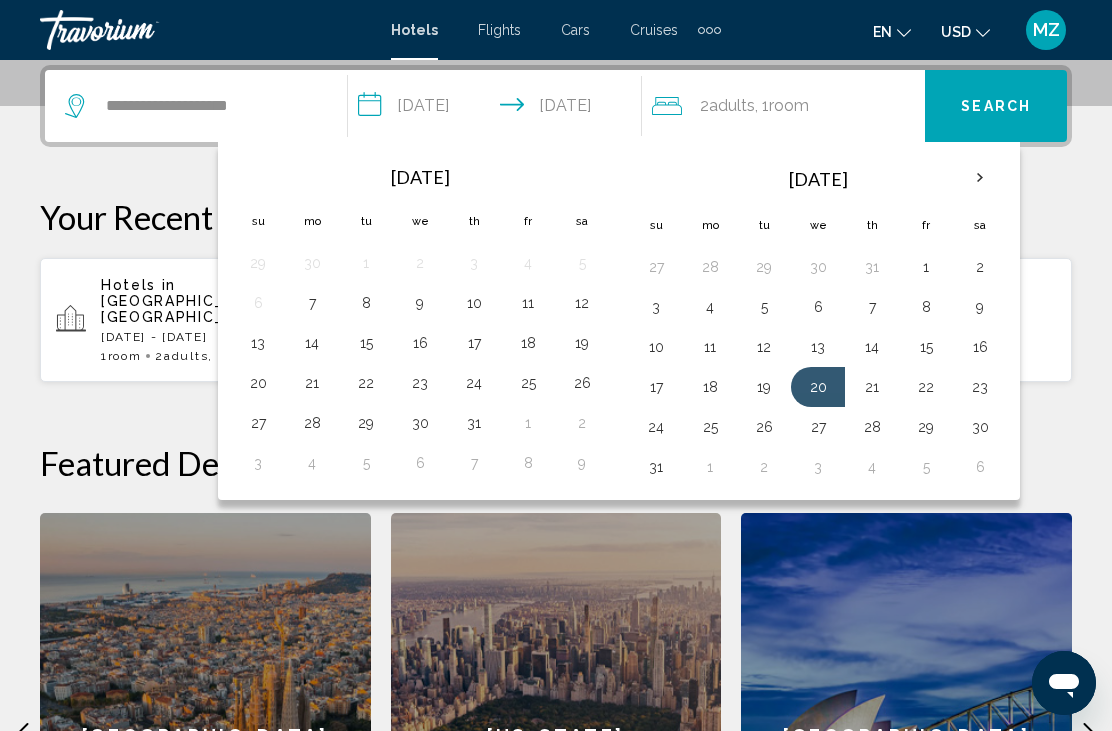 click on "16" at bounding box center (980, 347) 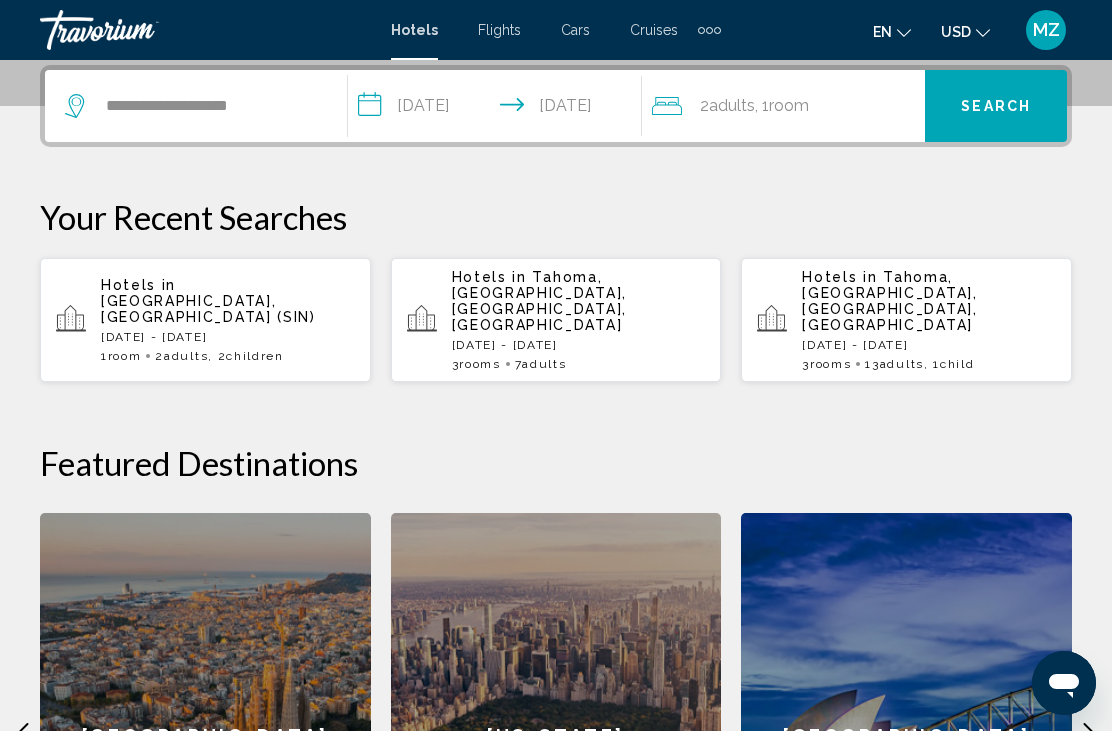 click on "Search" at bounding box center (996, 107) 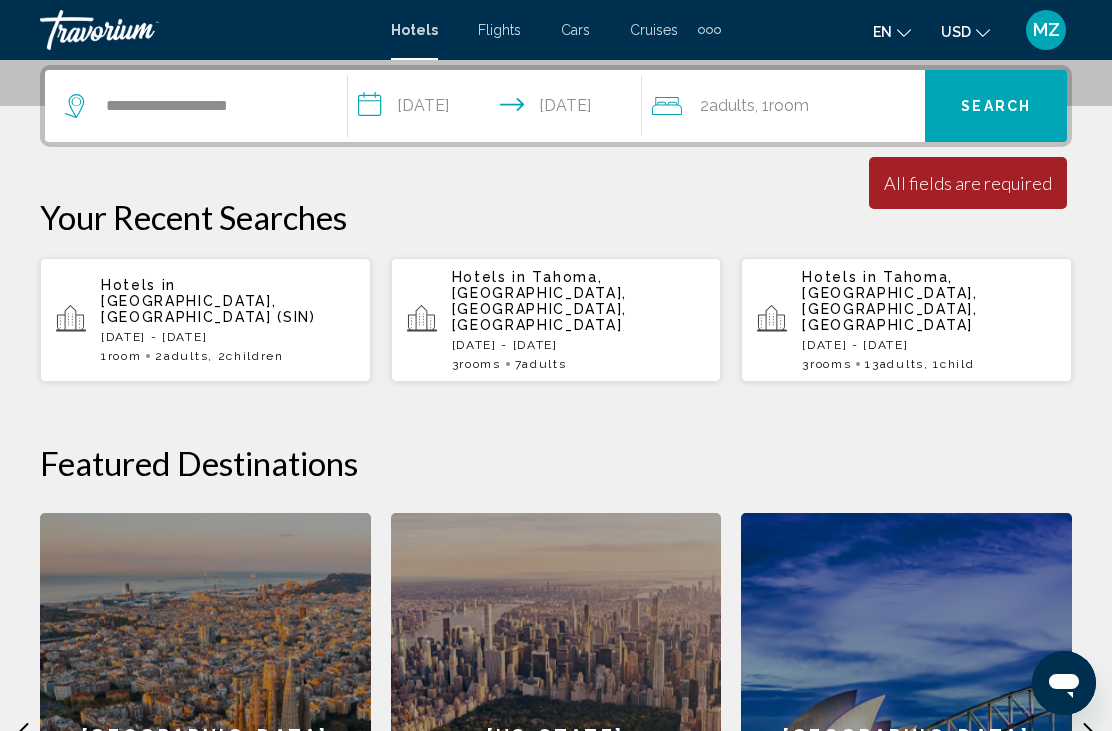 click on ", 1  Room rooms" 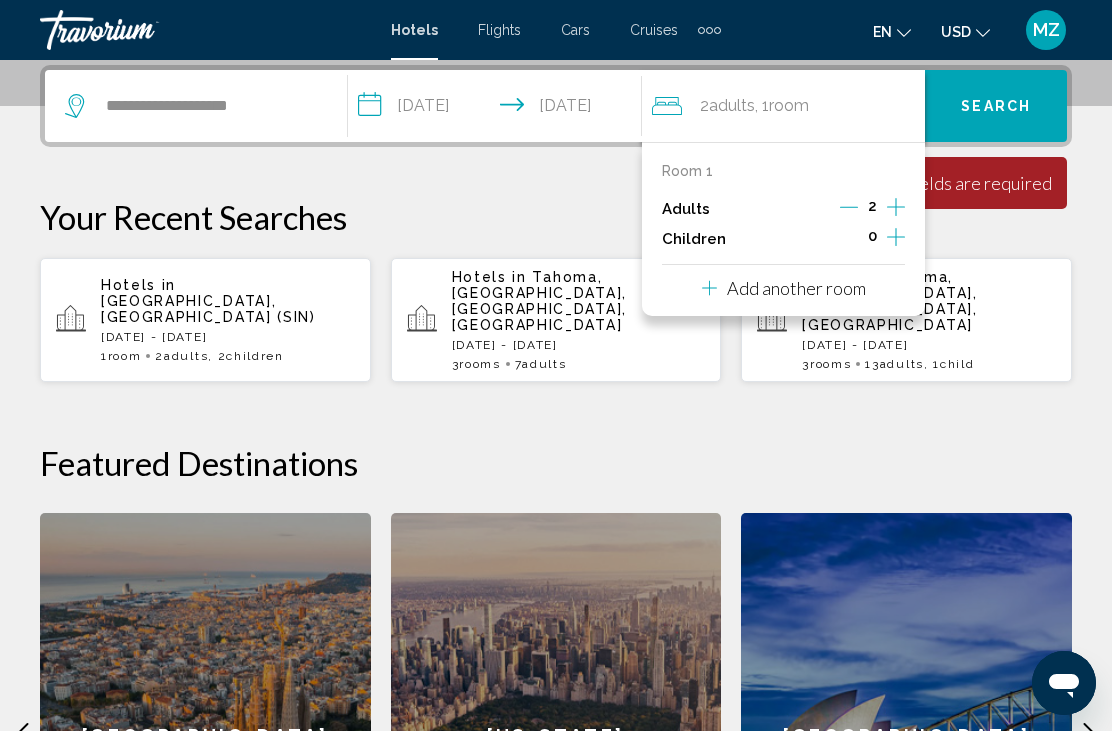 click 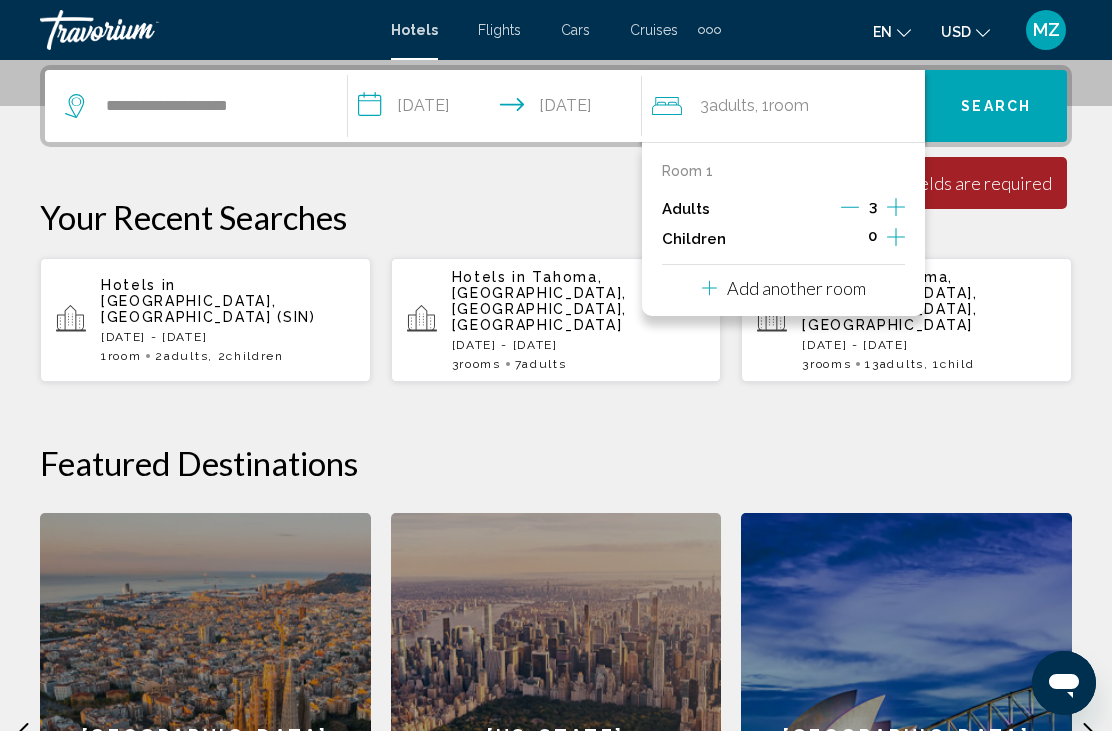 click 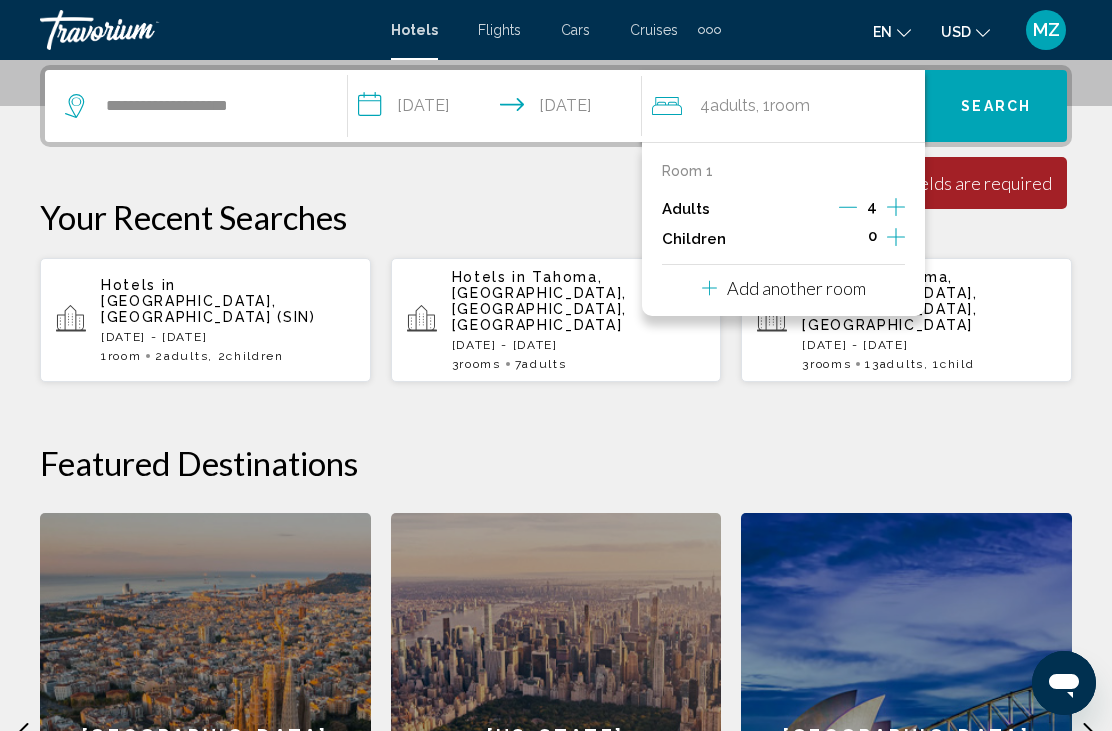 click 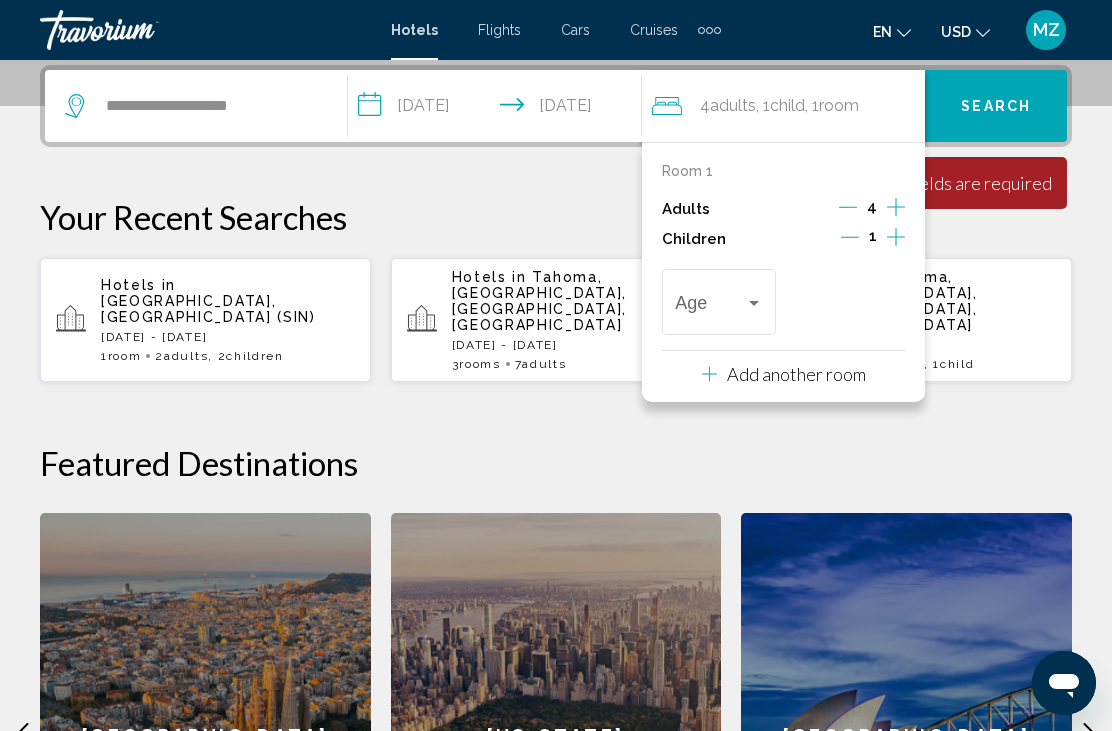 click 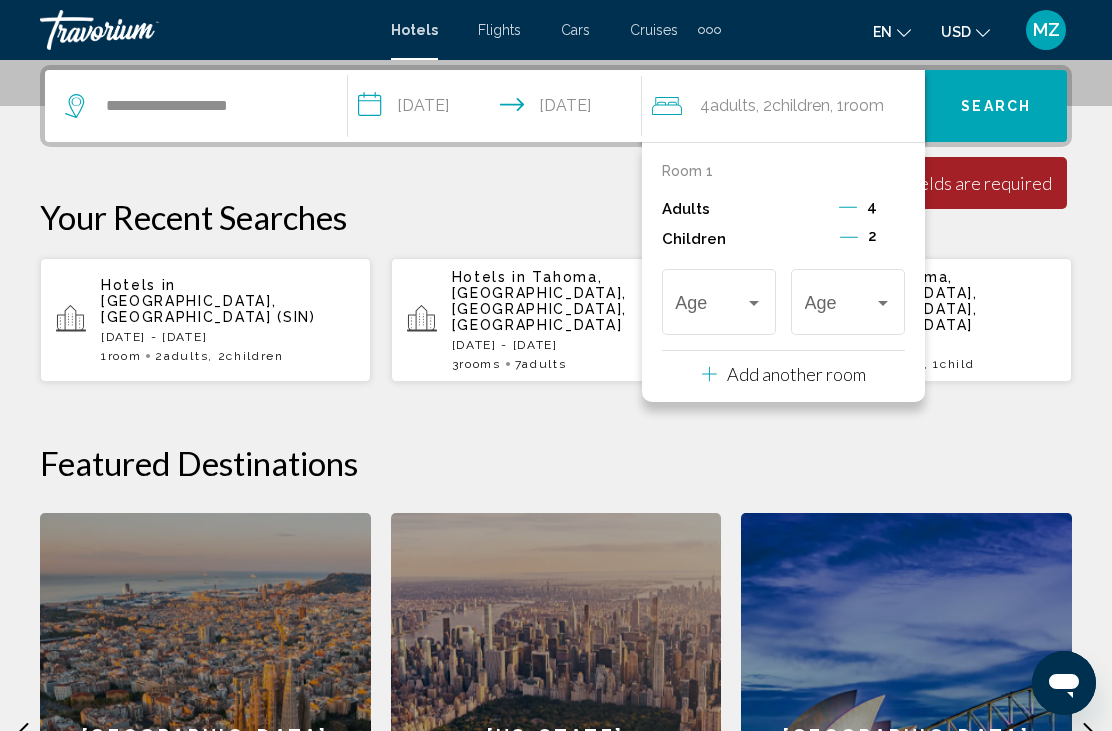 click at bounding box center [754, 303] 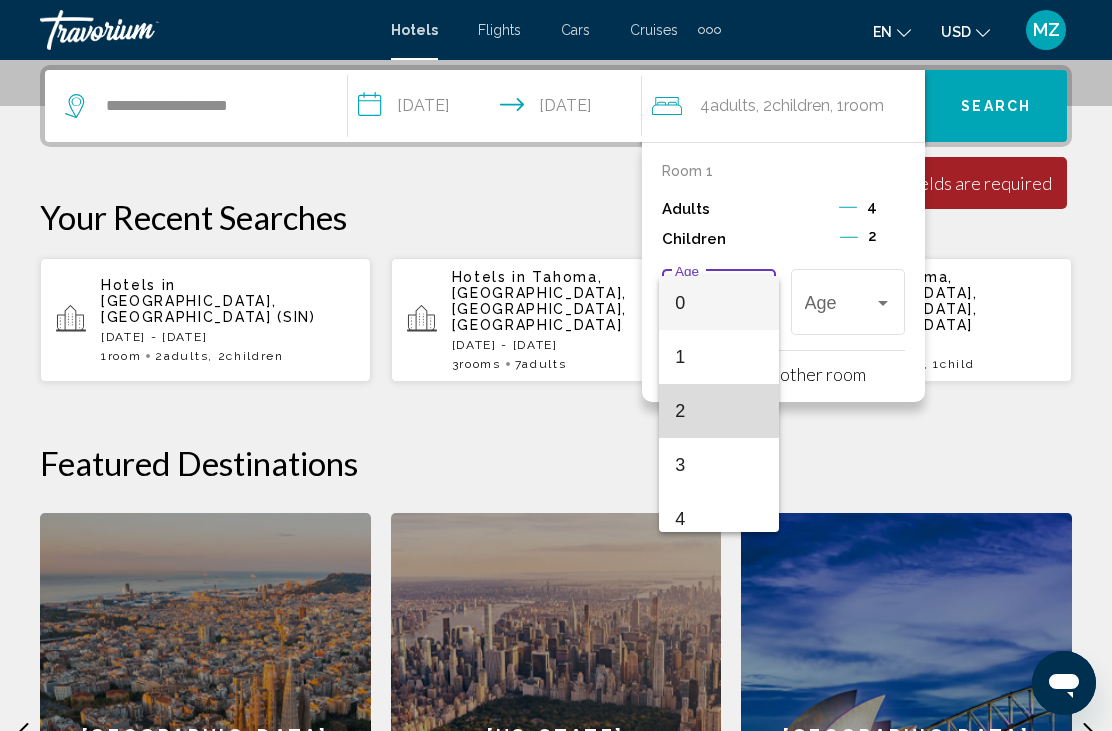 click on "2" at bounding box center (718, 411) 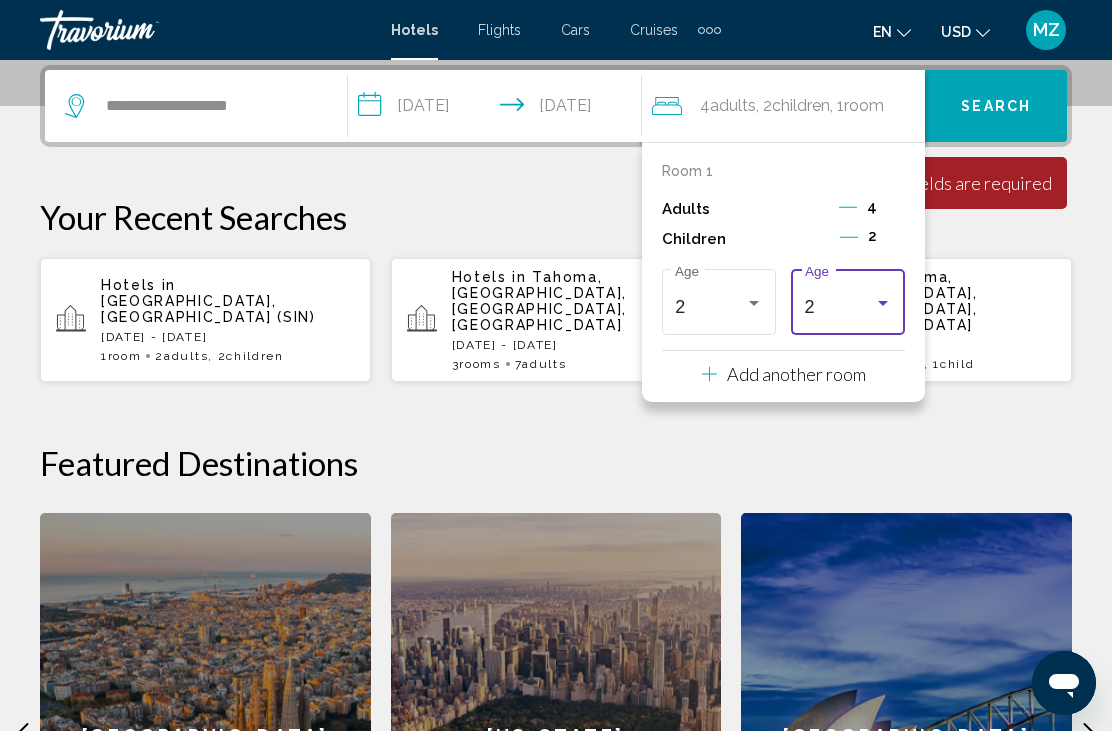 click at bounding box center (883, 303) 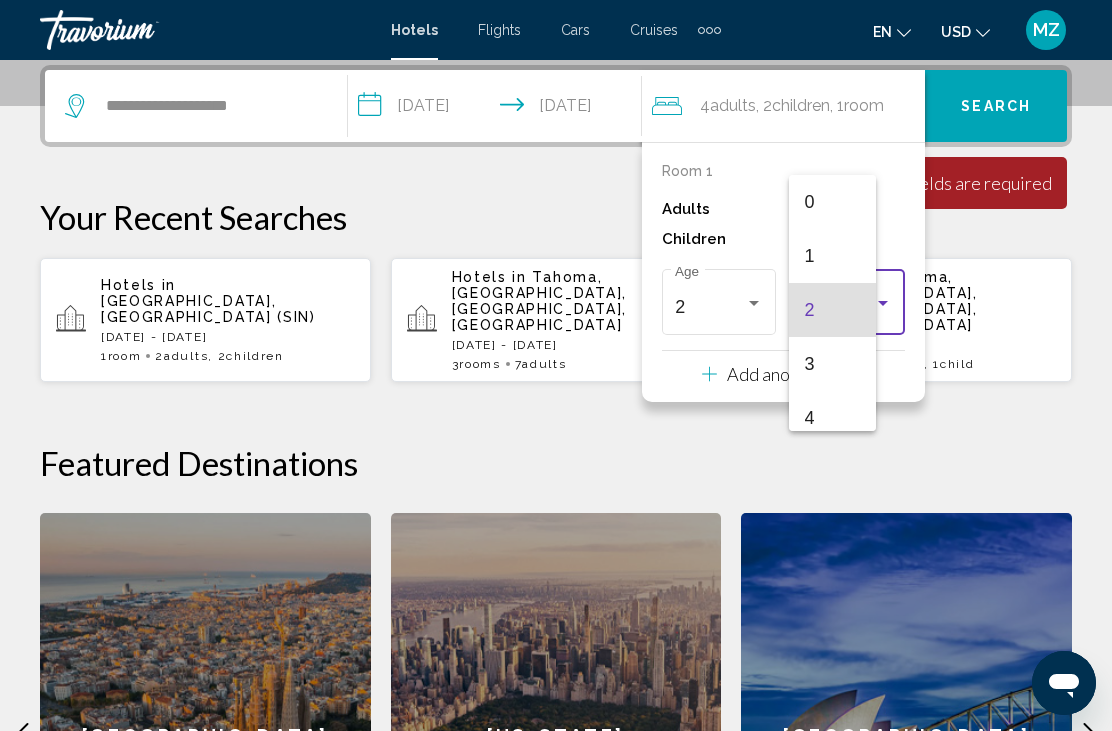 scroll, scrollTop: 7, scrollLeft: 0, axis: vertical 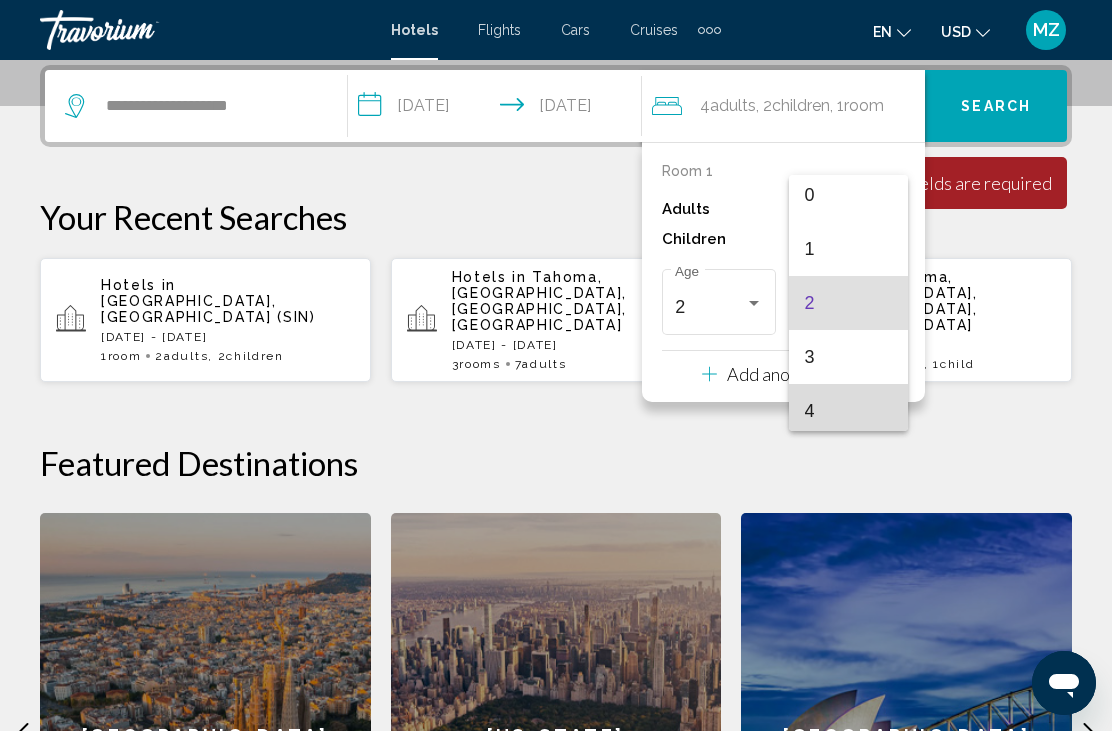 click on "4" at bounding box center (848, 411) 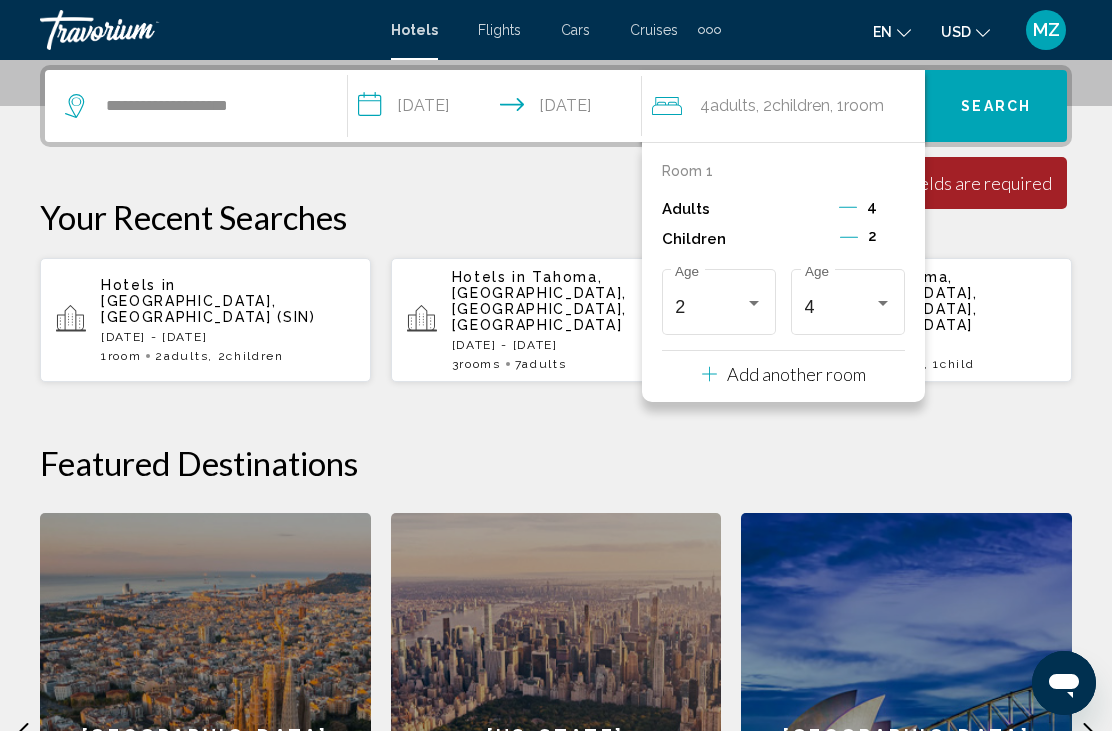 click on "Search" at bounding box center [996, 107] 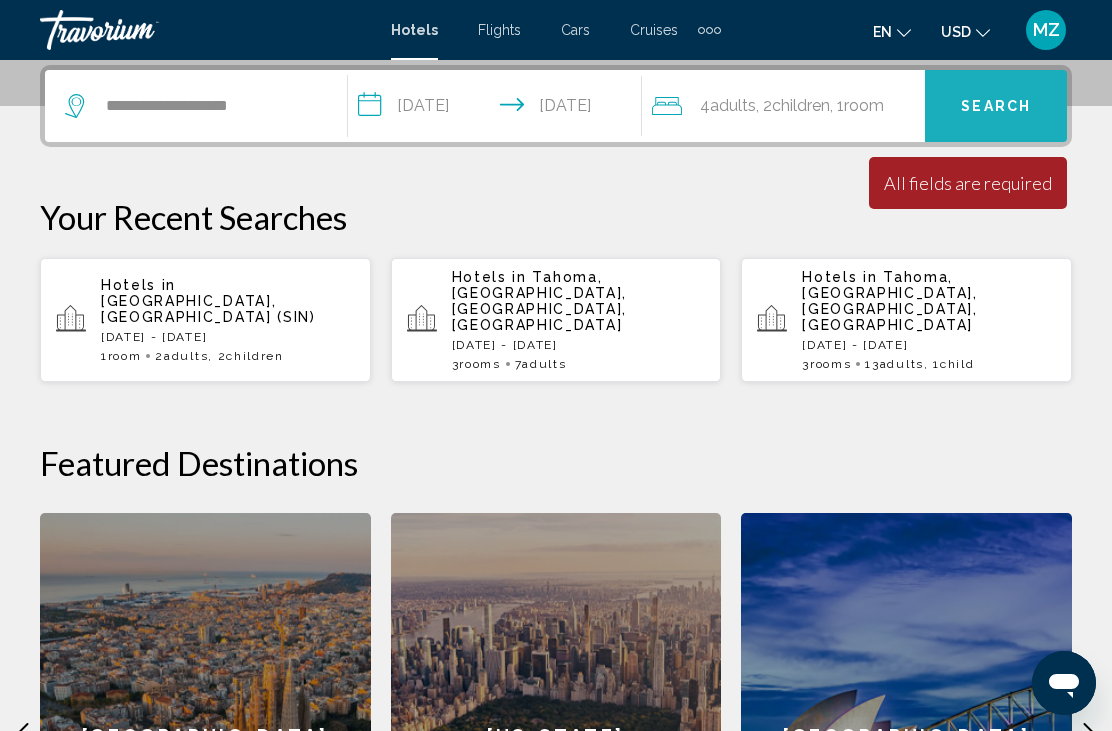 click on "Search" at bounding box center (996, 107) 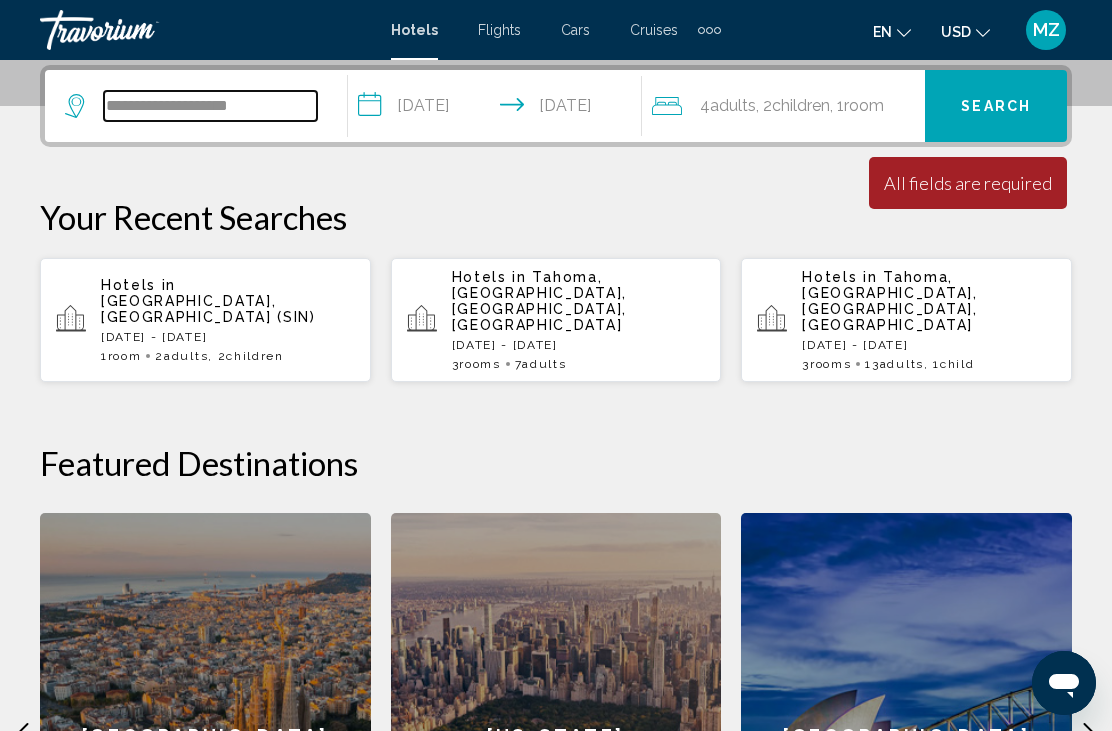 click on "**********" at bounding box center (210, 106) 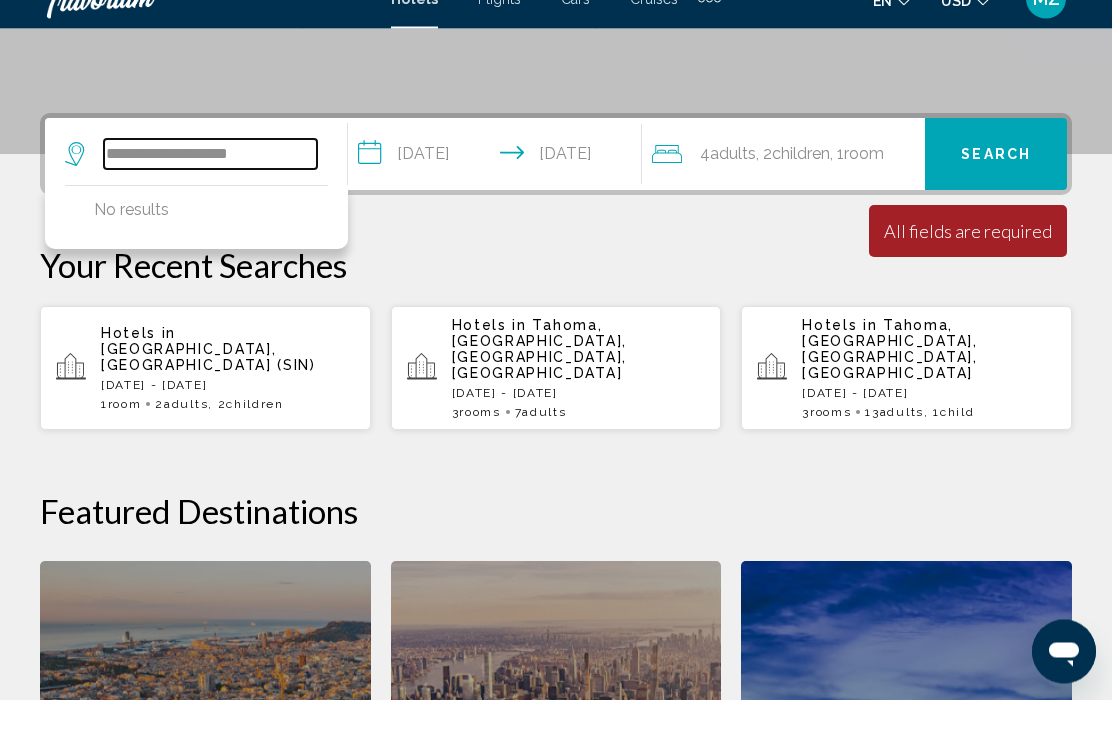 scroll, scrollTop: 413, scrollLeft: 0, axis: vertical 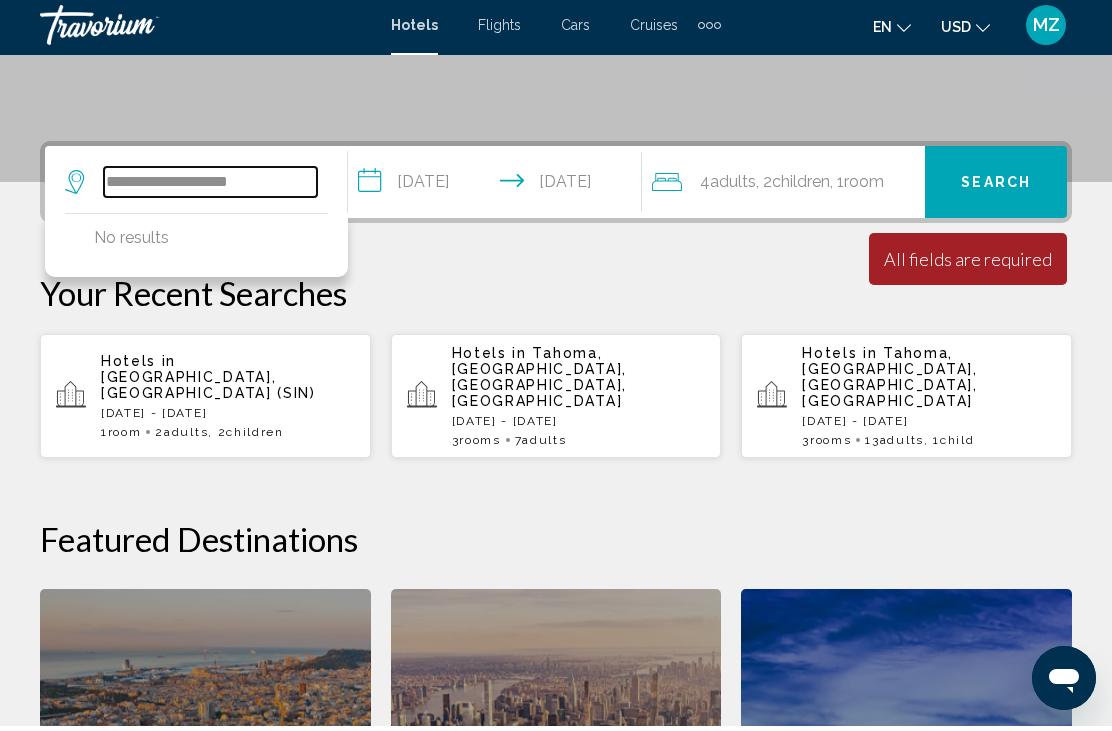 click on "**********" at bounding box center (210, 187) 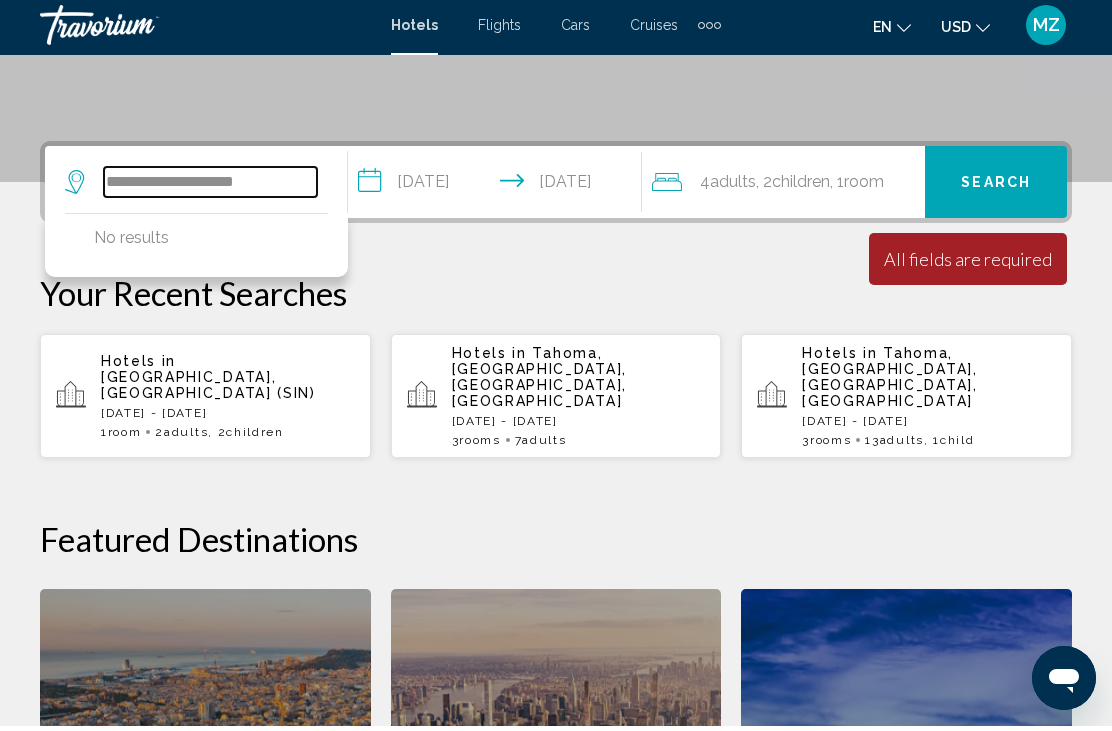 click on "**********" at bounding box center (210, 187) 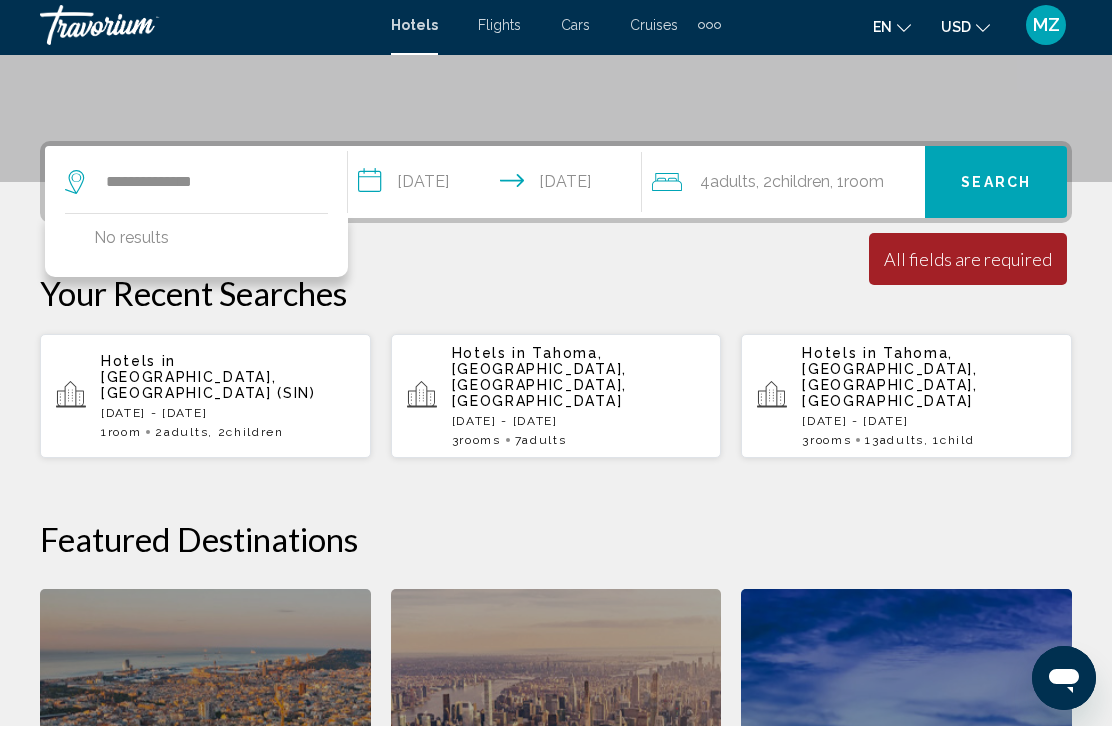 click 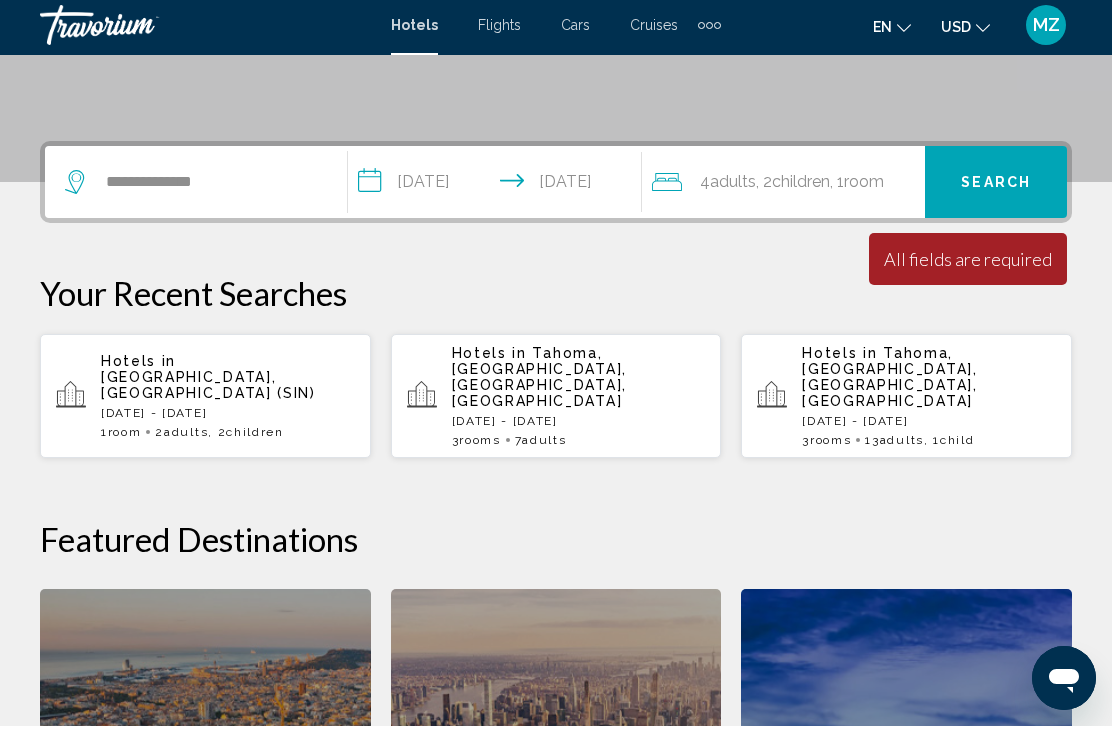 scroll, scrollTop: 494, scrollLeft: 0, axis: vertical 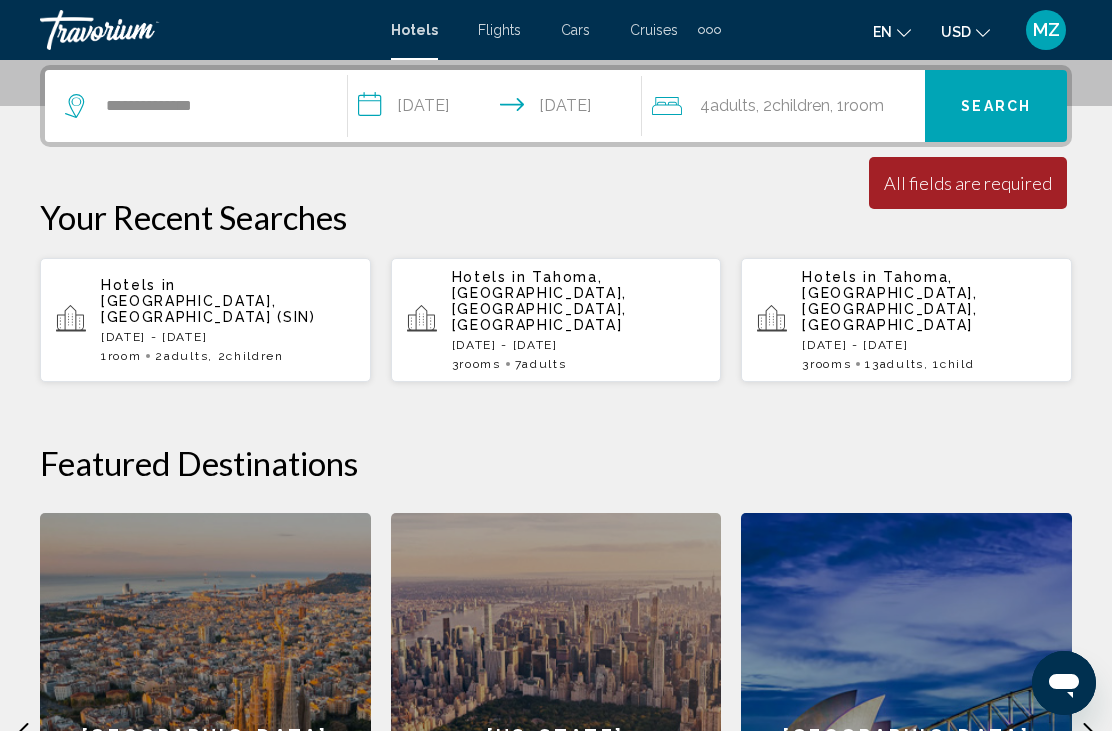 click on "Search" at bounding box center (996, 107) 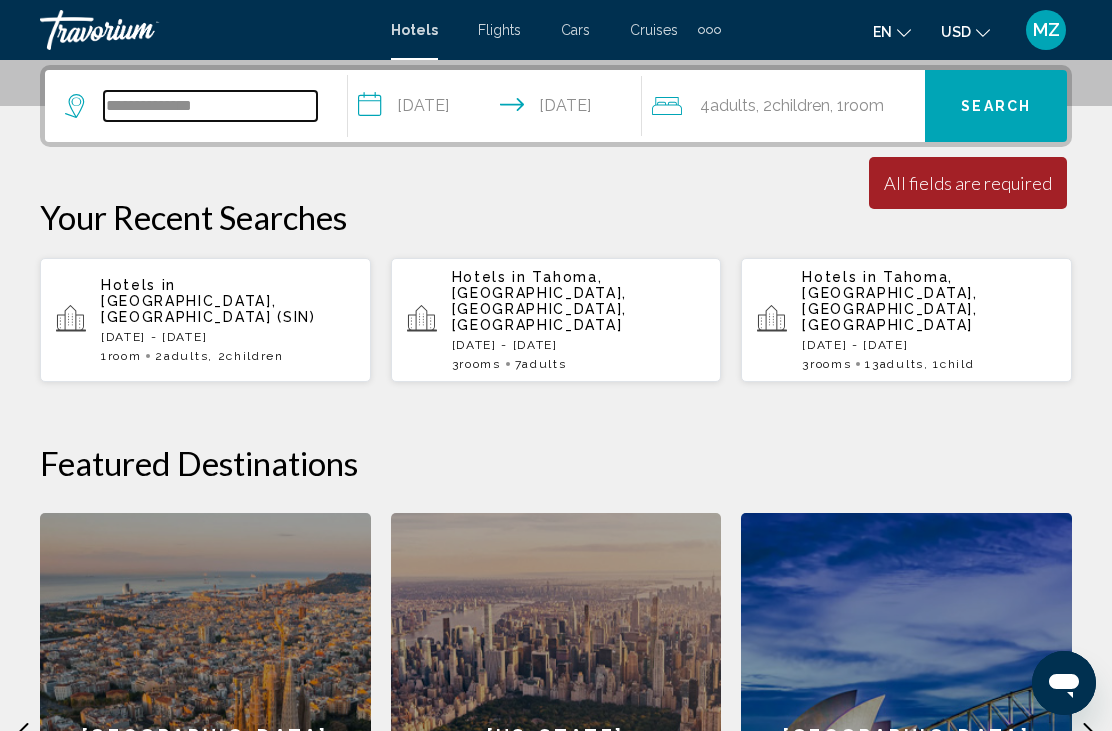 click on "**********" at bounding box center (210, 106) 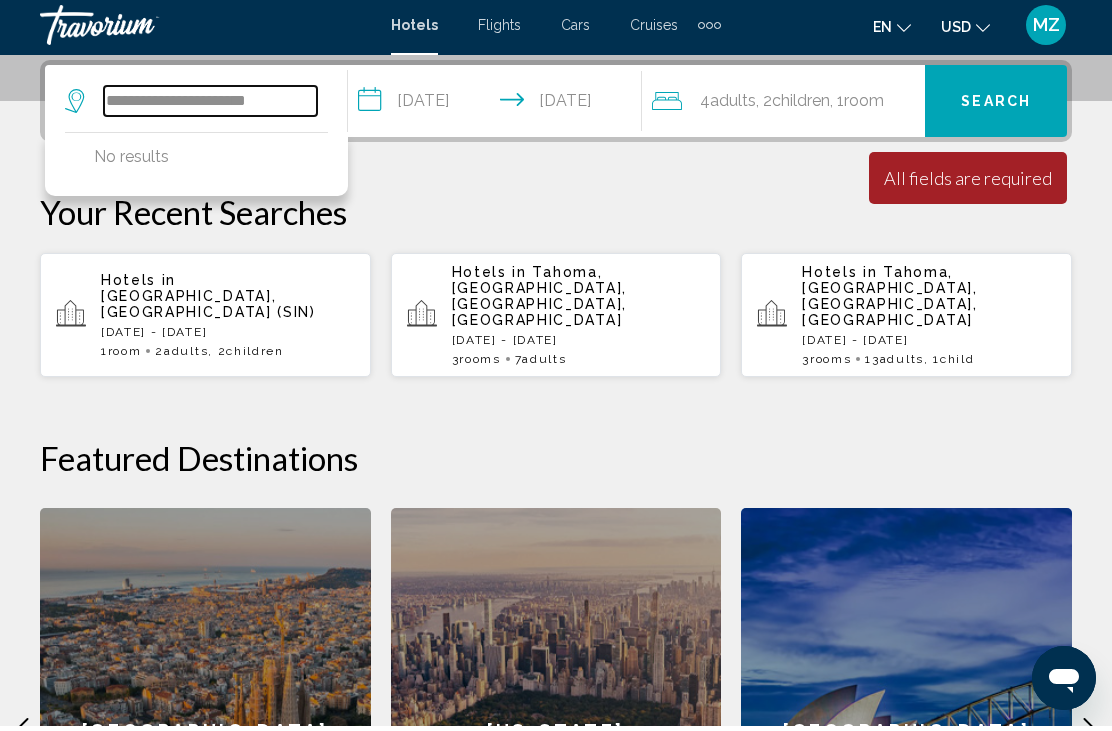 type on "**********" 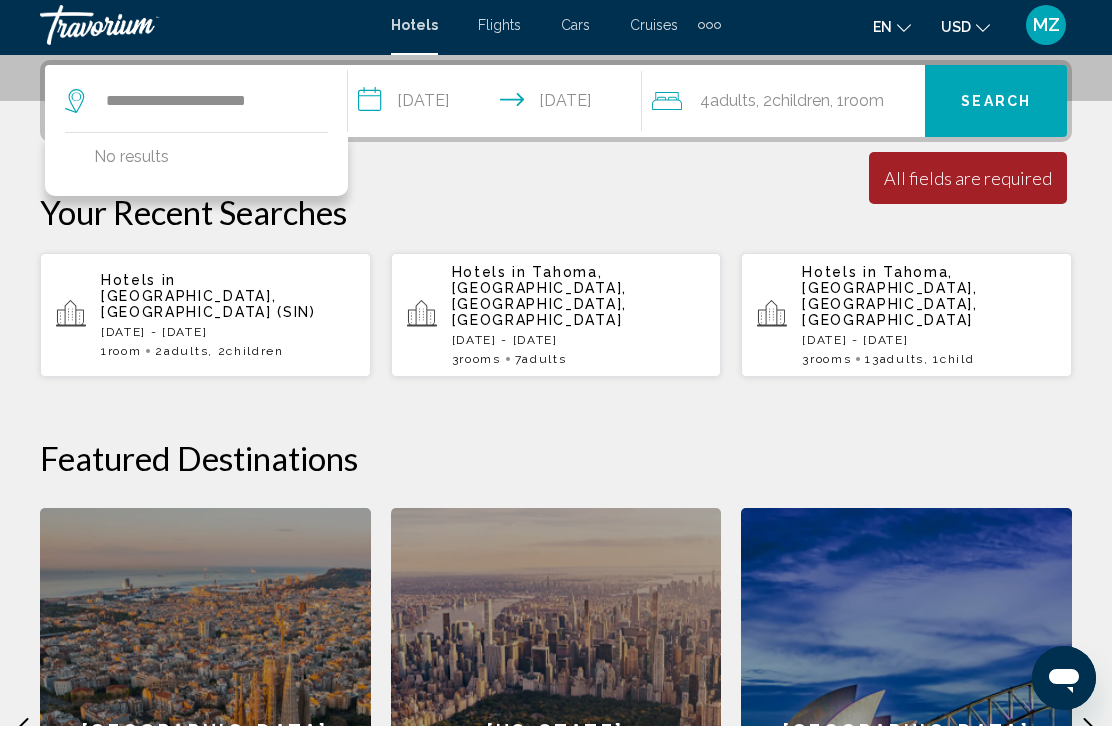 click on "Search" at bounding box center [996, 107] 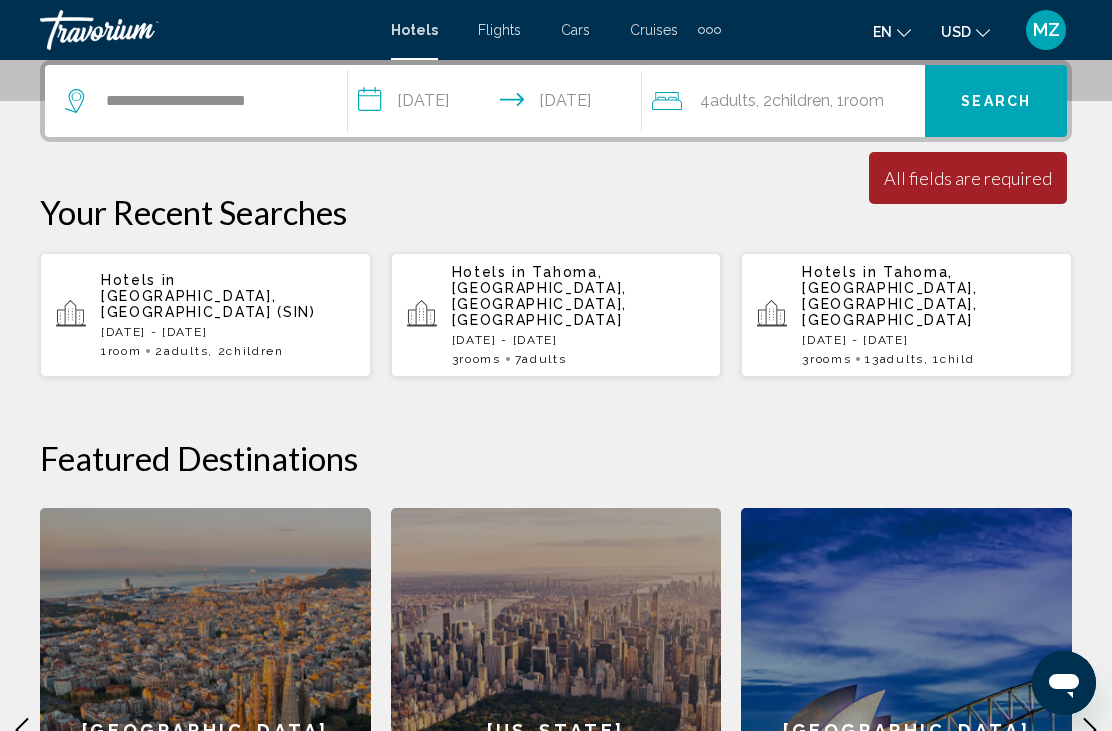 click on "[DATE] - [DATE]" at bounding box center [929, 340] 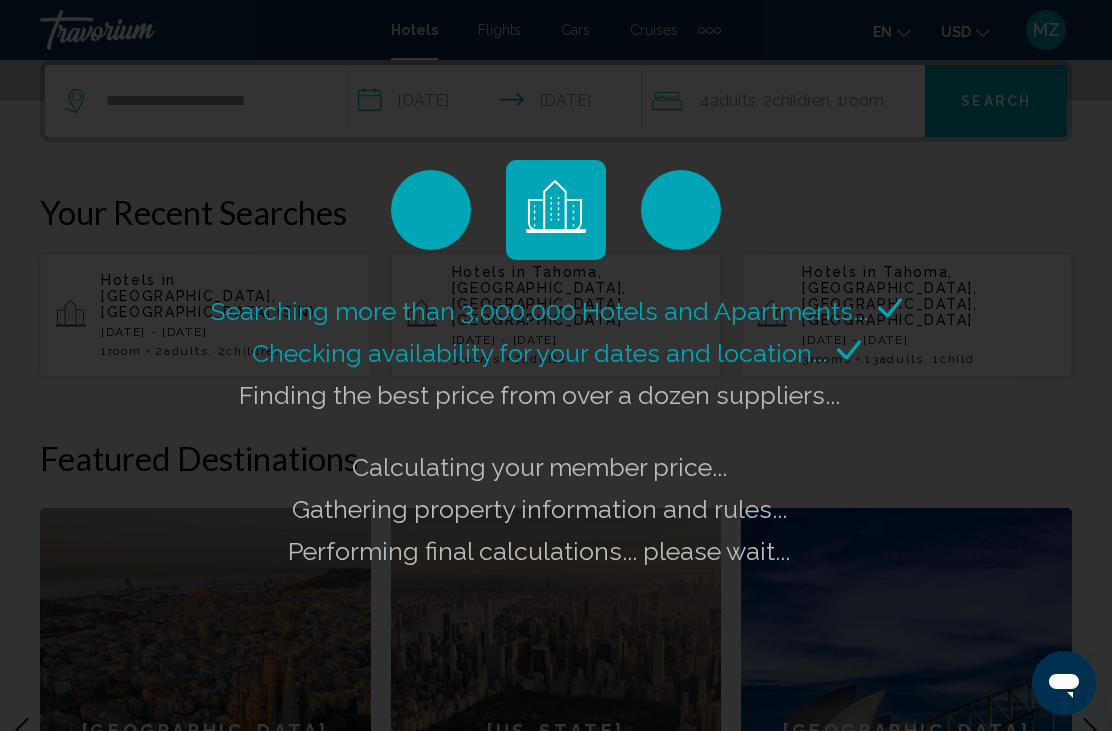 click on "Searching more than 3,000,000 Hotels and Apartments...
Checking availability for your dates and location..." 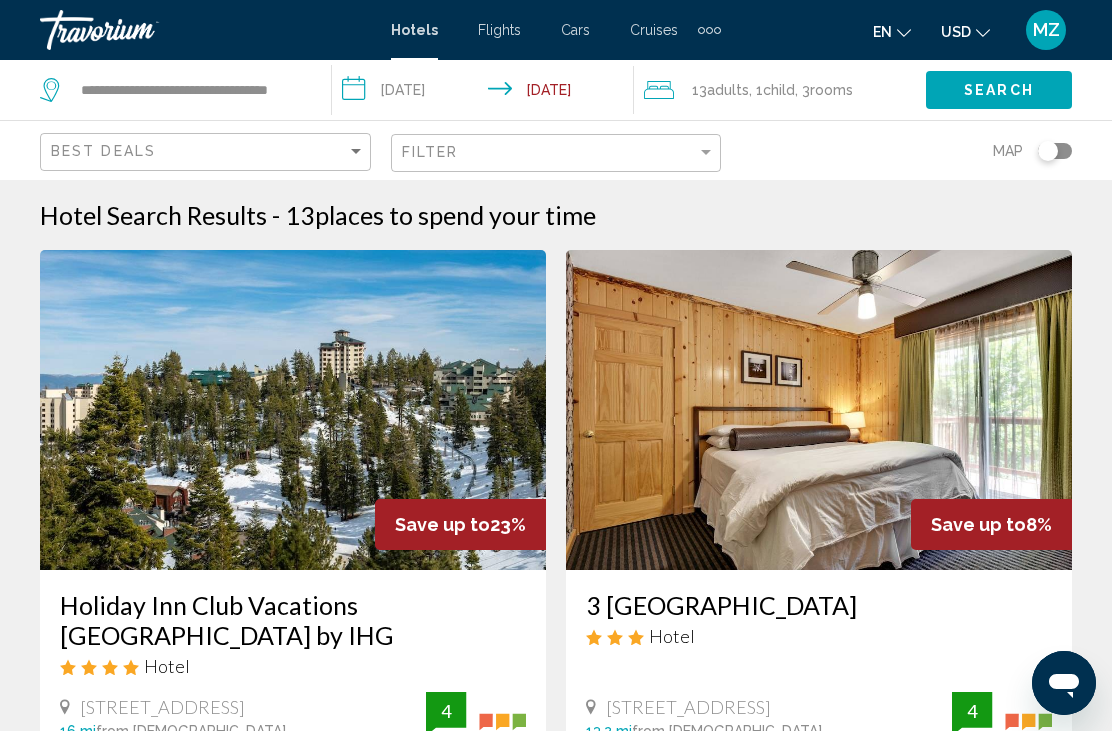 scroll, scrollTop: 0, scrollLeft: 0, axis: both 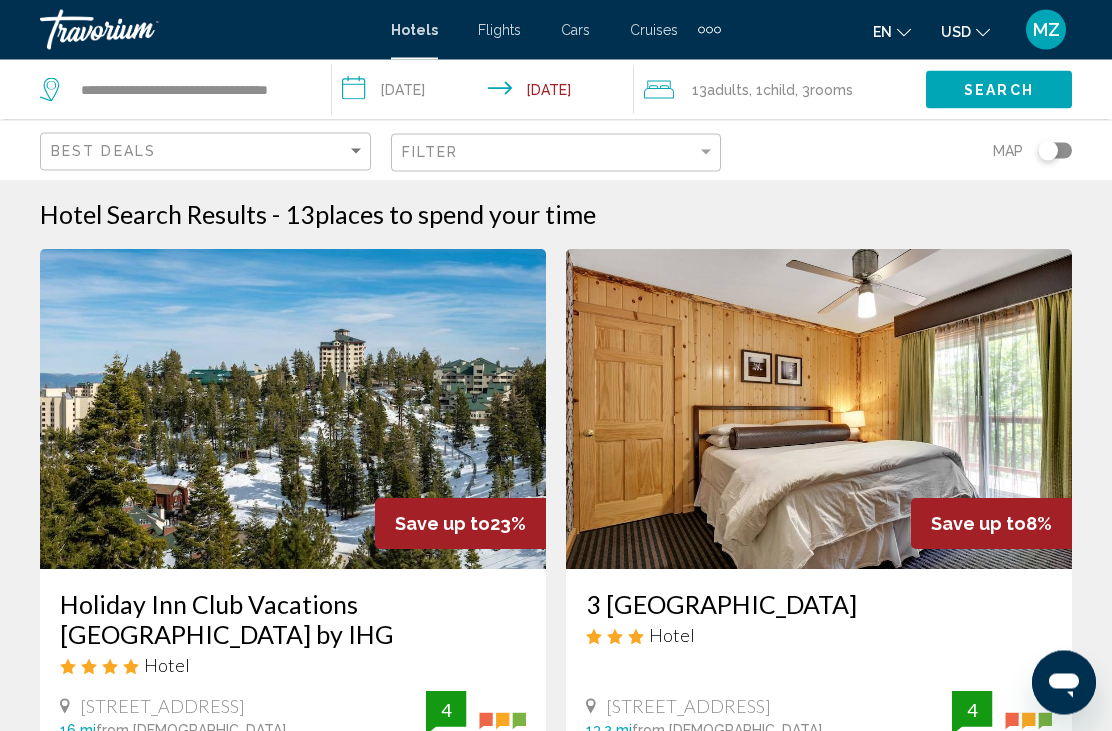 click on "**********" at bounding box center [487, 93] 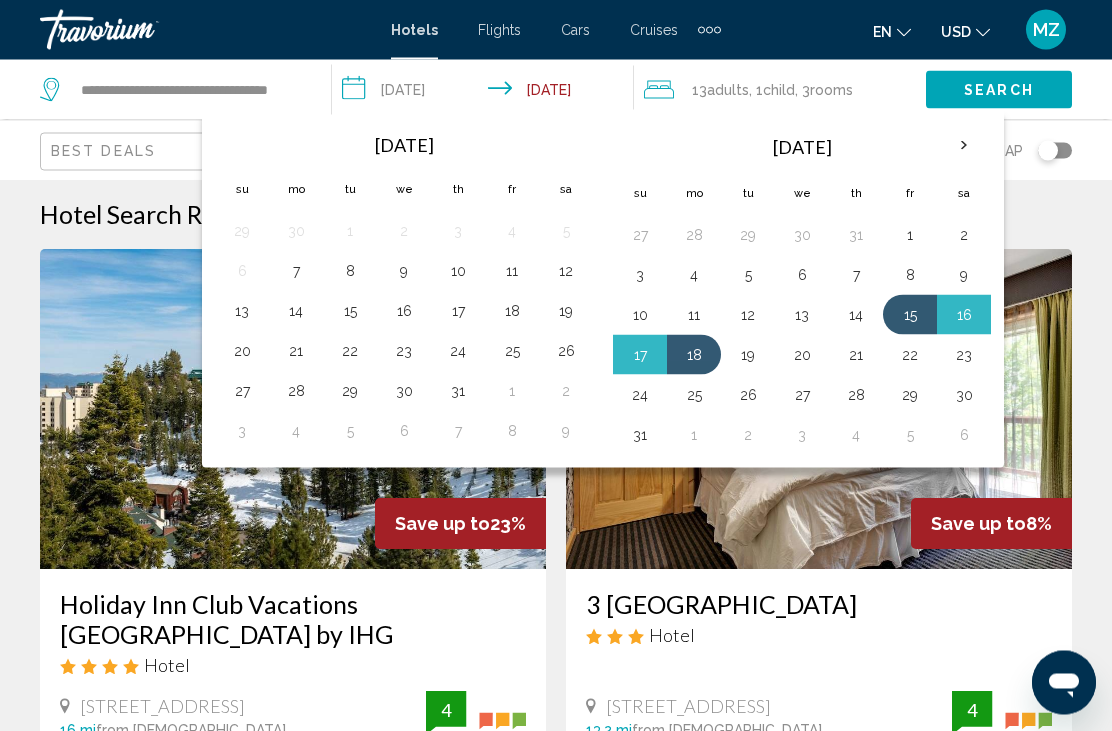 scroll, scrollTop: 1, scrollLeft: 0, axis: vertical 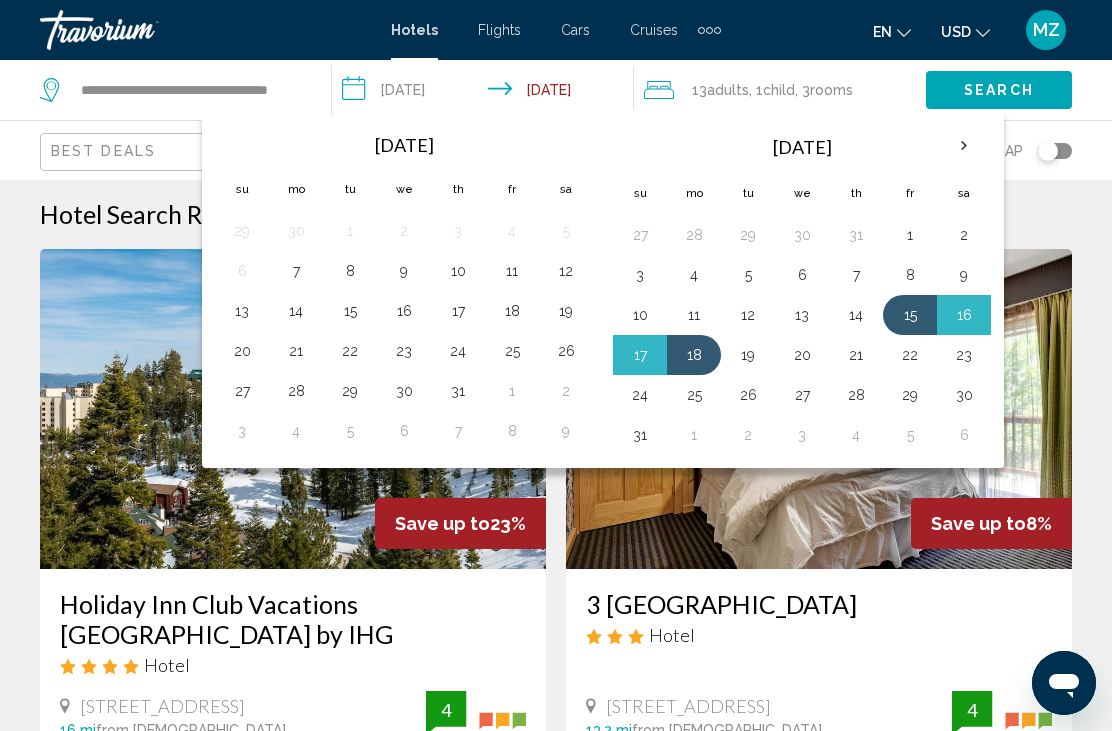 click on "16" at bounding box center [964, 315] 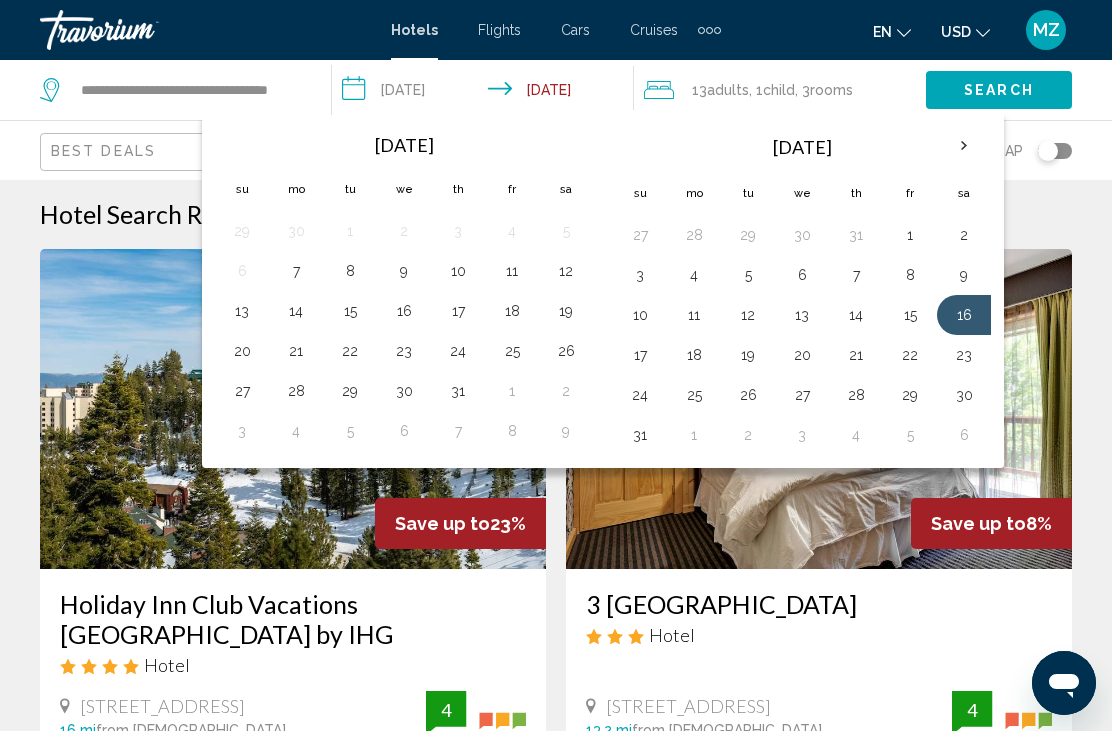 click on "20" at bounding box center [802, 355] 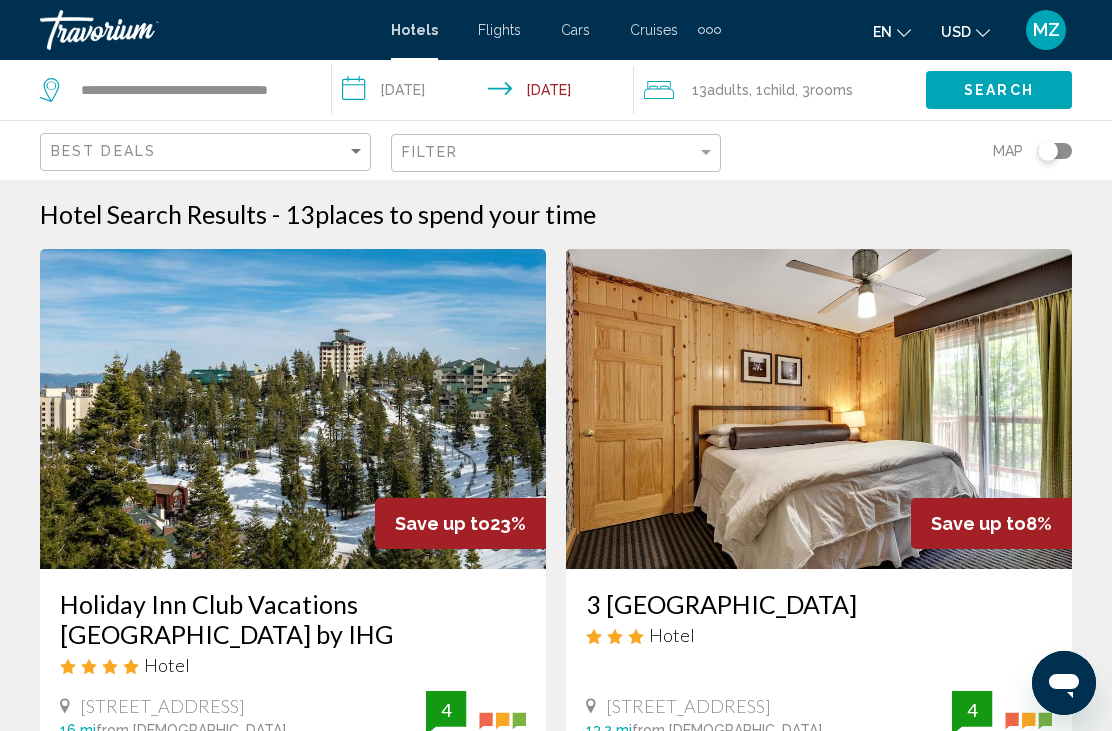 click on "Child" 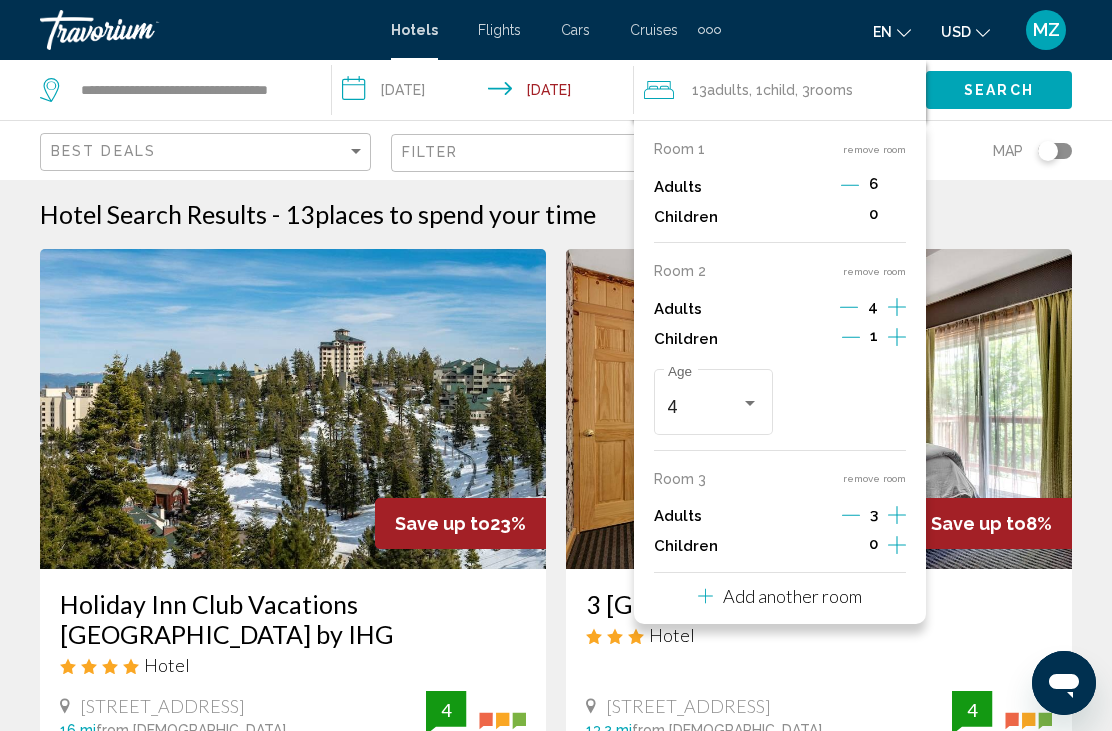 click on "Hotel Search Results  -   13  places to spend your time Save up to  23%   Holiday Inn Club Vacations Tahoe Ridge Resort by IHG
Hotel
400 Ridge Club Dr, South Lake Tahoe 16 mi  from Tahoma city center from hotel 4 From $1,010.10 USD $774.18 USD  per room You save  $235.92 USD
Fitness Center
Free WiFi
Kitchenette
Kitchenette
Swimming Pool  4 Select Room Save up to  8%   3 Peaks Resort & Beach Club
Hotel
4 4" at bounding box center (556, 2482) 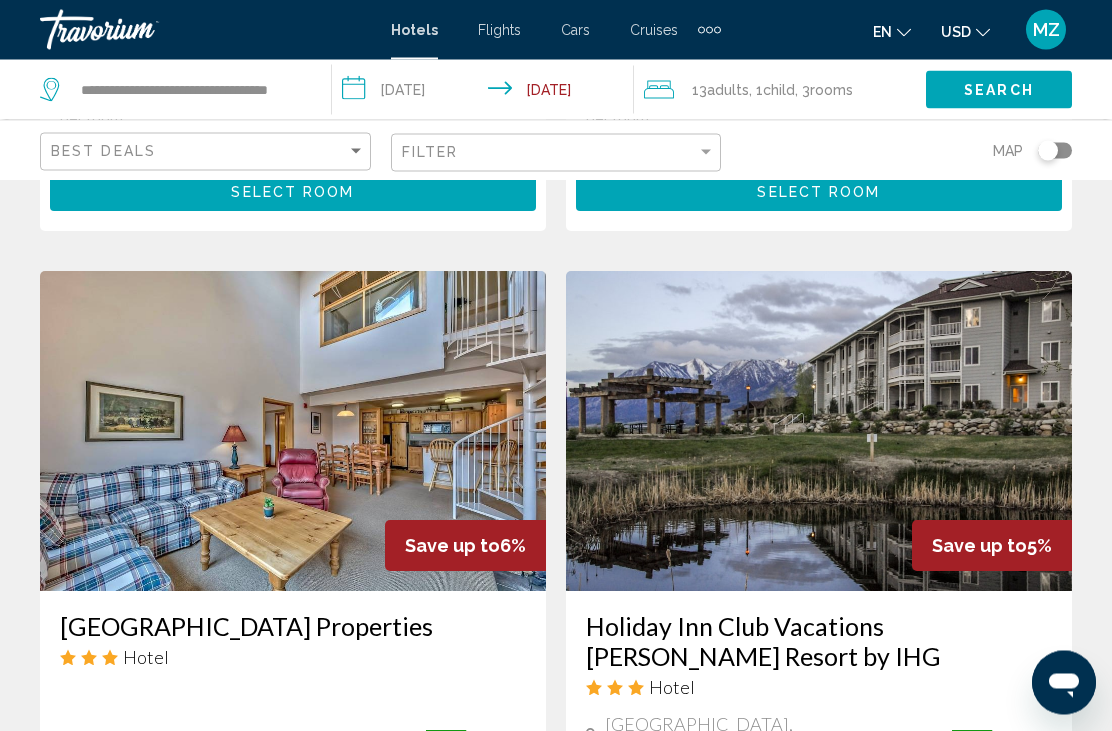 click at bounding box center [293, 432] 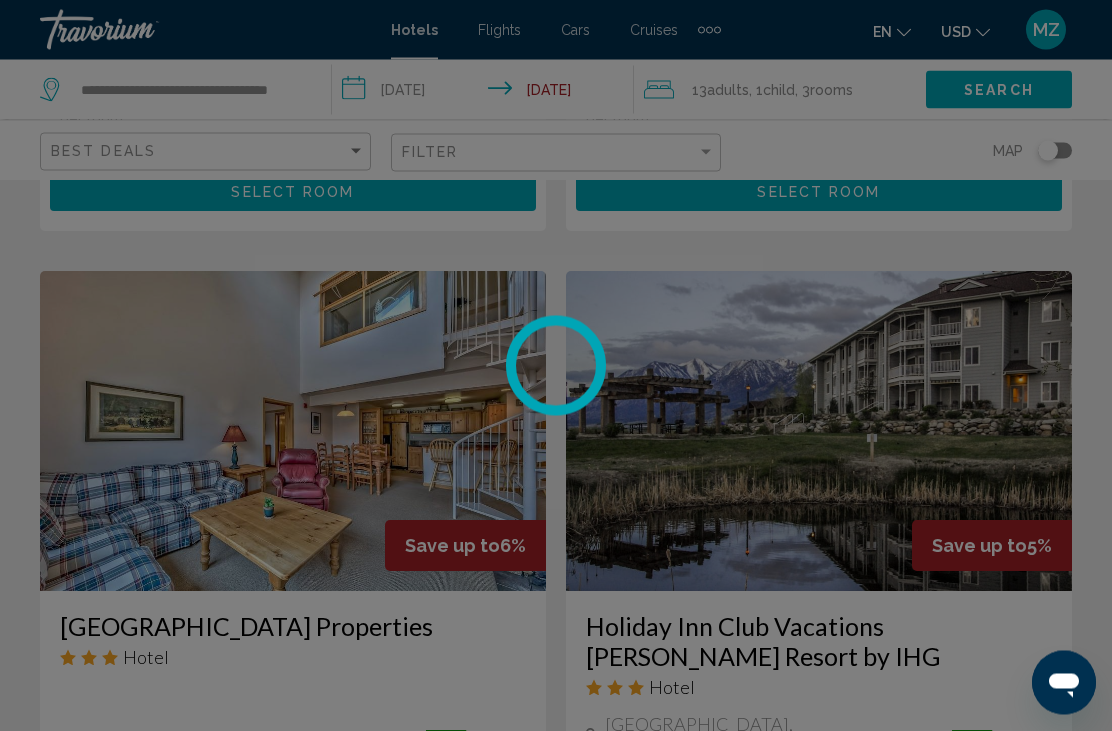 scroll, scrollTop: 732, scrollLeft: 0, axis: vertical 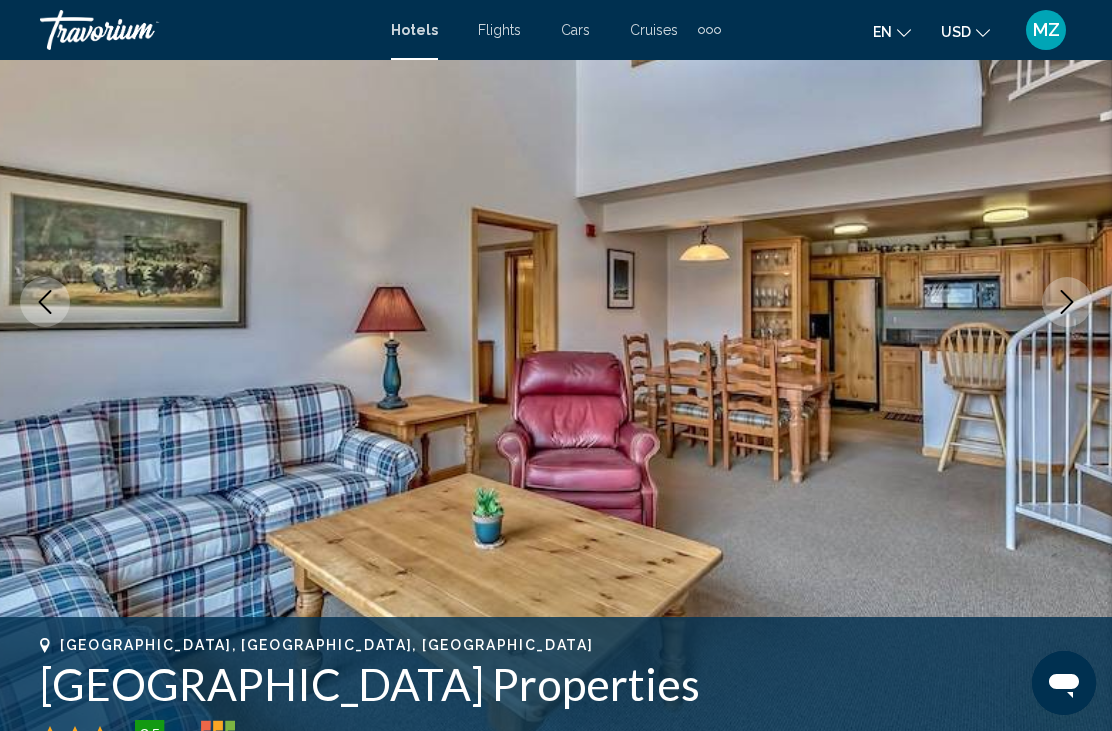 click 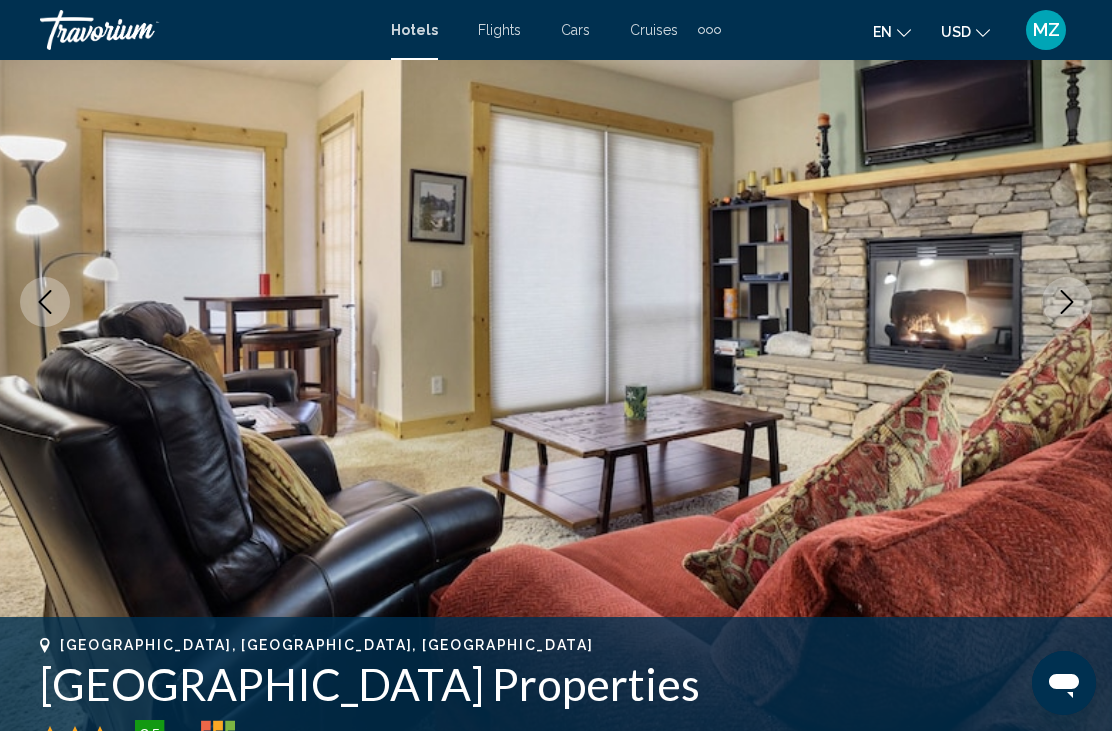 click 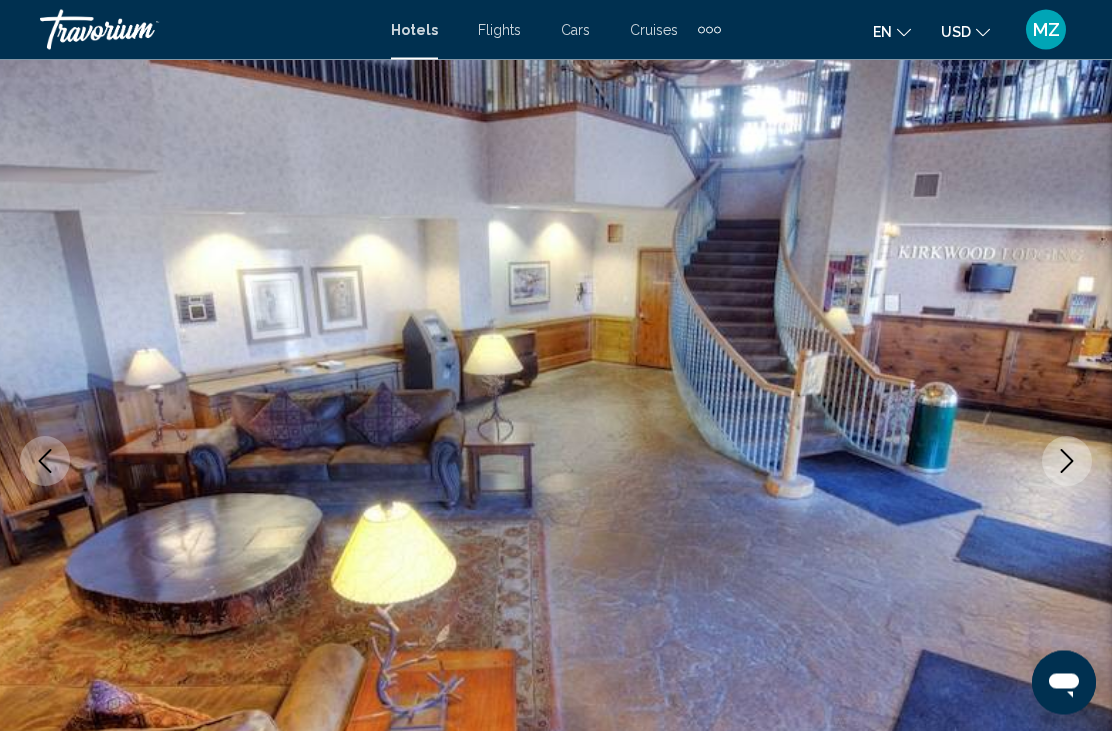 scroll, scrollTop: 76, scrollLeft: 0, axis: vertical 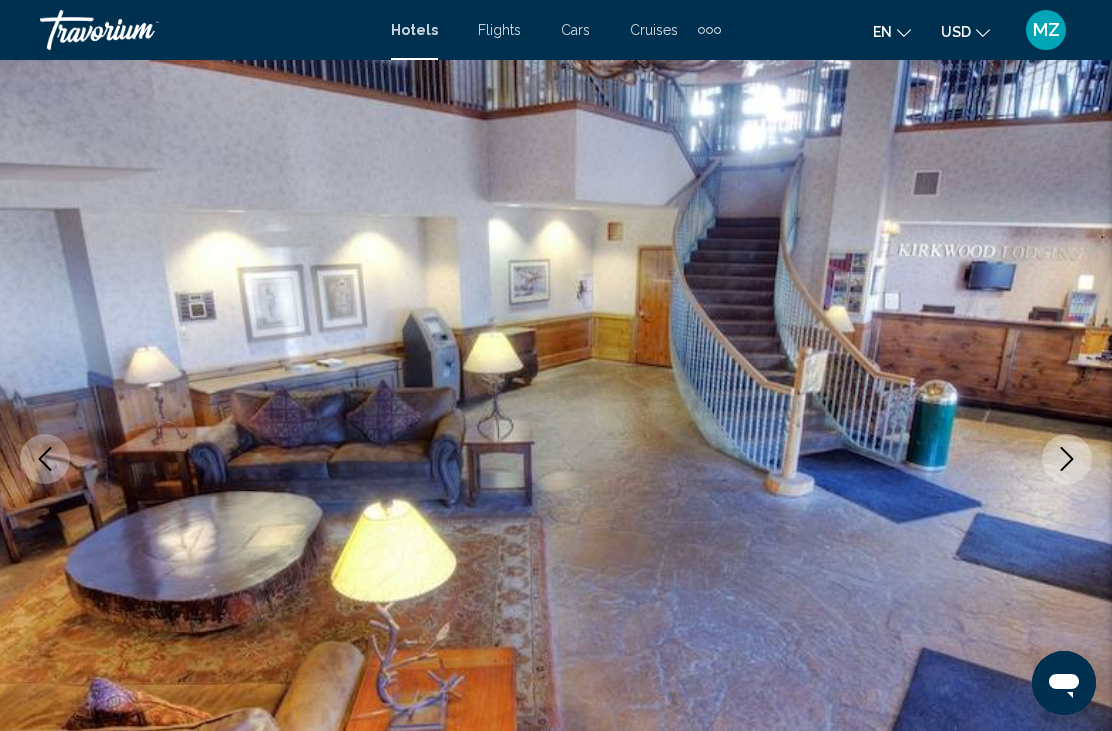 click at bounding box center [1067, 459] 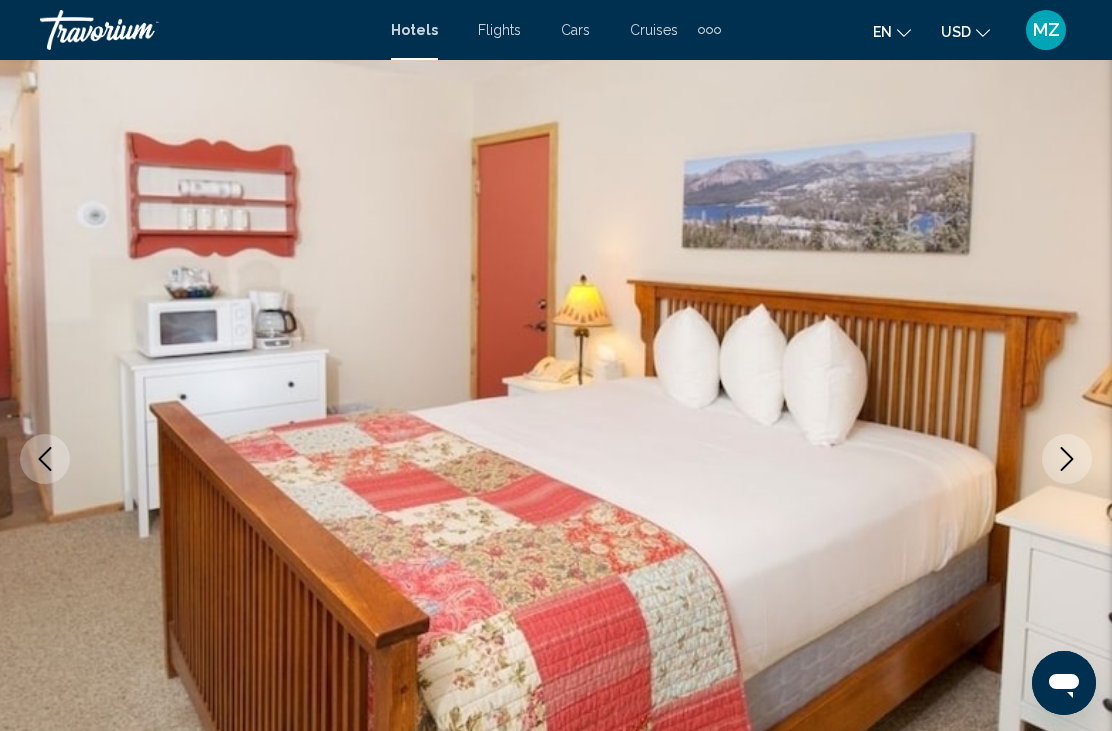 click 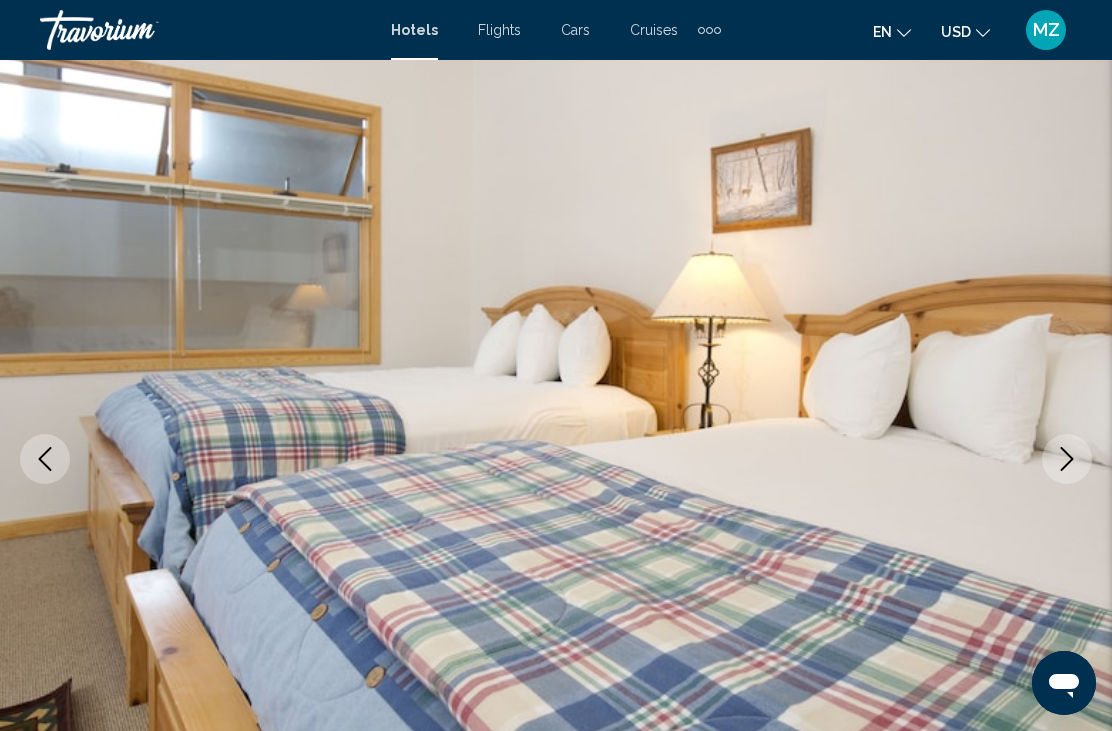 click at bounding box center (1067, 459) 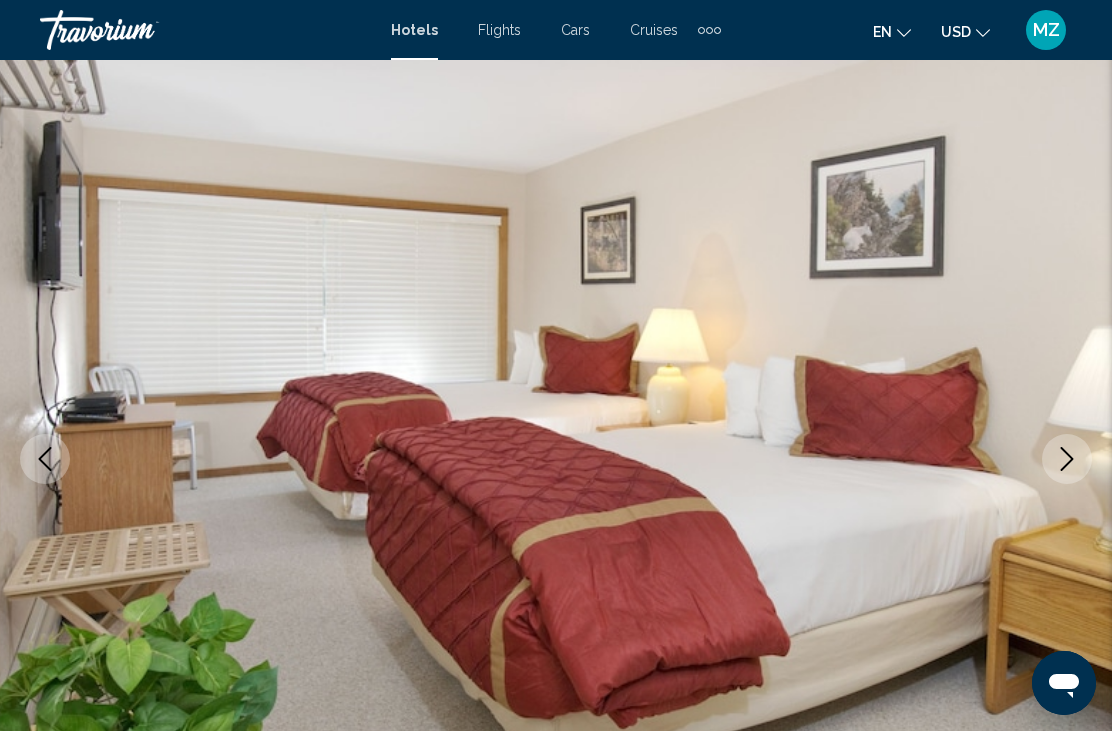 click at bounding box center (1067, 459) 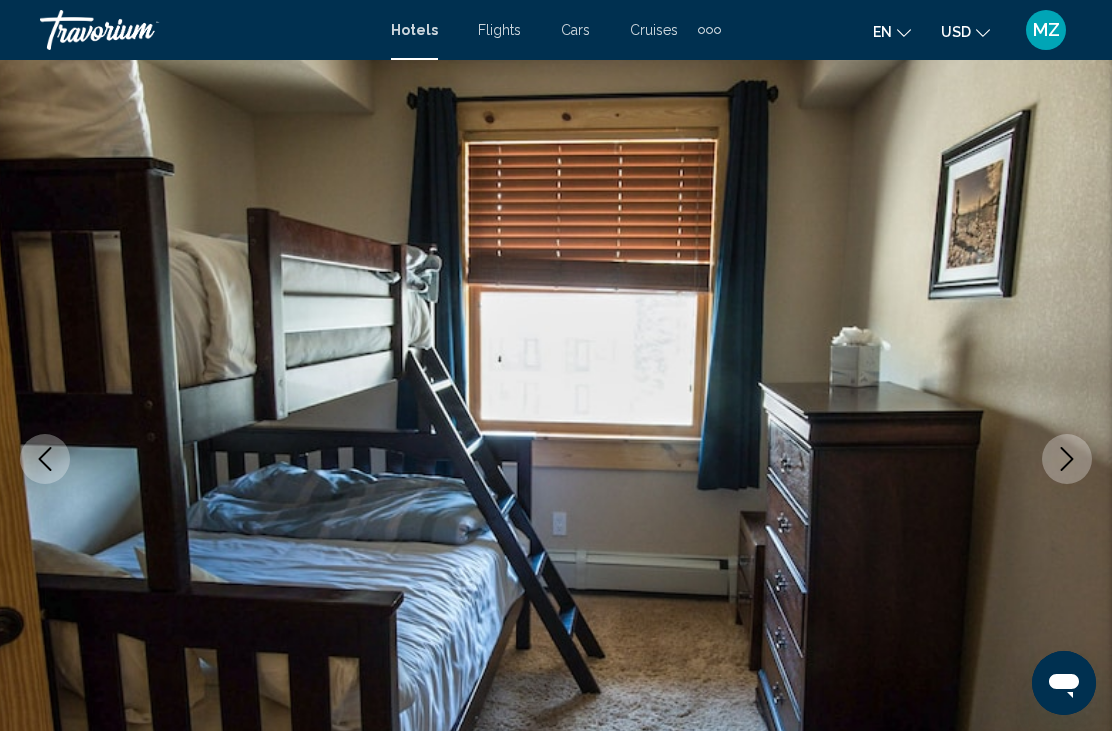 click at bounding box center (1067, 459) 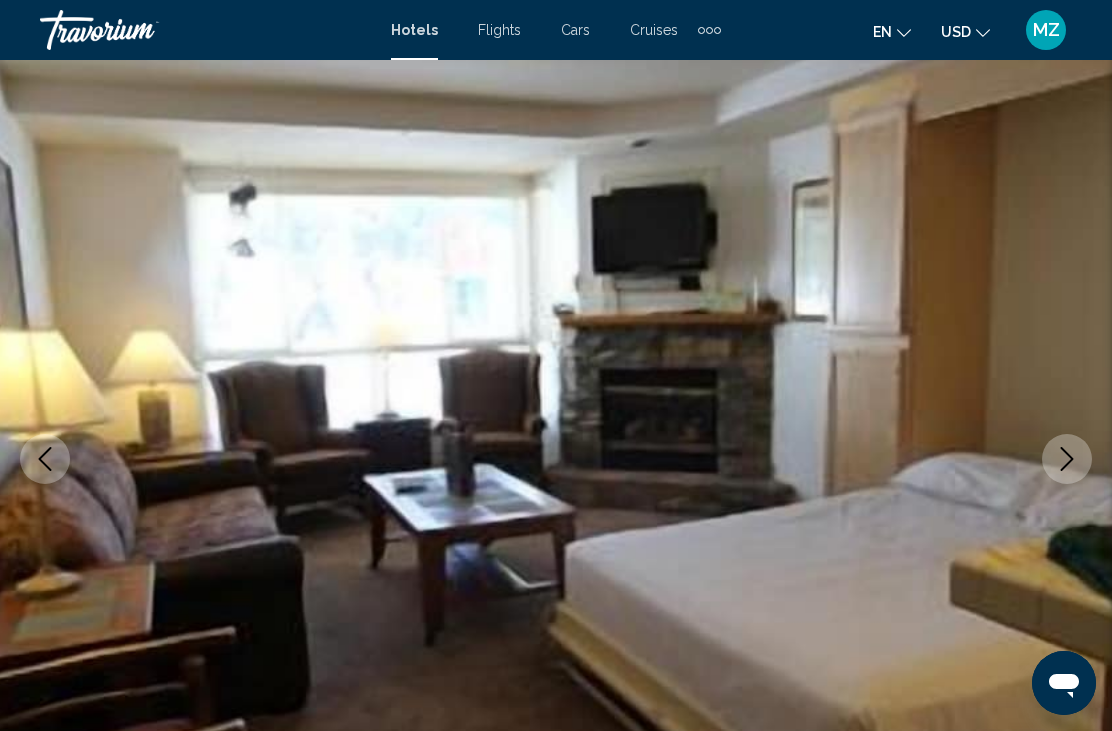 click 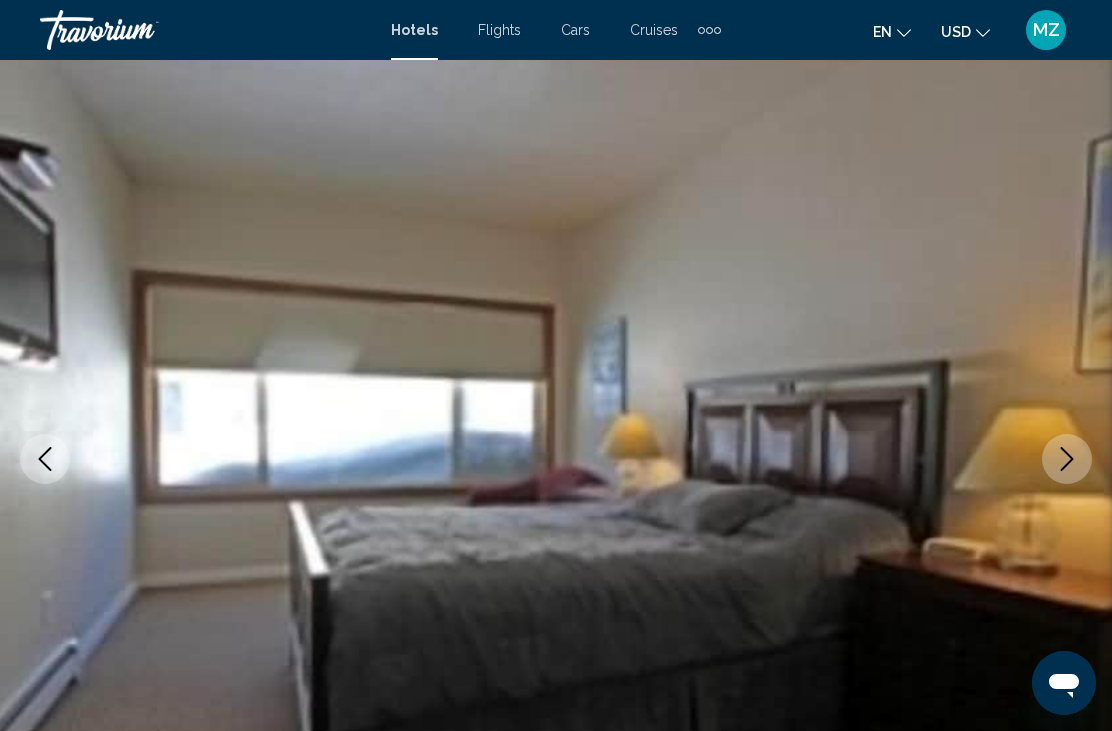 click 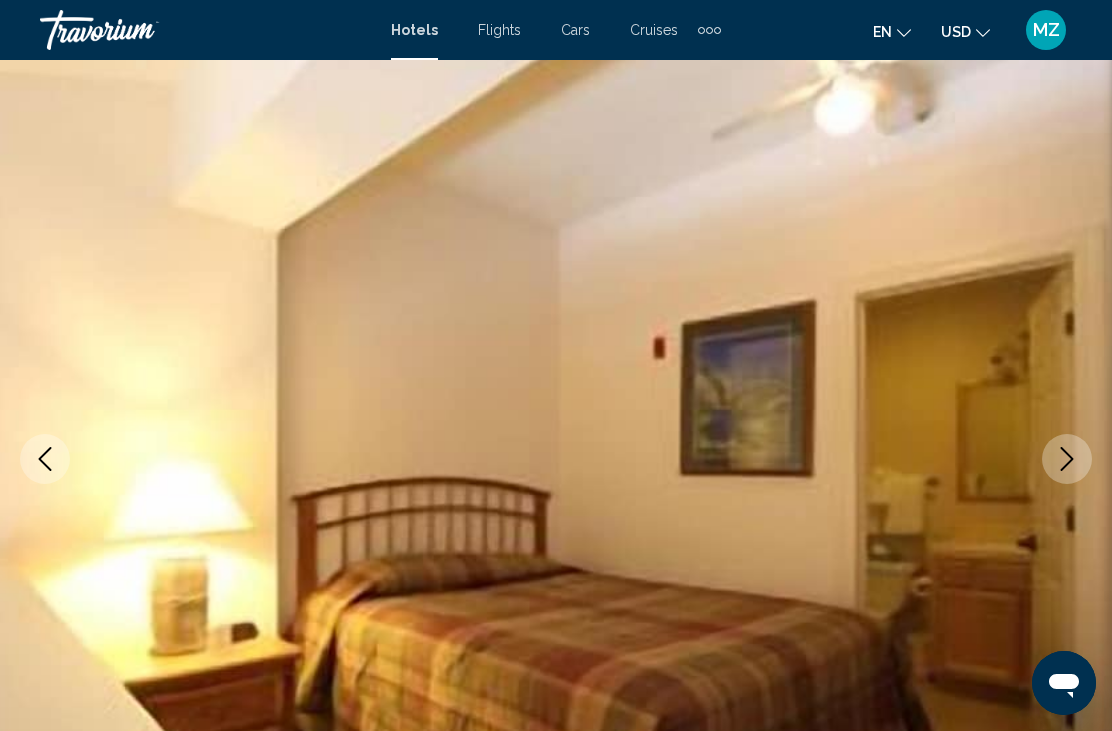click 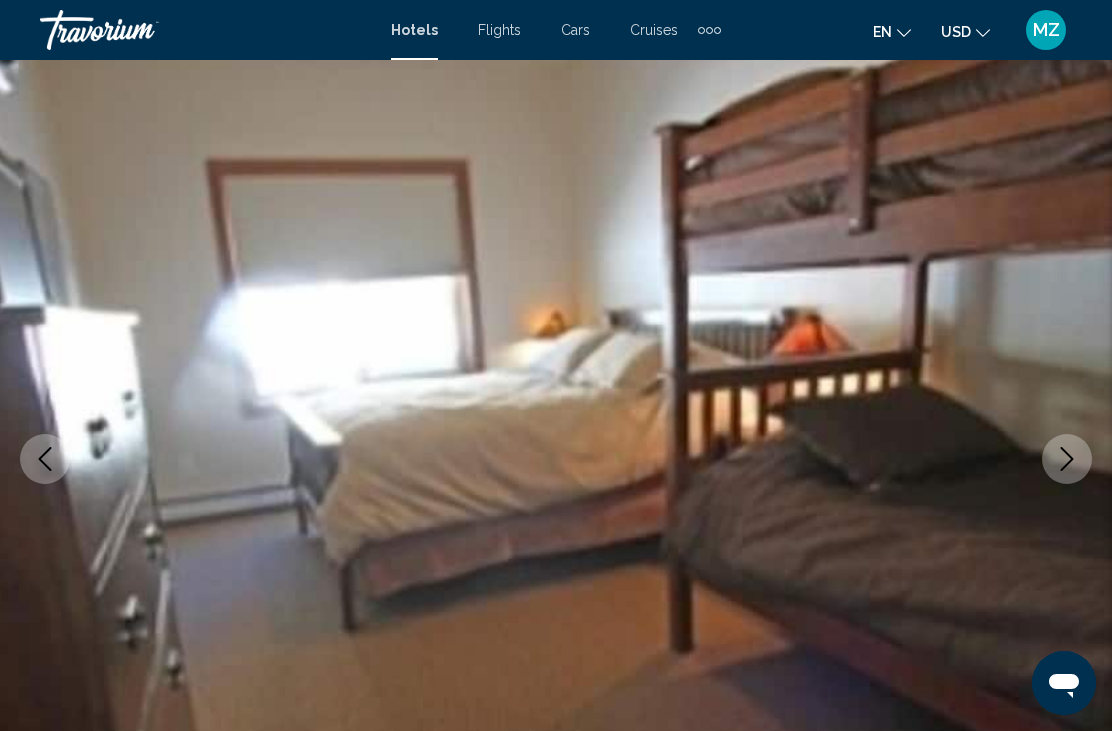 click at bounding box center [1067, 459] 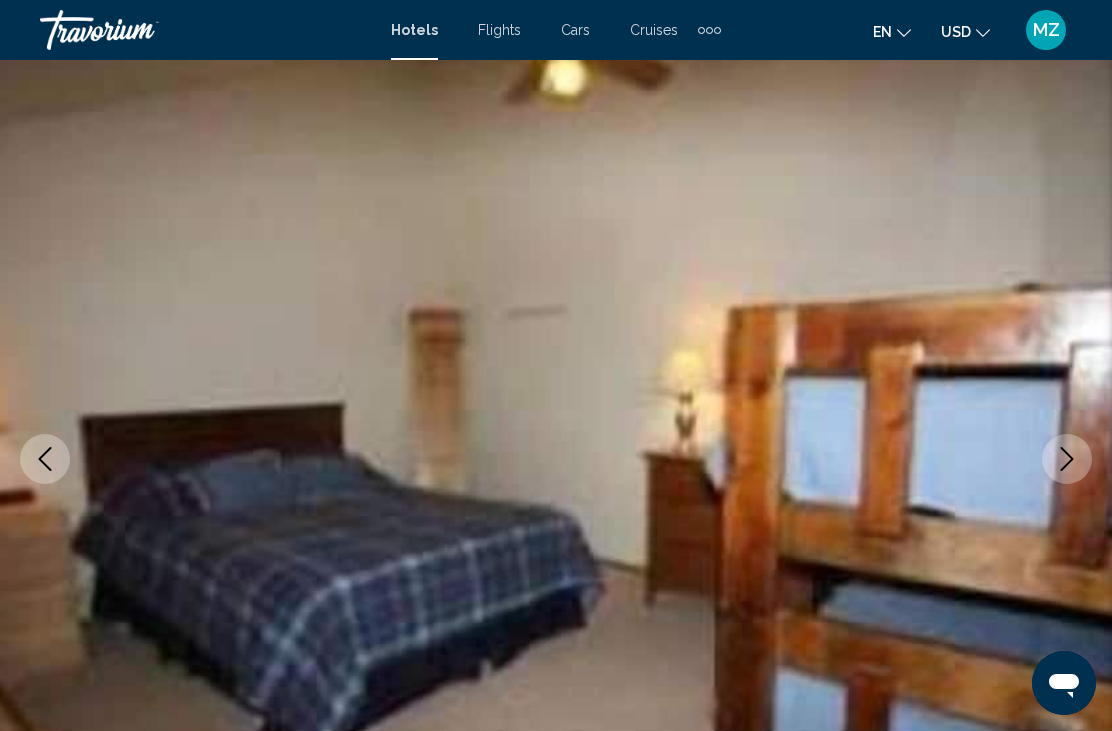 click at bounding box center [1067, 459] 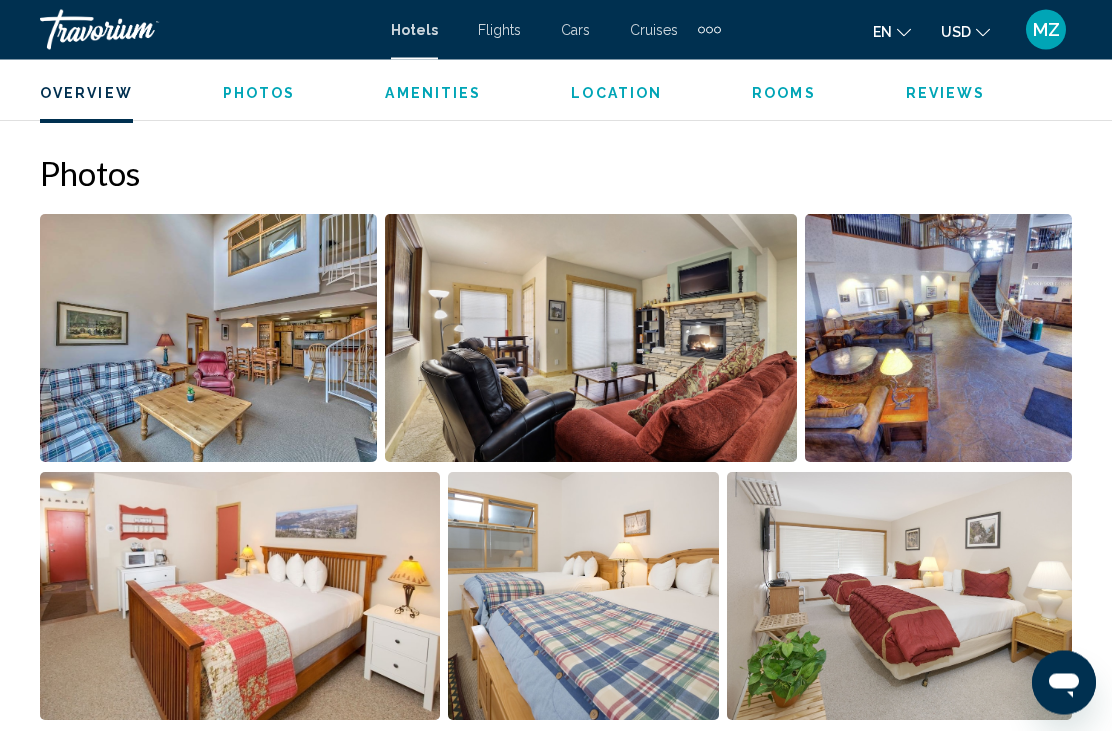 scroll, scrollTop: 1234, scrollLeft: 0, axis: vertical 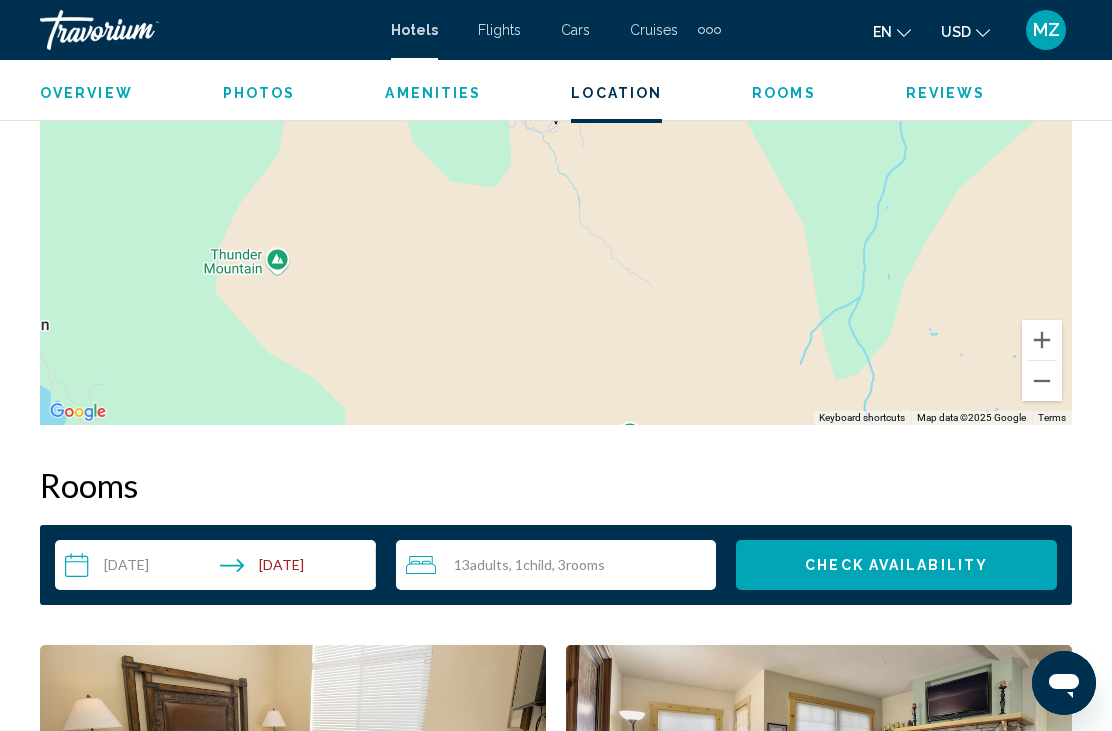click at bounding box center (1042, 340) 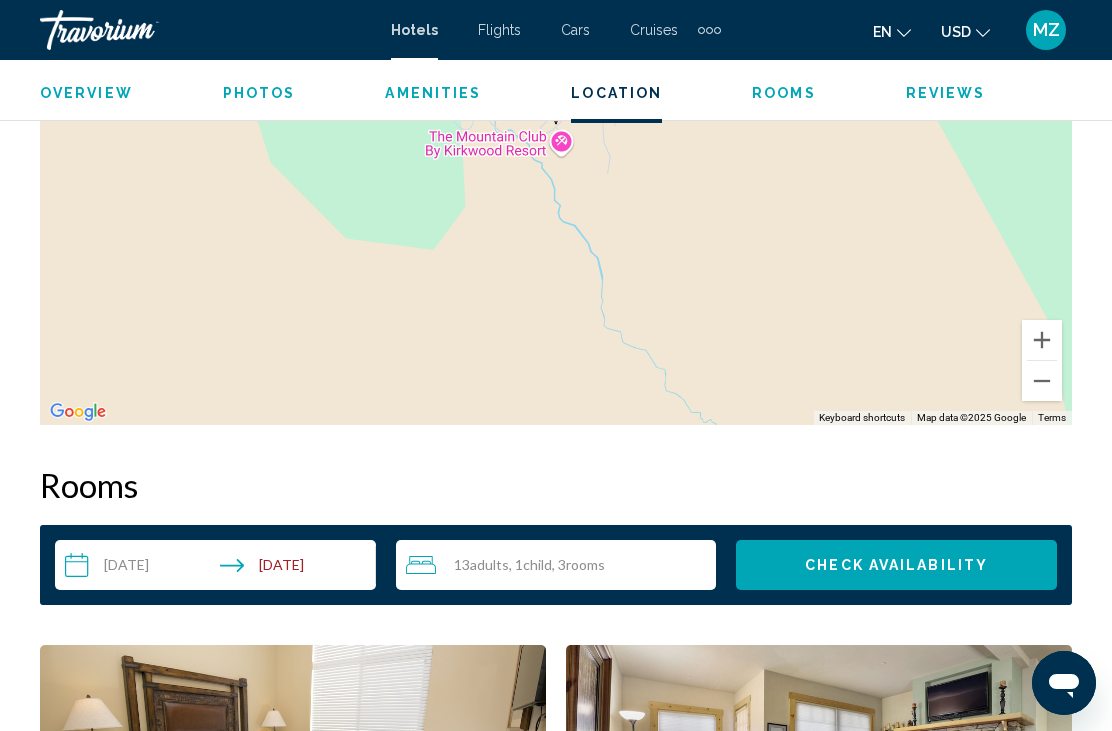 click at bounding box center (1042, 381) 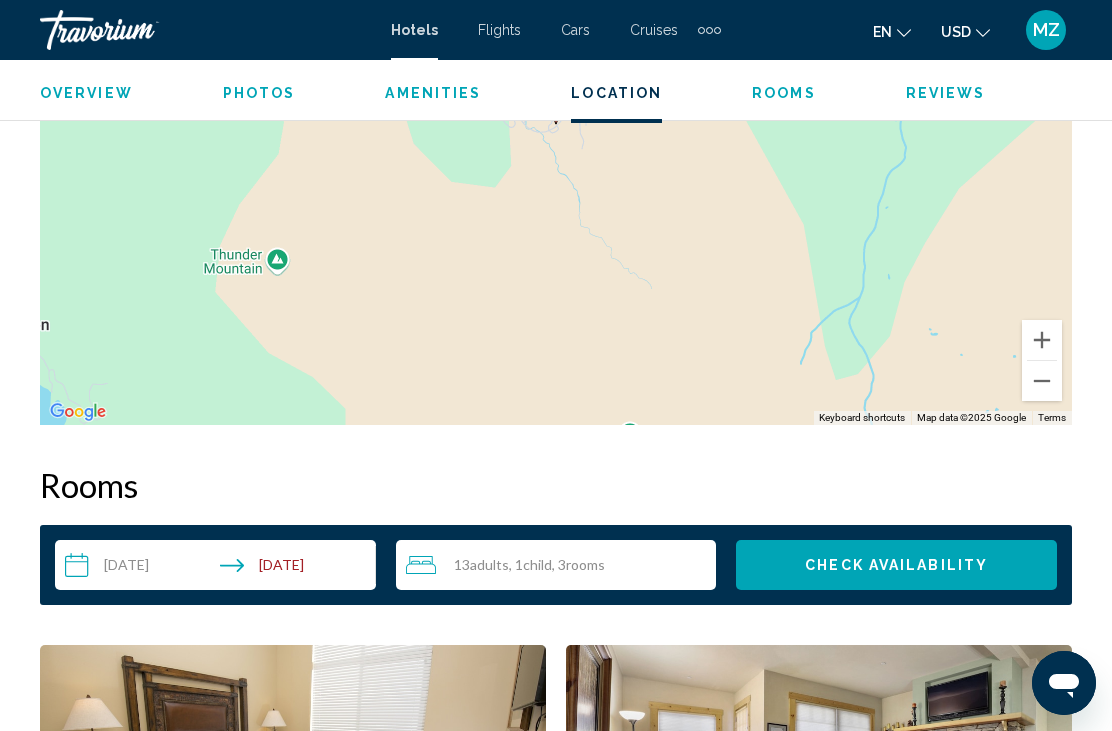 click at bounding box center [1042, 381] 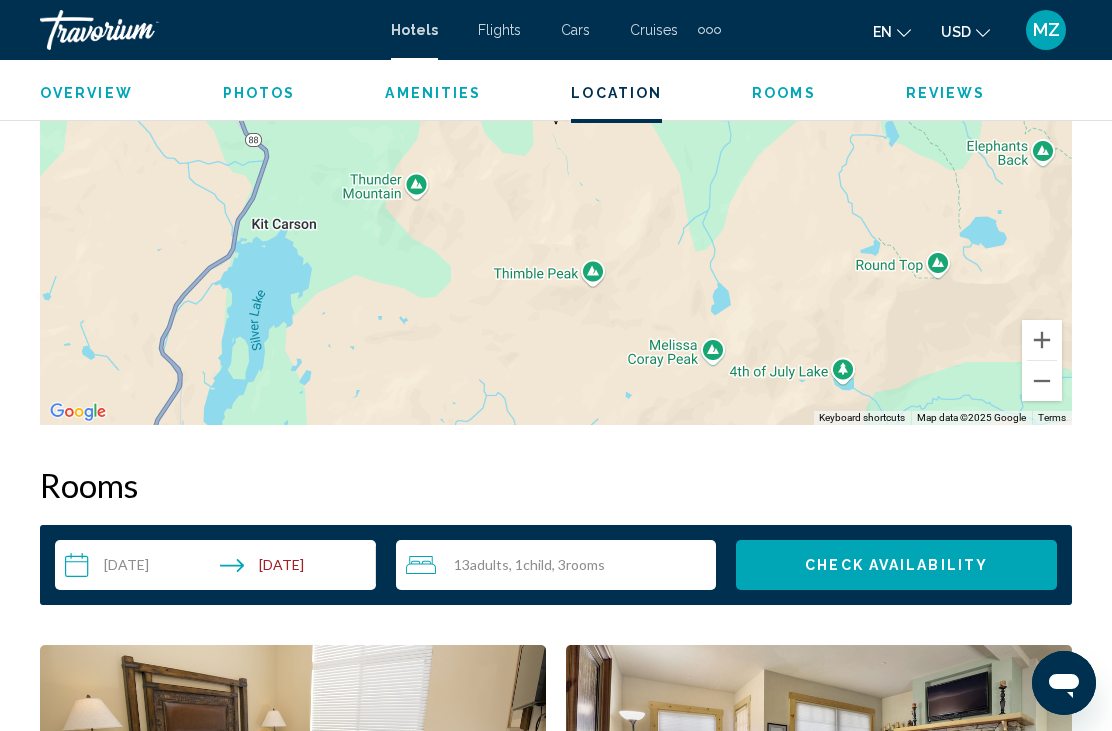 click at bounding box center [1042, 381] 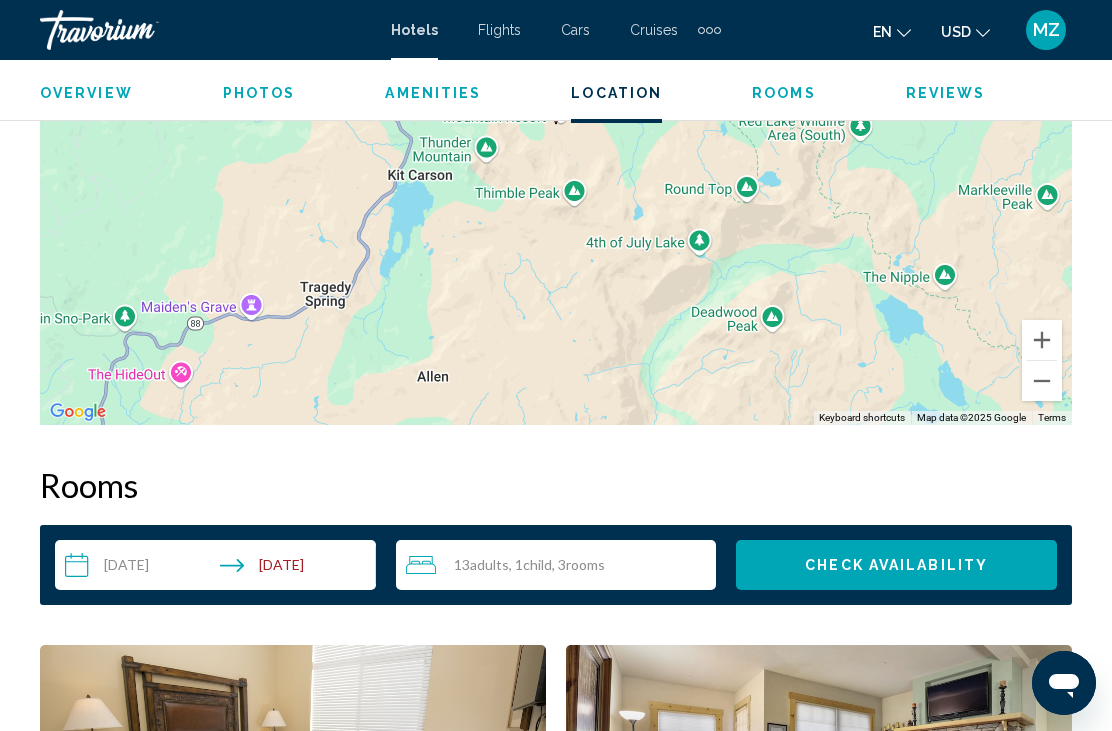 click at bounding box center [1042, 381] 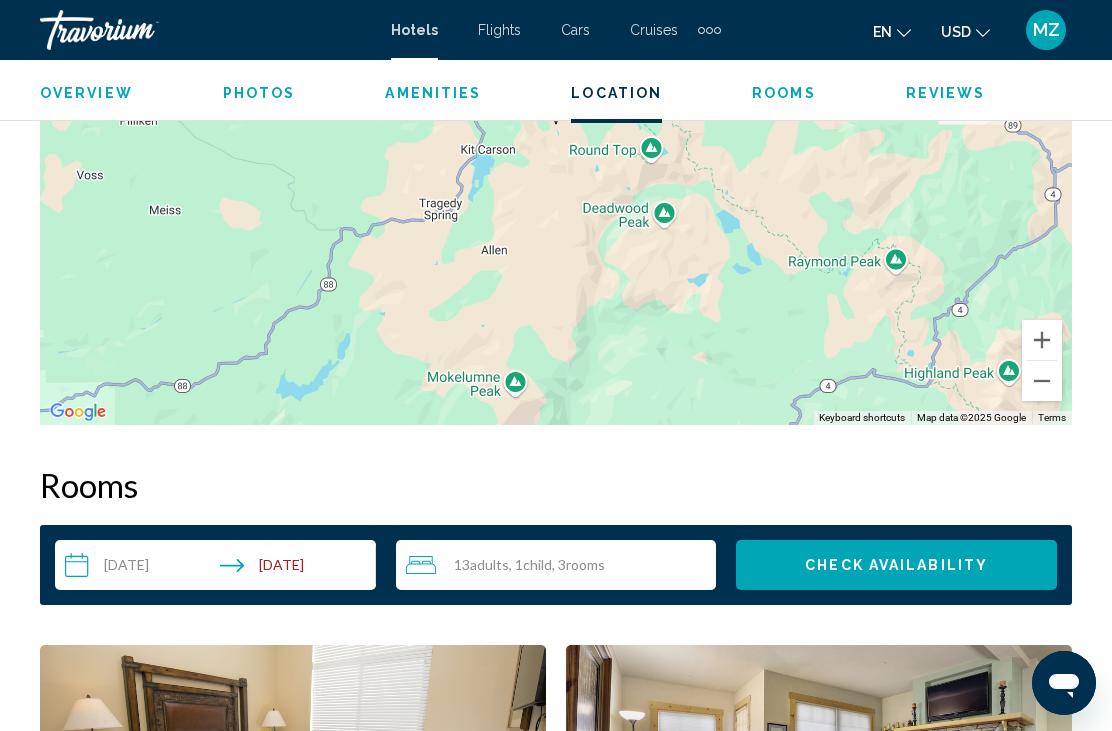 click at bounding box center [1042, 381] 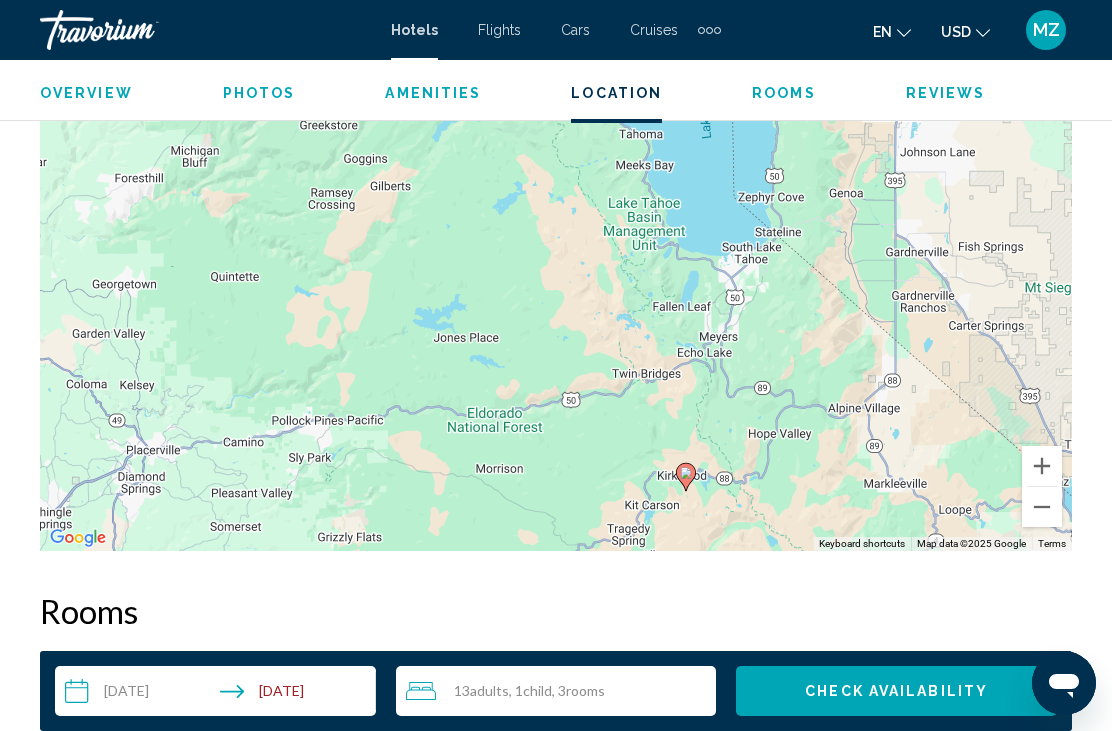 scroll, scrollTop: 2333, scrollLeft: 0, axis: vertical 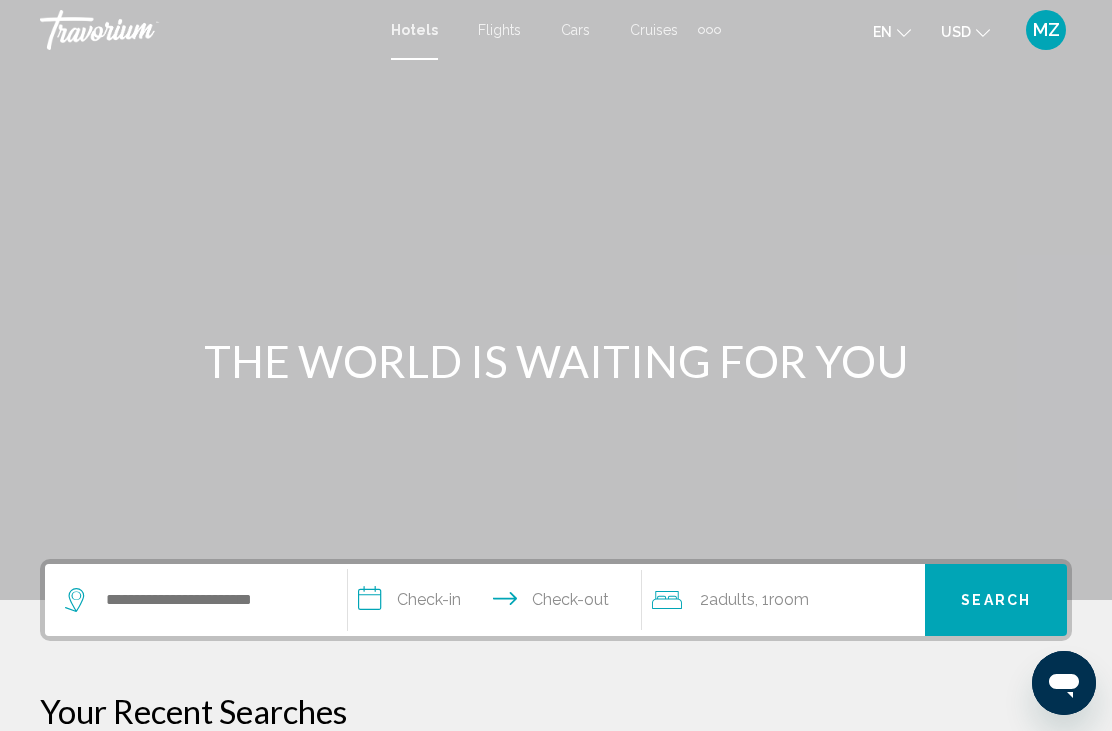 click at bounding box center (191, 600) 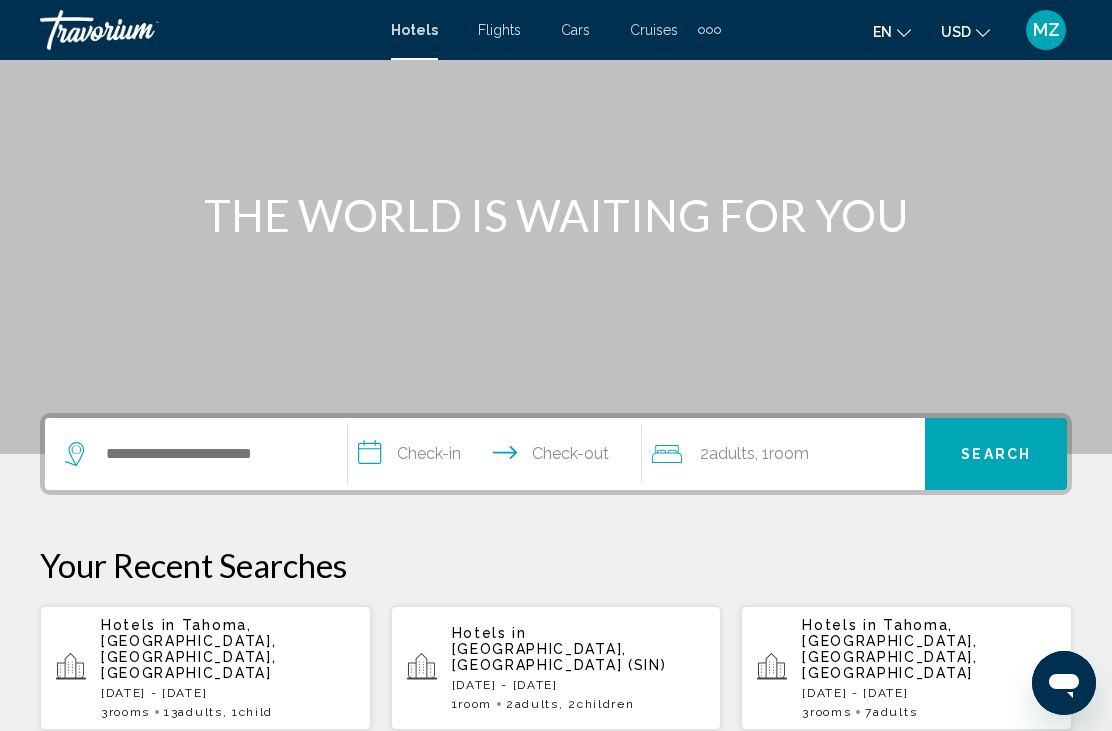 scroll, scrollTop: 494, scrollLeft: 0, axis: vertical 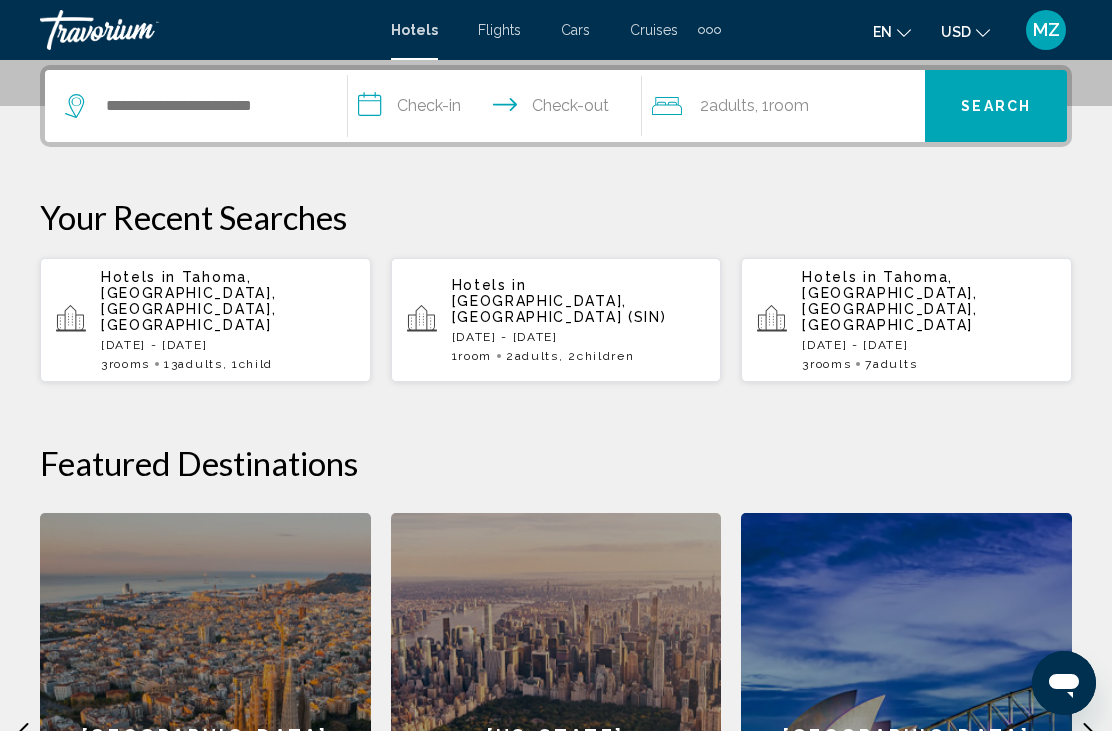 click on "[DATE] - [DATE]" at bounding box center [579, 337] 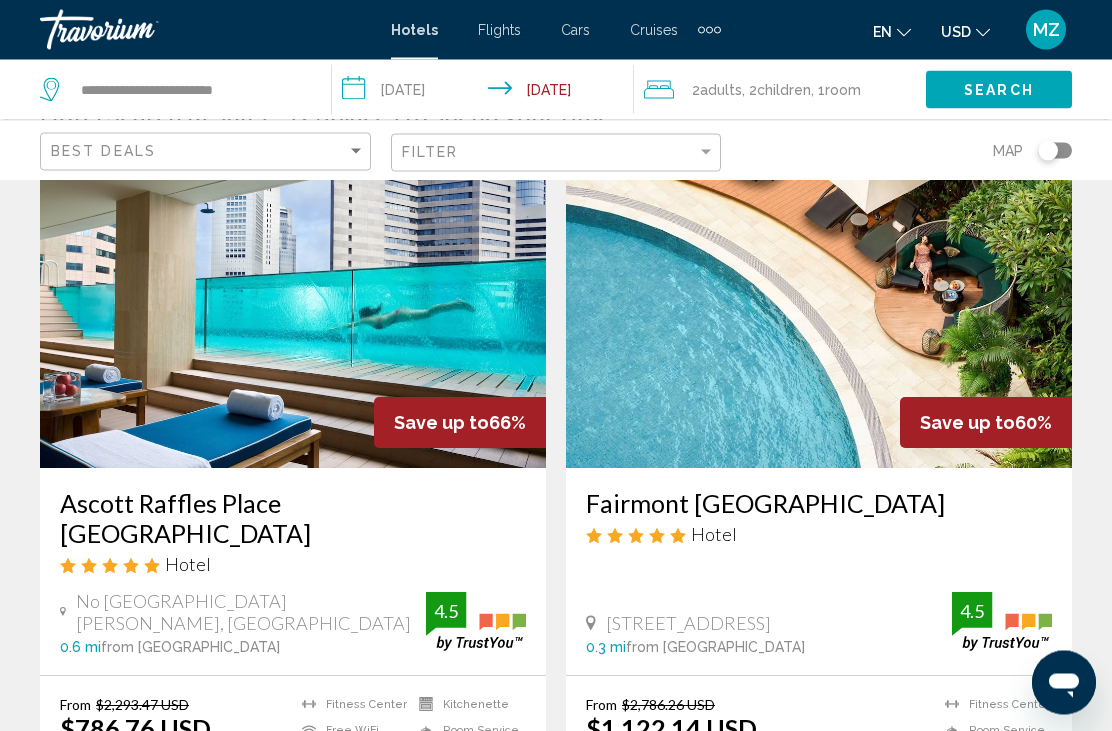 scroll, scrollTop: 101, scrollLeft: 0, axis: vertical 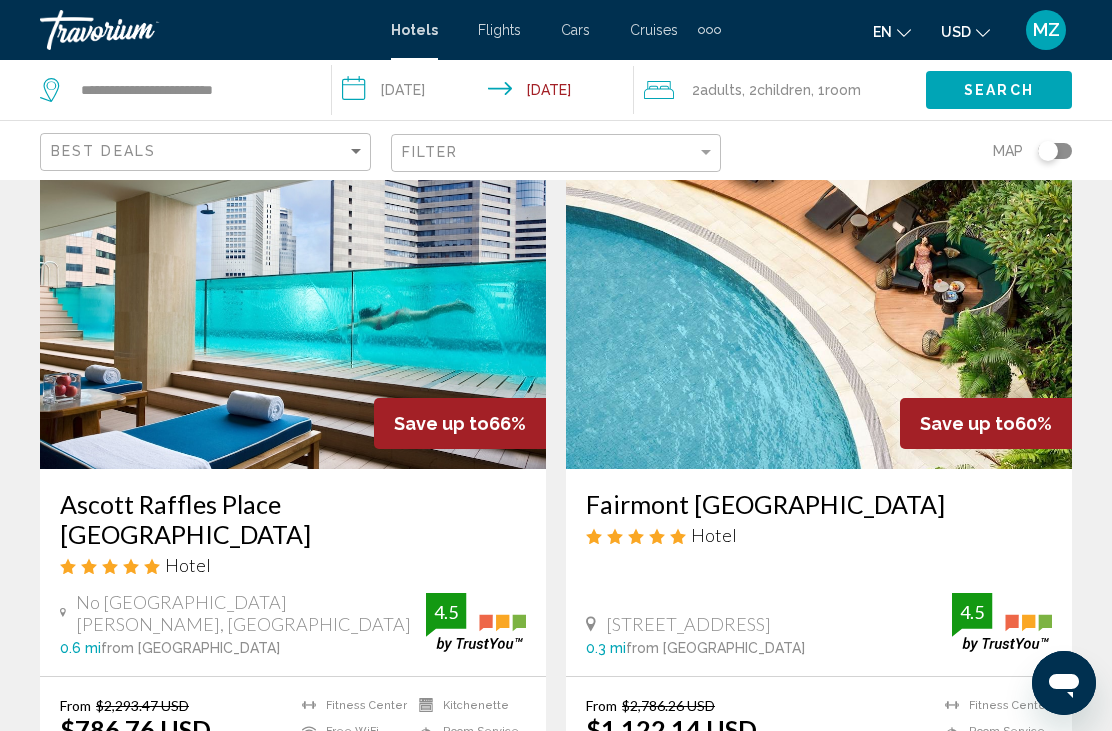 click at bounding box center [819, 309] 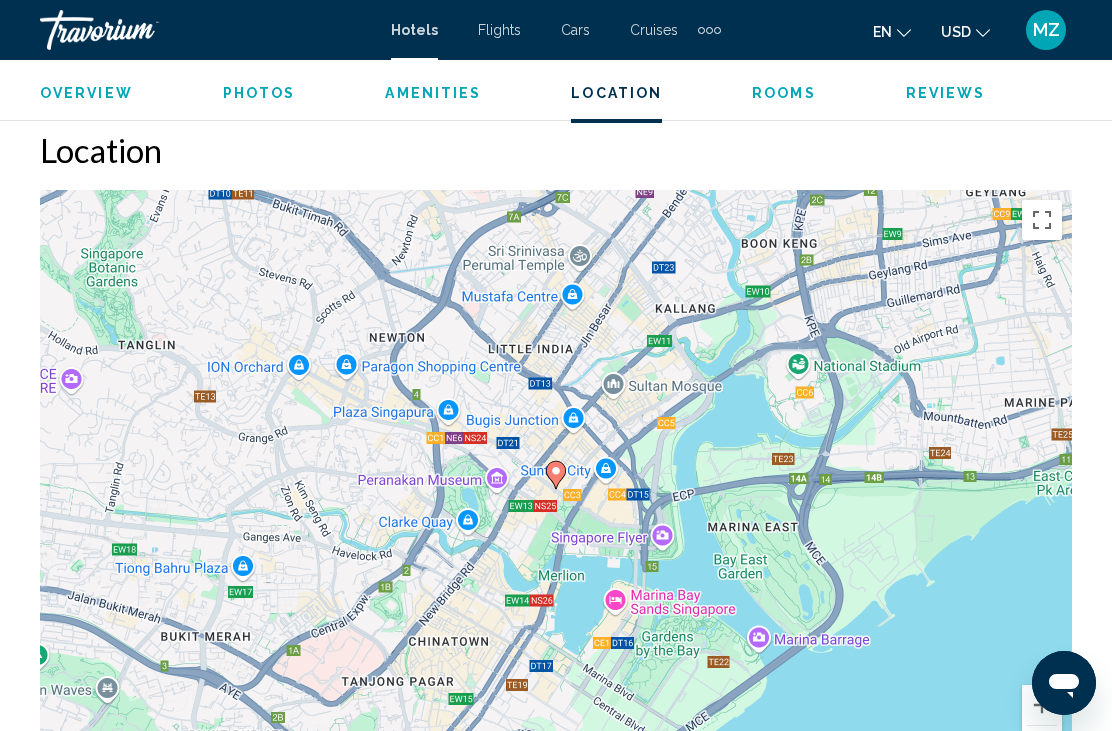 scroll, scrollTop: 2174, scrollLeft: 0, axis: vertical 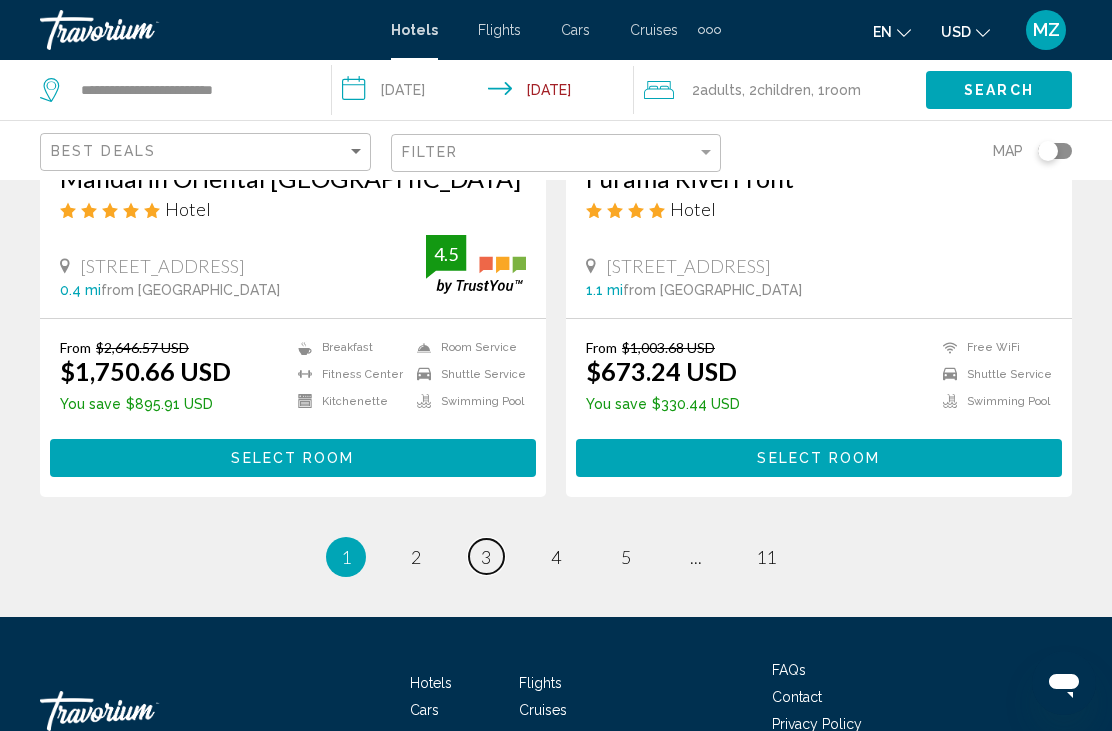 click on "page  3" at bounding box center [486, 556] 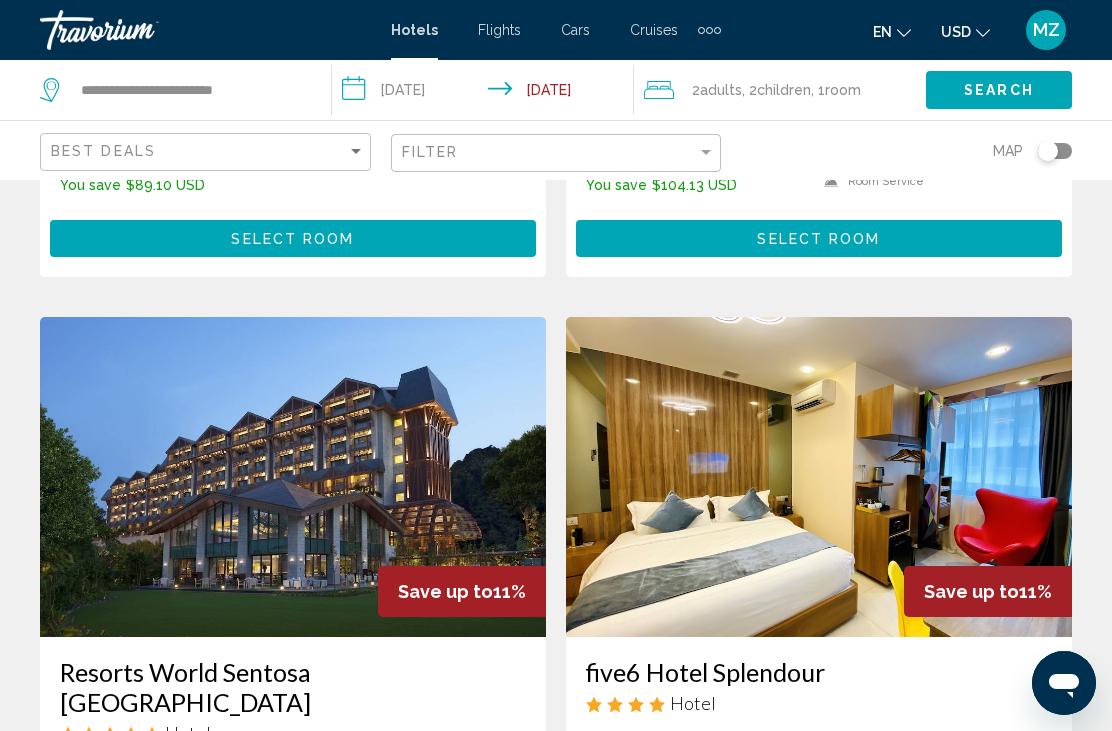 scroll, scrollTop: 3603, scrollLeft: 0, axis: vertical 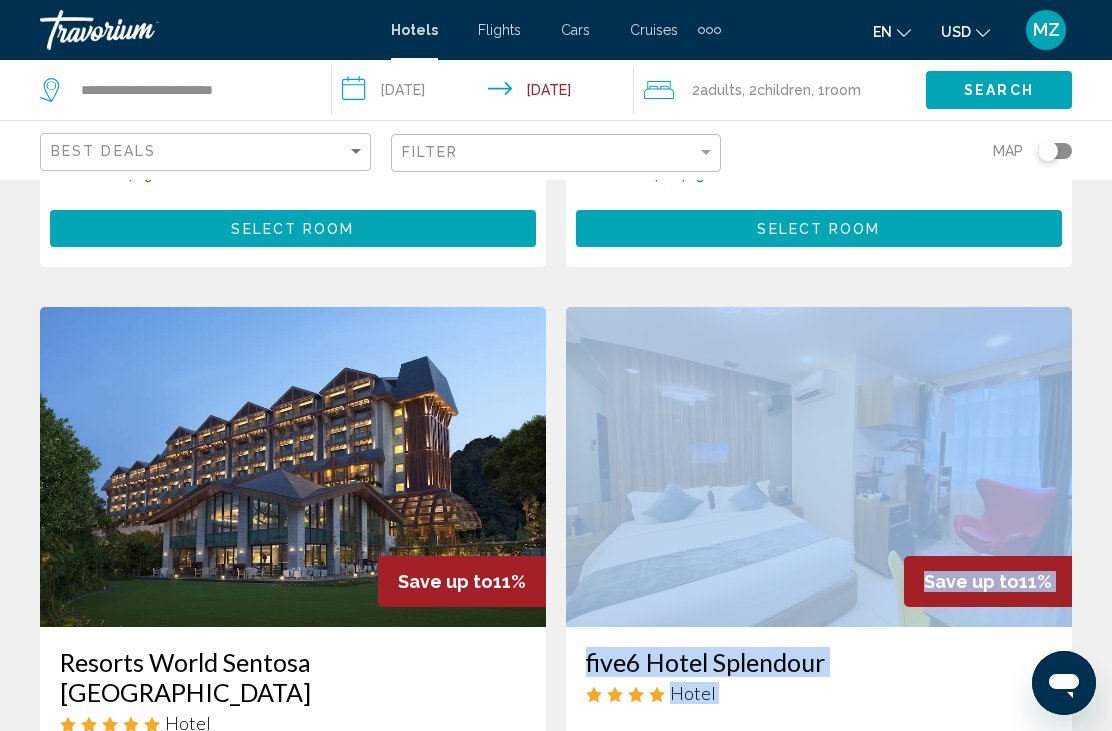 click on "From $789.19 USD $704.14 USD  You save  $85.05 USD
Free WiFi  Select Room" at bounding box center (819, 923) 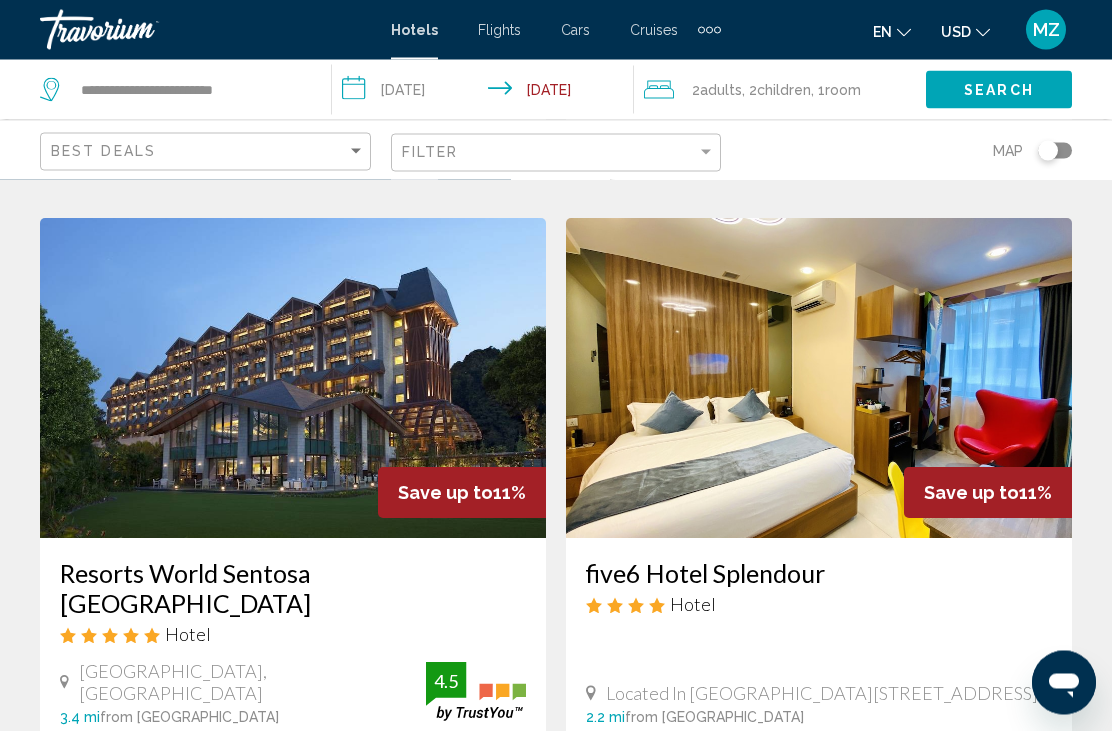 scroll, scrollTop: 4061, scrollLeft: 0, axis: vertical 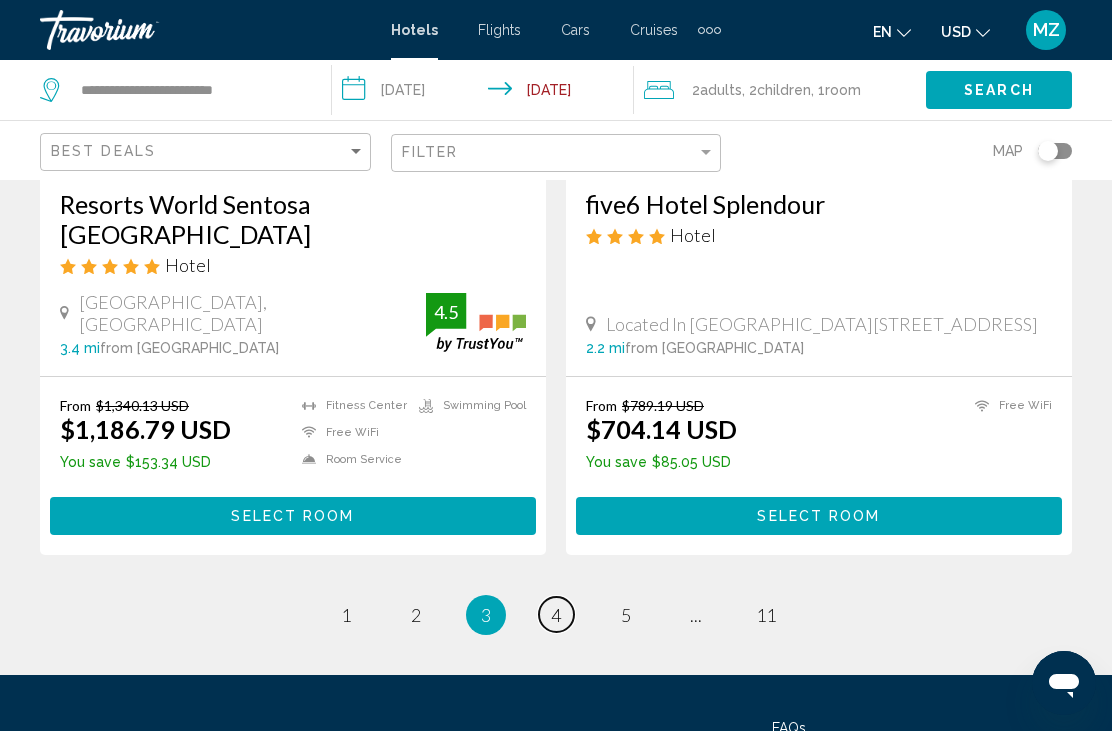 click on "page  4" at bounding box center [556, 614] 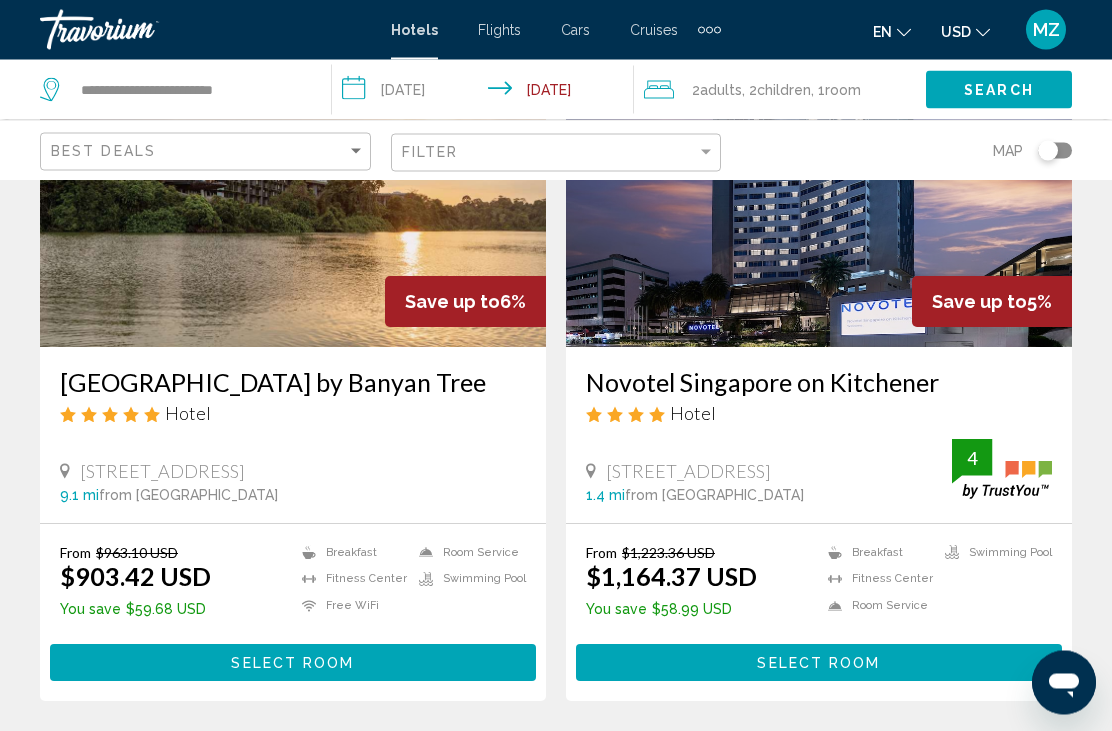 scroll, scrollTop: 4059, scrollLeft: 0, axis: vertical 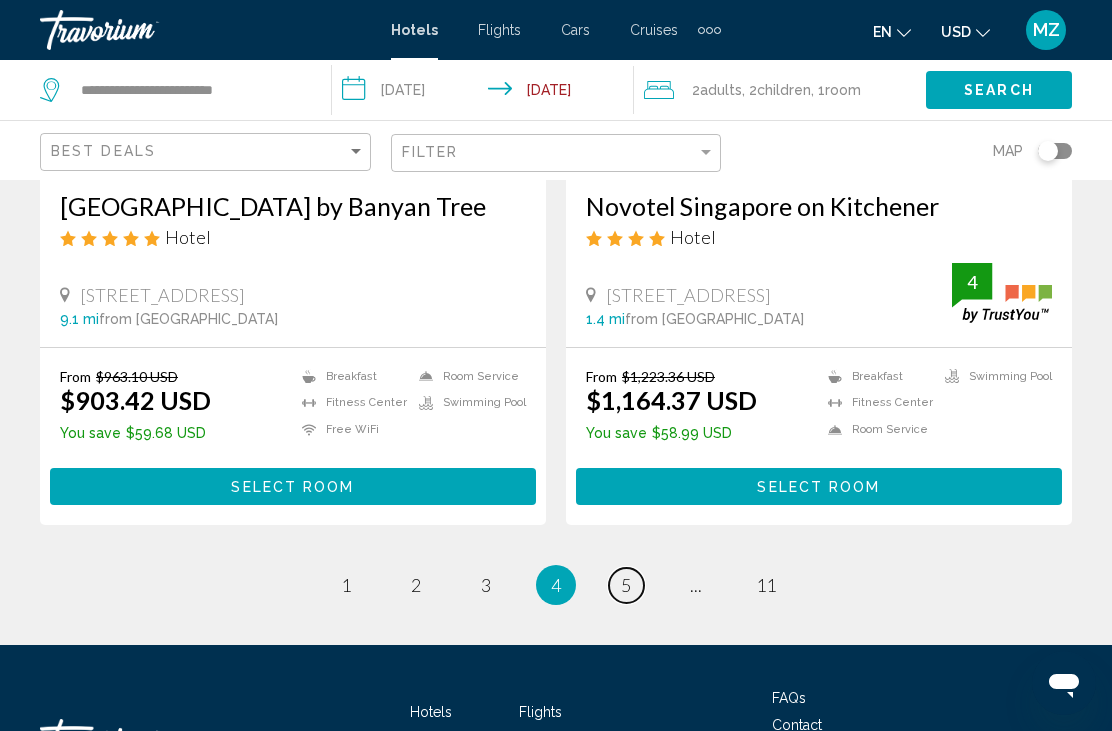 click on "page  5" at bounding box center [626, 585] 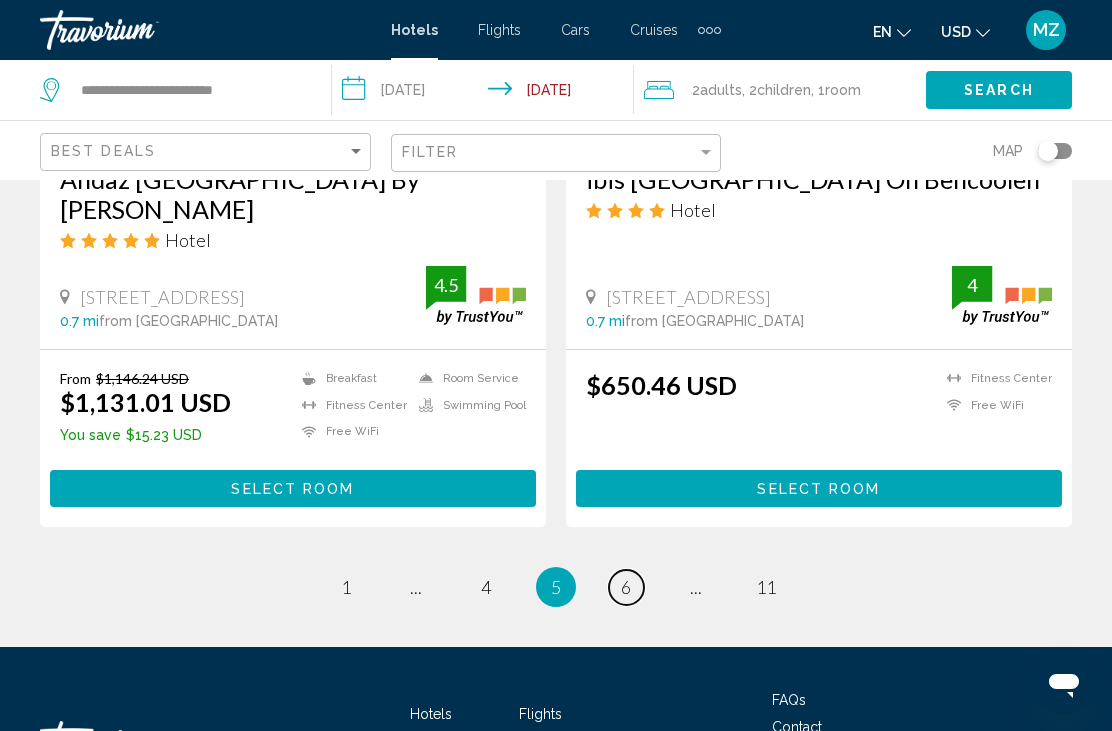 scroll, scrollTop: 4119, scrollLeft: 0, axis: vertical 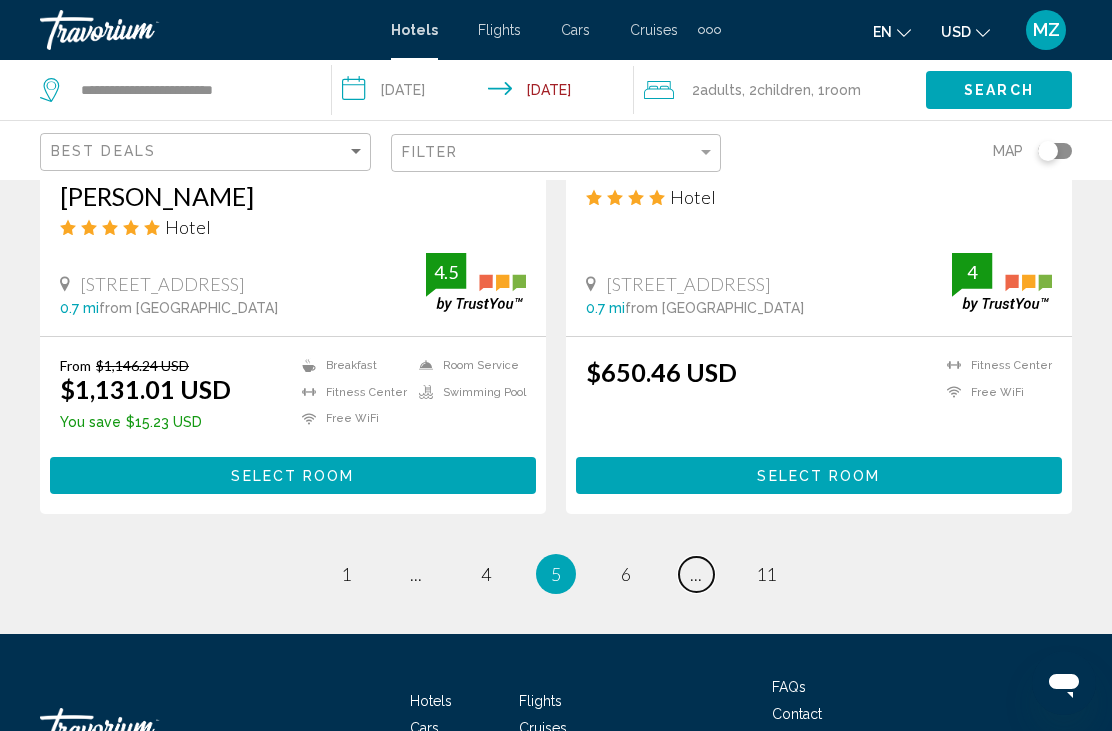 click on "..." at bounding box center [696, 574] 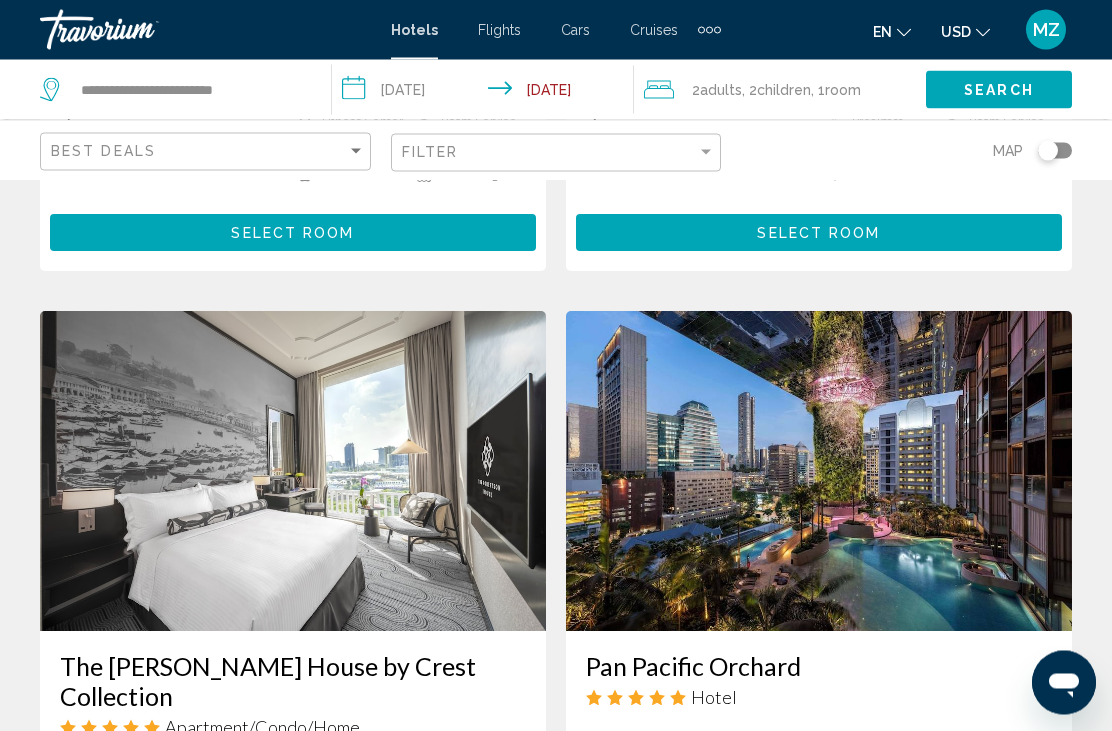 scroll, scrollTop: 2173, scrollLeft: 0, axis: vertical 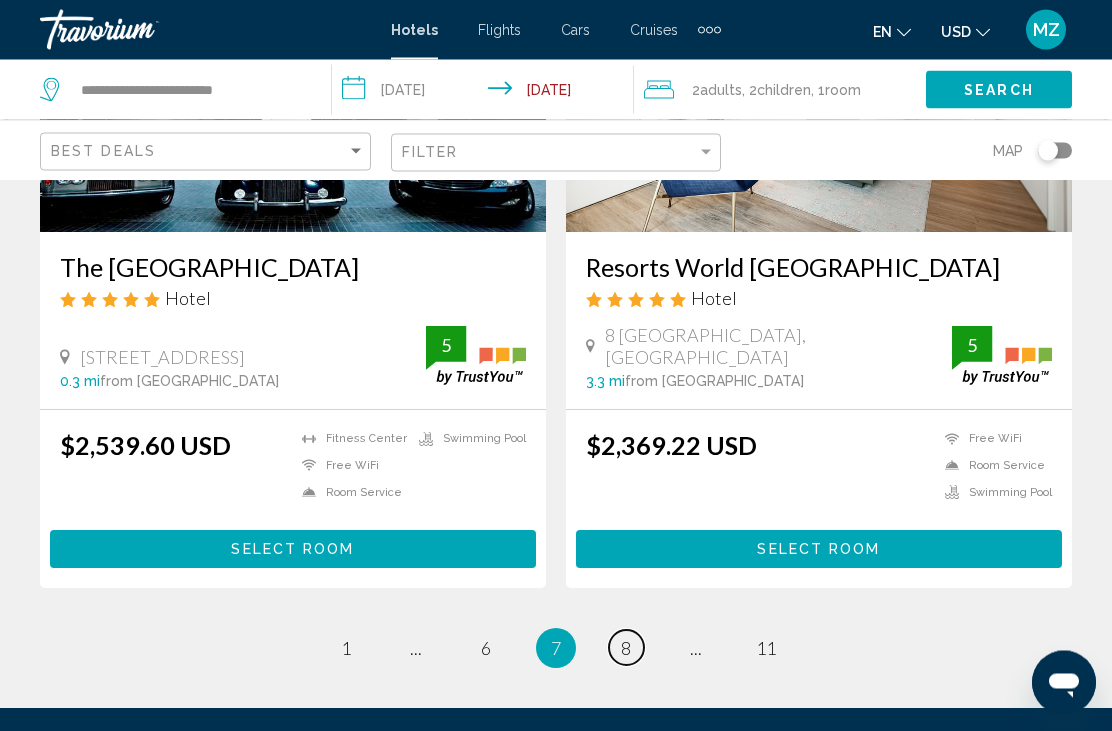 click on "8" at bounding box center [626, 649] 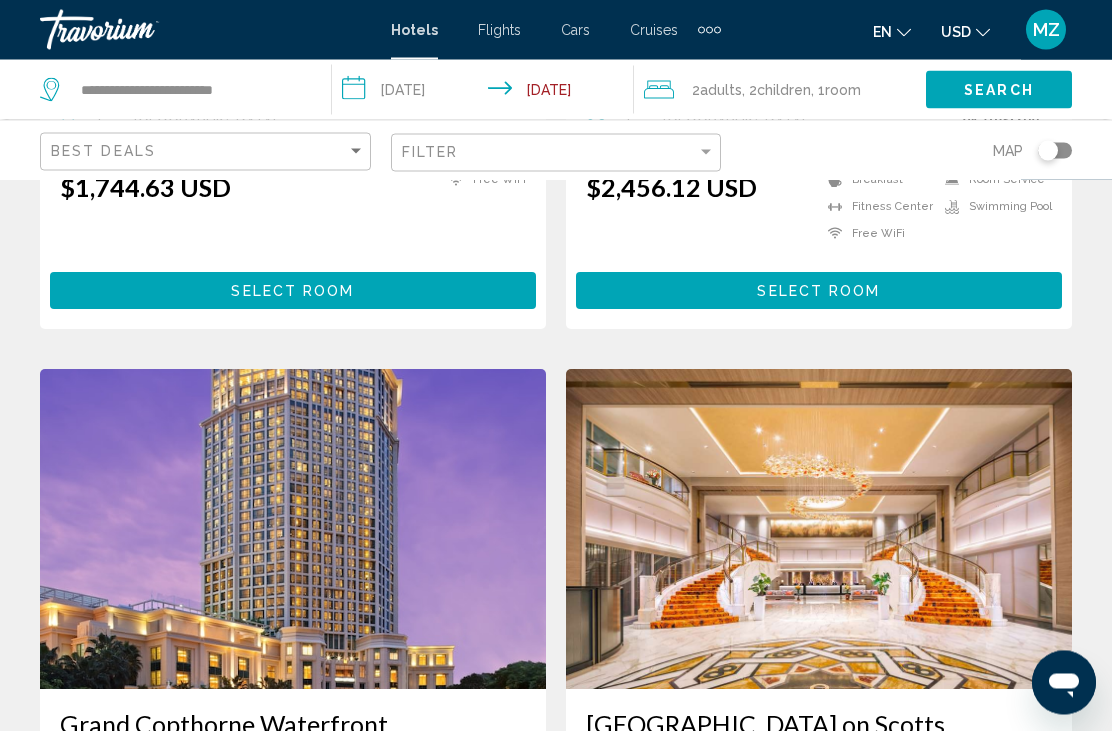 scroll, scrollTop: 2164, scrollLeft: 0, axis: vertical 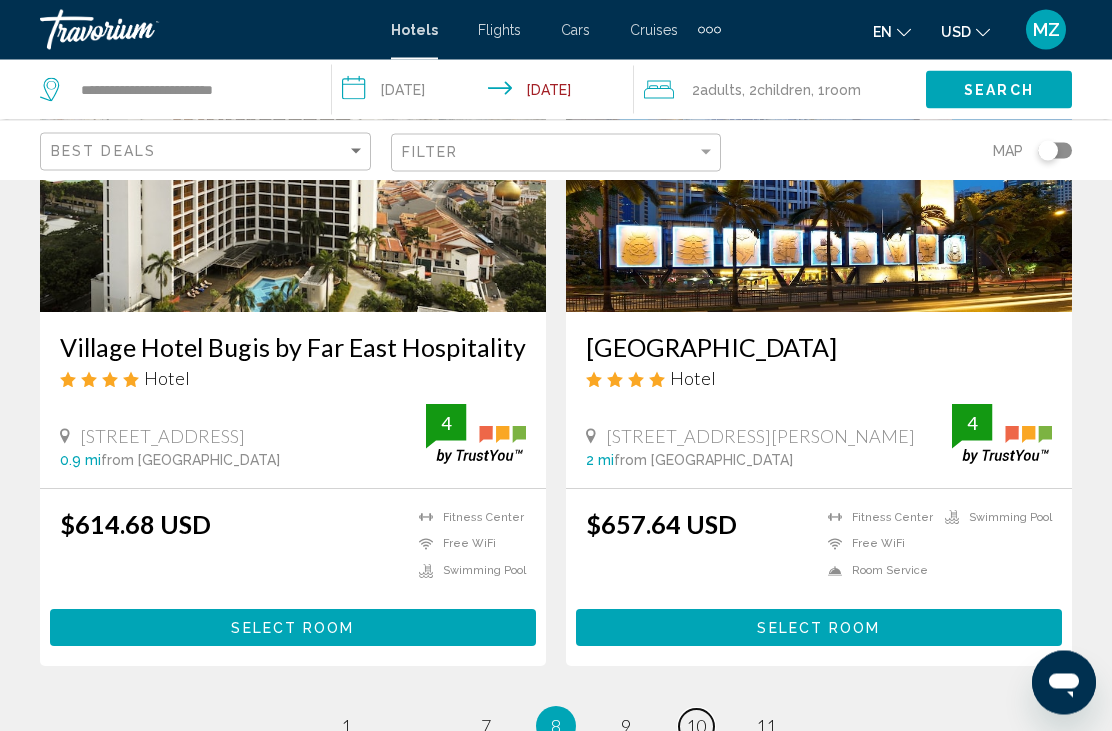 click on "10" at bounding box center (696, 727) 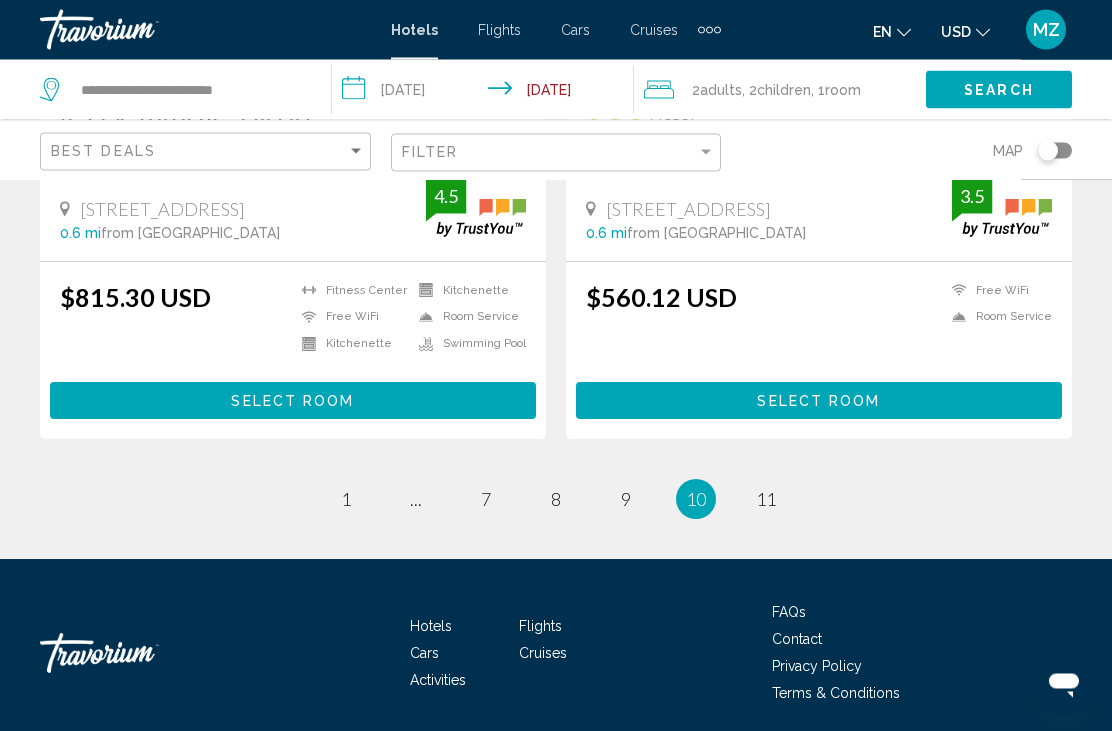 scroll, scrollTop: 4083, scrollLeft: 0, axis: vertical 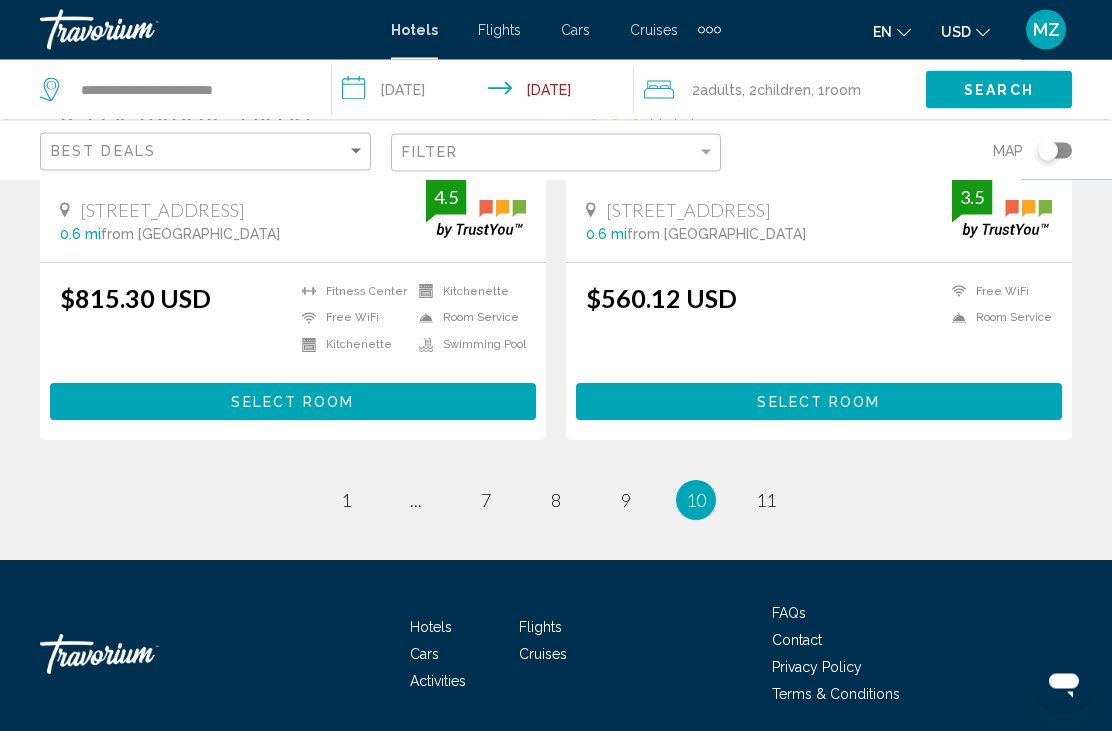 click on "**********" 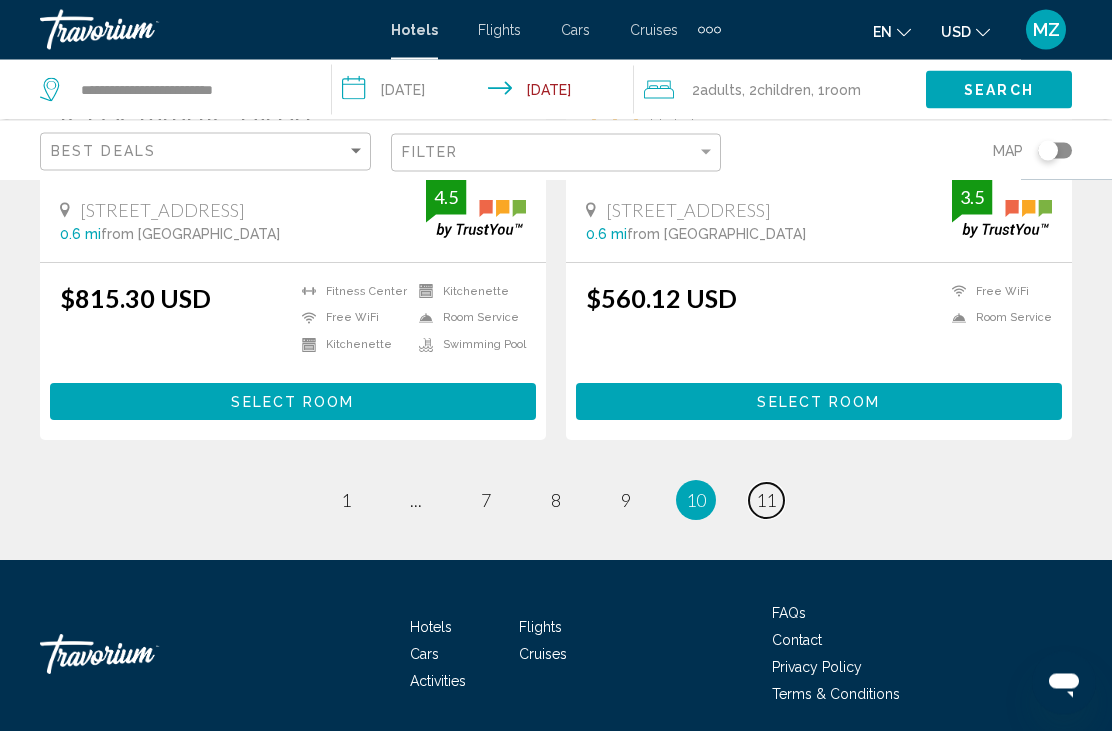 click on "11" at bounding box center [766, 501] 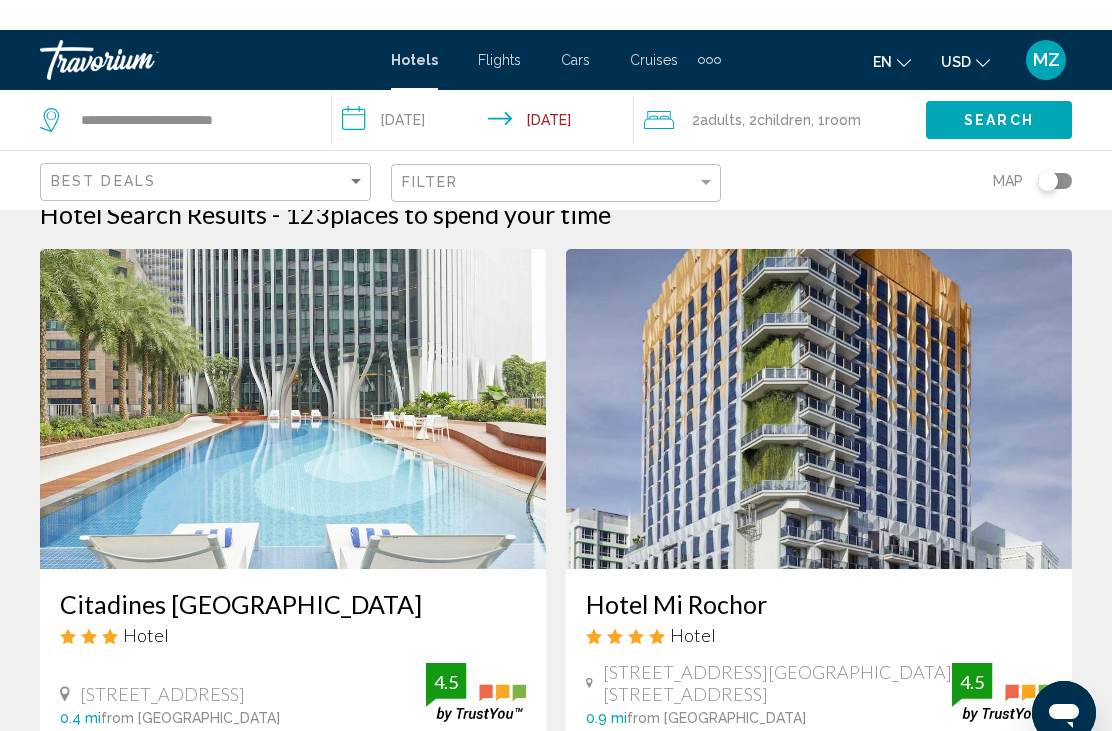 scroll, scrollTop: 0, scrollLeft: 0, axis: both 